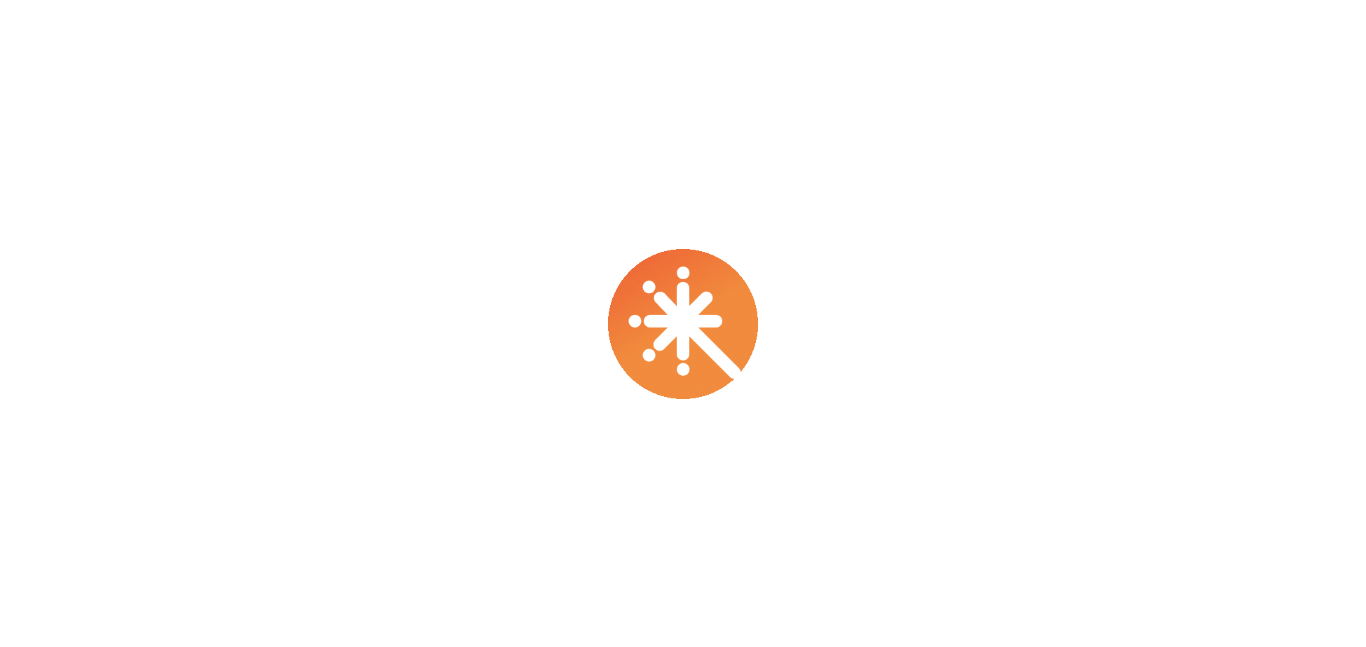 scroll, scrollTop: 0, scrollLeft: 0, axis: both 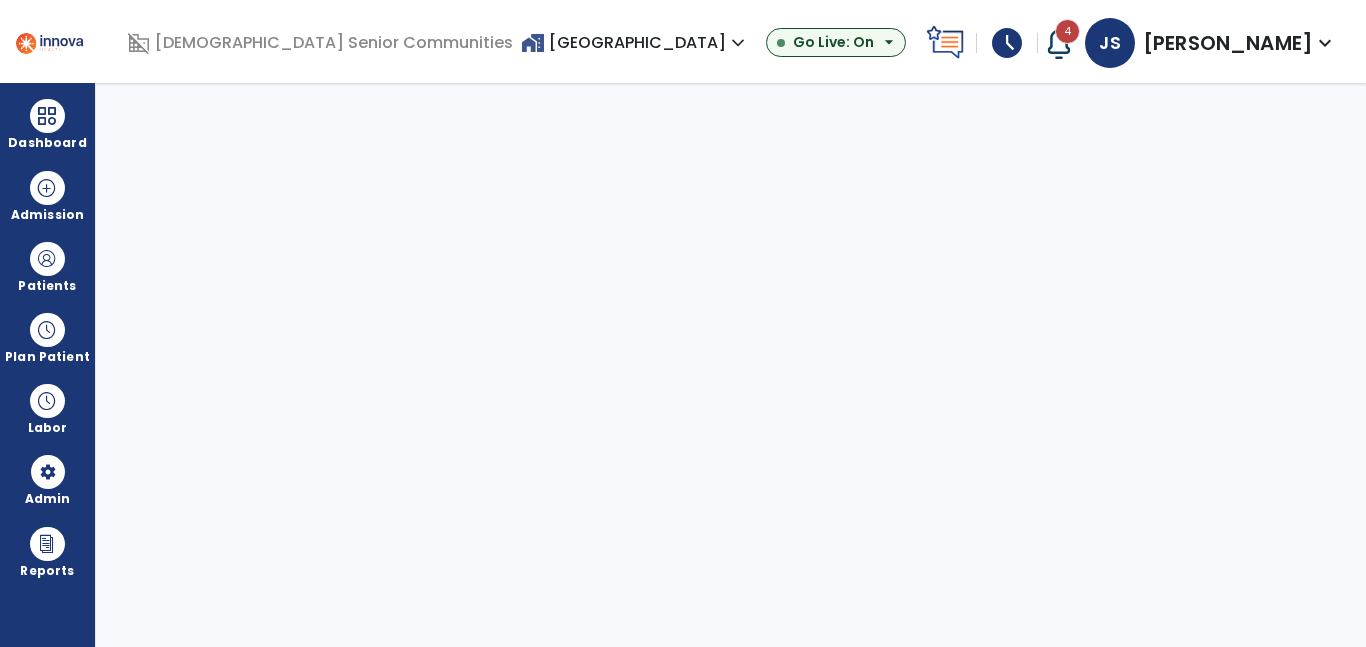 select on "***" 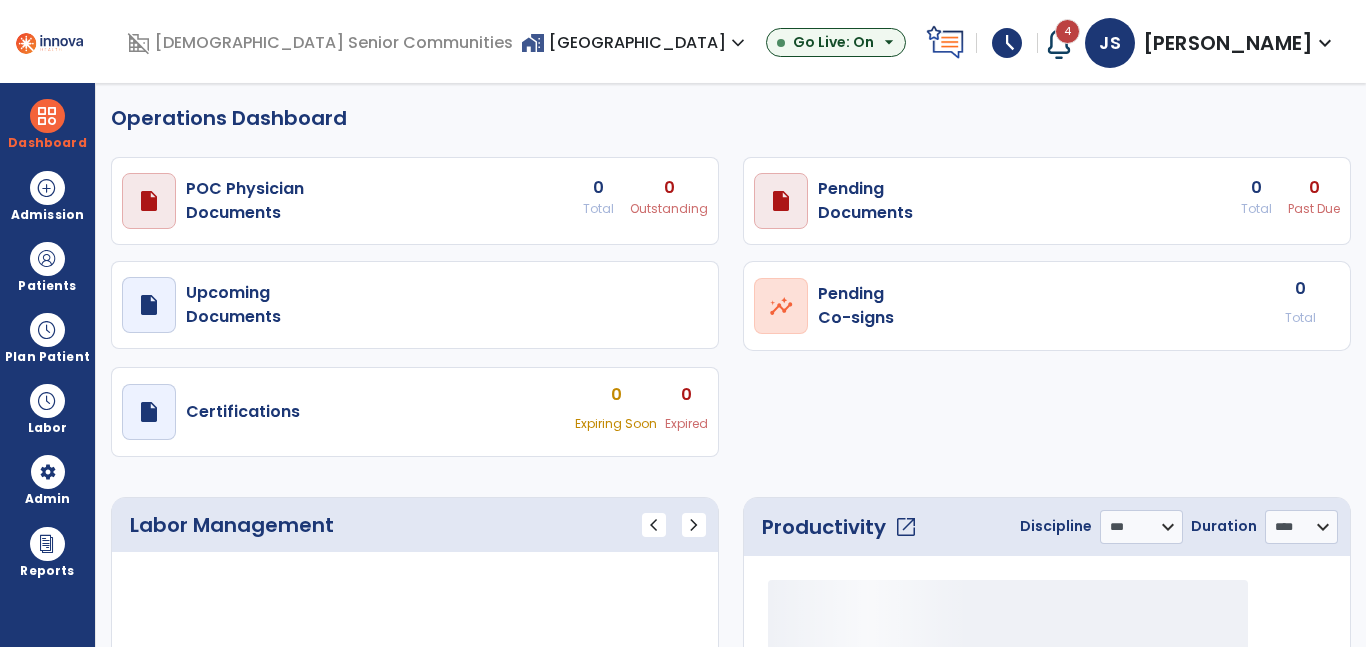 select on "***" 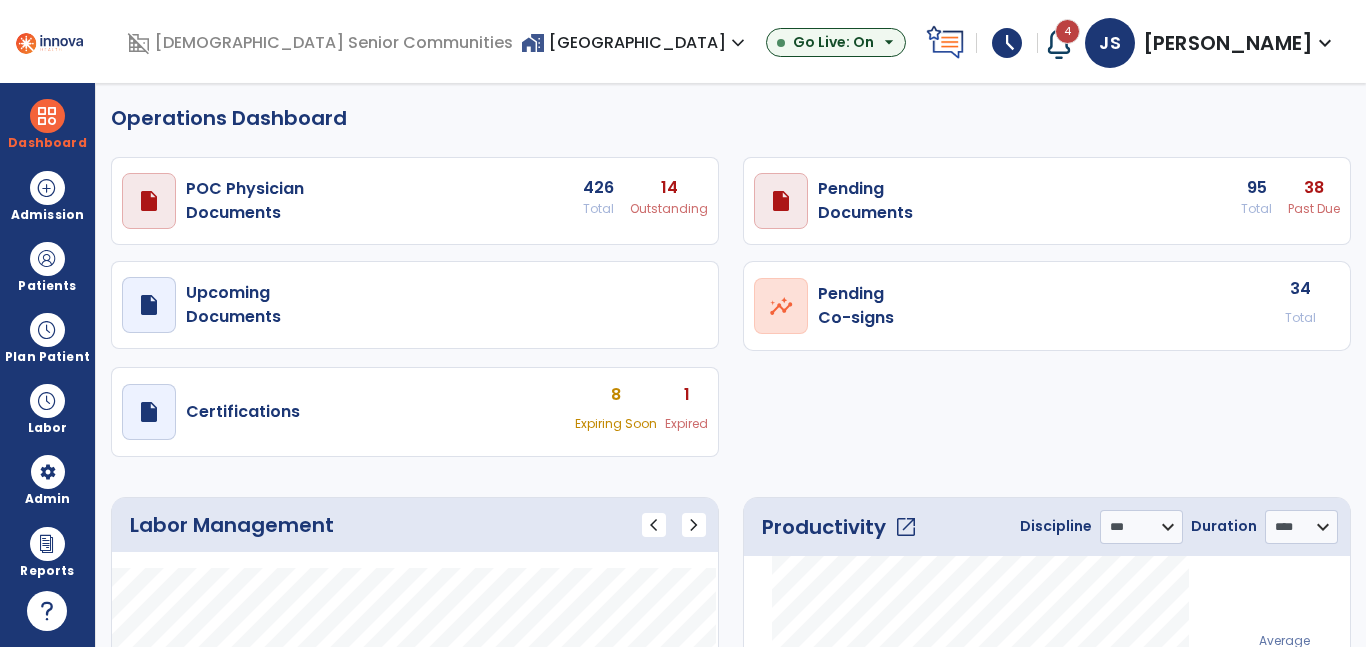 click on "4" at bounding box center [1061, 43] 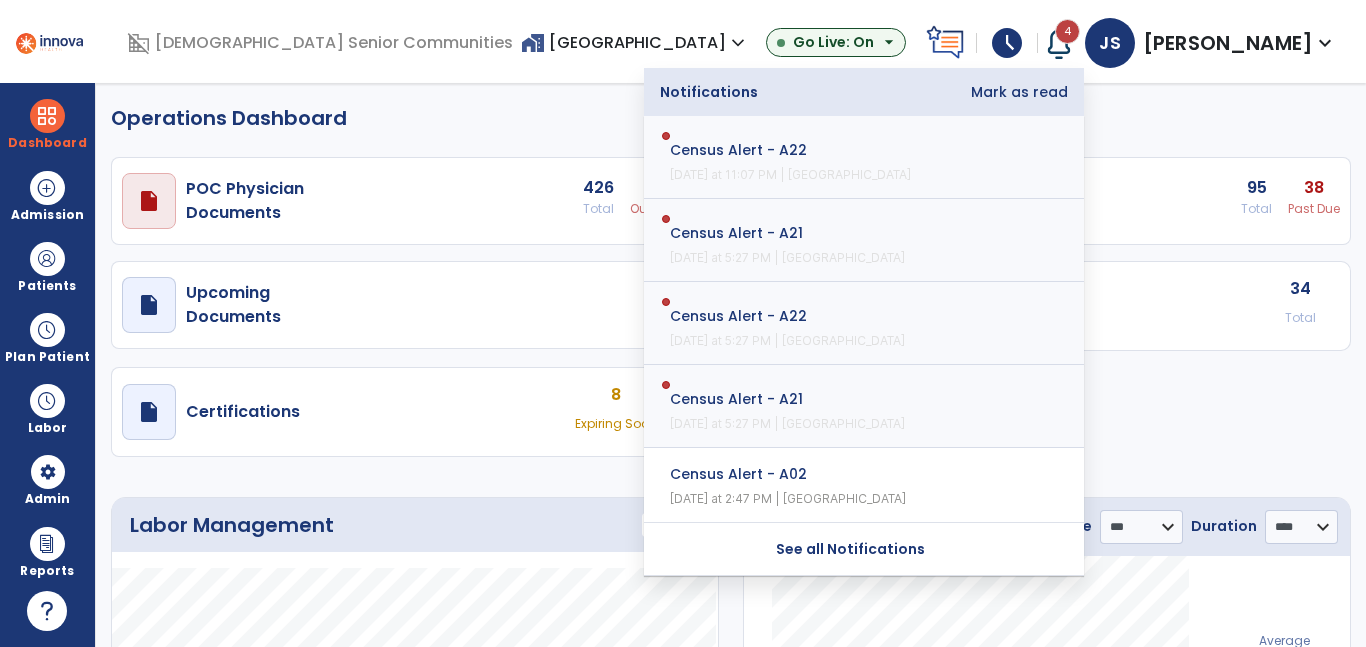 drag, startPoint x: 810, startPoint y: 416, endPoint x: 816, endPoint y: 399, distance: 18.027756 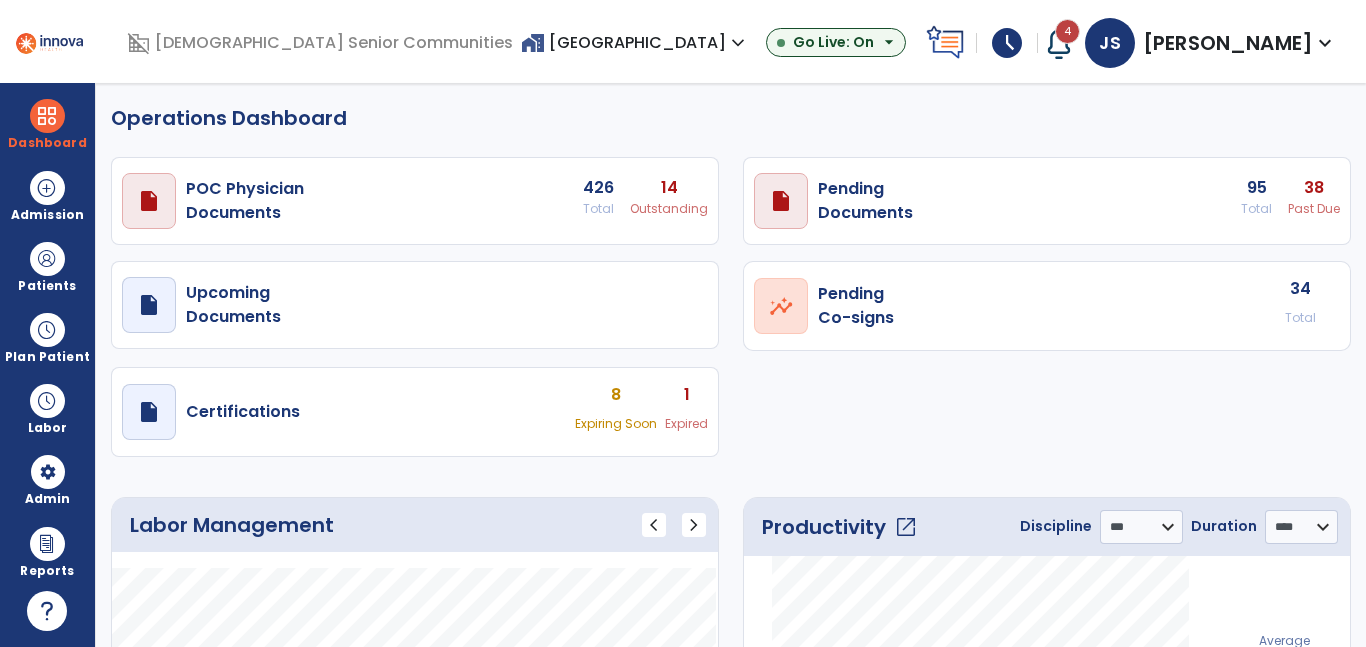 click at bounding box center (1059, 43) 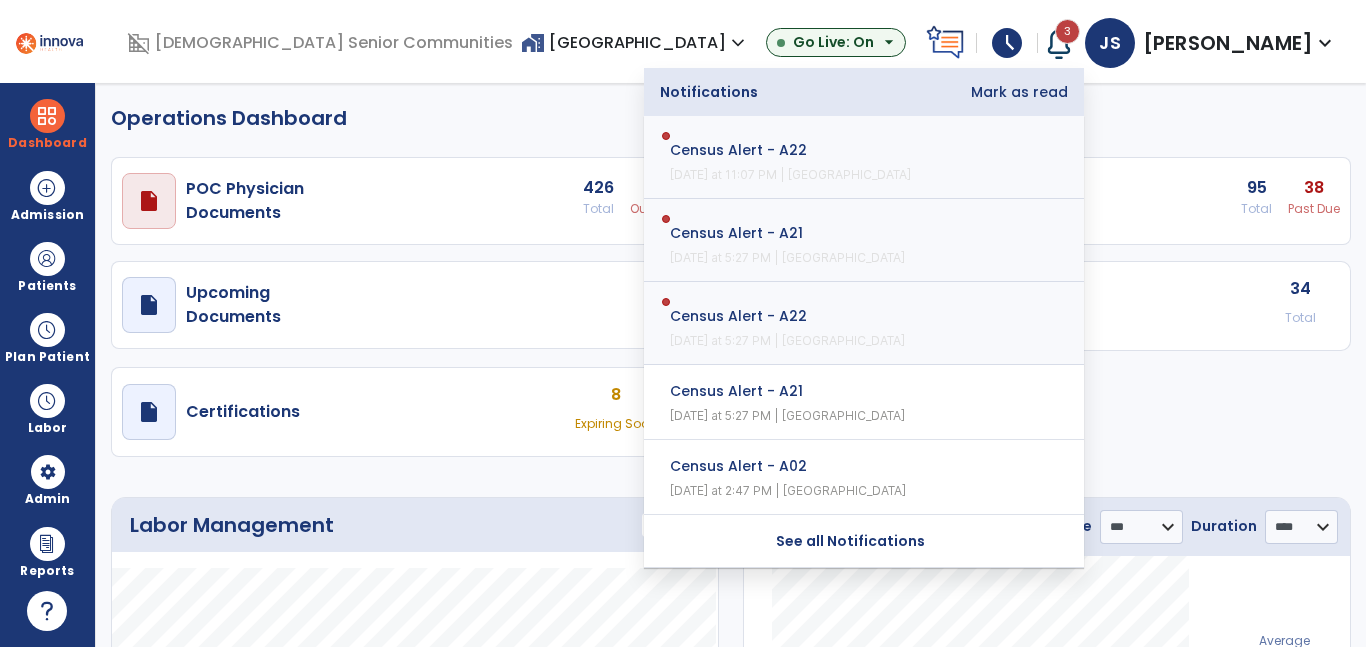 drag, startPoint x: 861, startPoint y: 307, endPoint x: 873, endPoint y: 303, distance: 12.649111 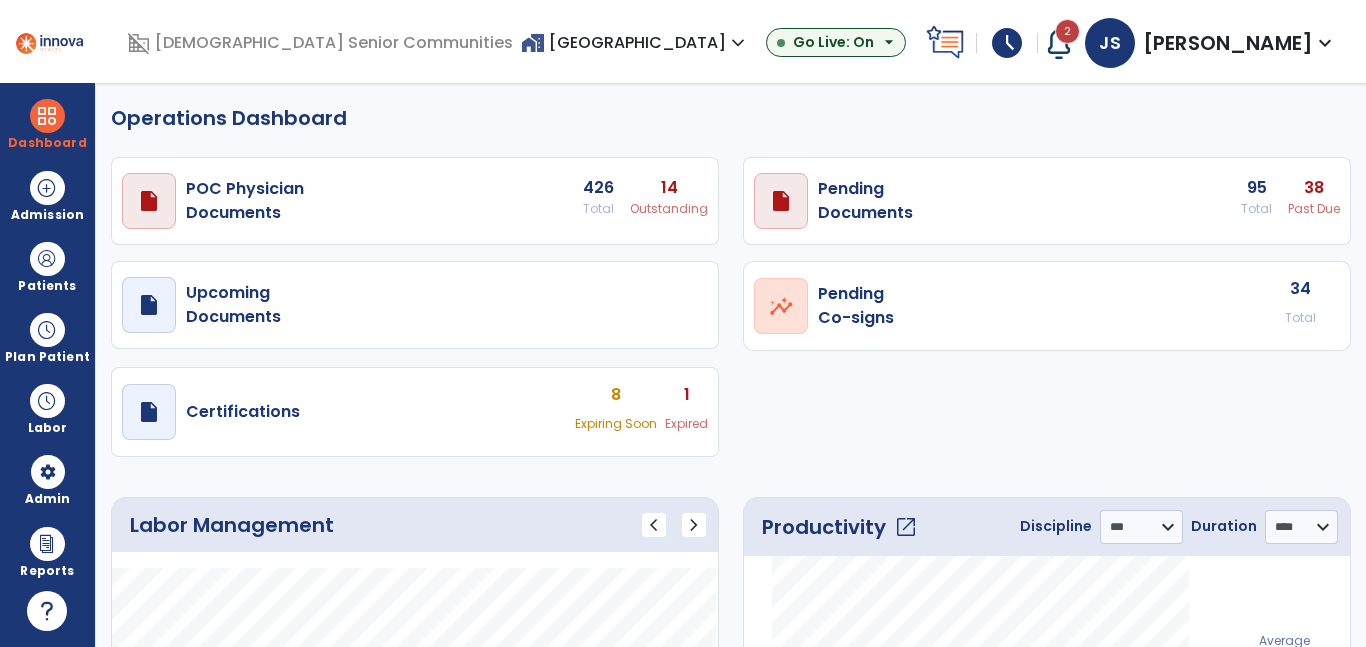 click at bounding box center (1059, 43) 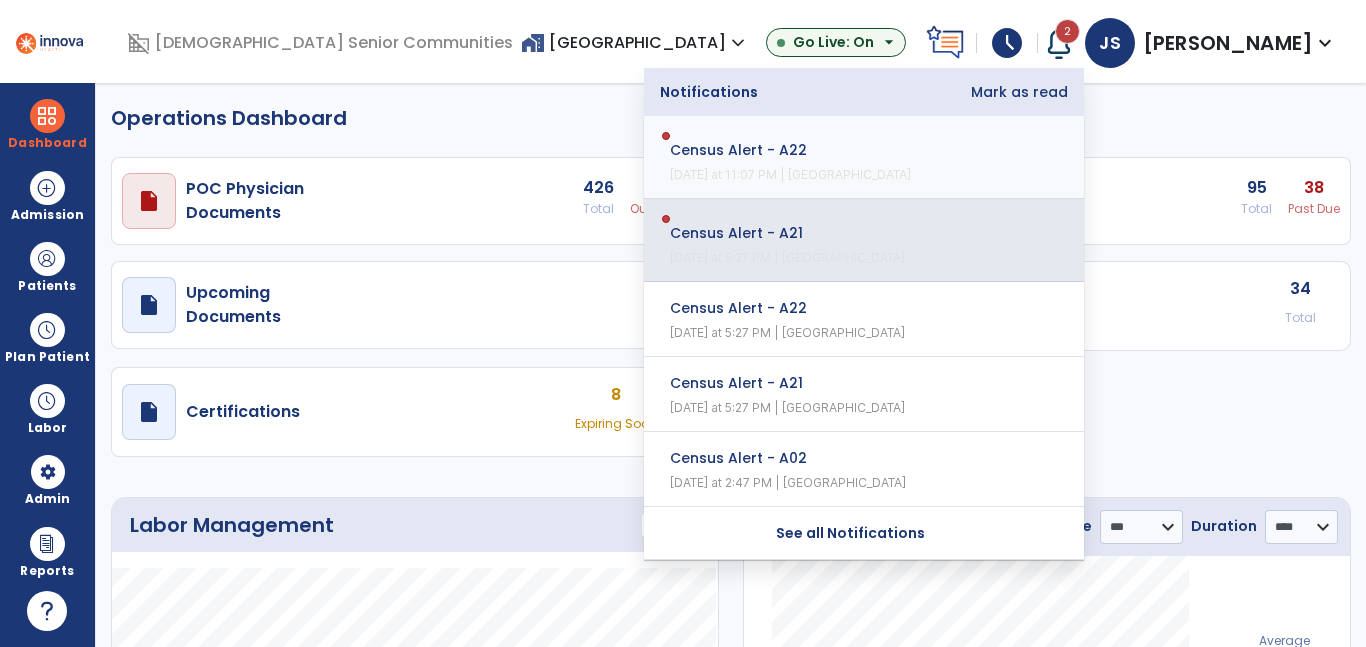 click on "Census Alert - A21" at bounding box center (850, 233) 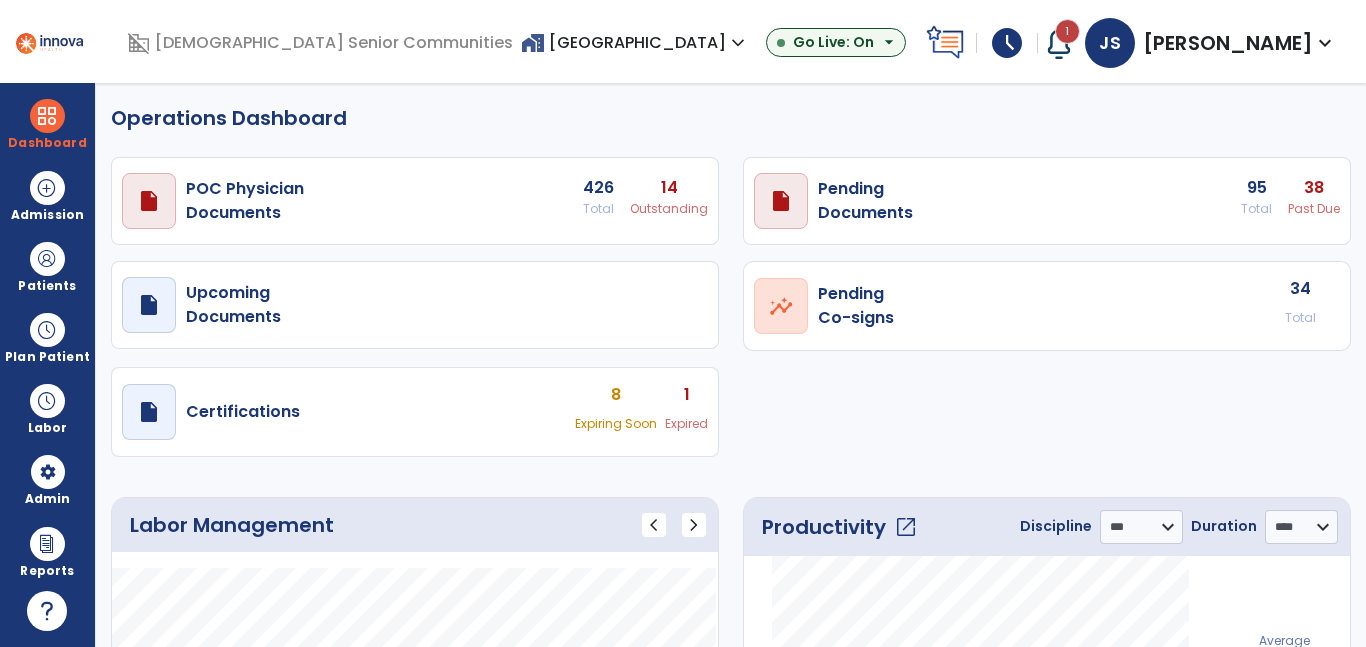 click at bounding box center [1059, 43] 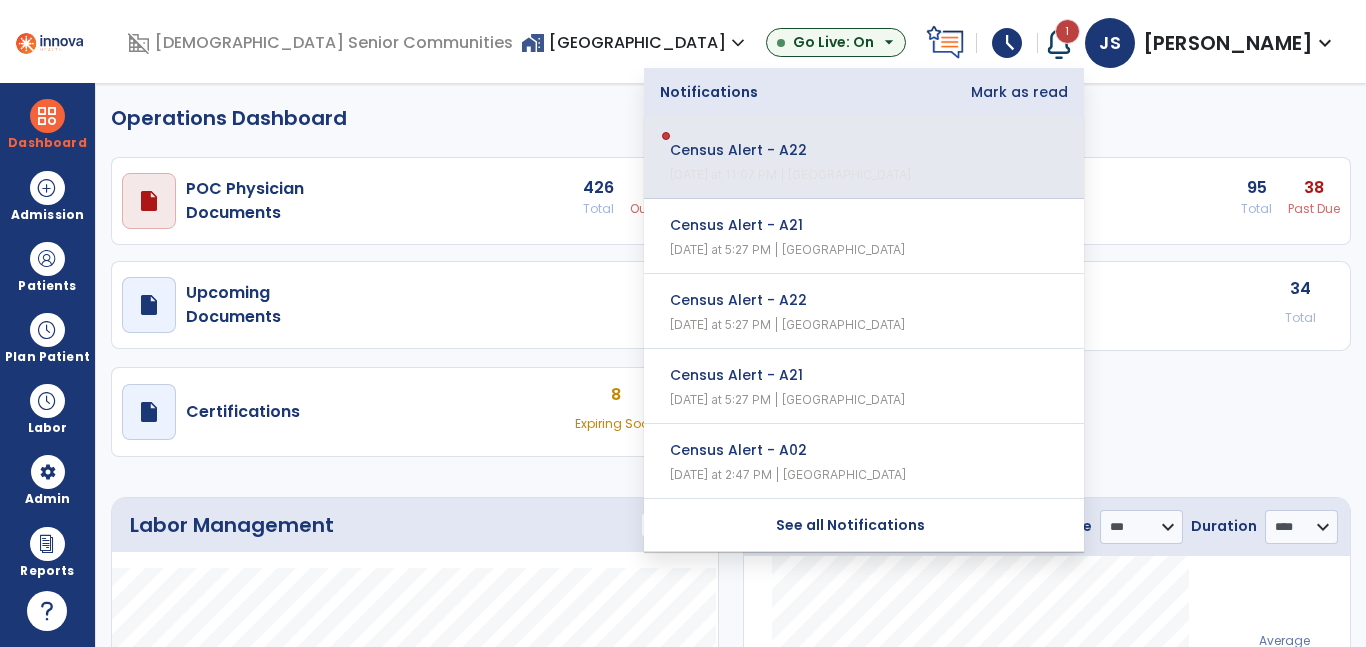 click on "Census Alert - A22" at bounding box center (850, 150) 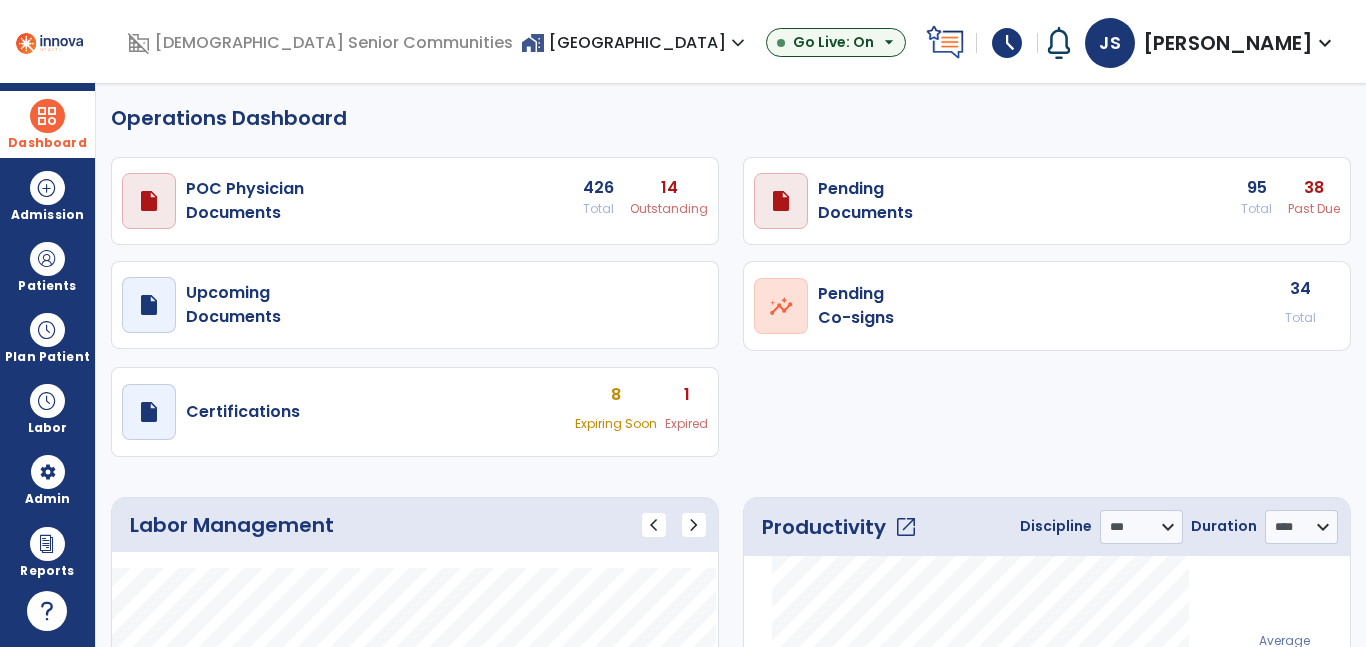 click on "Dashboard" at bounding box center [47, 124] 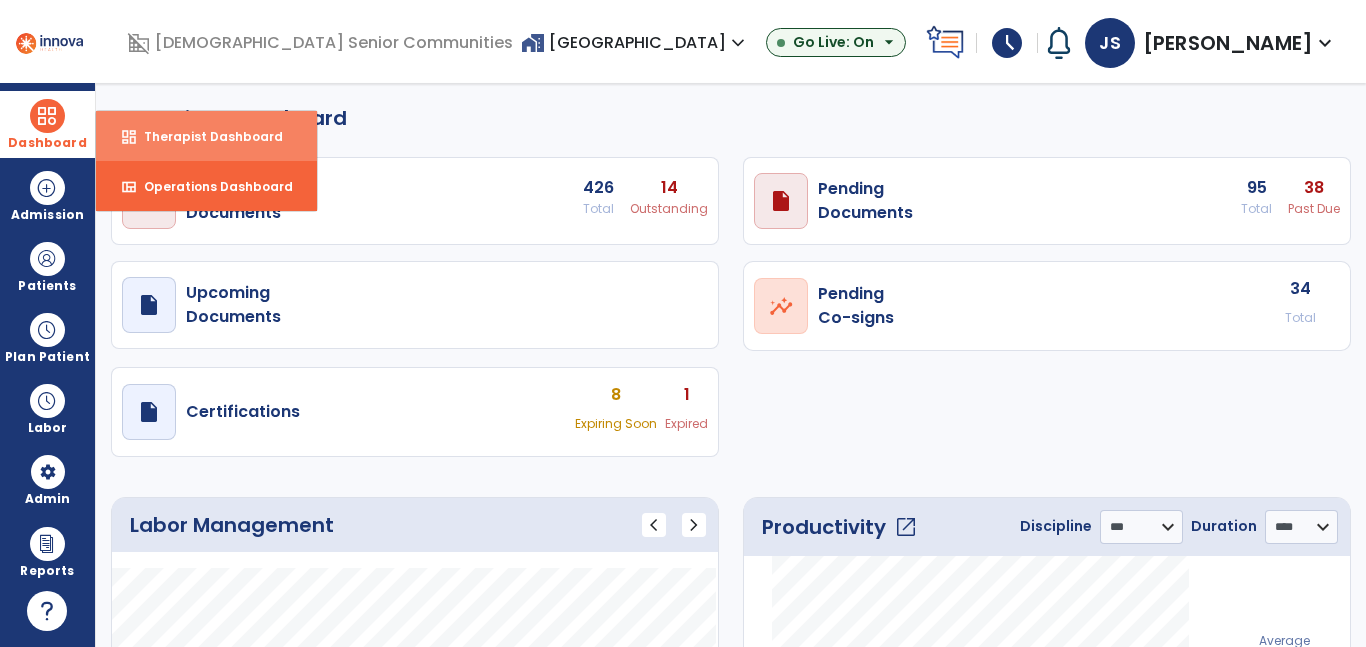 click on "Therapist Dashboard" at bounding box center (205, 136) 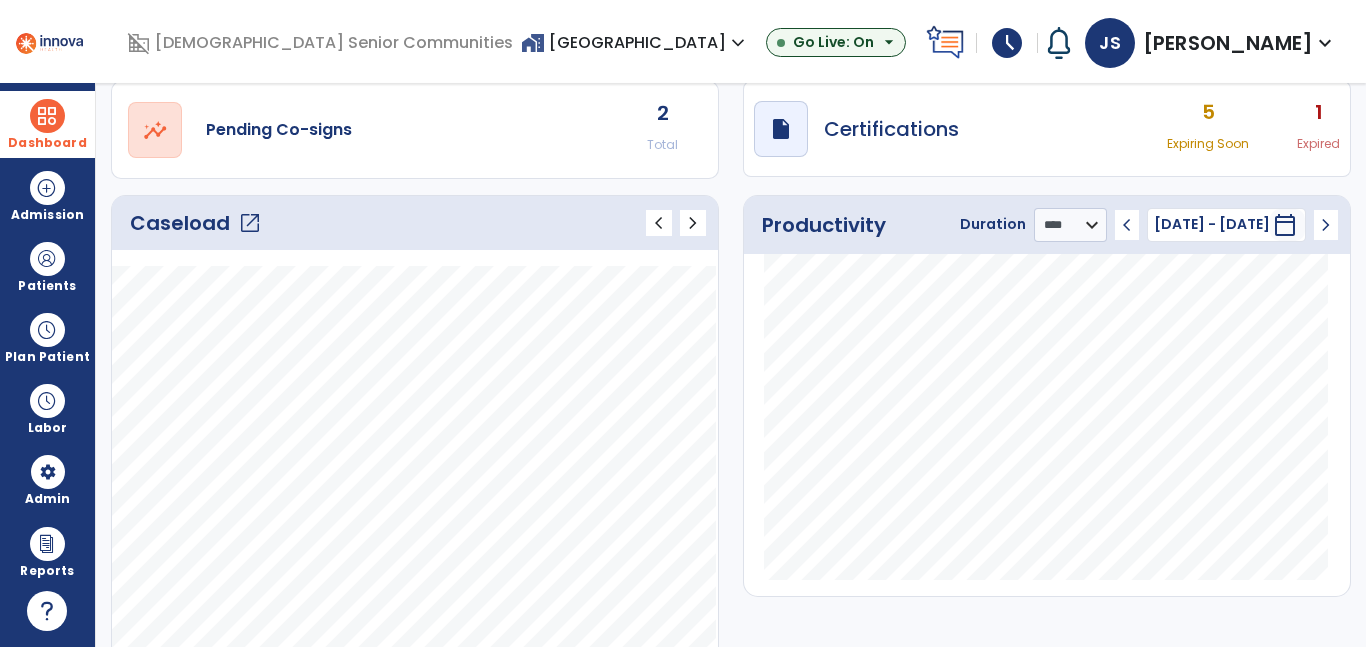 scroll, scrollTop: 200, scrollLeft: 0, axis: vertical 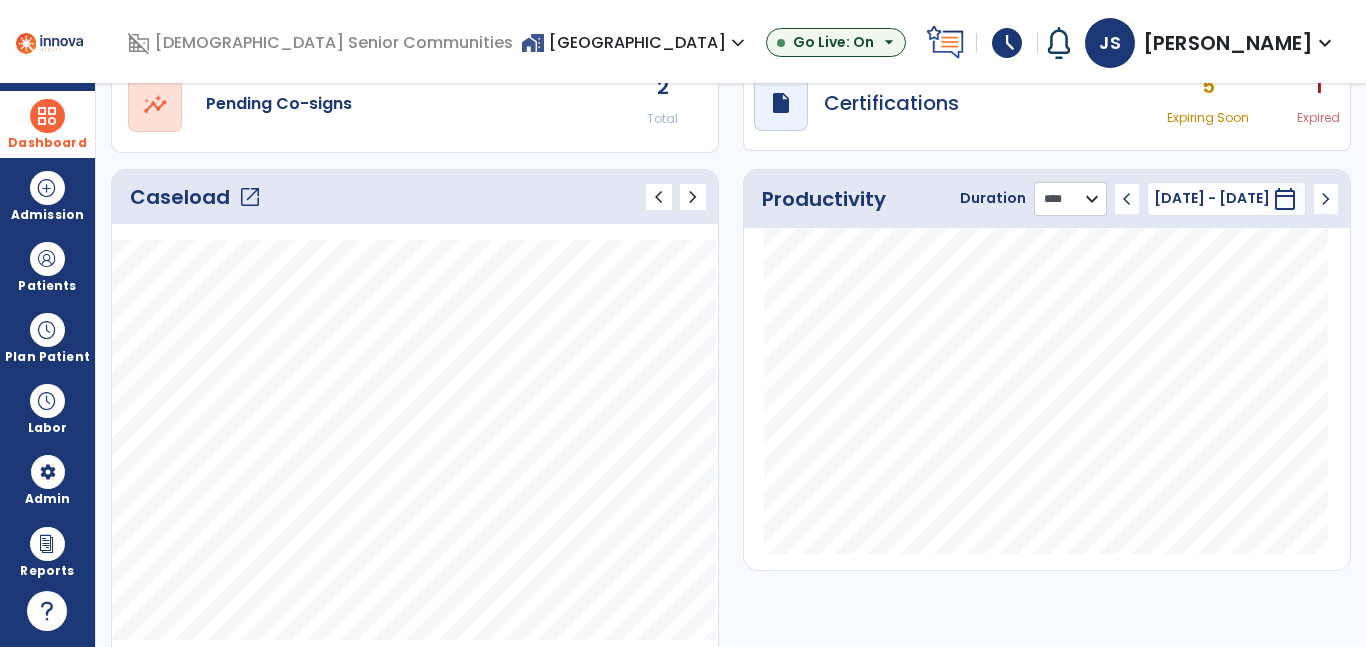 click on "******** **** ***" 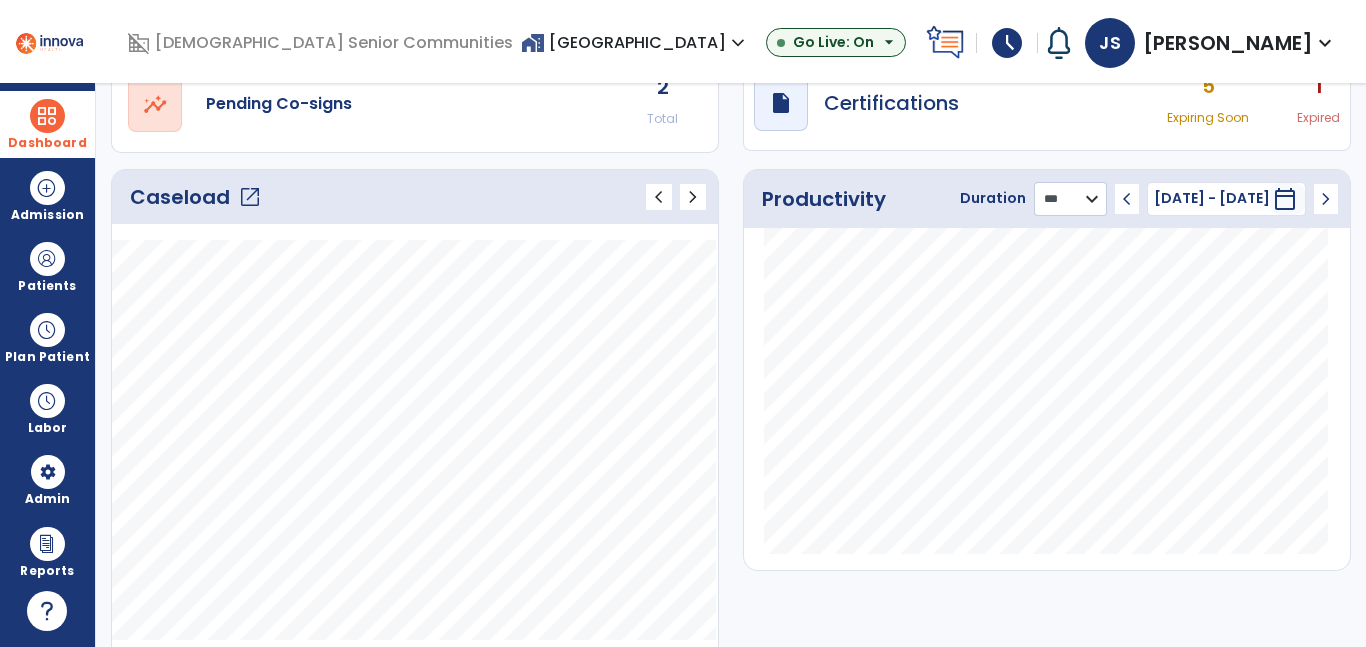 click on "******** **** ***" 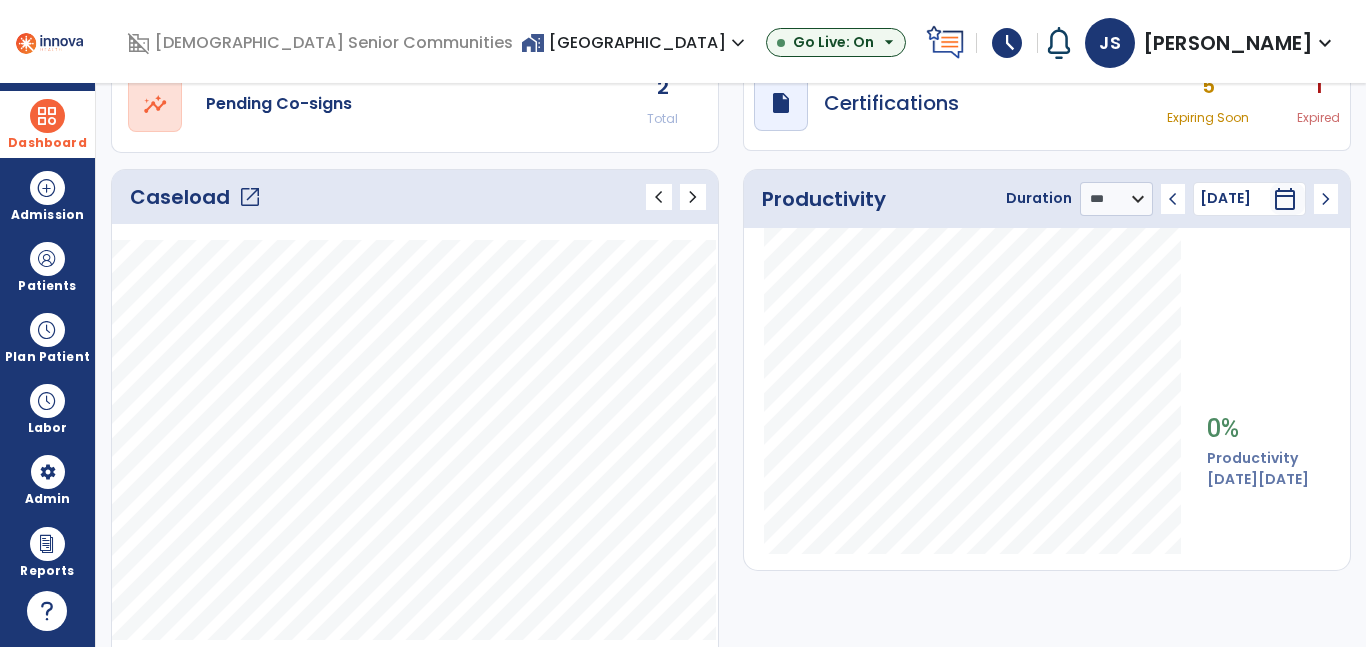 click on "chevron_left" 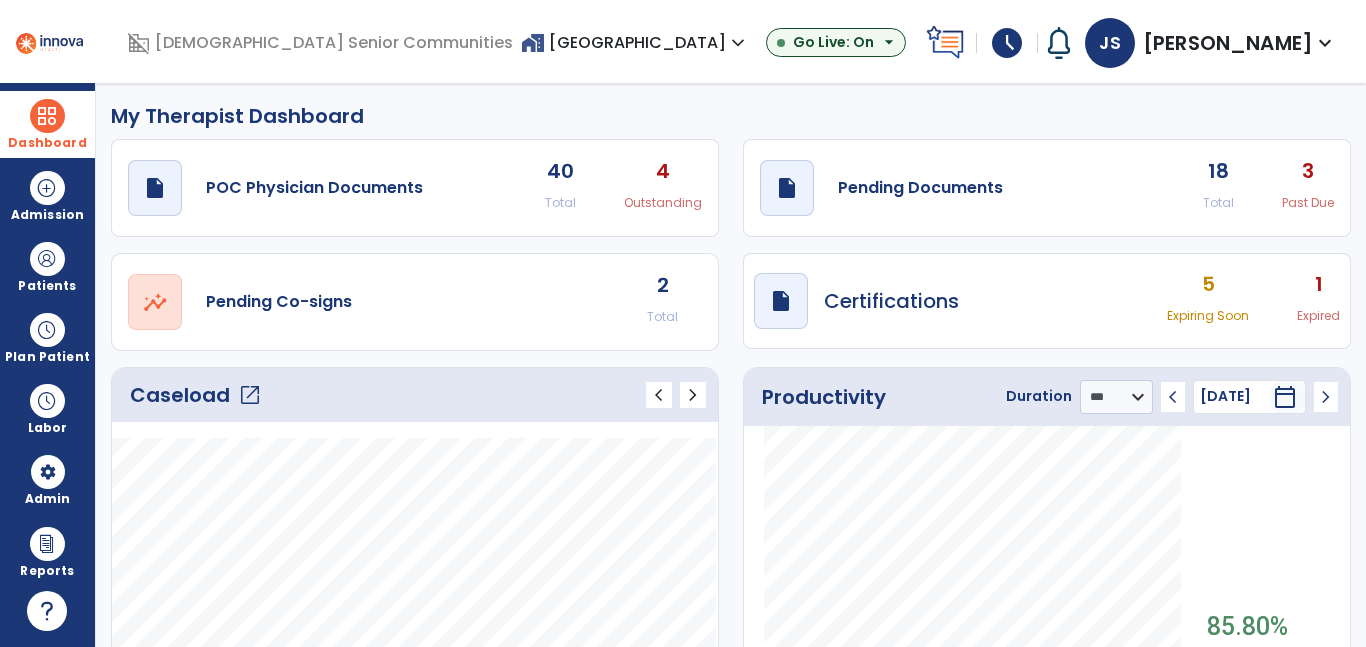 scroll, scrollTop: 0, scrollLeft: 0, axis: both 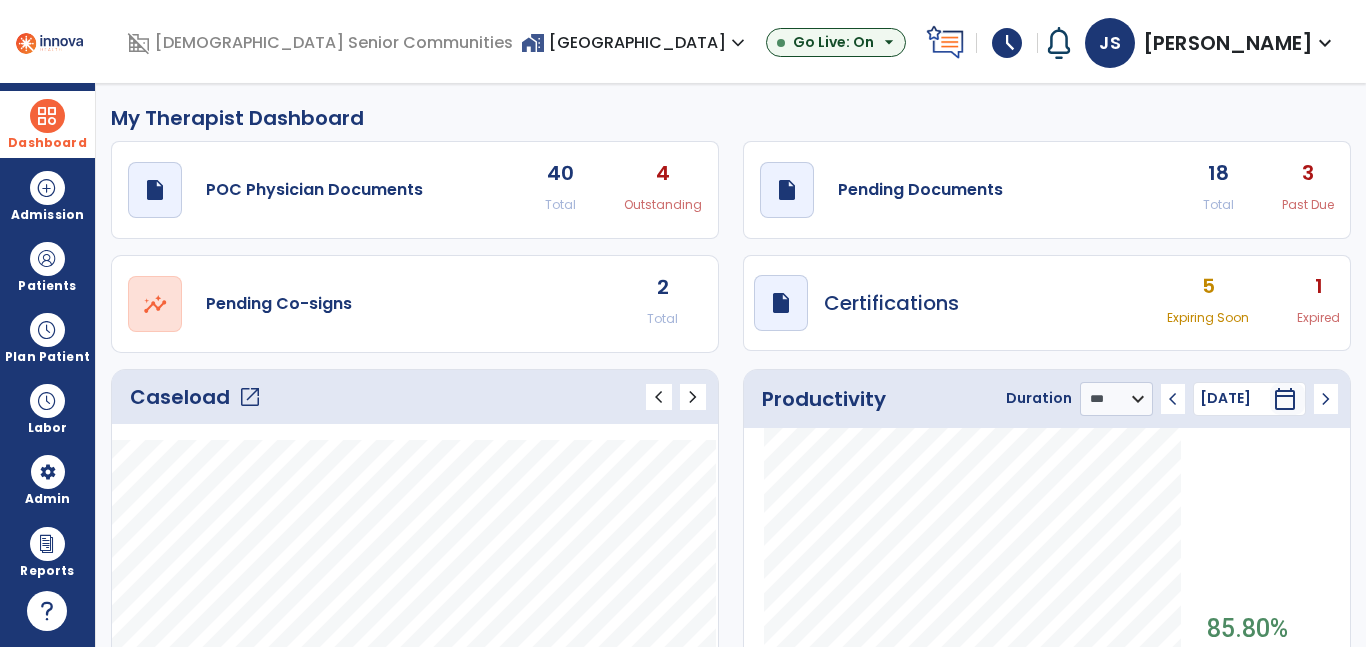 click on "3" 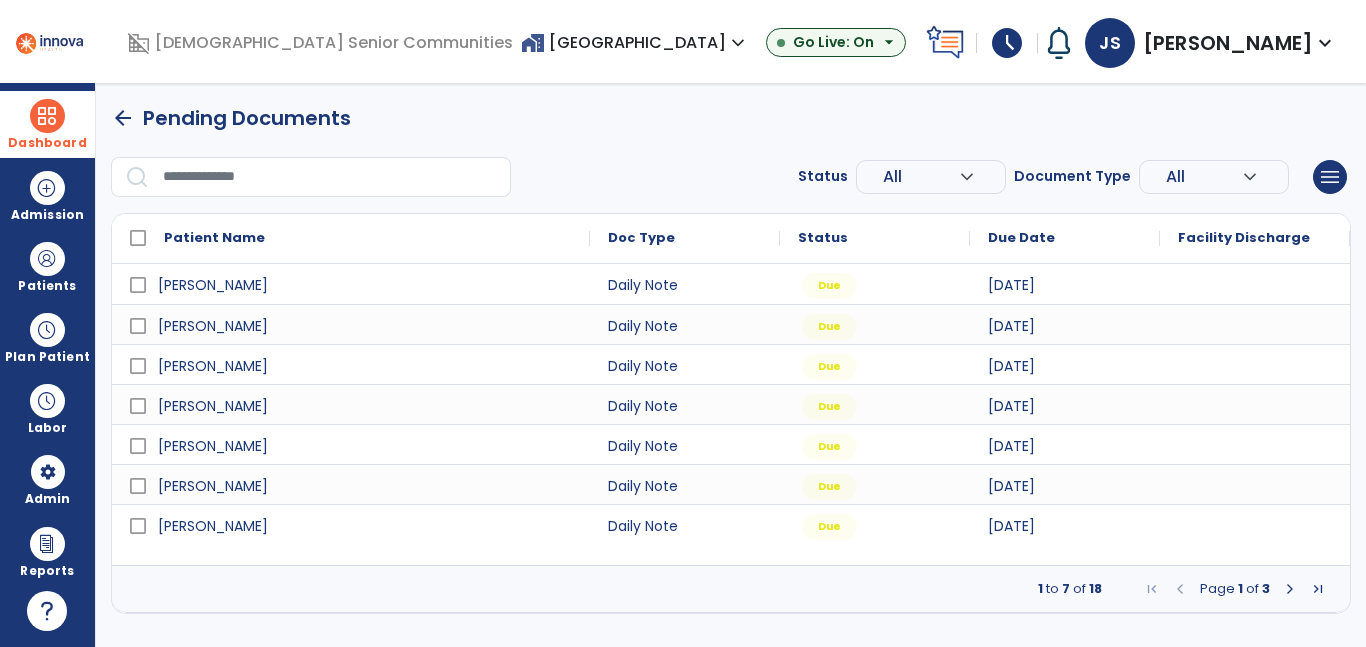 click on "All" at bounding box center [921, 177] 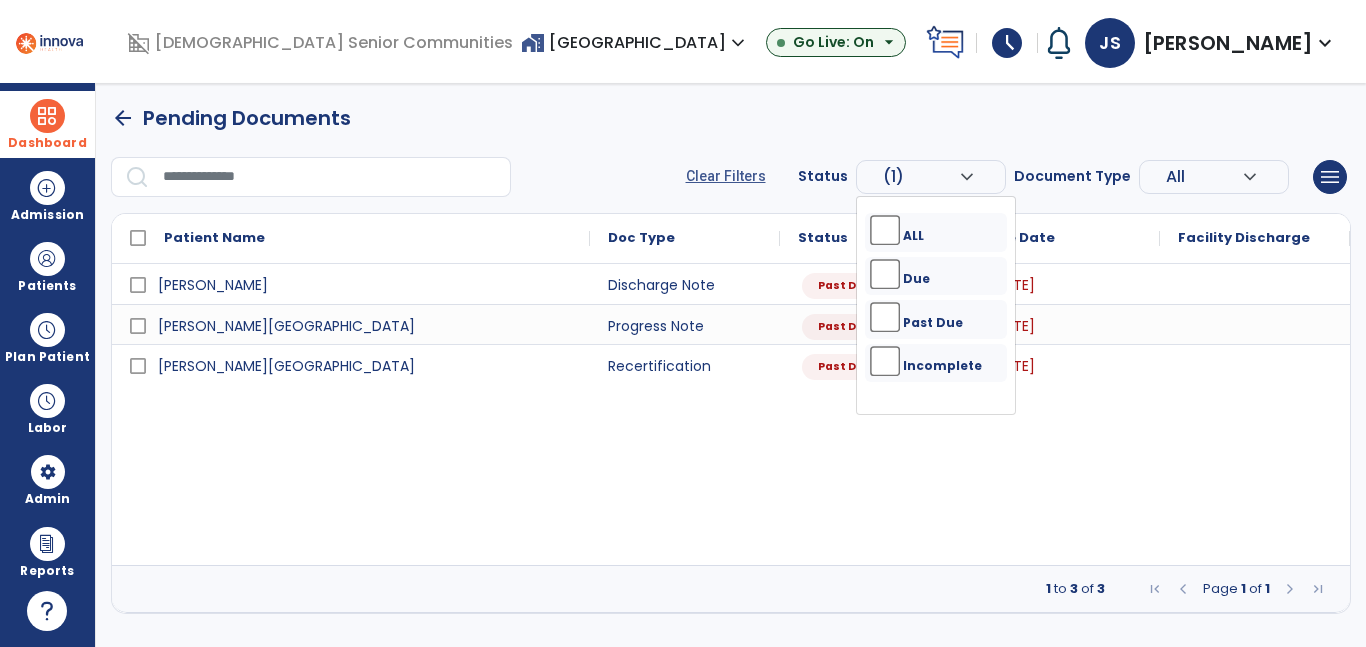 click on "[PERSON_NAME] Discharge Note Past Due [DATE]
[PERSON_NAME] Progress Note Past Due [DATE]
[PERSON_NAME] Recertification Past Due [DATE]" at bounding box center (731, 414) 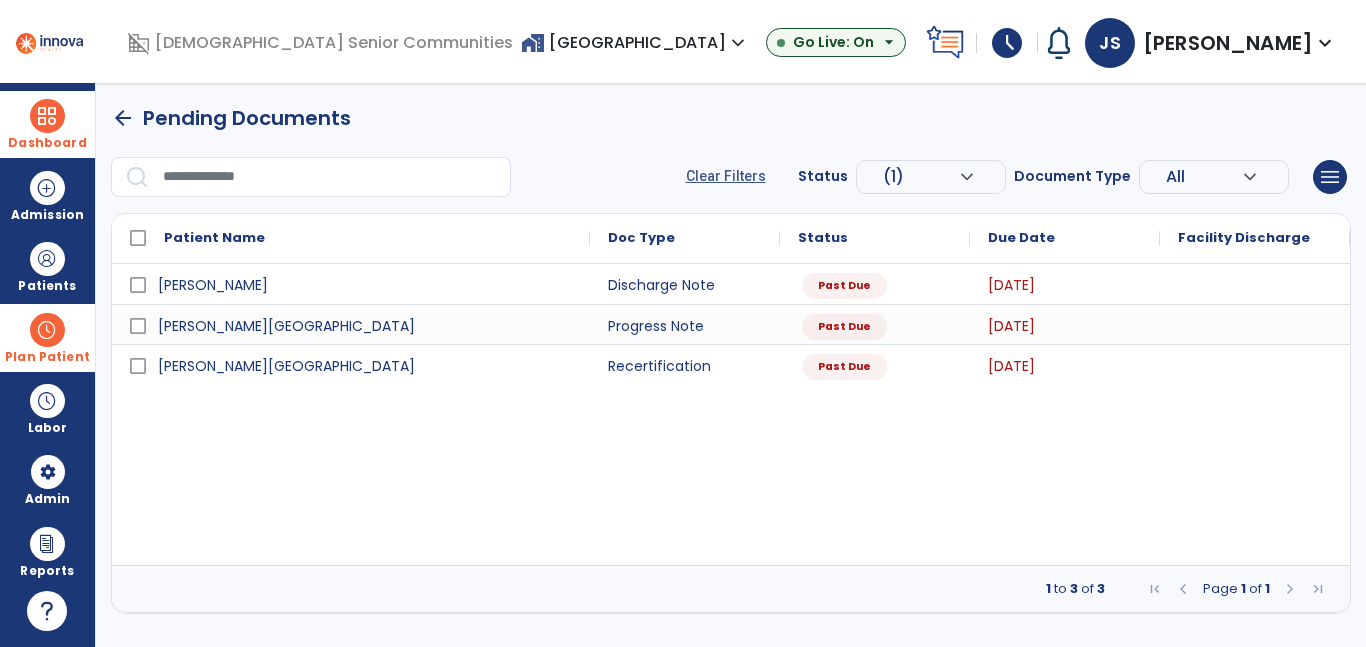 click at bounding box center [47, 330] 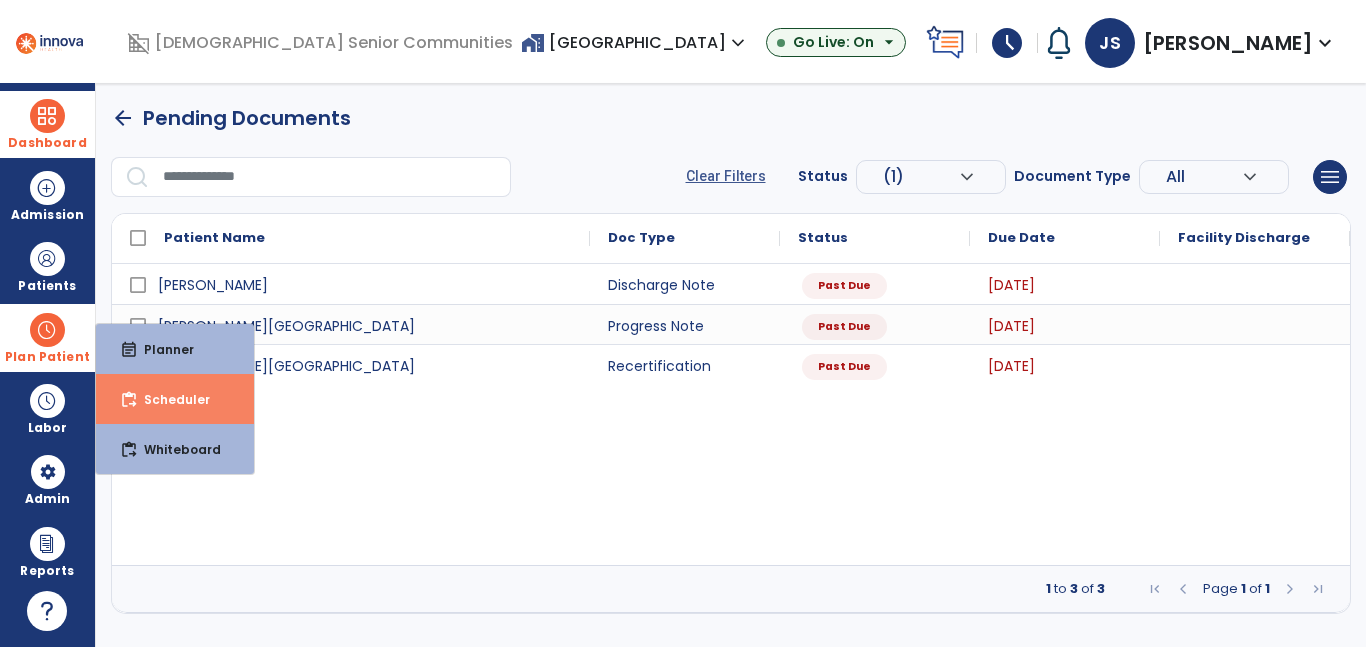 click on "Scheduler" at bounding box center [169, 399] 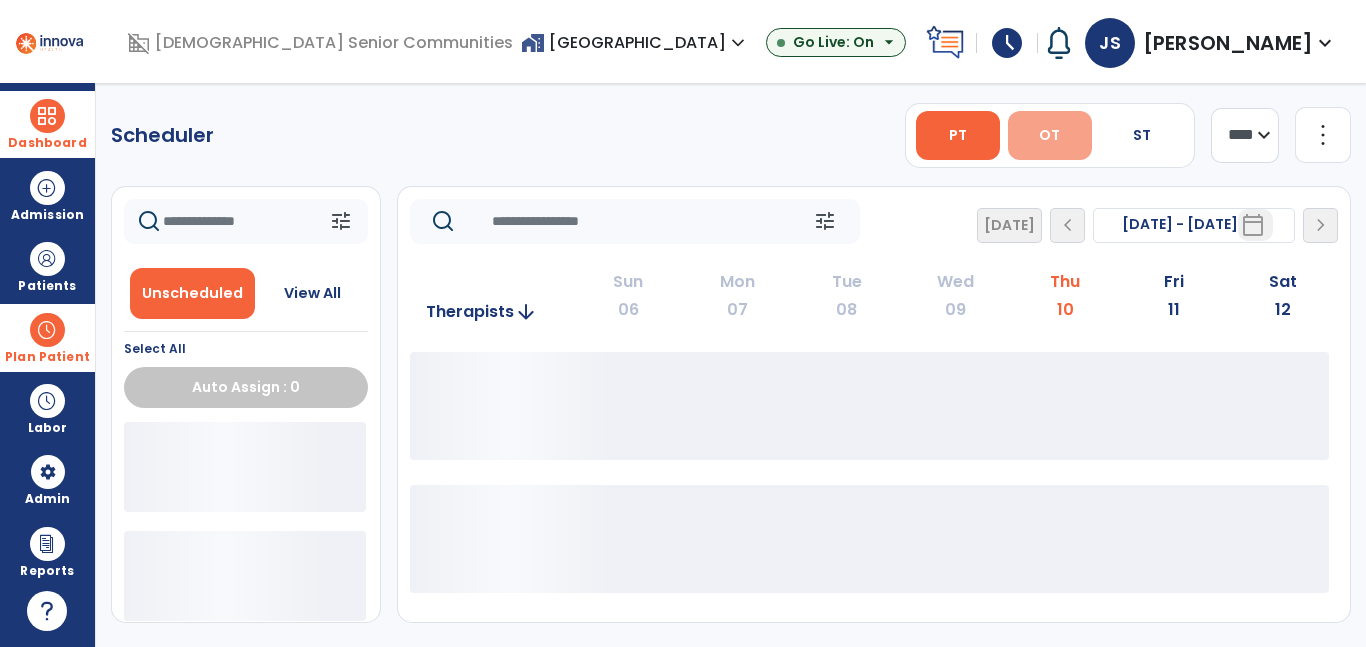 click on "OT" at bounding box center [1050, 135] 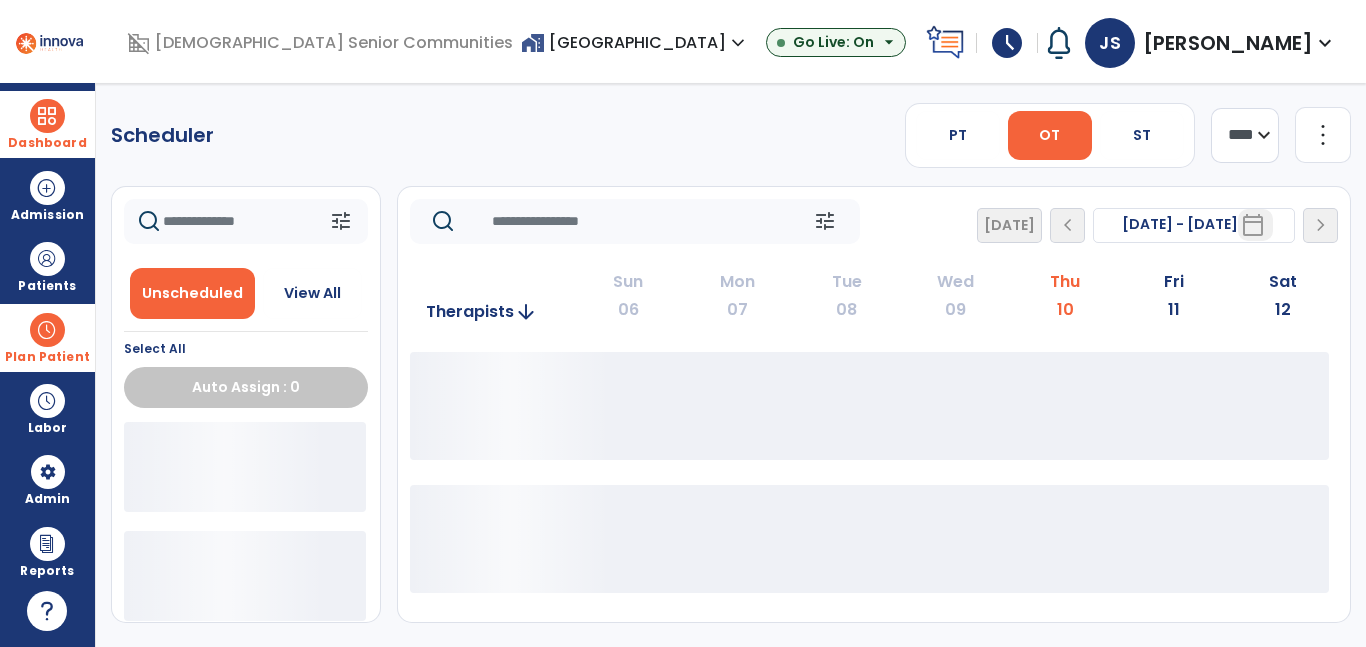click on "**** ***" 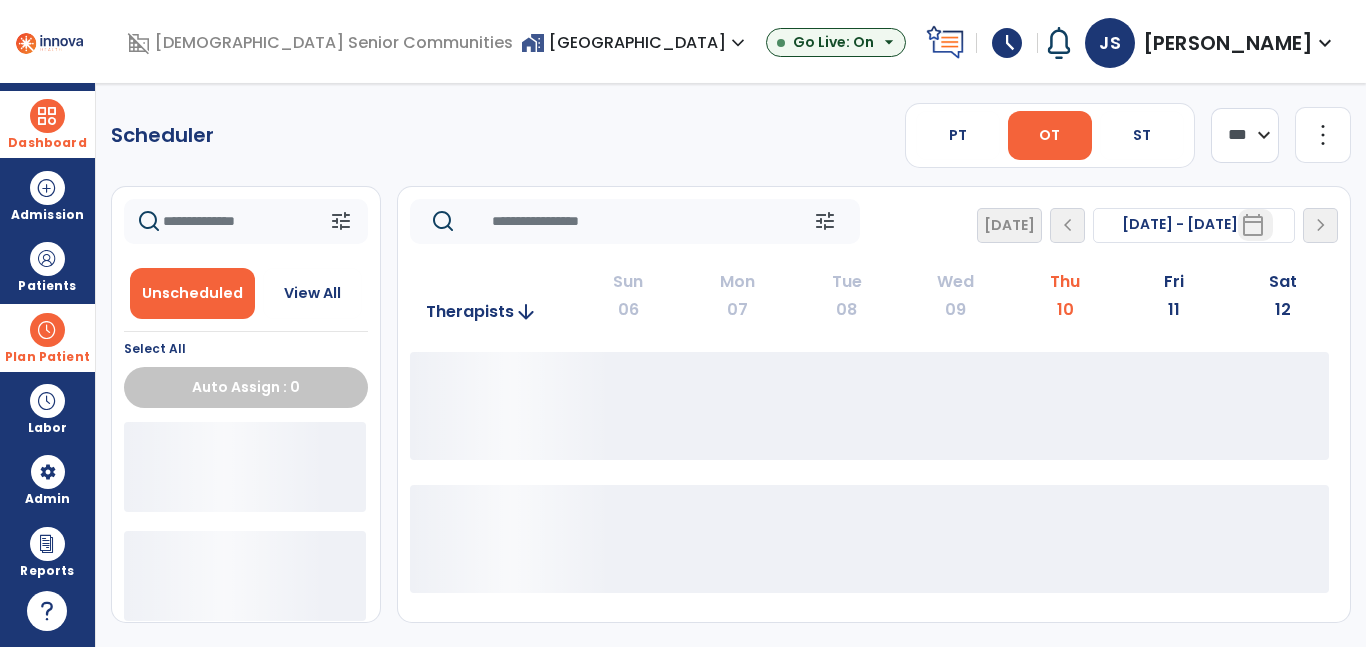click on "**** ***" 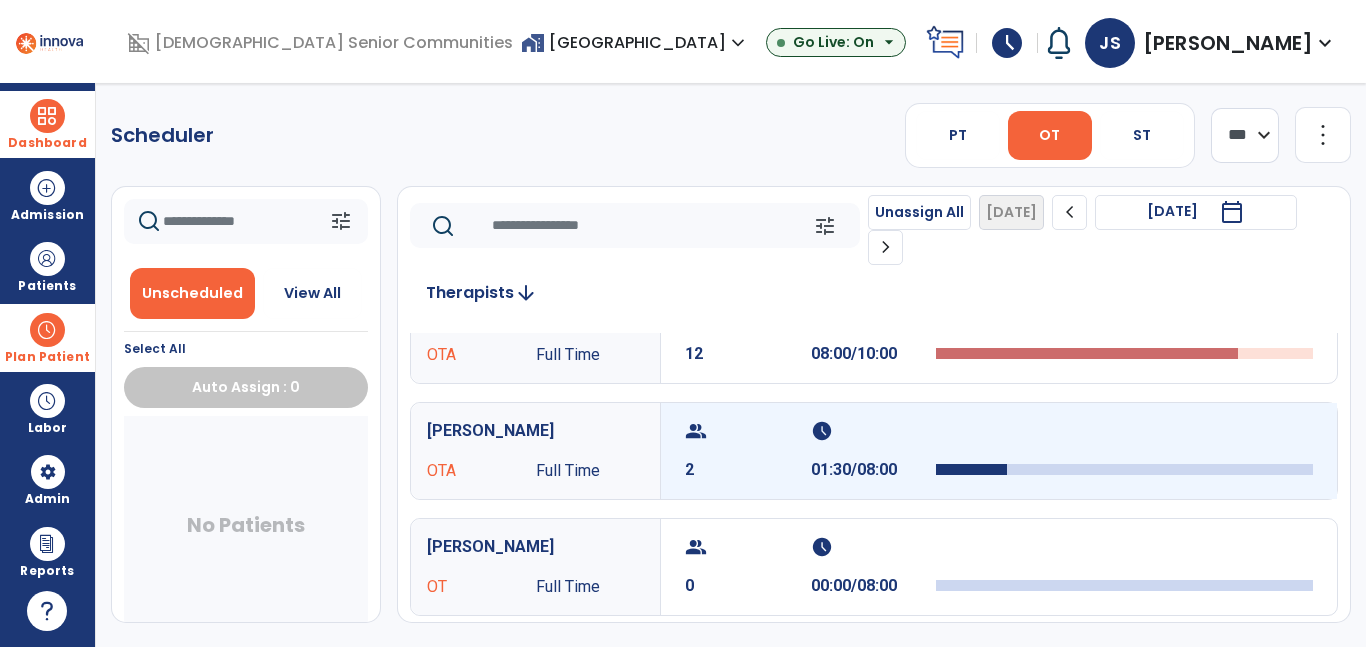 scroll, scrollTop: 167, scrollLeft: 0, axis: vertical 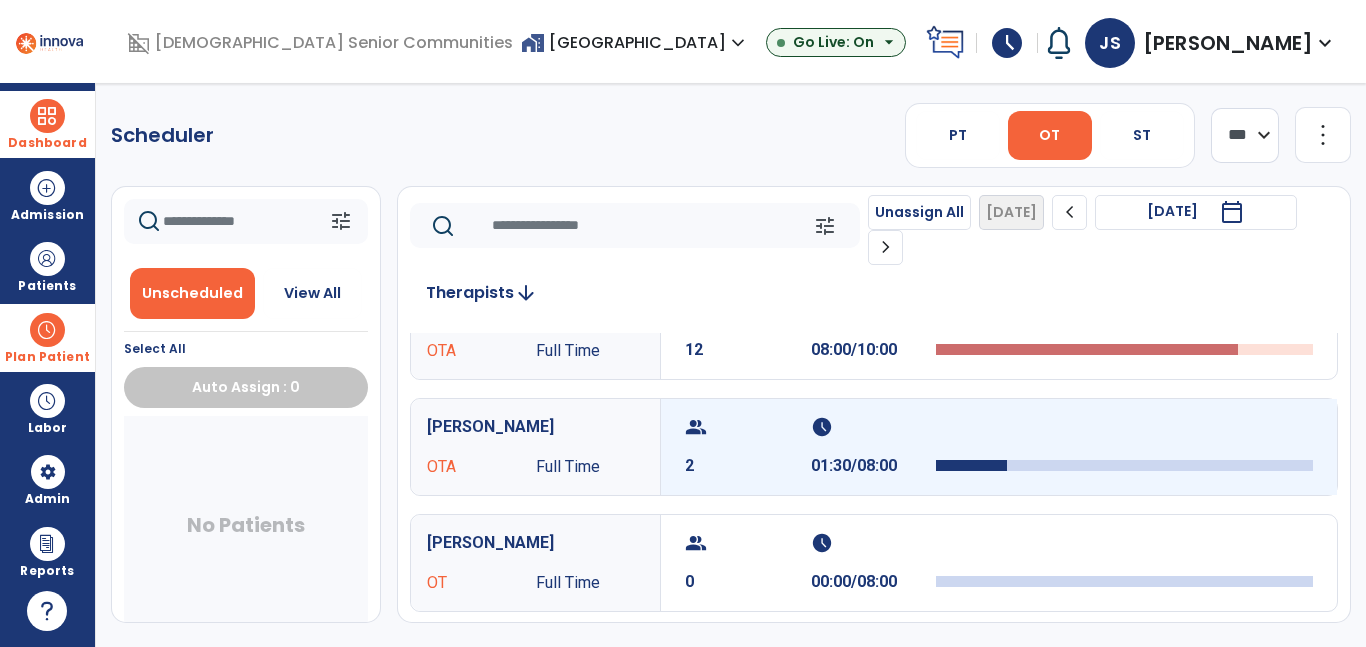 click on "2" at bounding box center (748, 466) 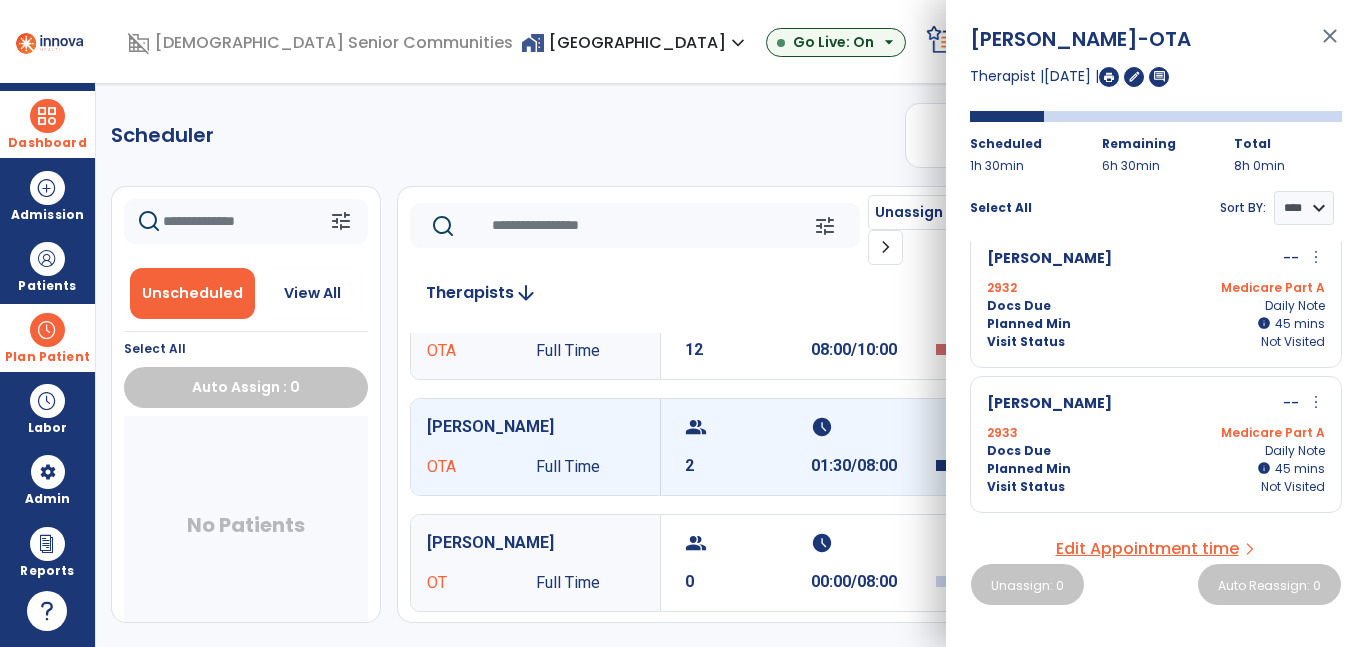 scroll, scrollTop: 0, scrollLeft: 0, axis: both 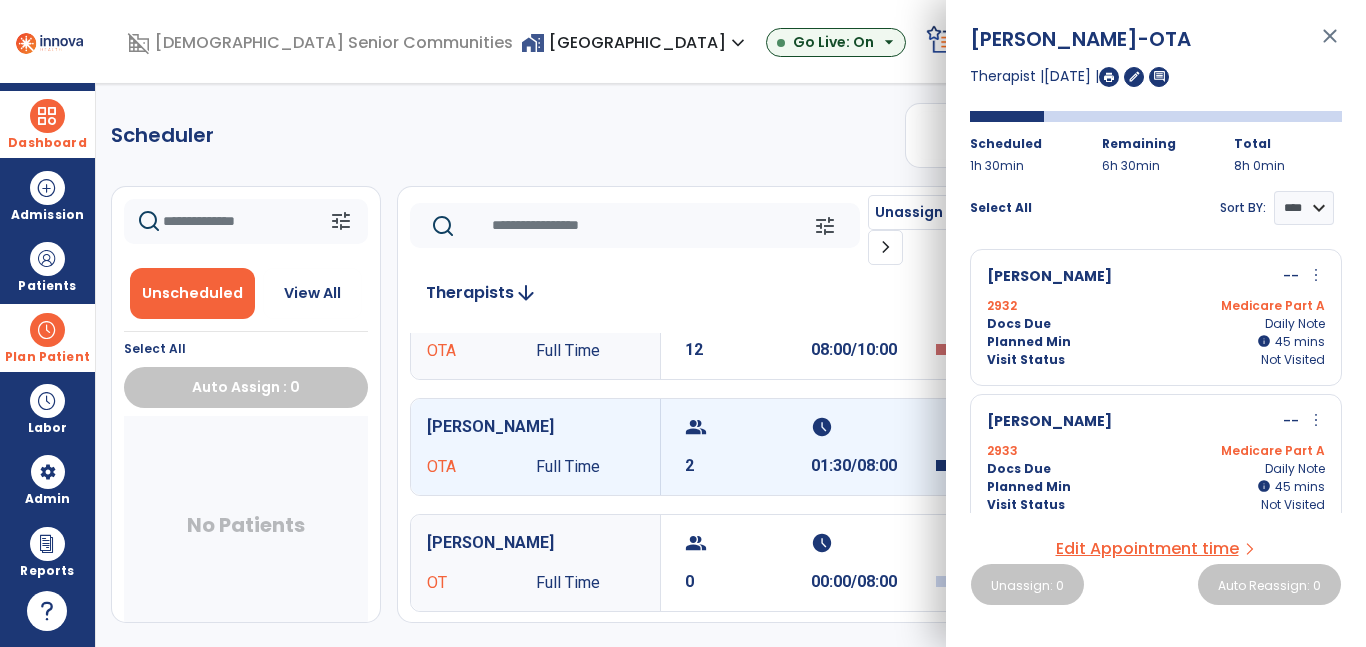 click on "close" at bounding box center [1330, 45] 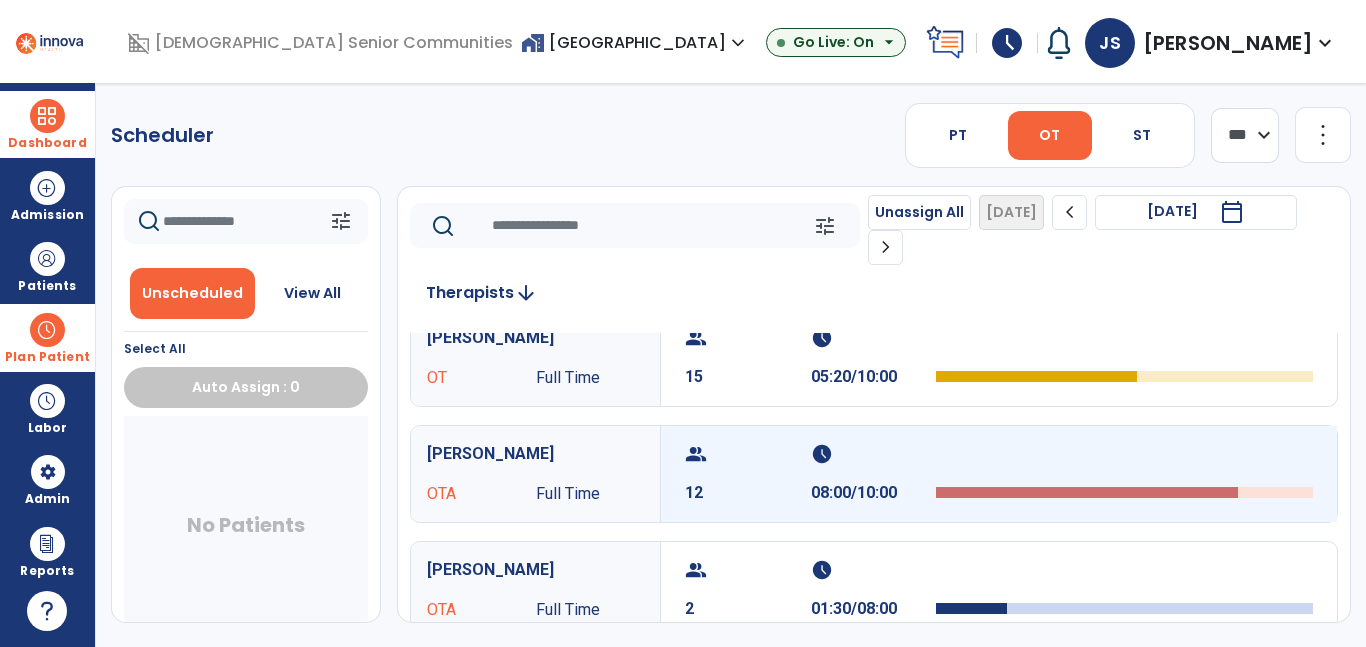 scroll, scrollTop: 0, scrollLeft: 0, axis: both 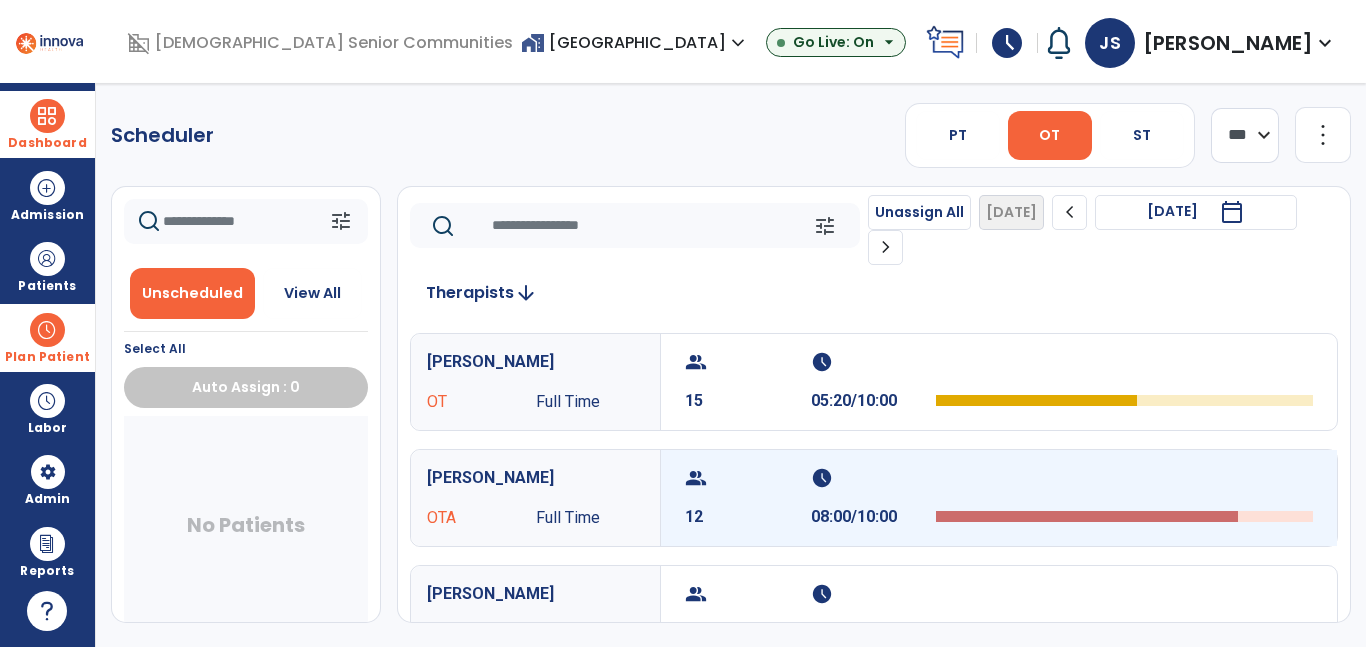 click on "08:00/10:00" at bounding box center (874, 517) 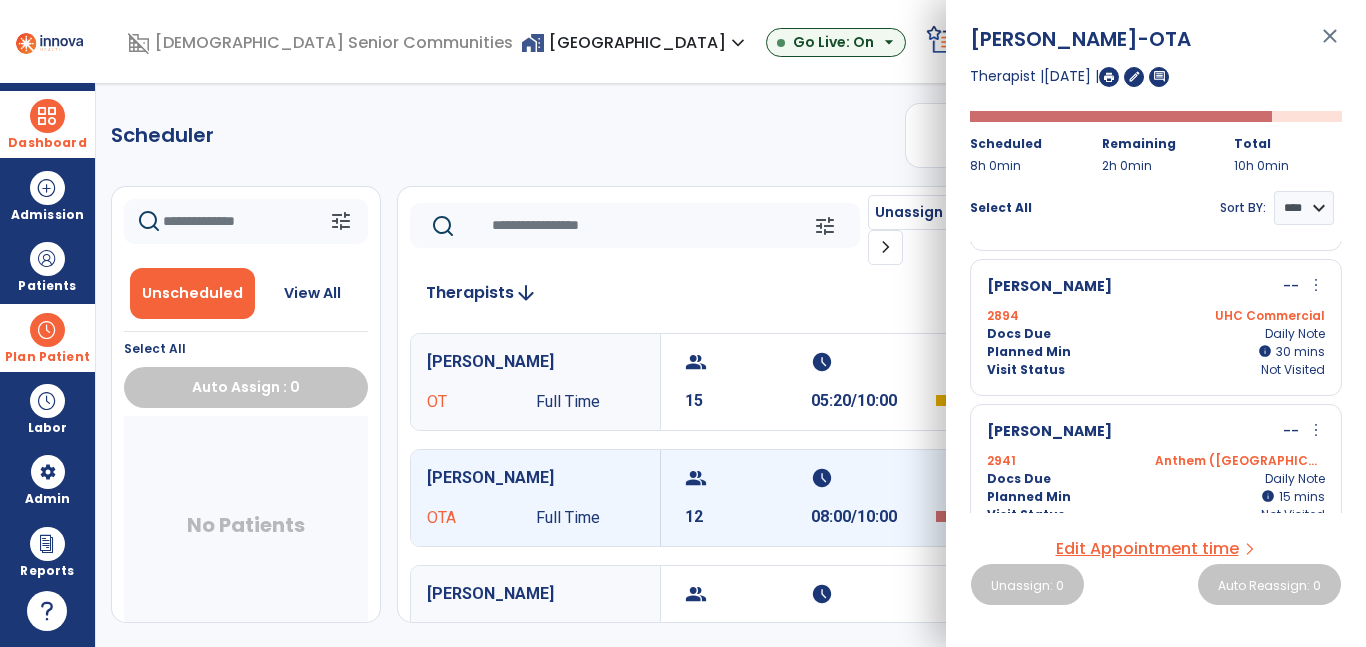 scroll, scrollTop: 1470, scrollLeft: 0, axis: vertical 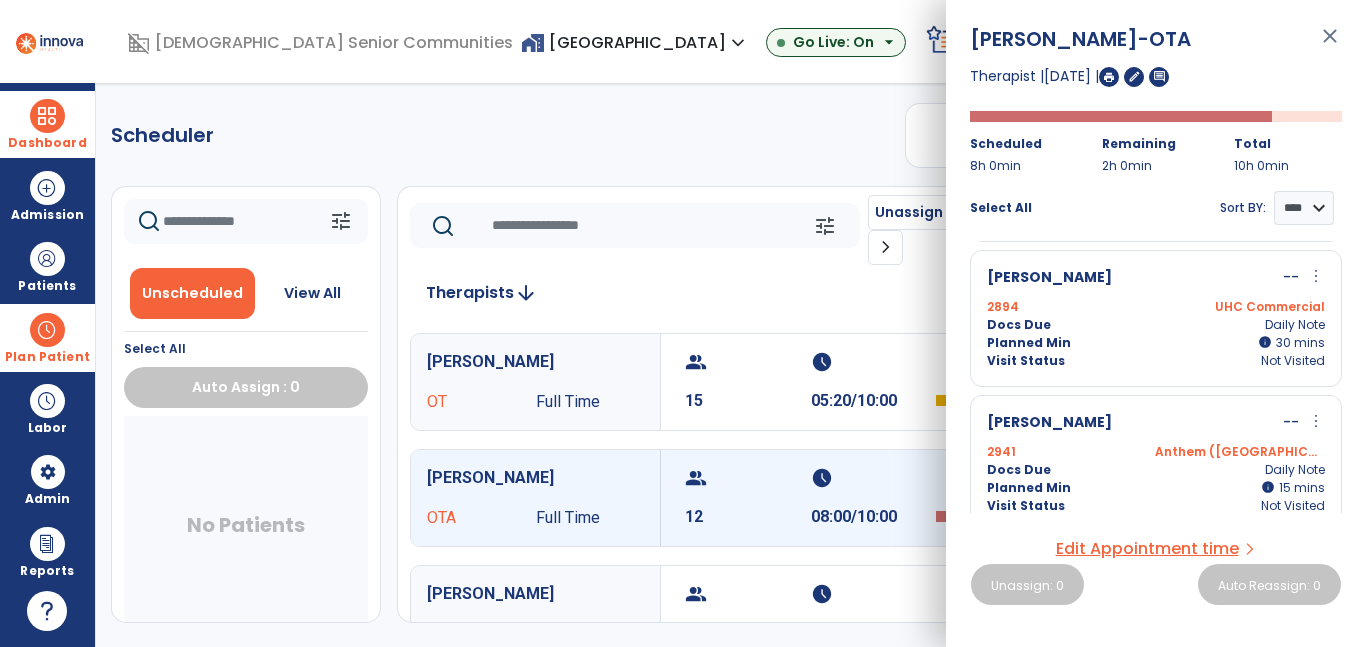 click on "close" at bounding box center [1330, 45] 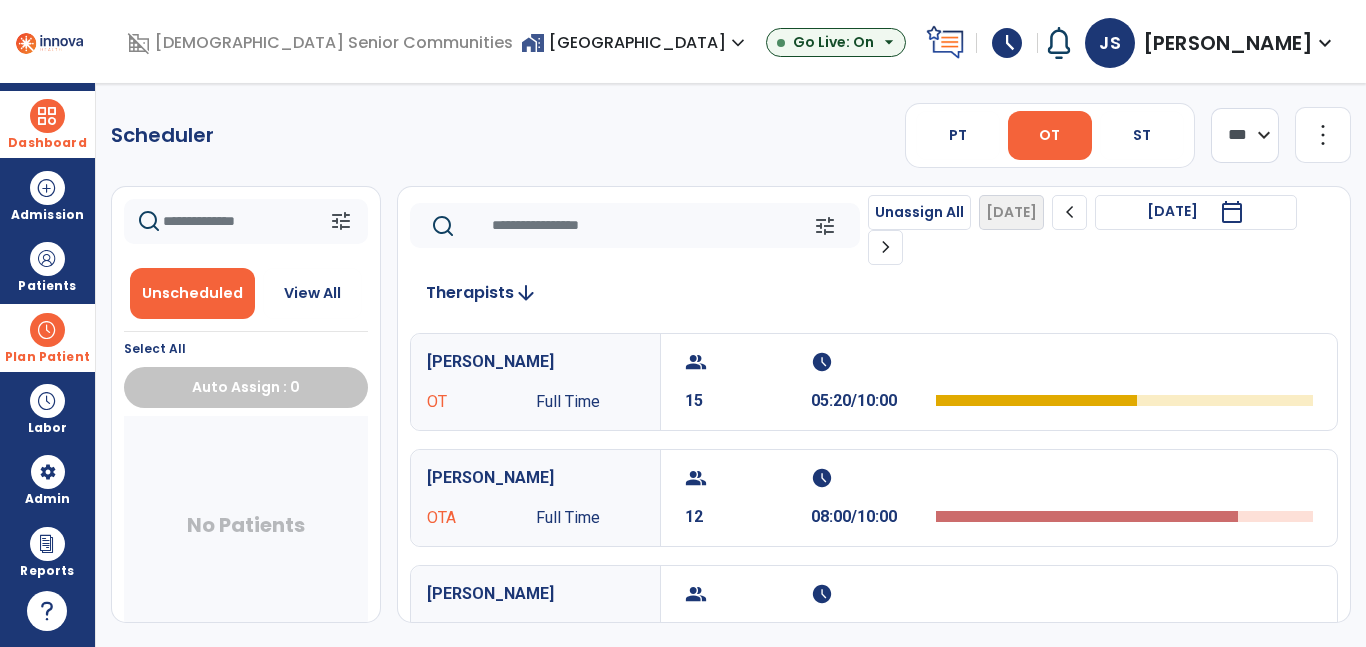 click at bounding box center [47, 116] 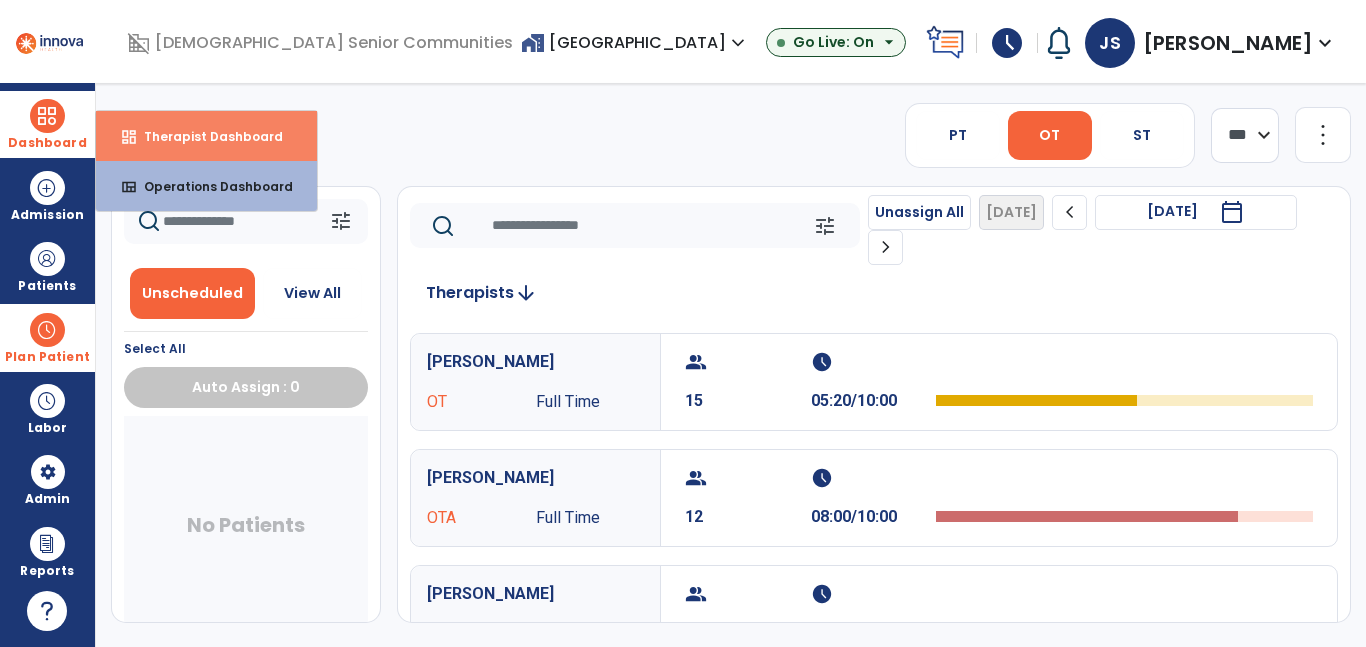 click on "dashboard" at bounding box center [129, 137] 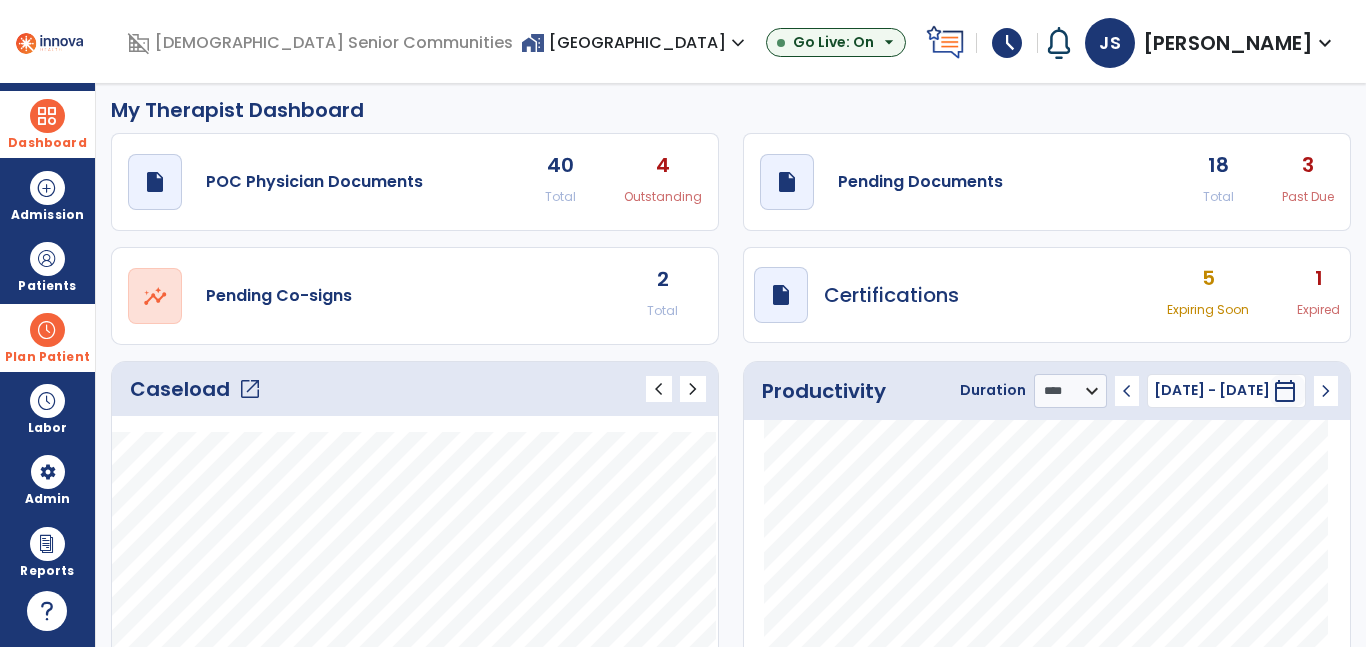 scroll, scrollTop: 0, scrollLeft: 0, axis: both 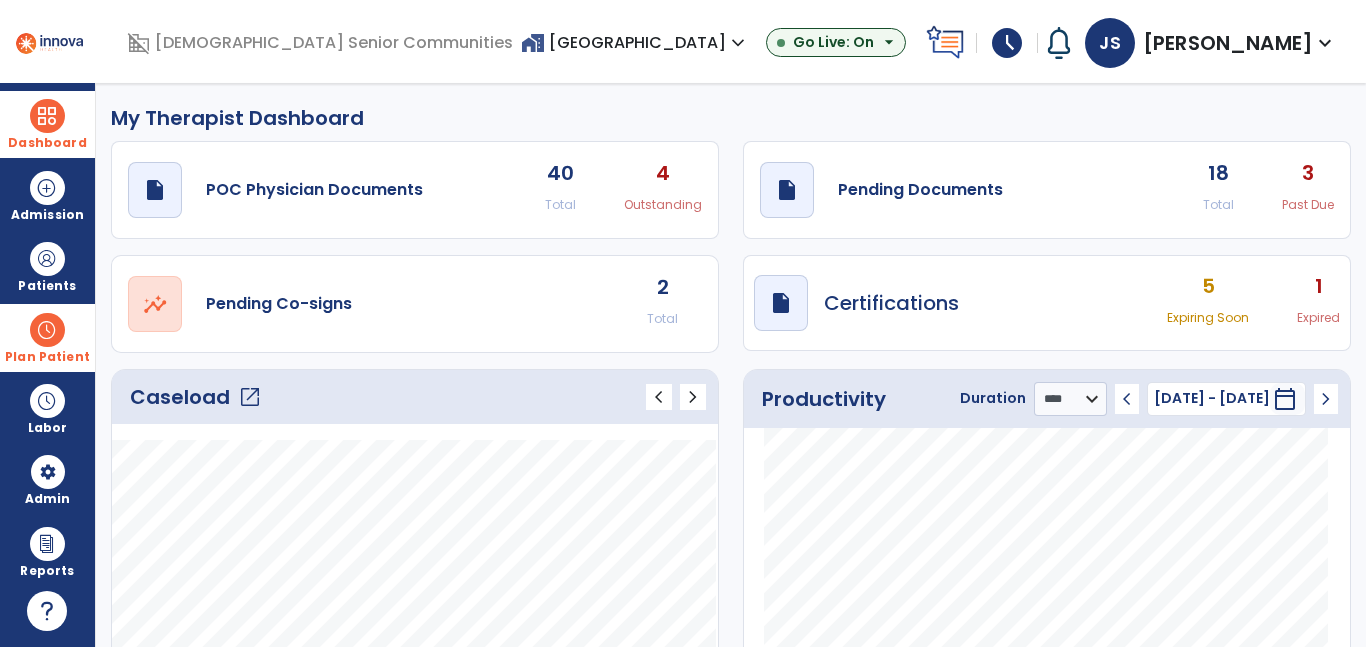 click on "Plan Patient" at bounding box center (47, 286) 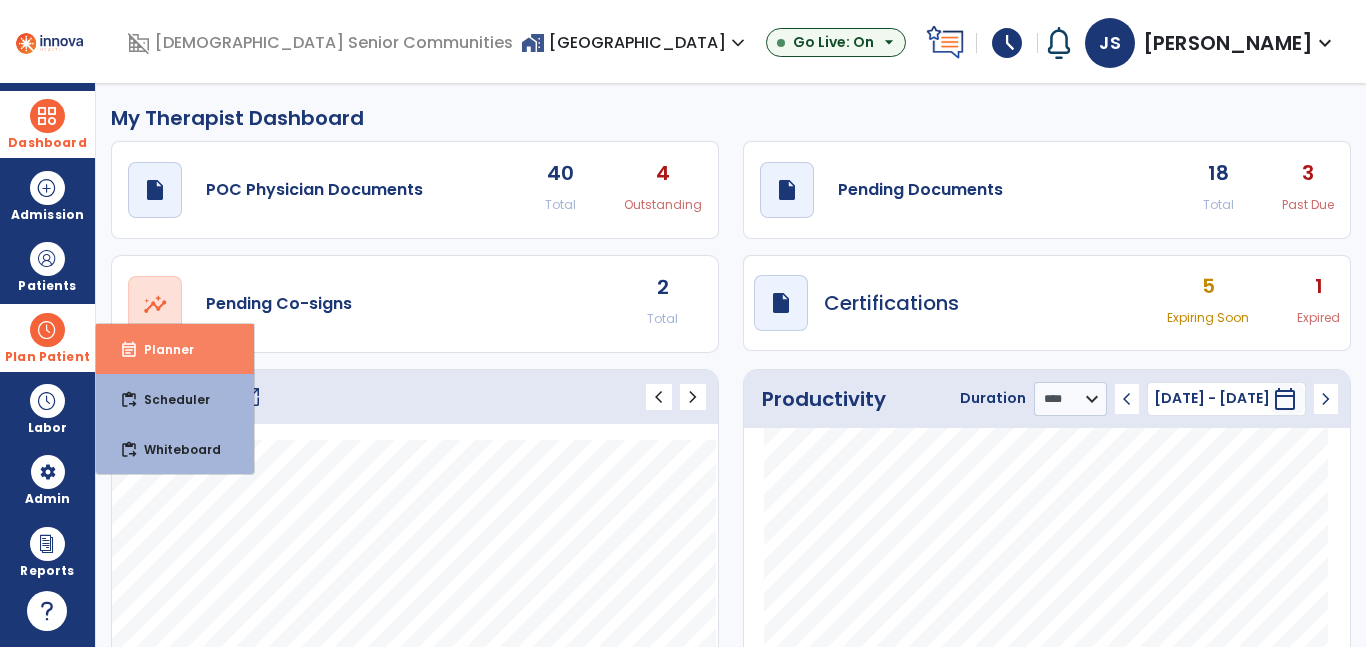 click on "Planner" at bounding box center [161, 349] 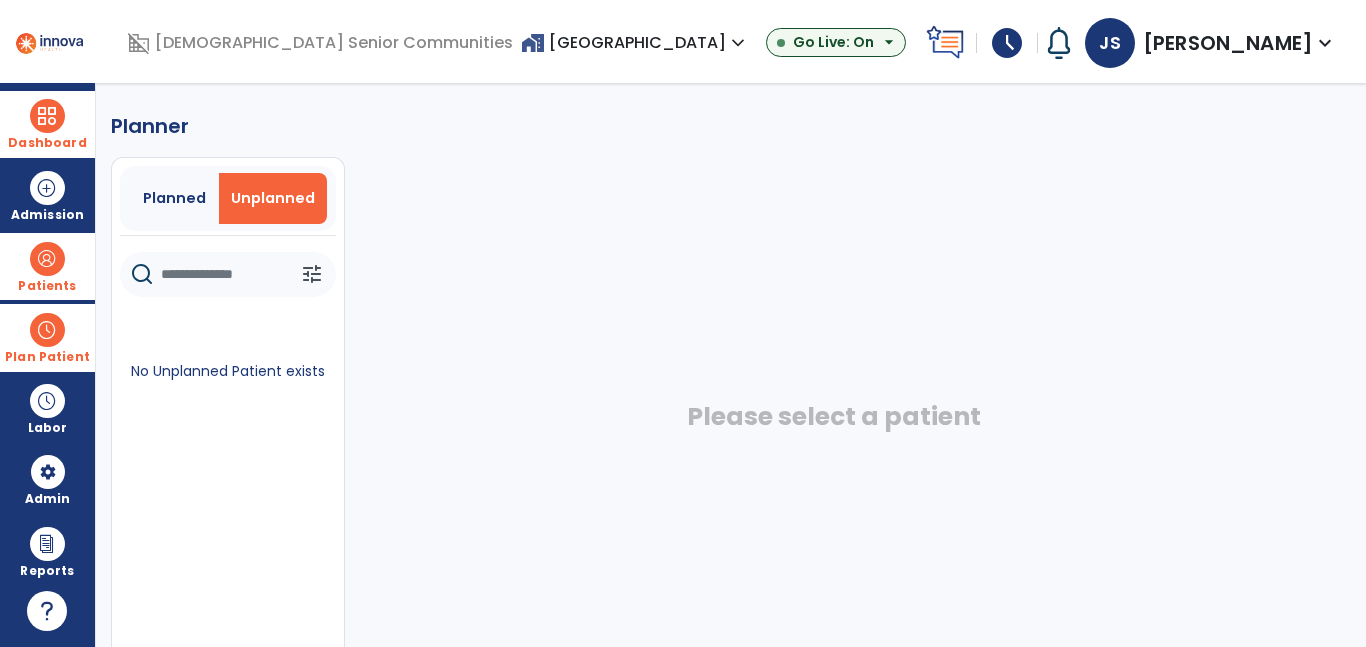 click at bounding box center (47, 259) 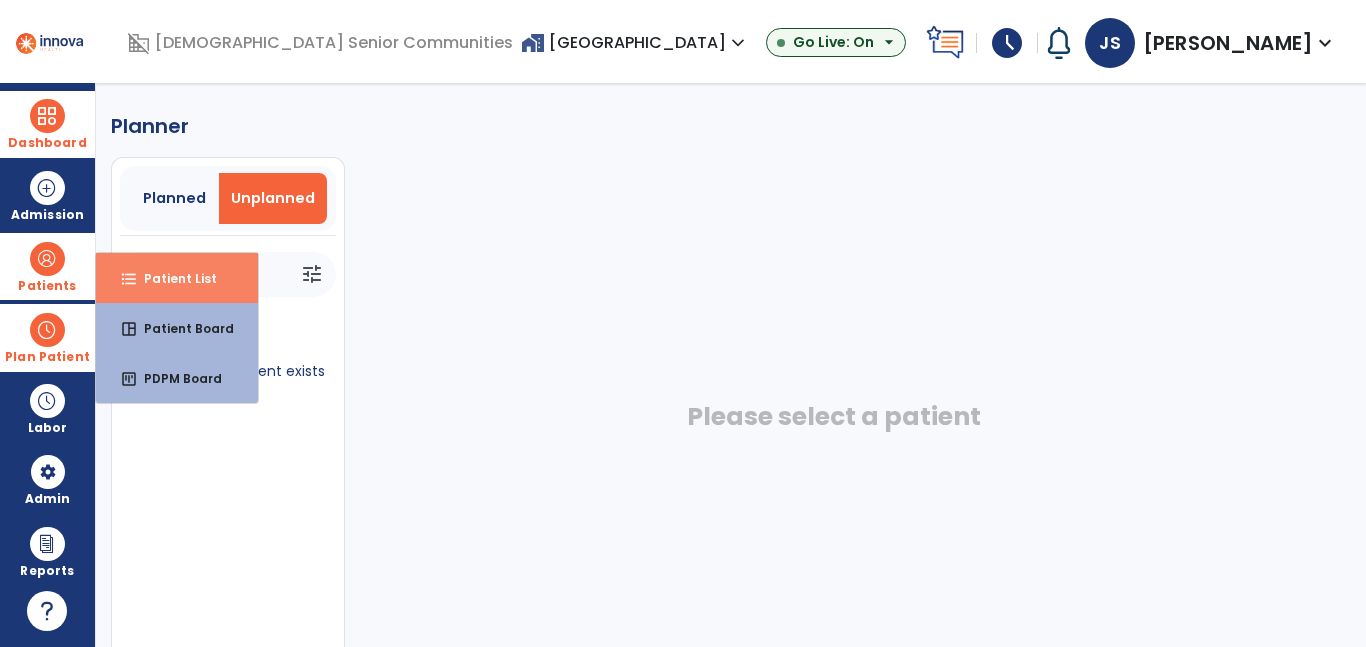 click on "format_list_bulleted  Patient List" at bounding box center (177, 278) 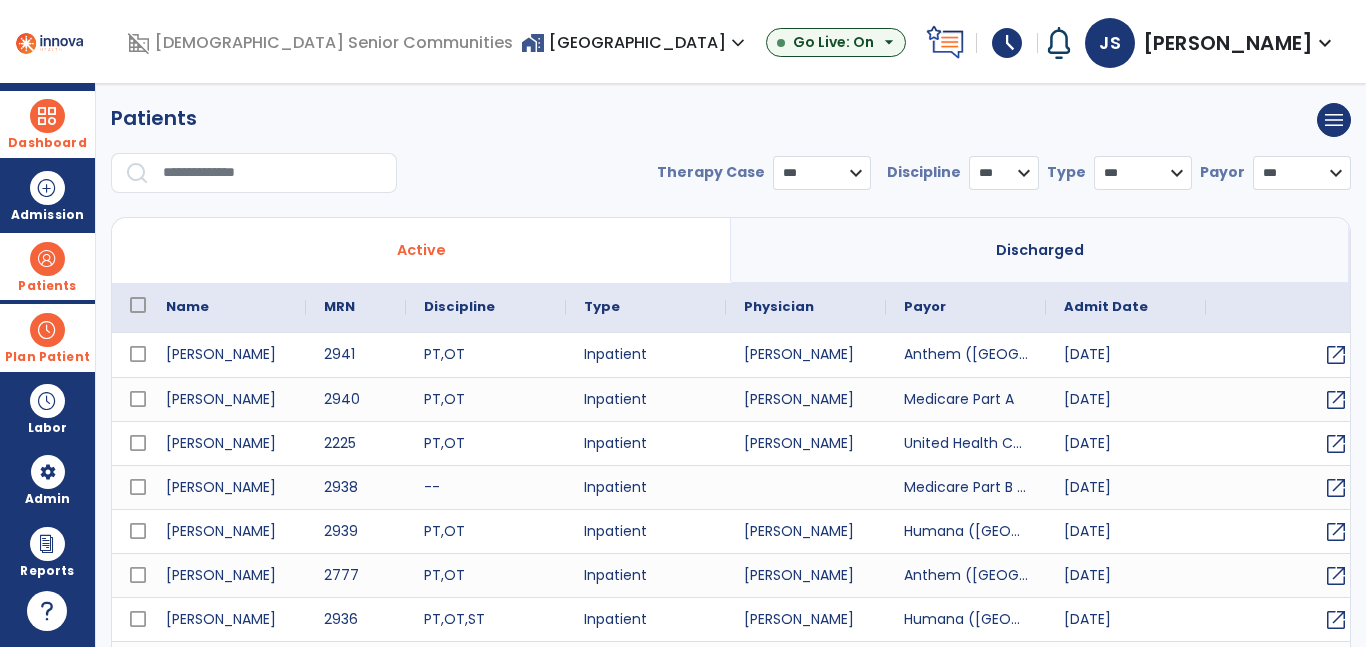 select on "***" 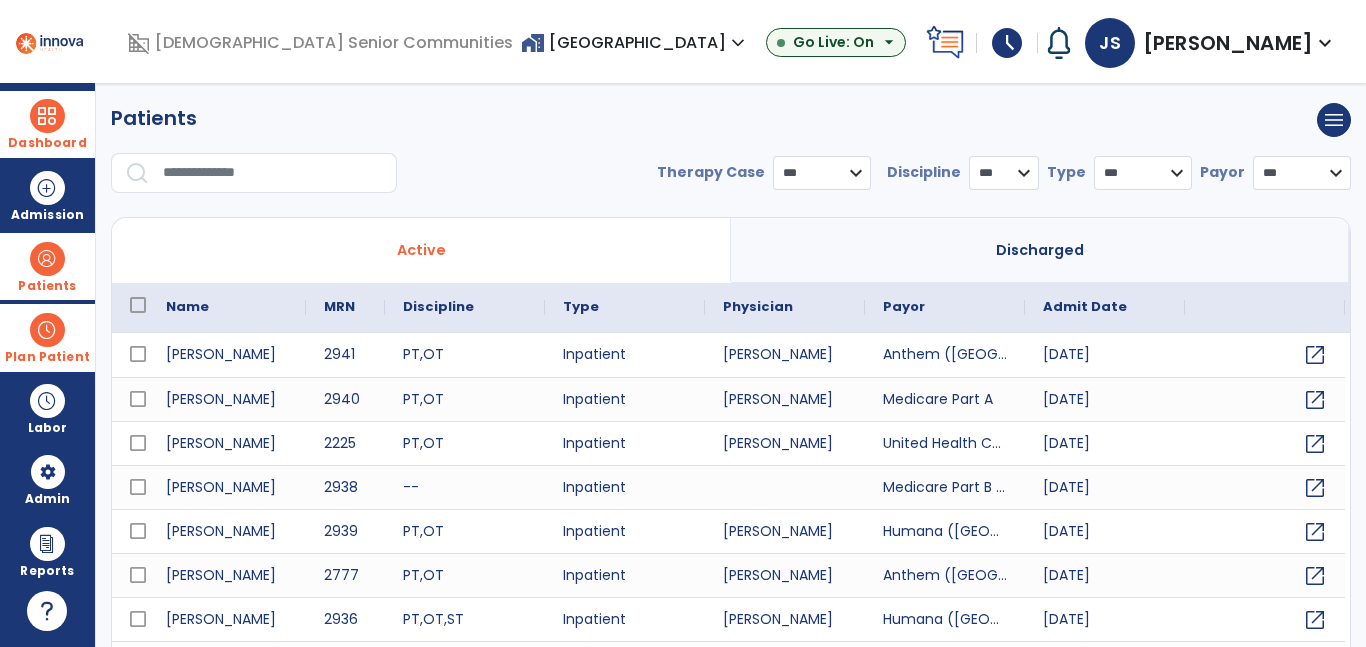 click on "* *** ** ** **" at bounding box center [1004, 173] 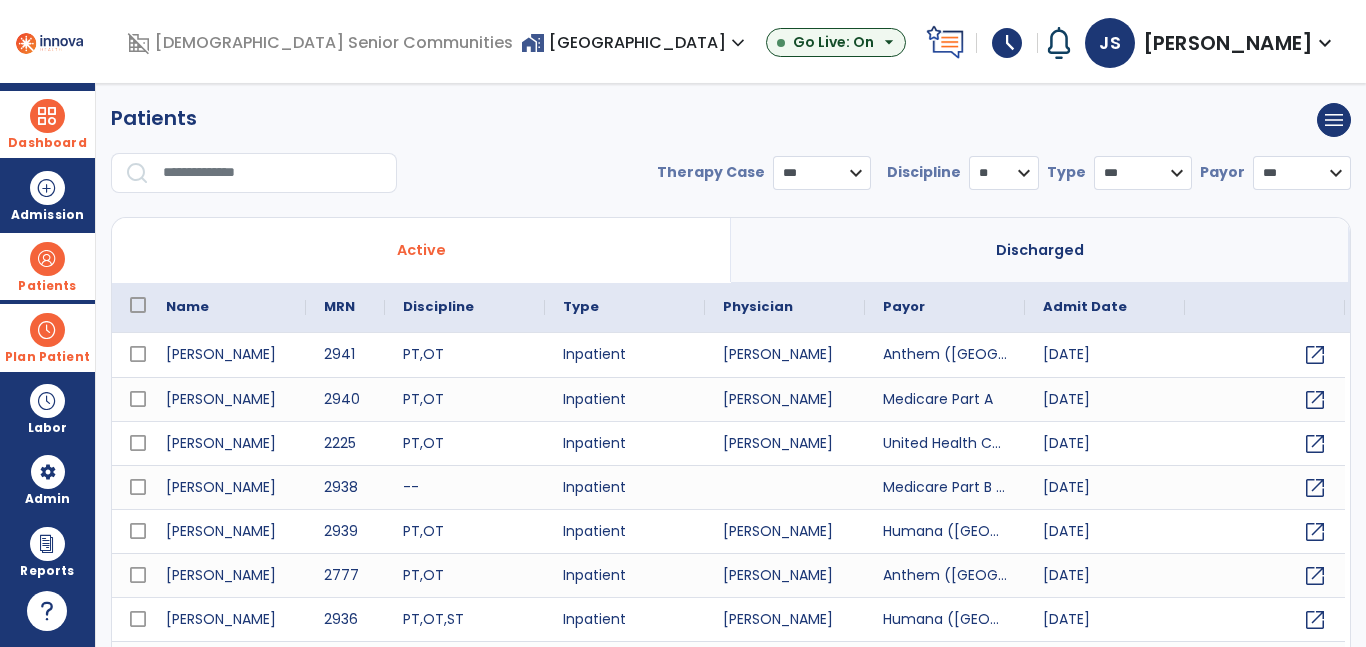 click on "* *** ** ** **" at bounding box center (1004, 173) 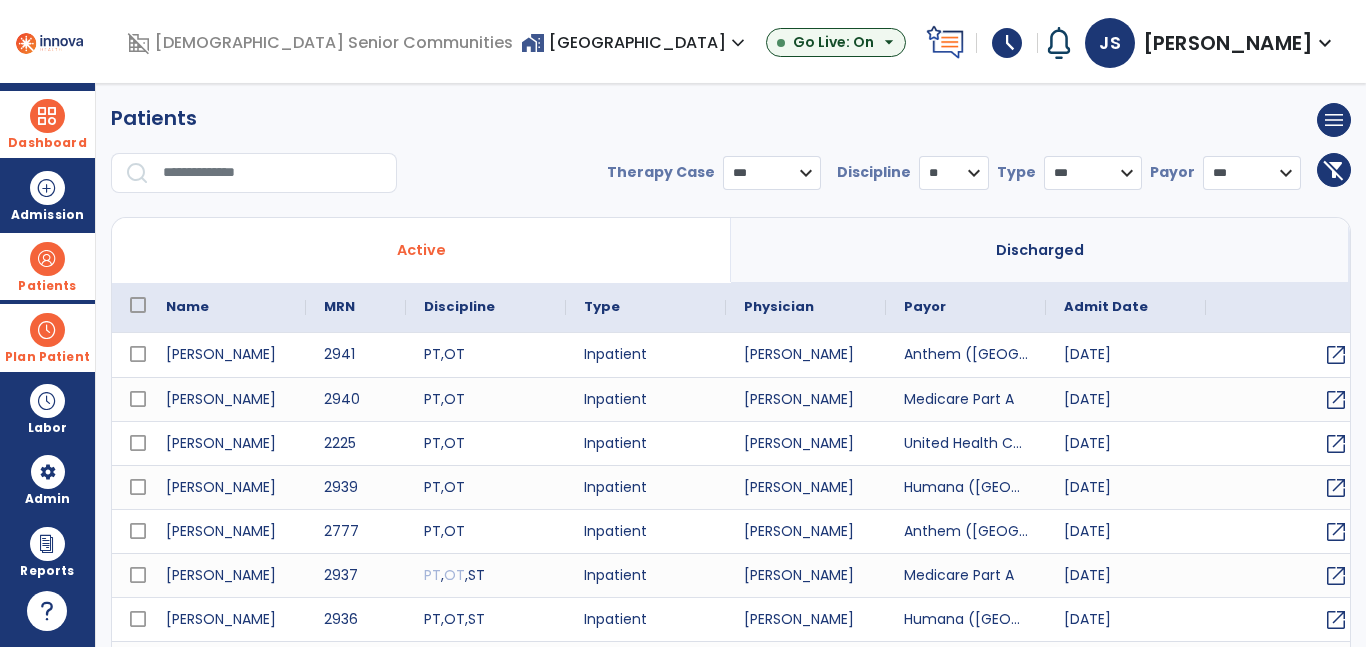 click on "*** **** ******" at bounding box center (772, 173) 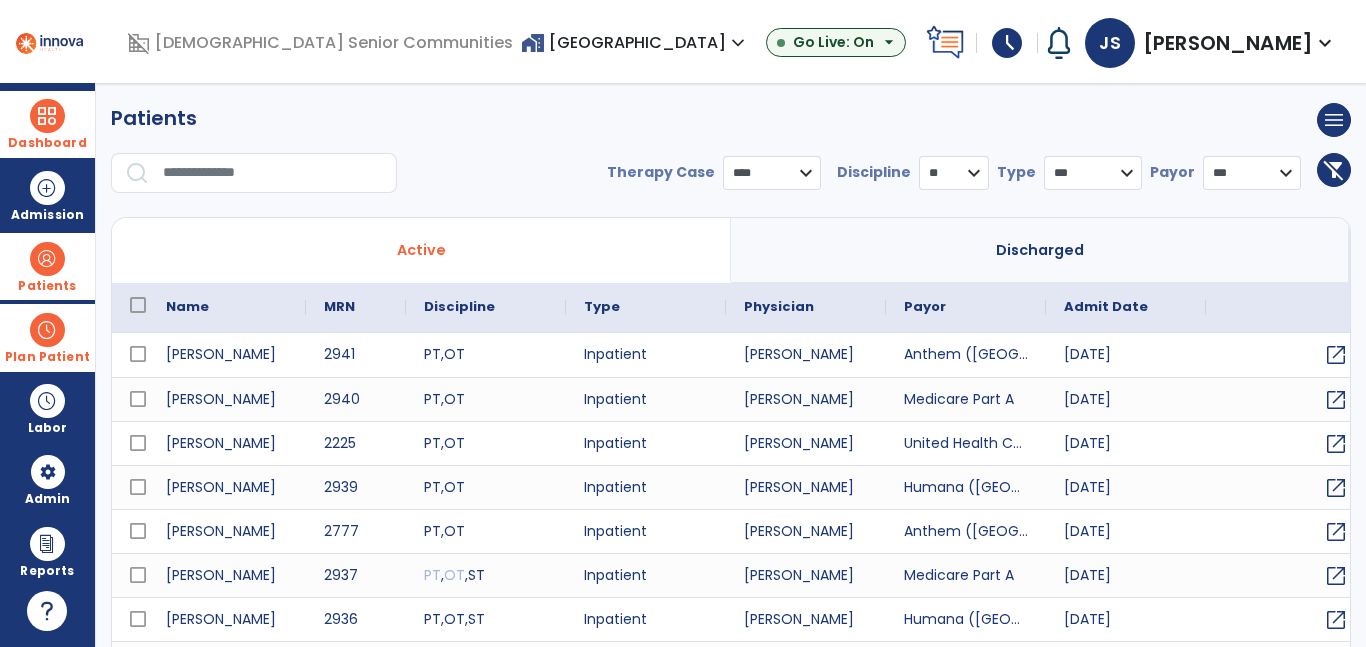 click on "*** **** ******" at bounding box center (772, 173) 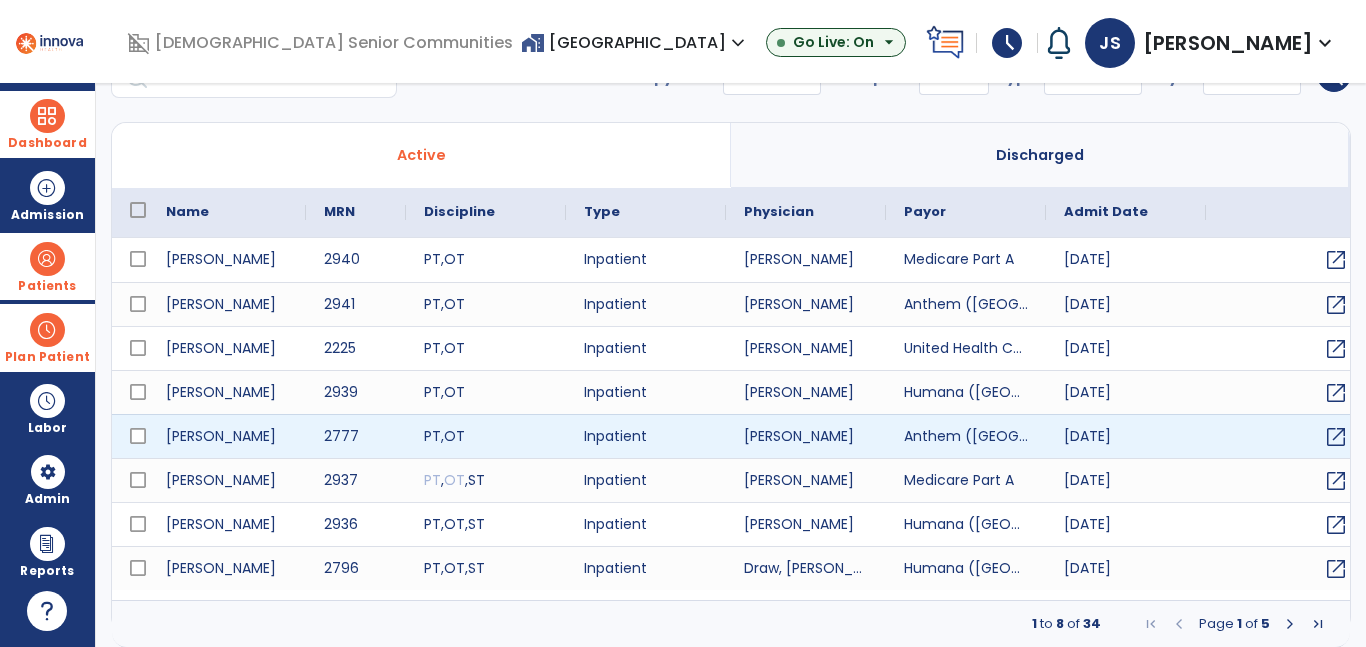 scroll, scrollTop: 96, scrollLeft: 0, axis: vertical 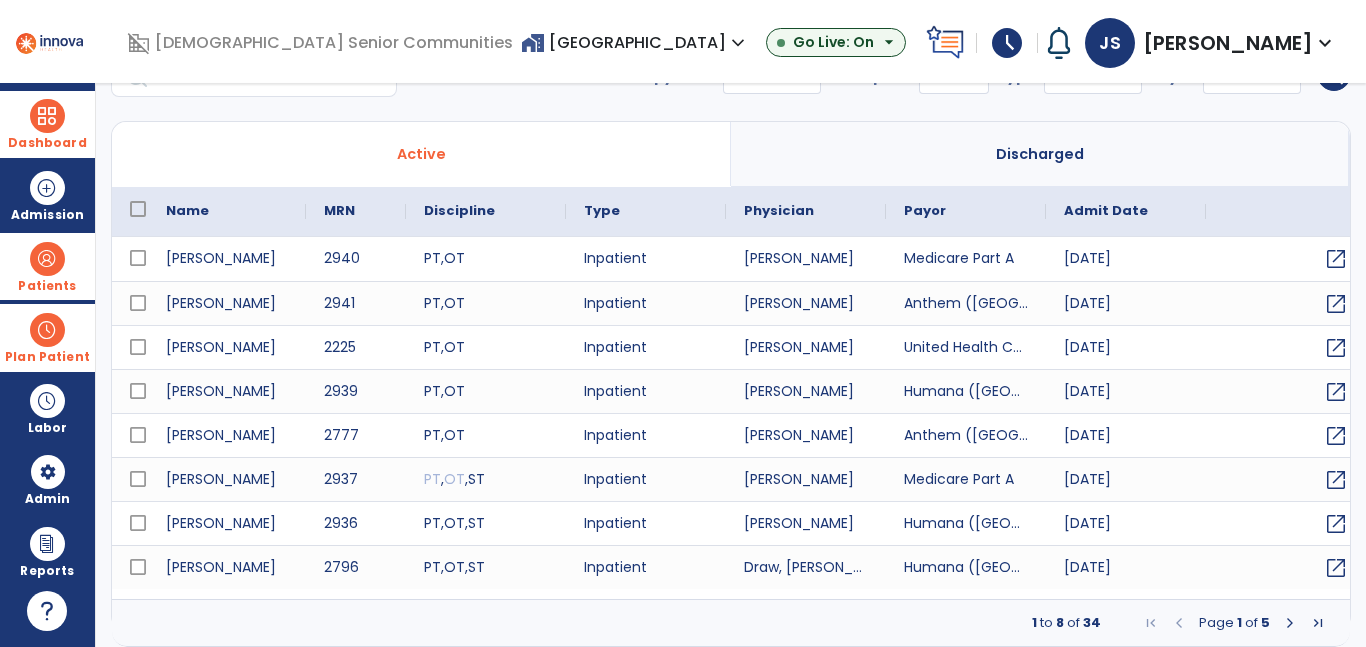 click at bounding box center (1290, 623) 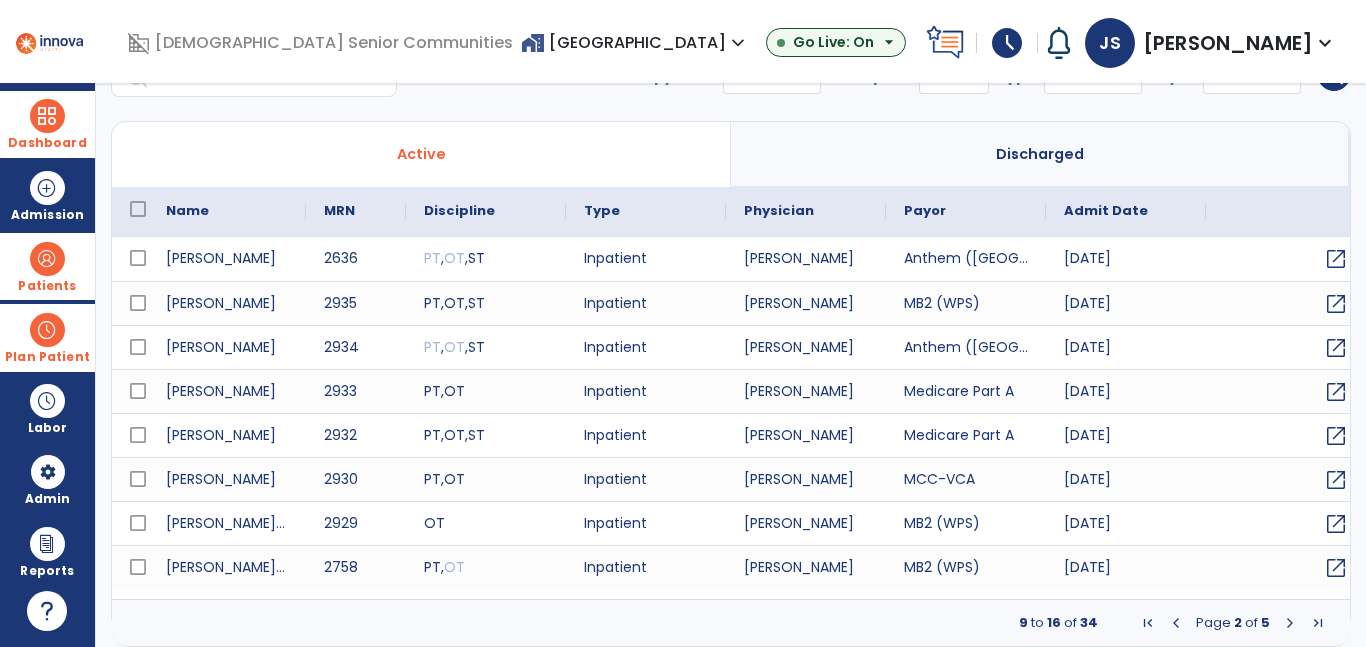 click at bounding box center [1290, 623] 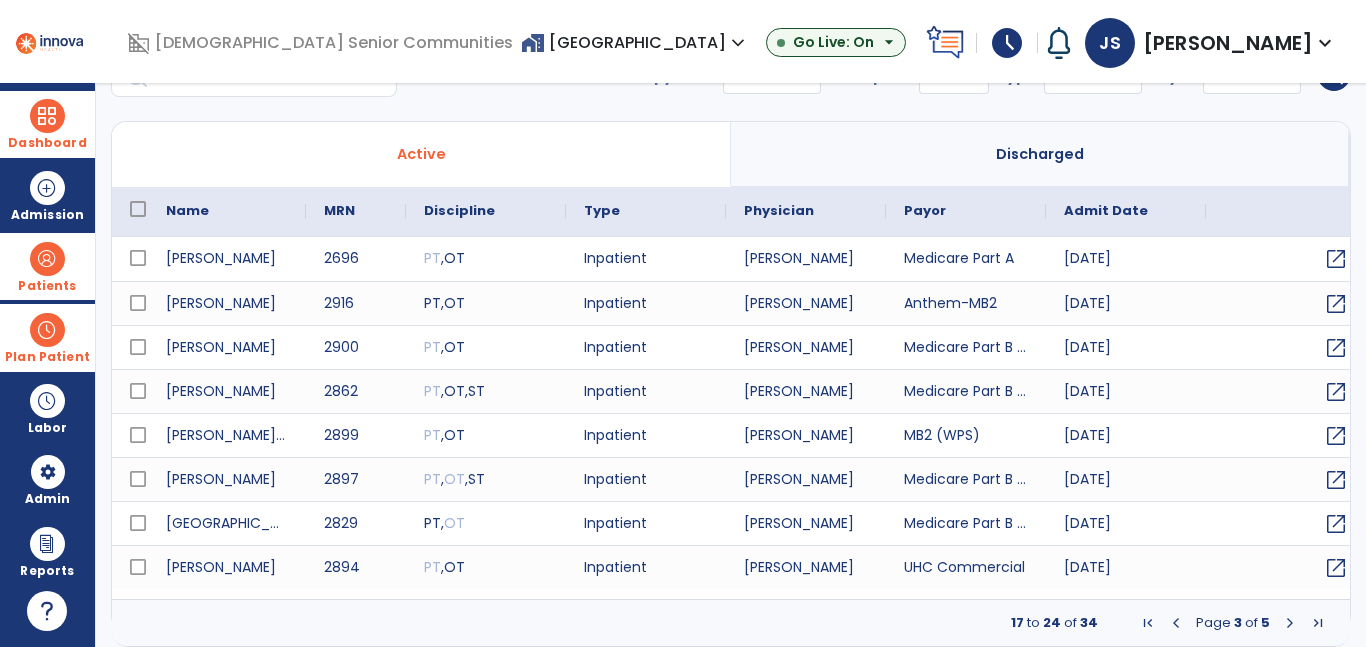 click at bounding box center [1290, 623] 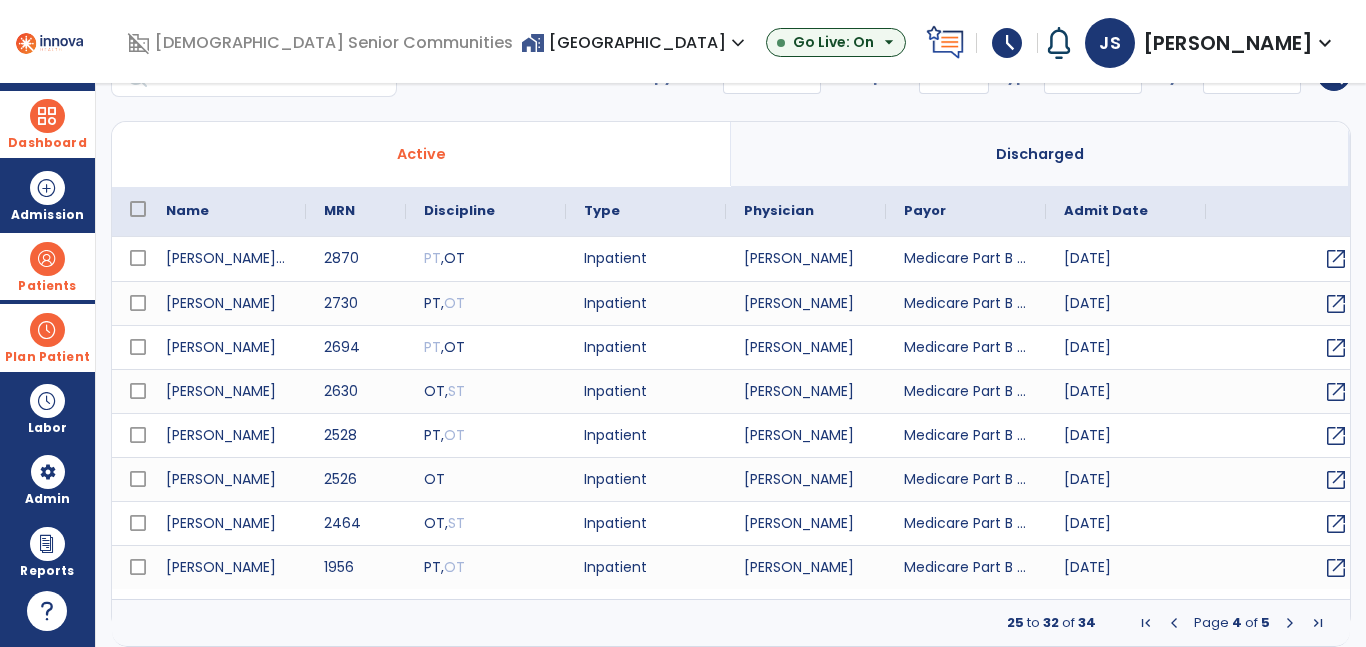 click at bounding box center (1290, 623) 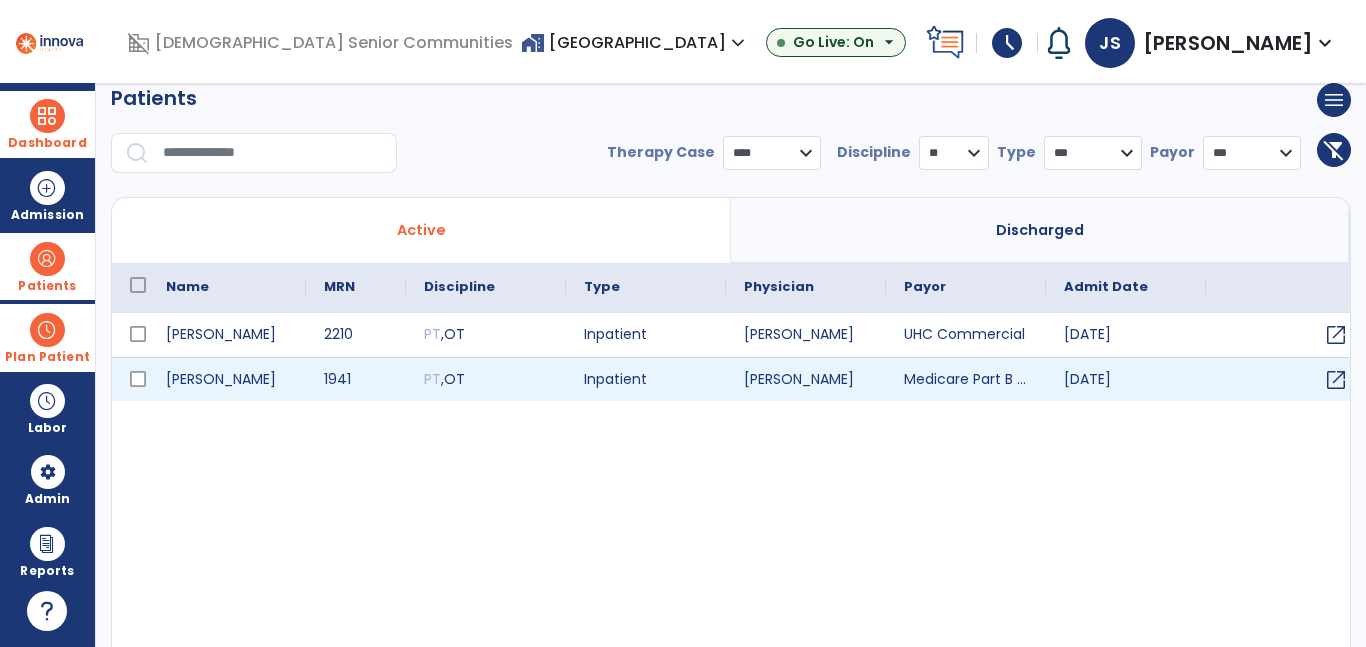 scroll, scrollTop: 0, scrollLeft: 0, axis: both 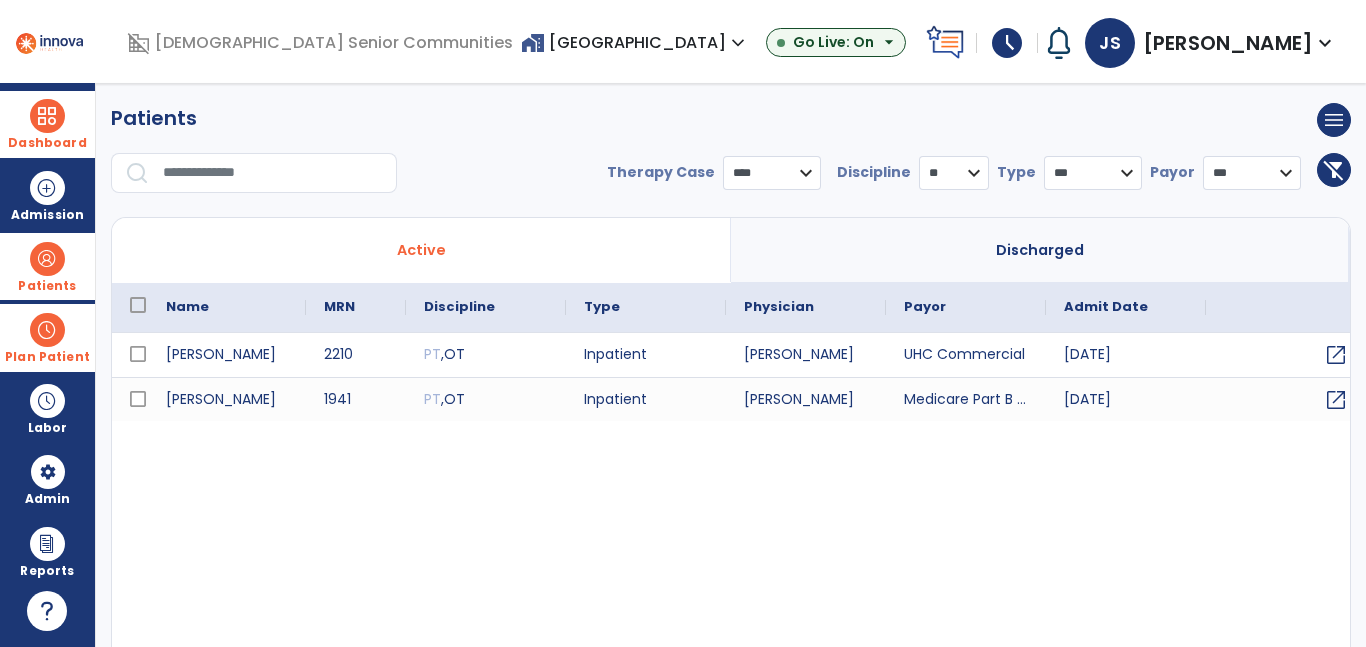 click on "Dashboard" at bounding box center (47, 143) 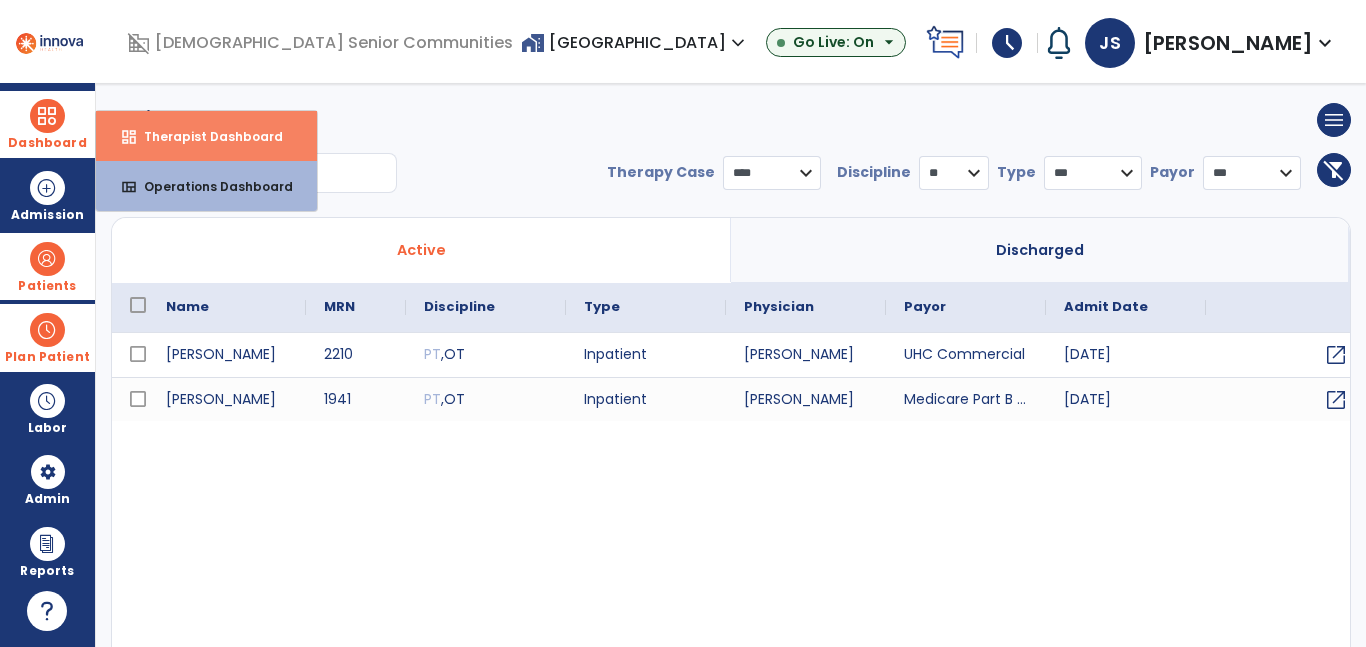 click on "Therapist Dashboard" at bounding box center [205, 136] 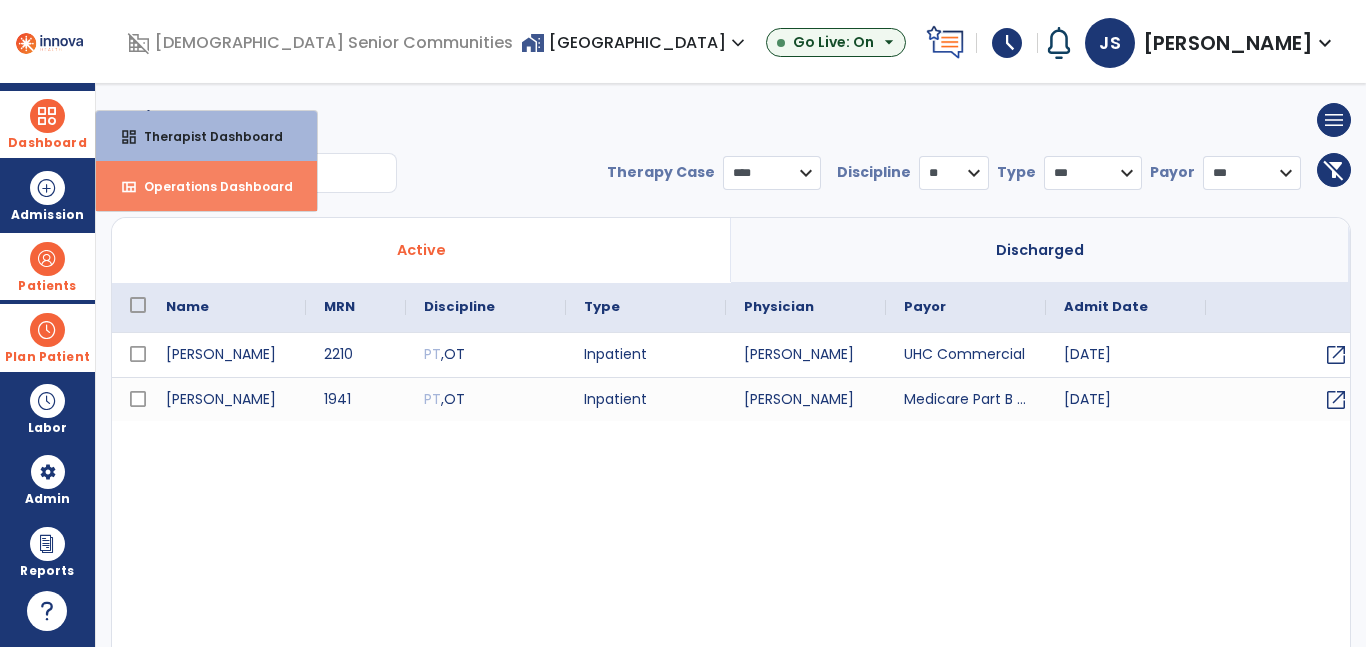 select on "****" 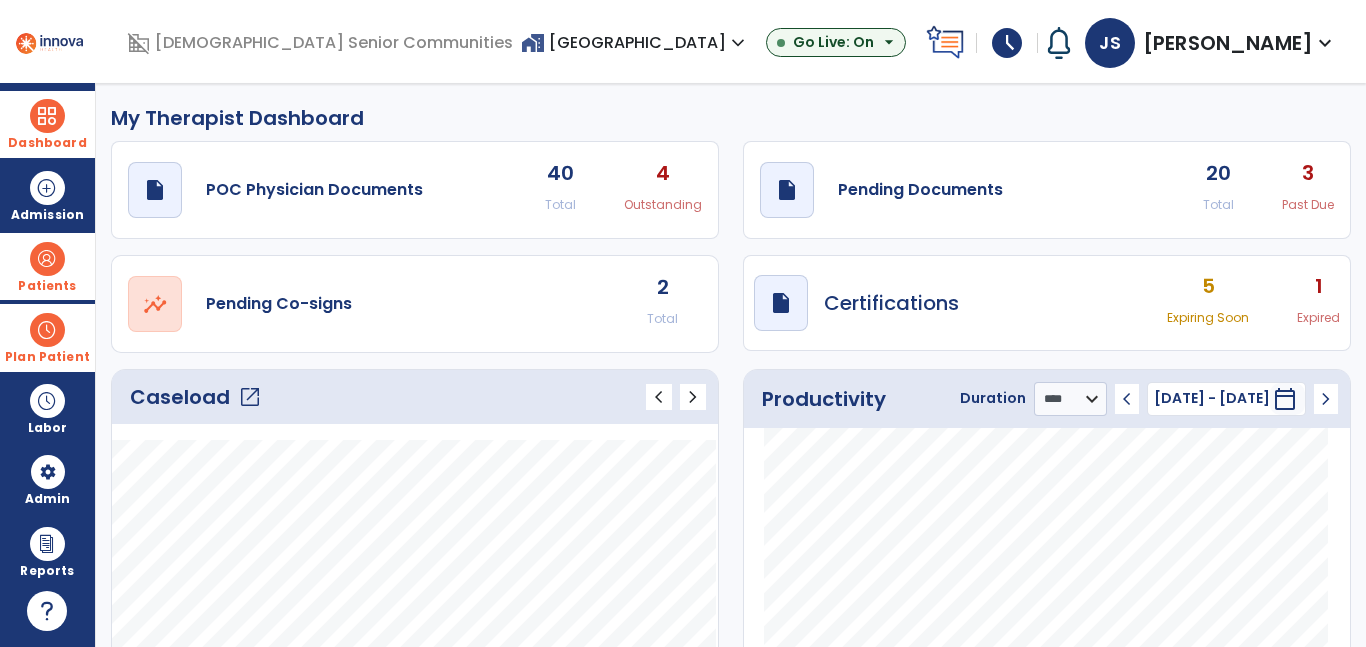 click on "open_in_new" 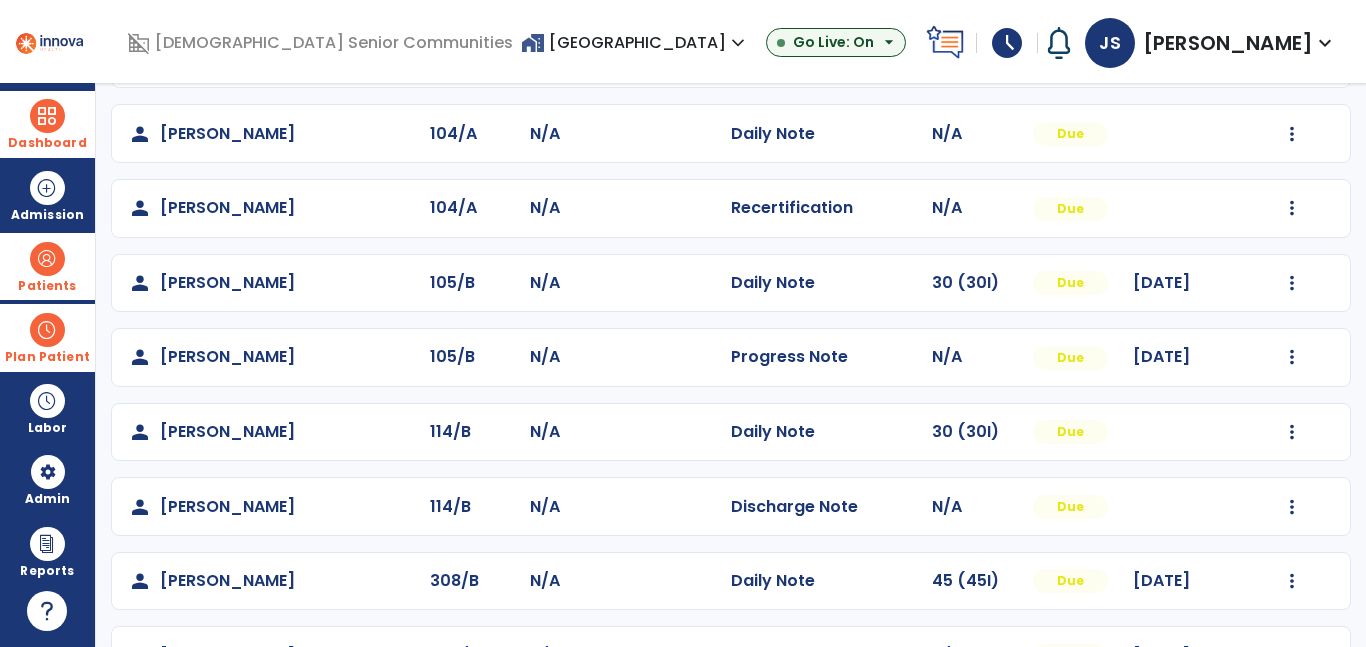 scroll, scrollTop: 379, scrollLeft: 0, axis: vertical 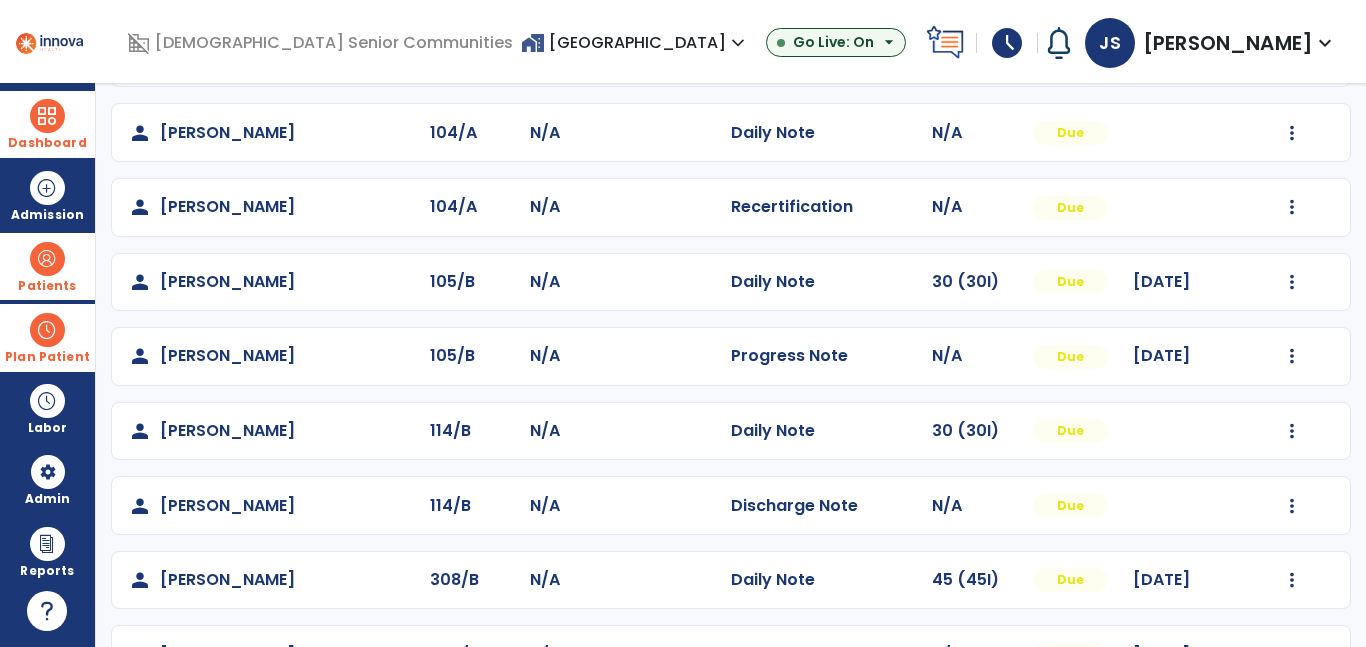 click on "Mark Visit As Complete   Reset Note   Open Document   G + C Mins" 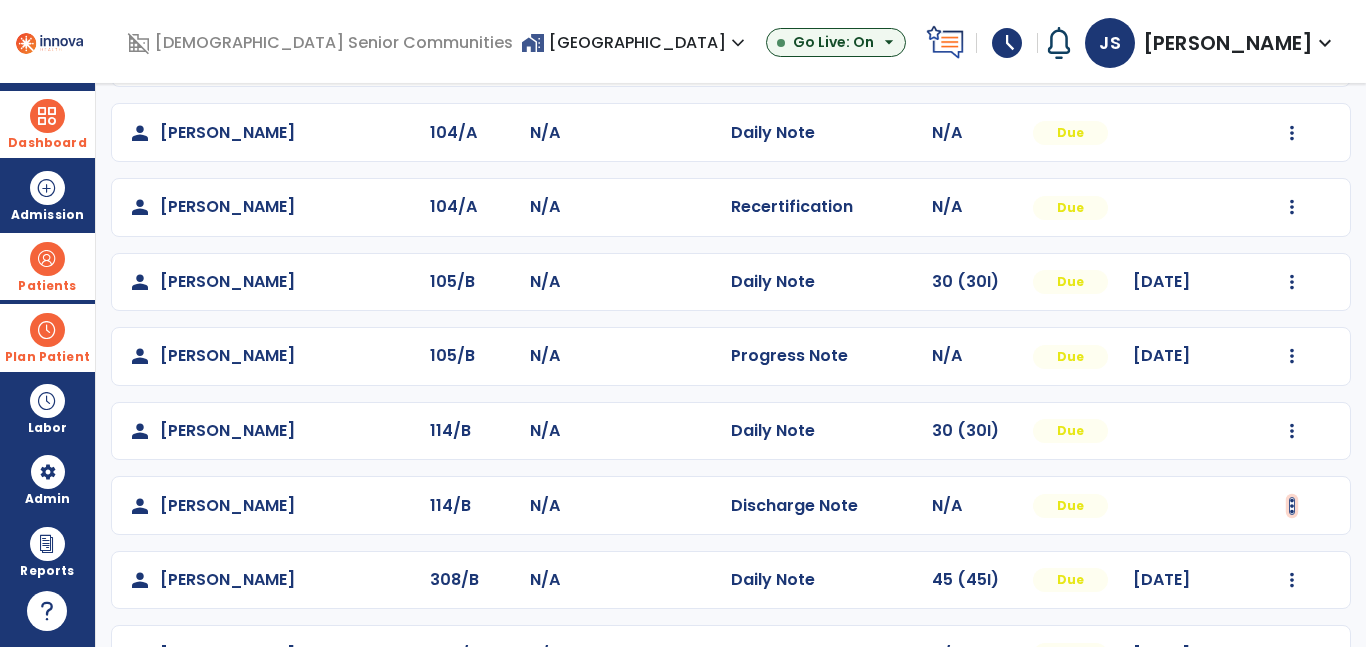 click at bounding box center [1292, -91] 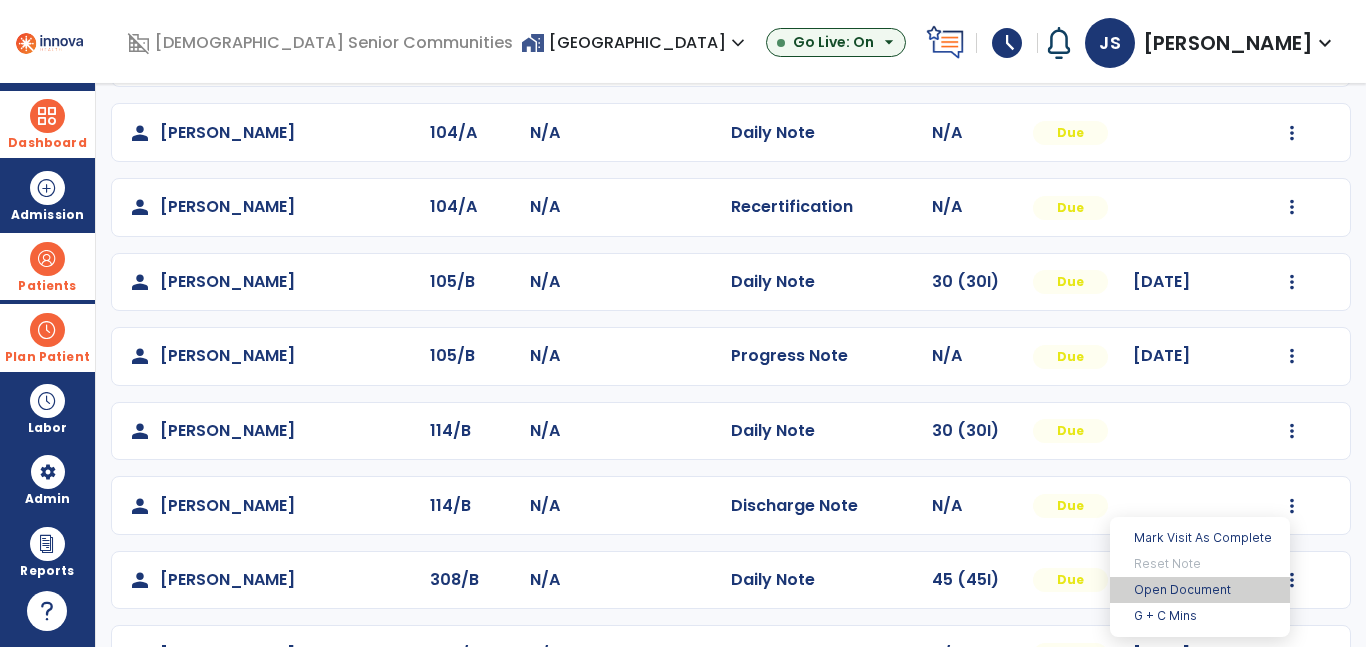 click on "Open Document" at bounding box center (1200, 590) 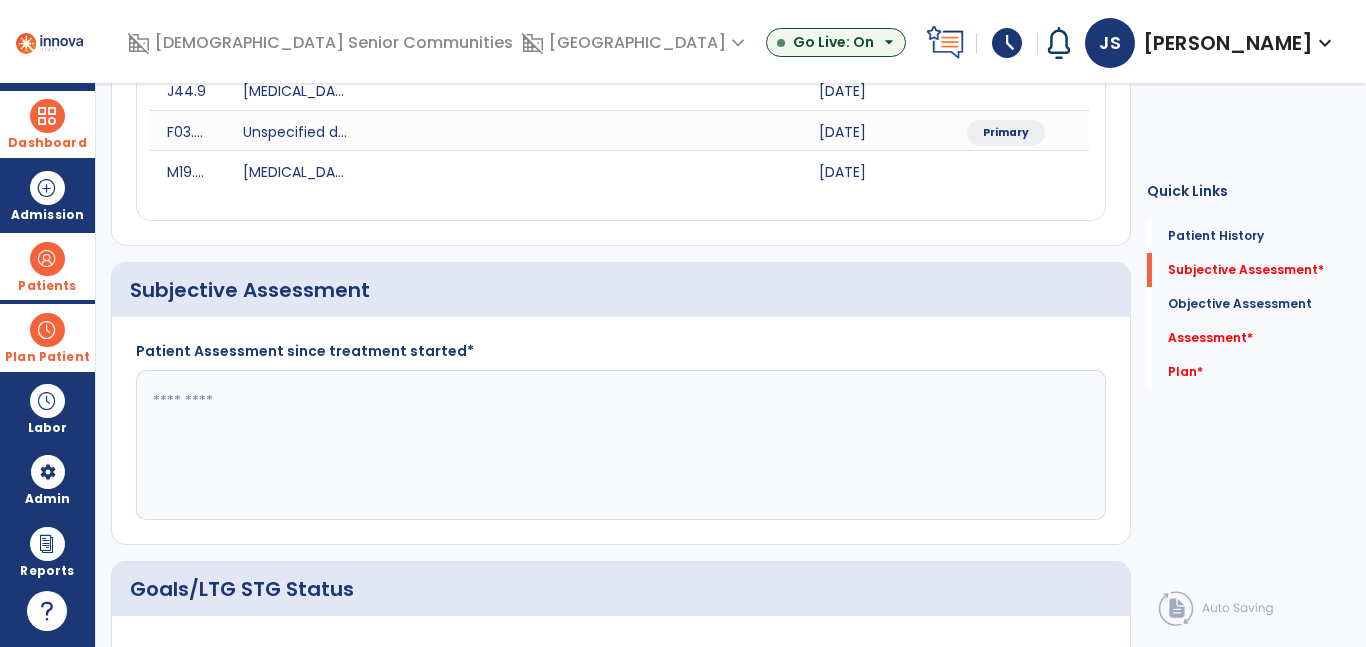 click 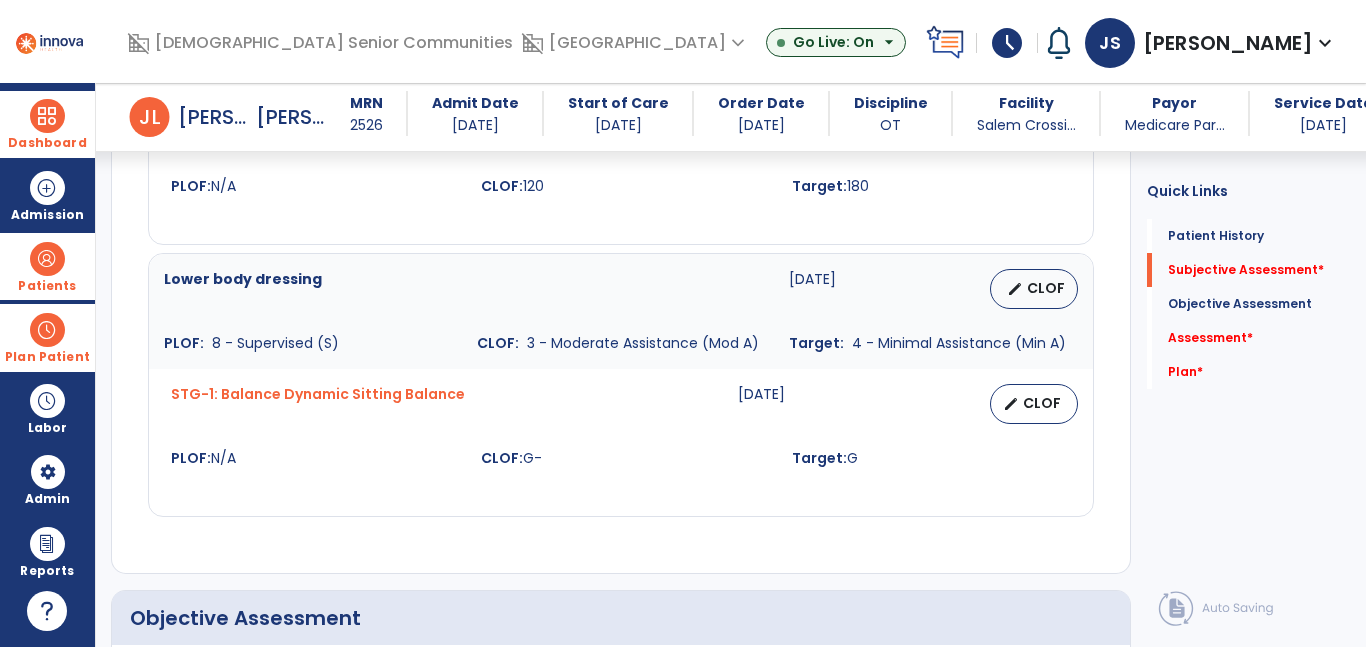 scroll, scrollTop: 1763, scrollLeft: 0, axis: vertical 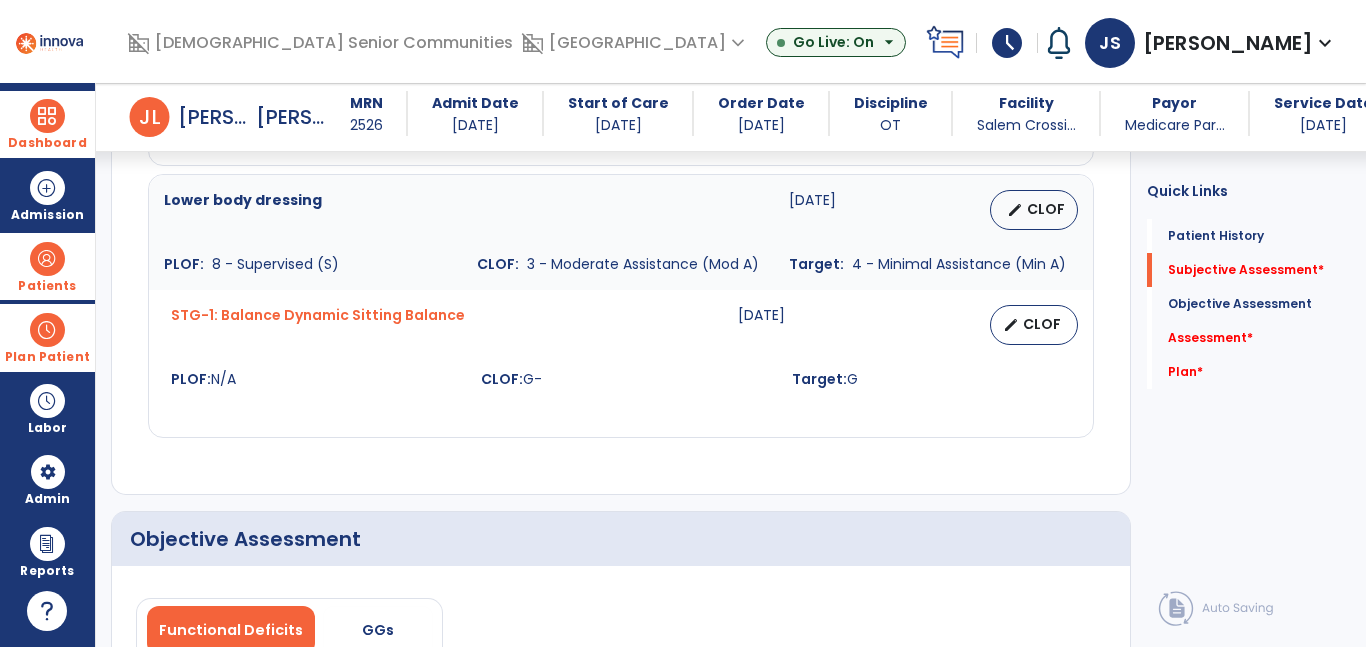 click on "Patients" at bounding box center [47, 266] 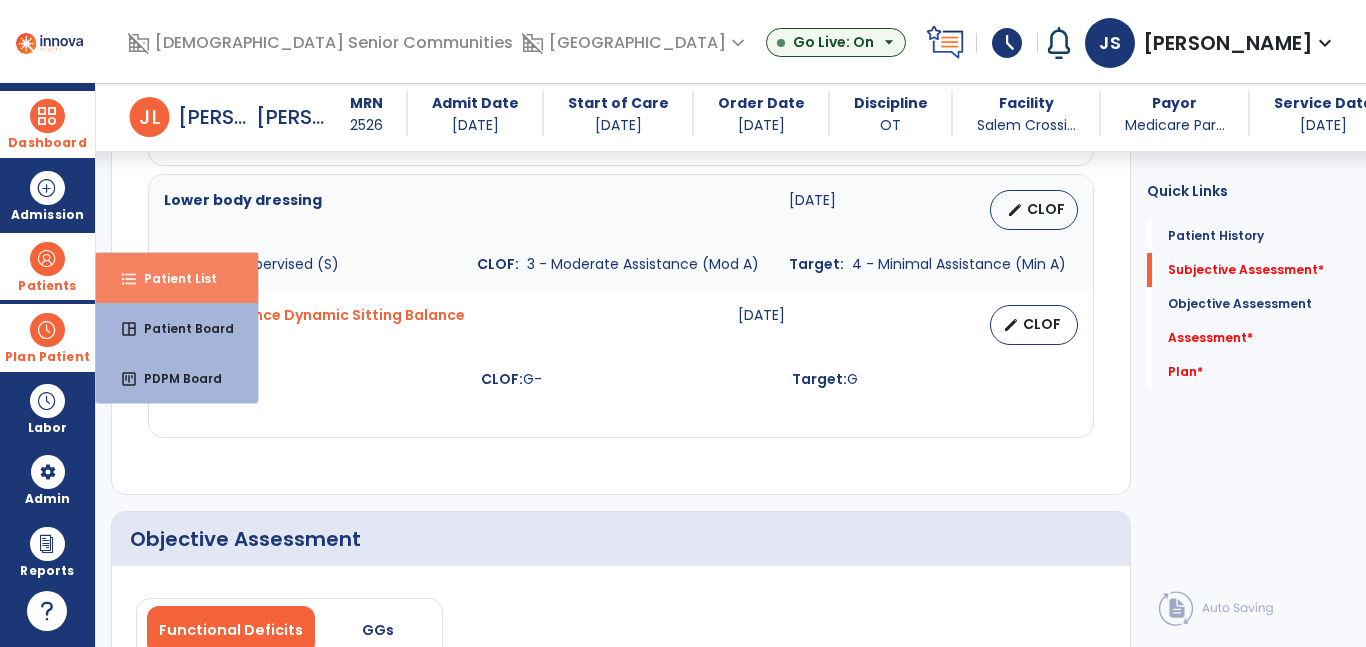 click on "format_list_bulleted  Patient List" at bounding box center (177, 278) 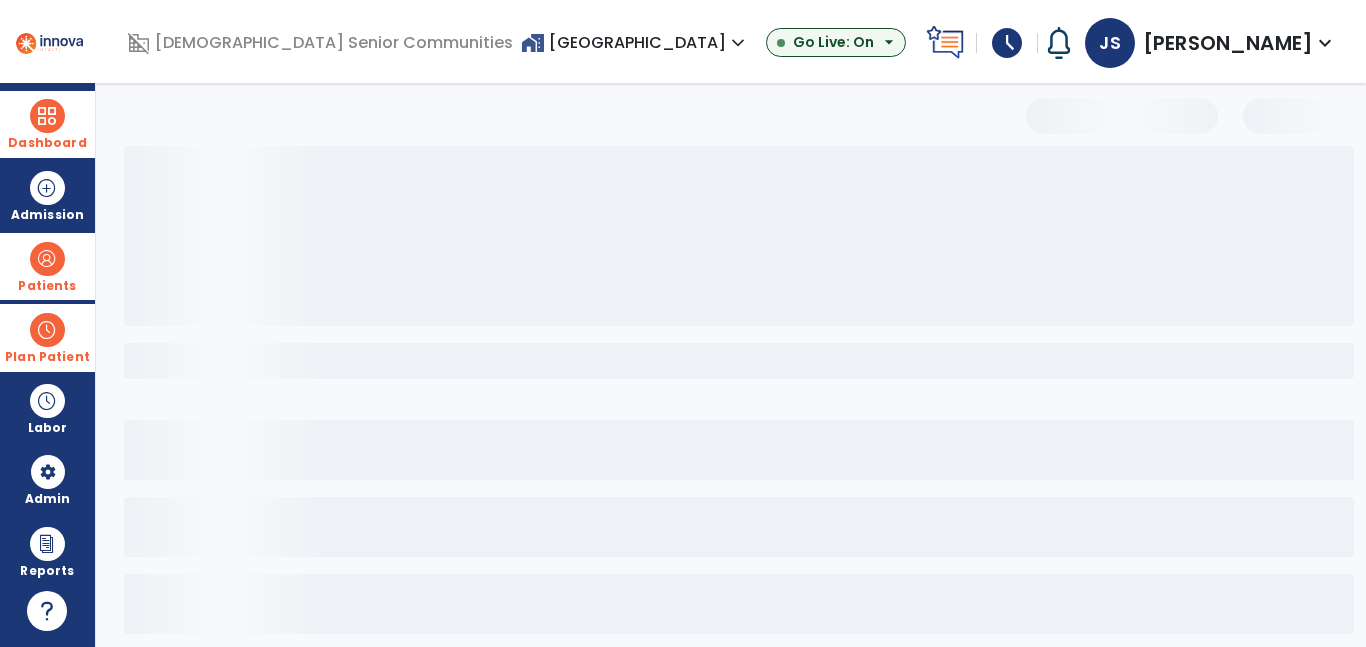 scroll, scrollTop: 96, scrollLeft: 0, axis: vertical 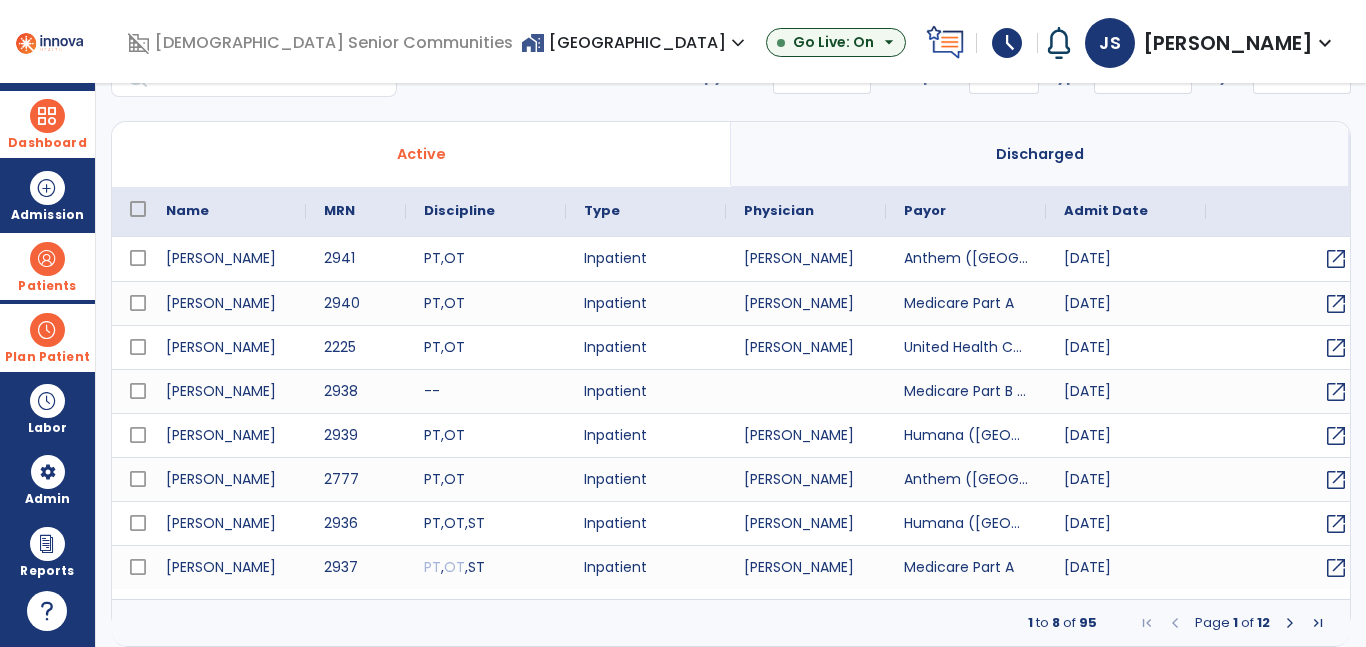 select on "***" 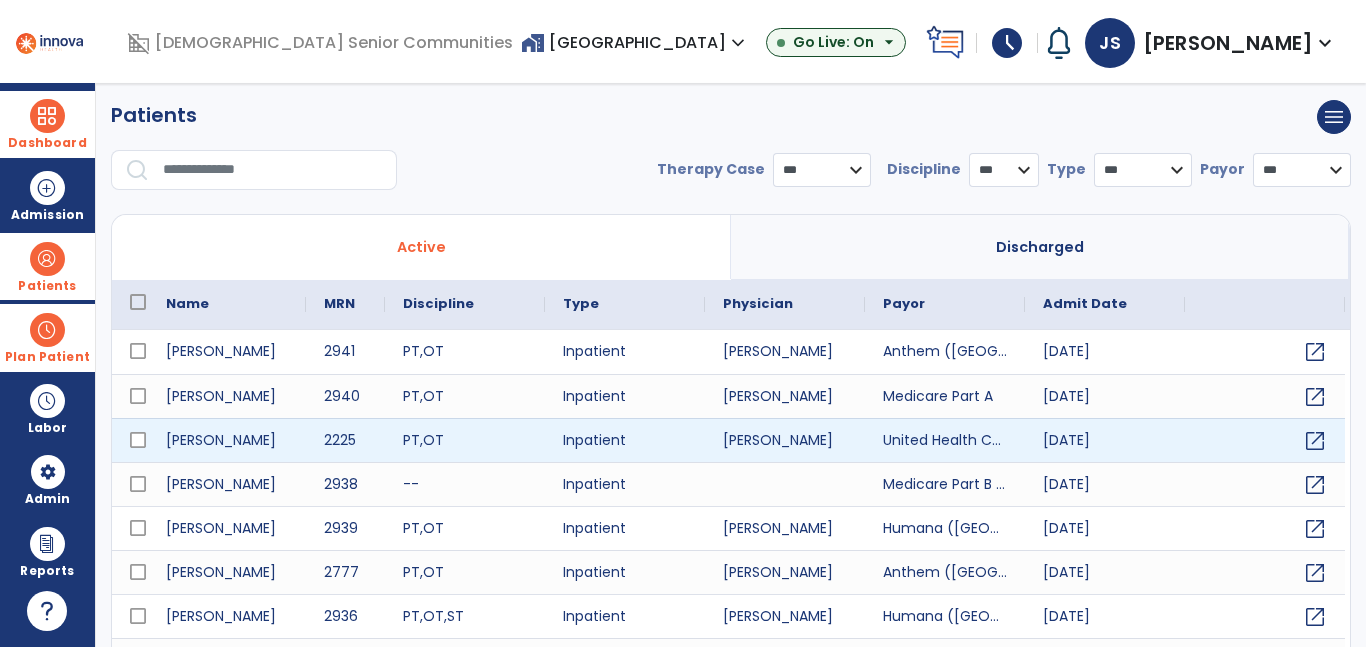 scroll, scrollTop: 0, scrollLeft: 0, axis: both 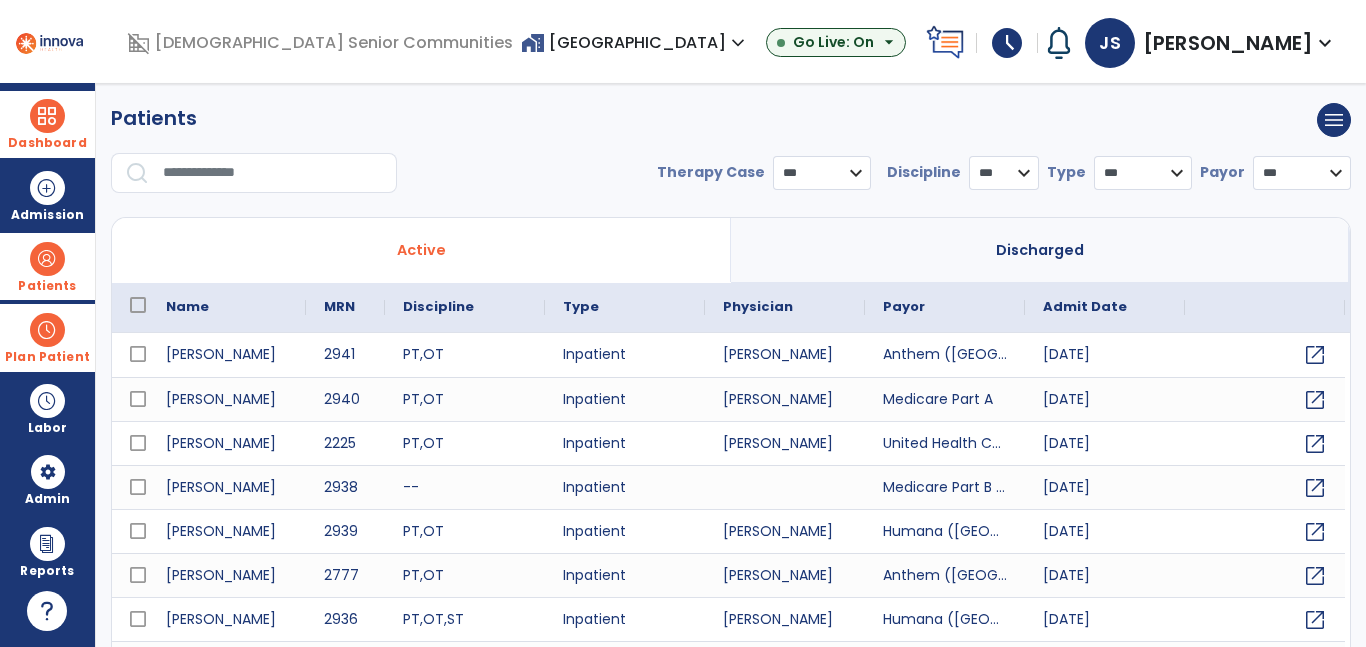click at bounding box center (273, 173) 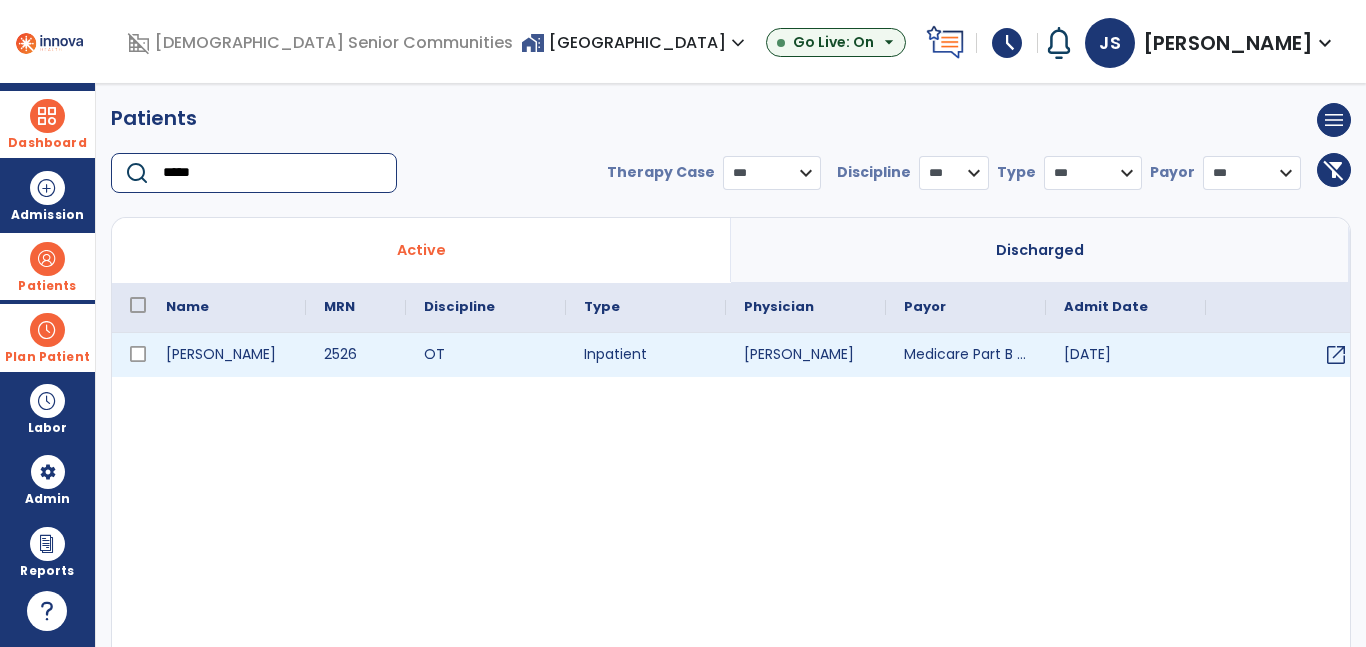type on "*****" 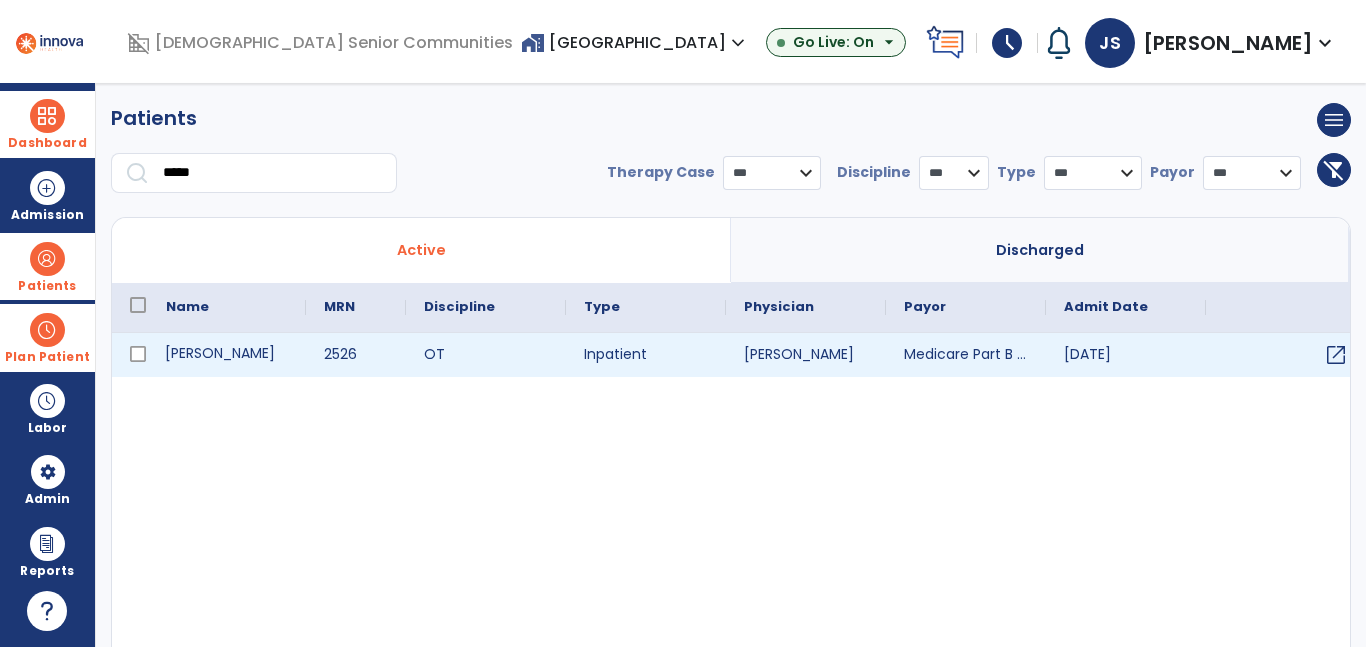 click on "[PERSON_NAME]" at bounding box center [227, 355] 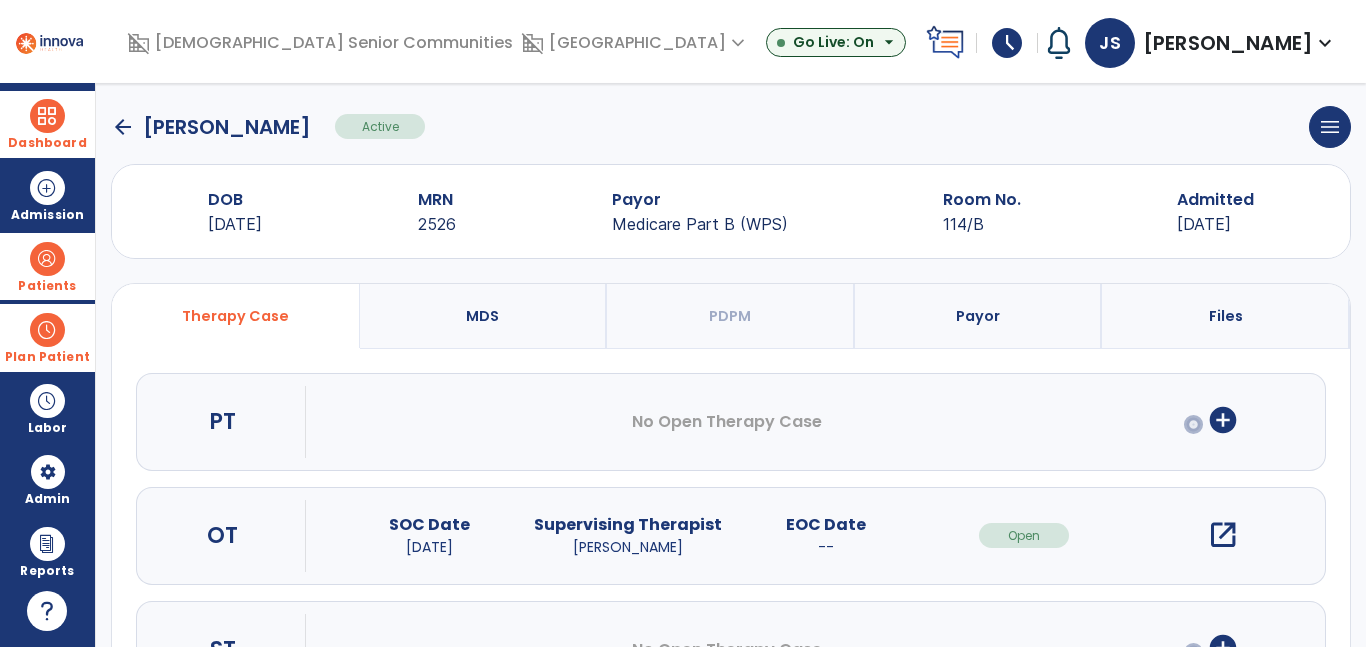 scroll, scrollTop: 31, scrollLeft: 0, axis: vertical 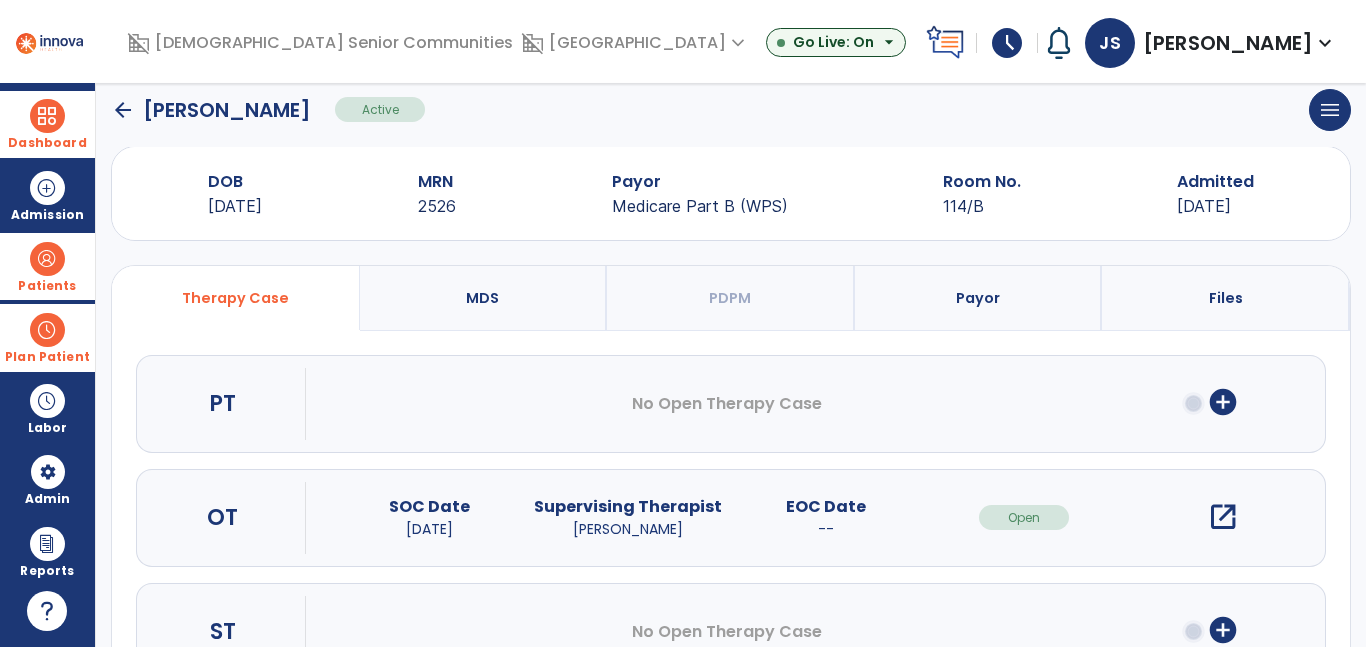 click on "open_in_new" at bounding box center [1223, 517] 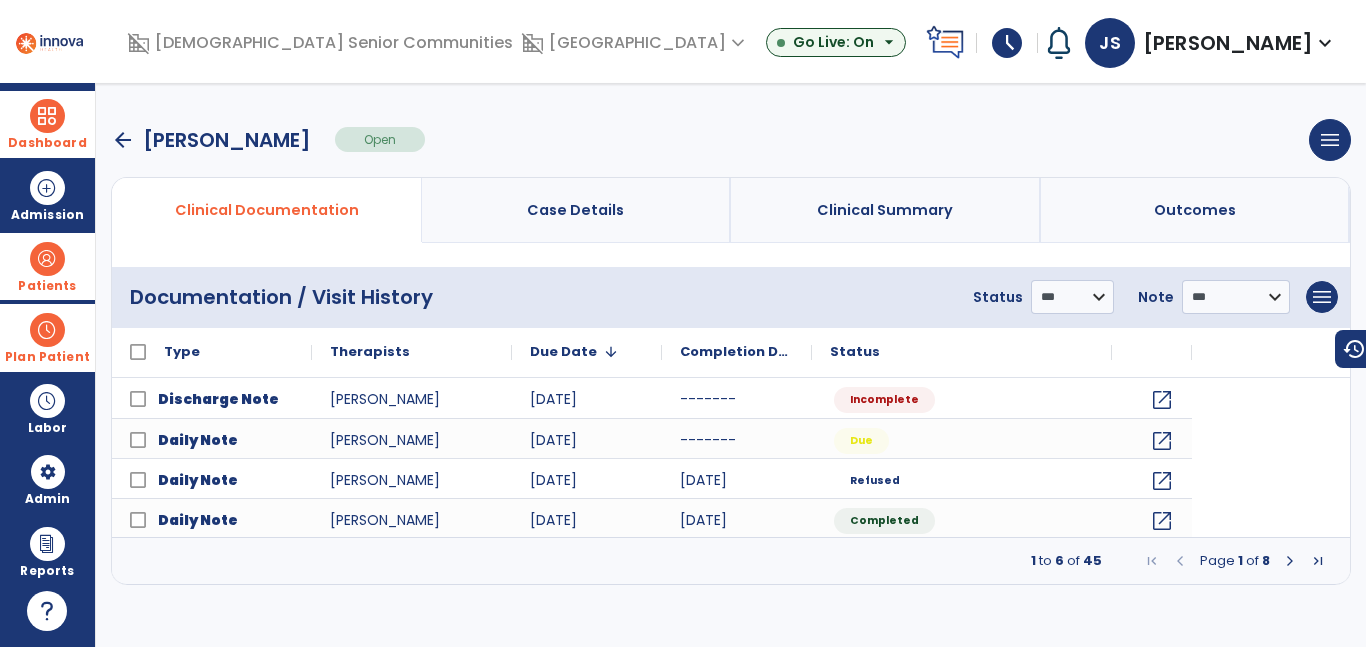 scroll, scrollTop: 0, scrollLeft: 0, axis: both 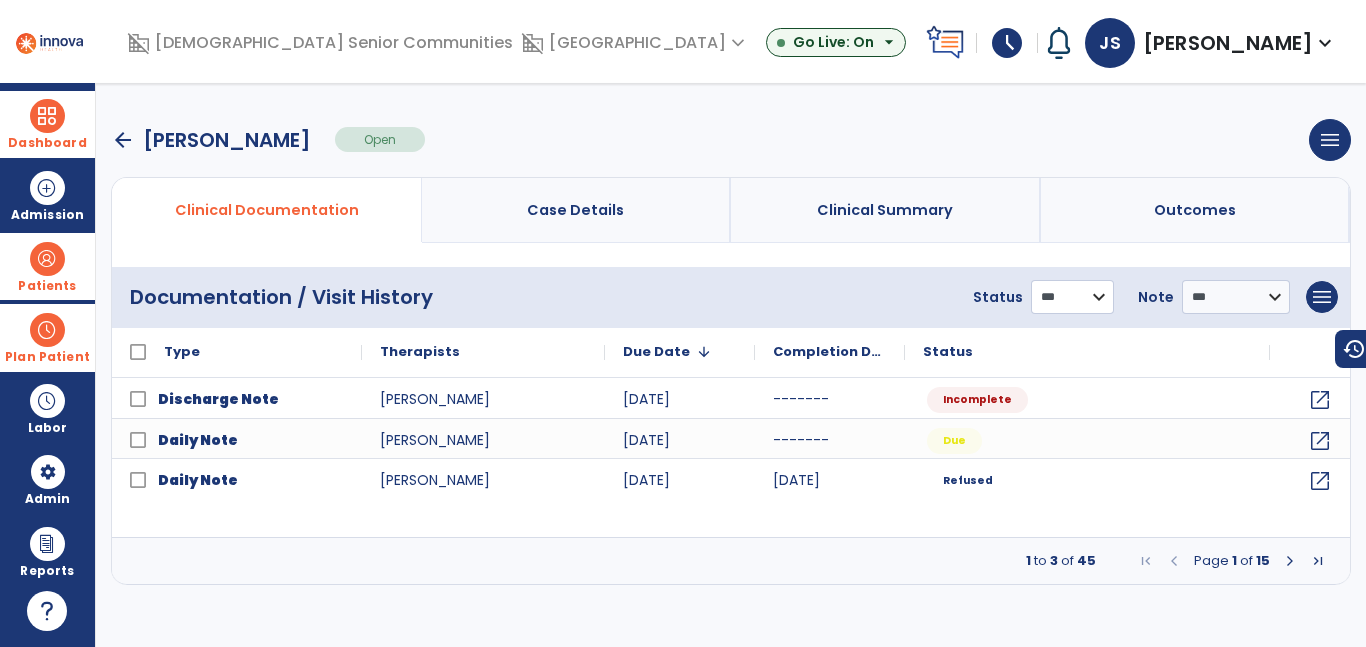 click on "**********" at bounding box center [1072, 297] 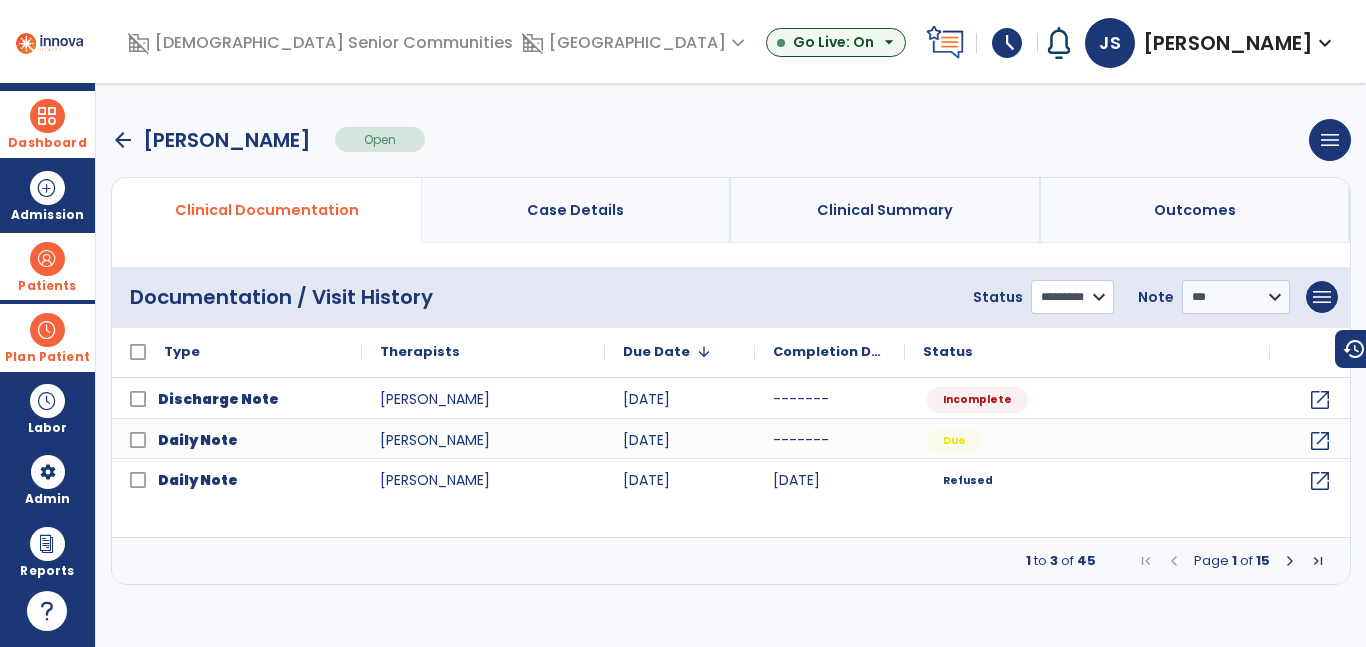 click on "**********" at bounding box center (1072, 297) 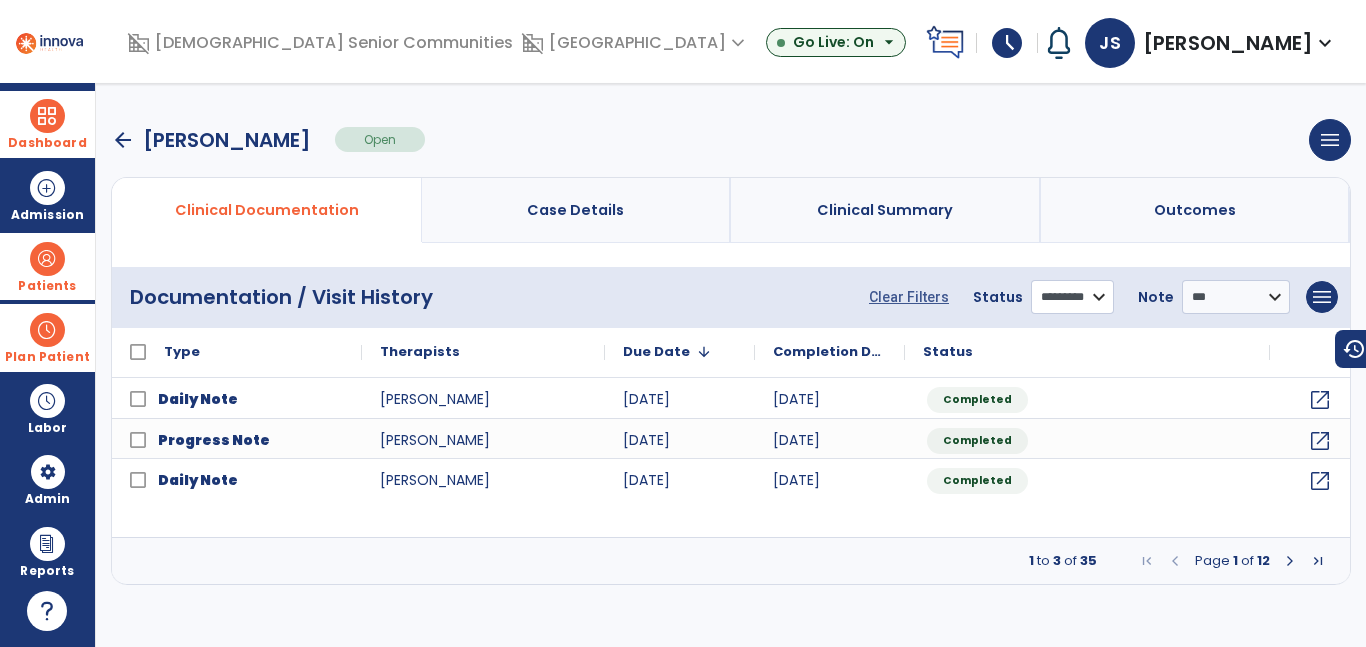 click on "**********" at bounding box center [1072, 297] 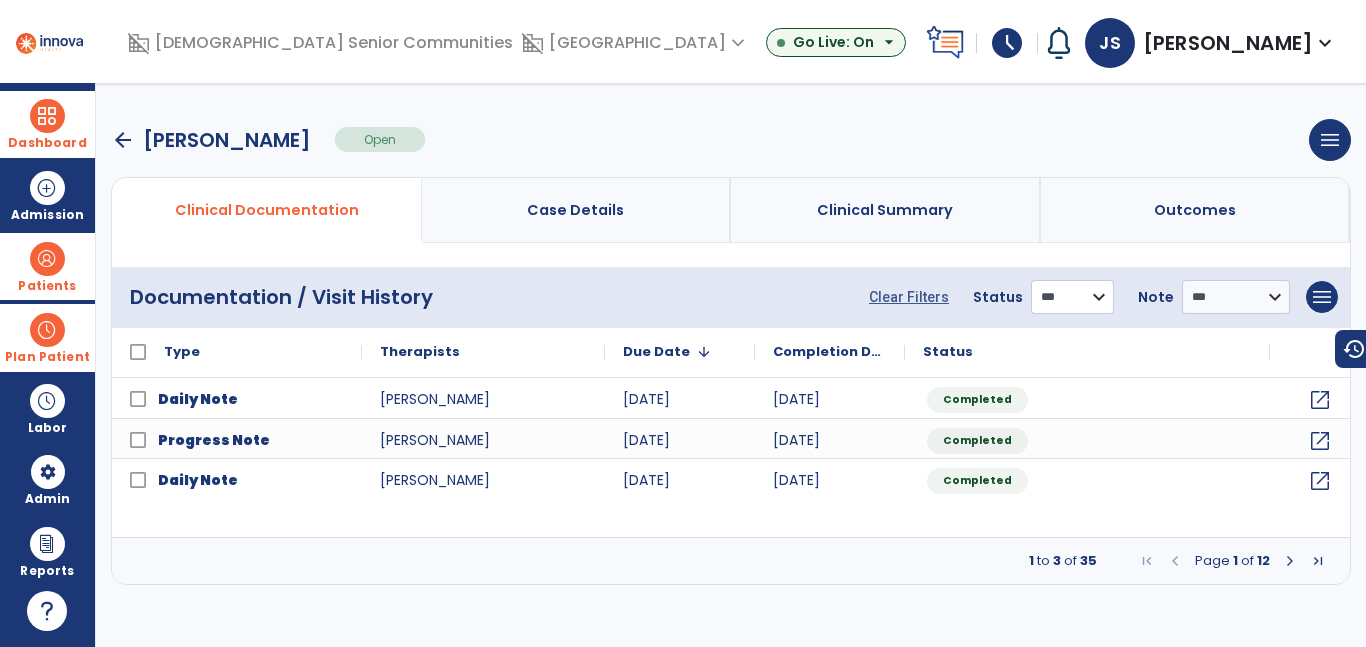 click on "**********" at bounding box center [1072, 297] 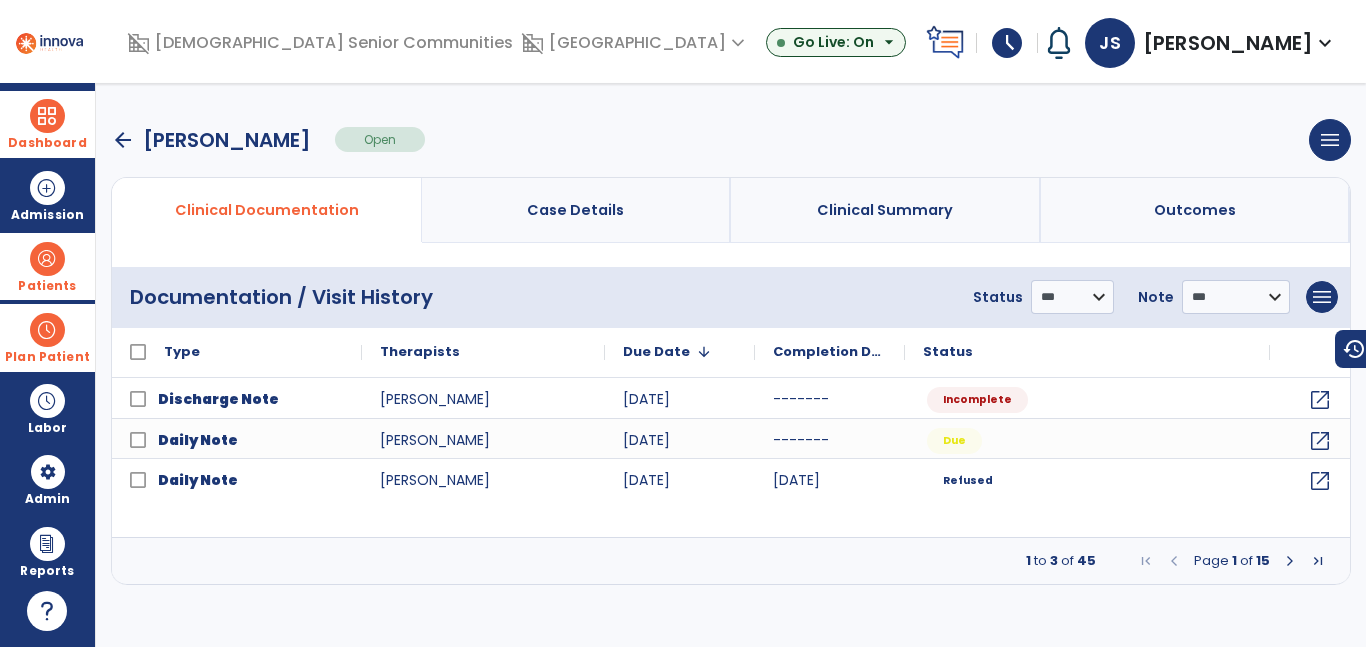 click at bounding box center [1290, 561] 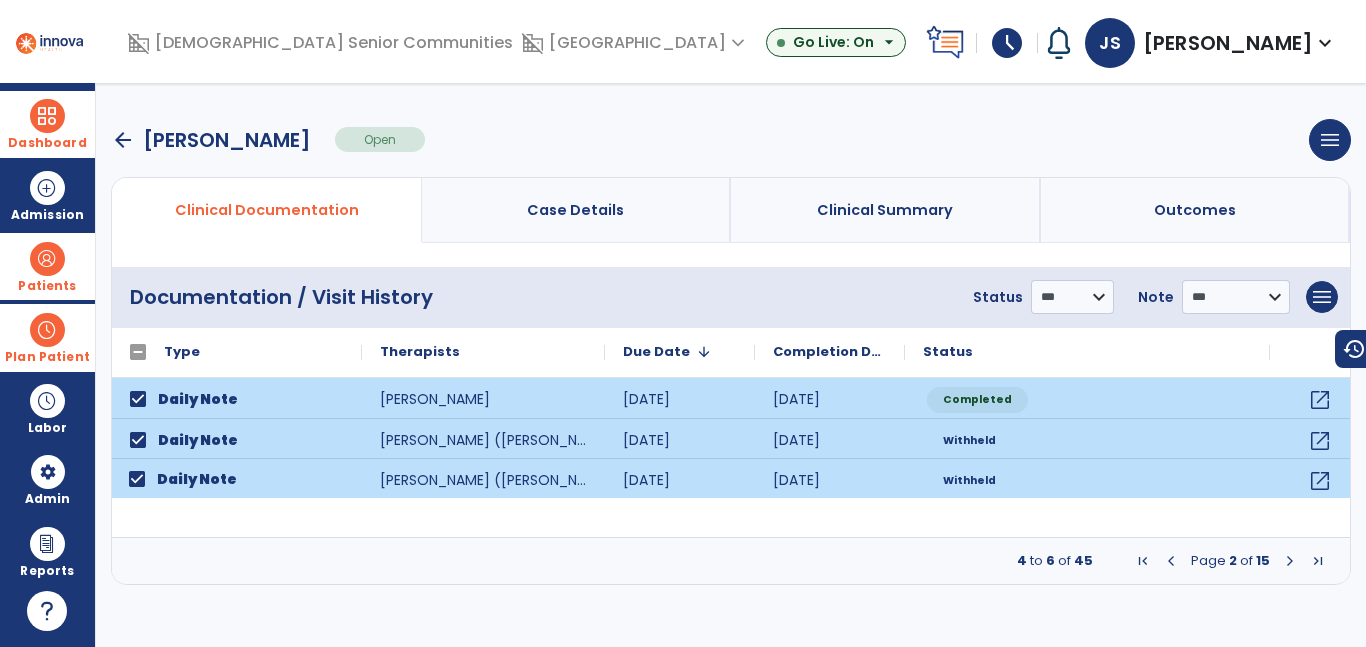 click at bounding box center [1290, 561] 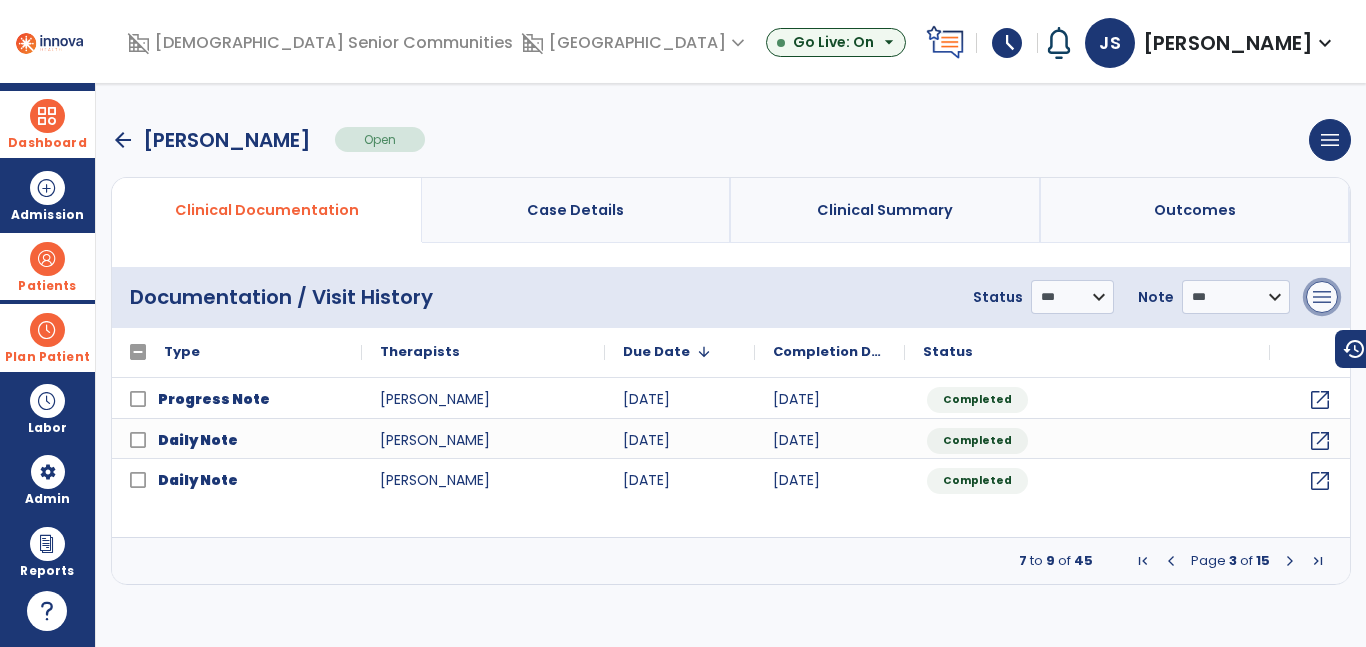 click on "menu" at bounding box center (1322, 297) 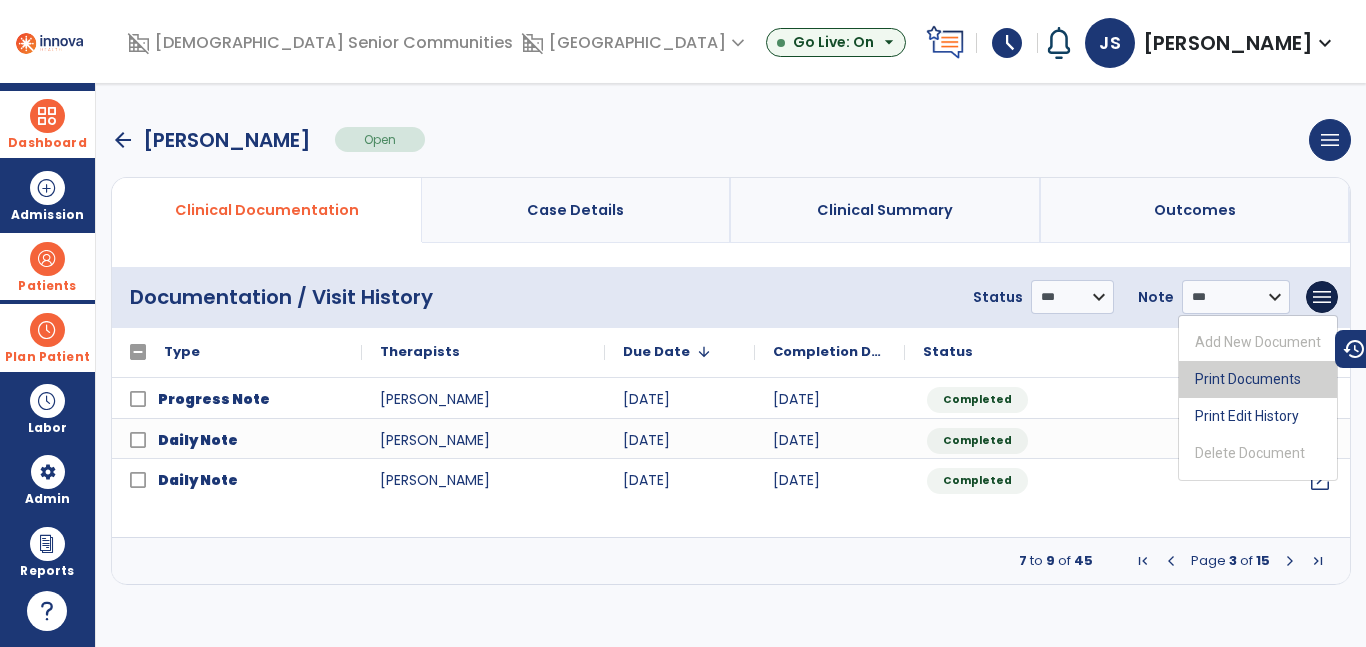 click on "Print Documents" at bounding box center [1258, 379] 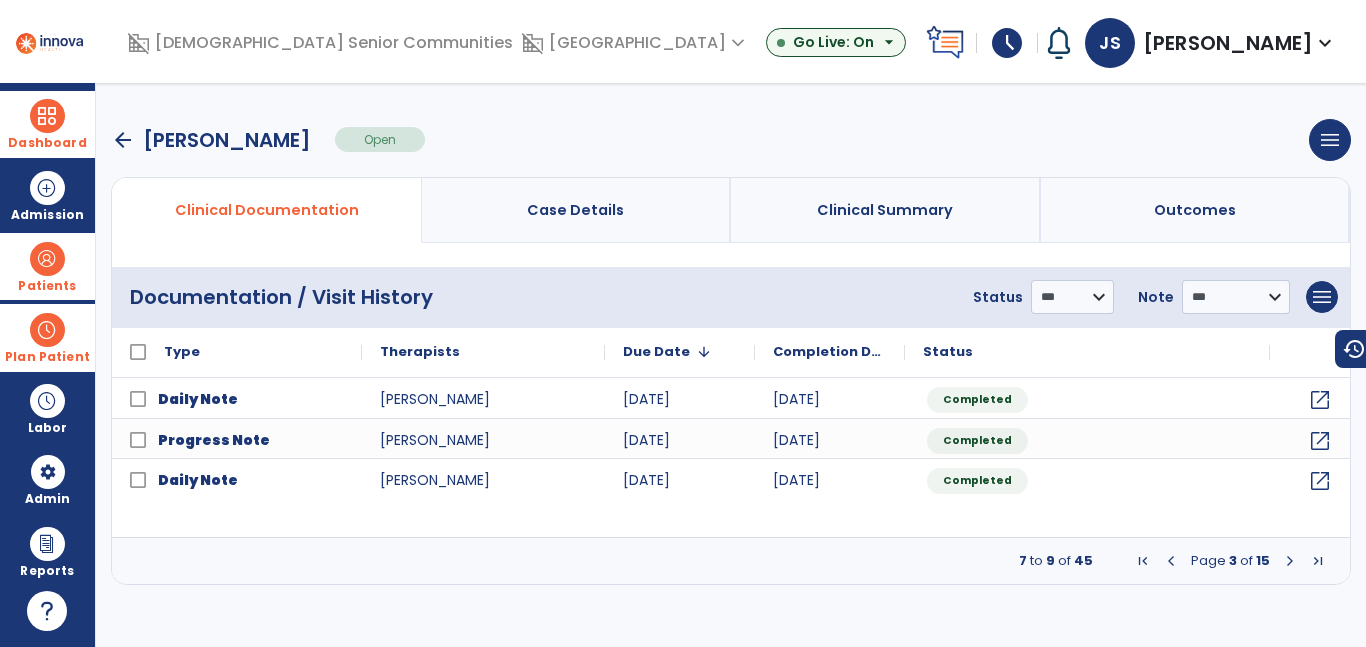 click at bounding box center [1171, 561] 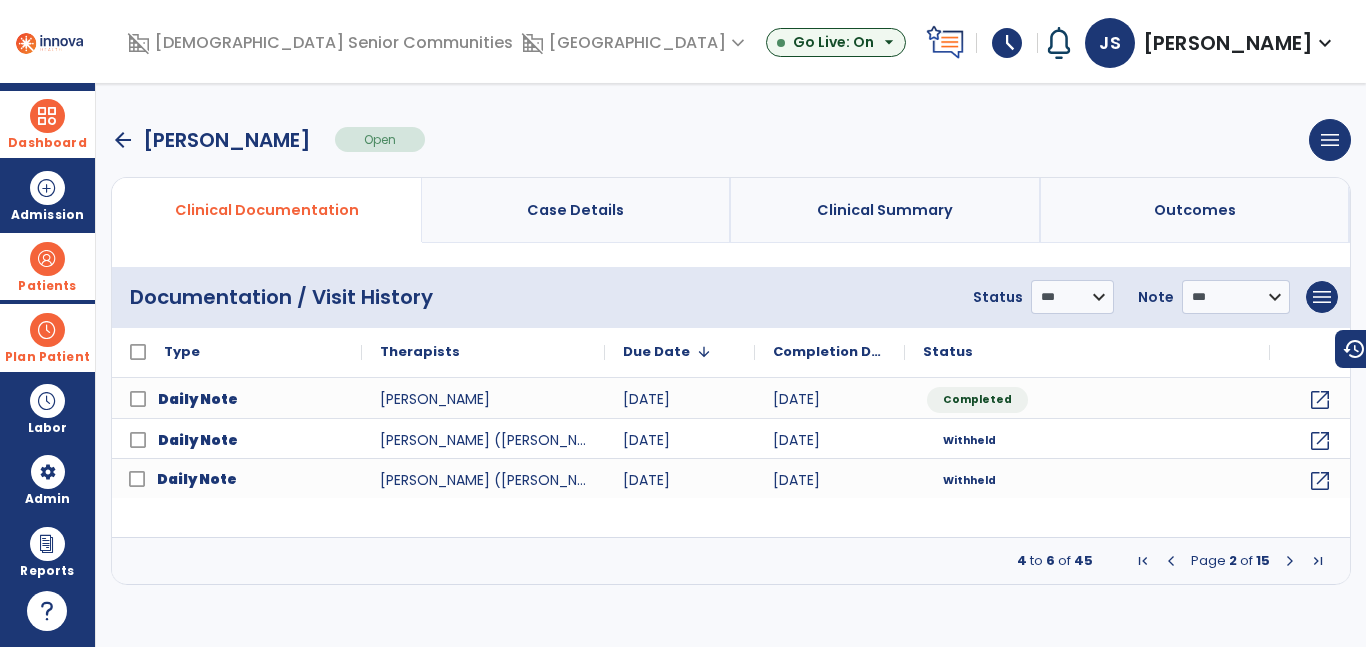 click at bounding box center [1171, 561] 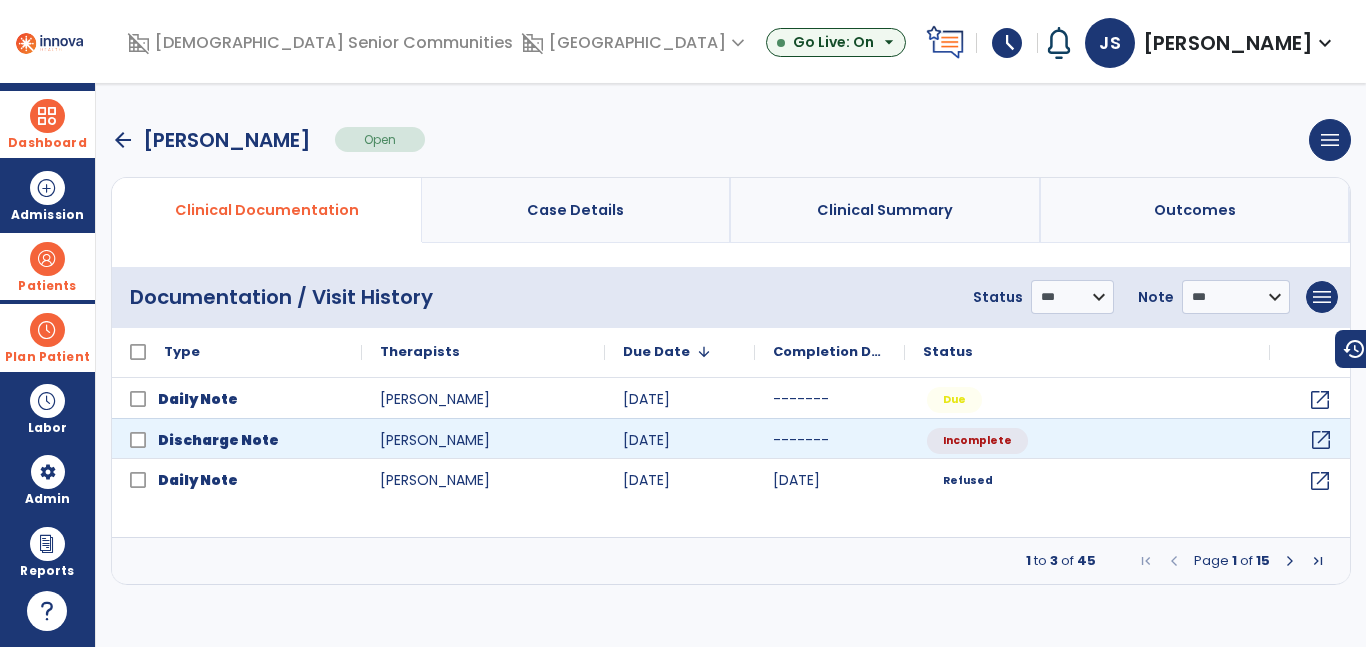 click on "open_in_new" 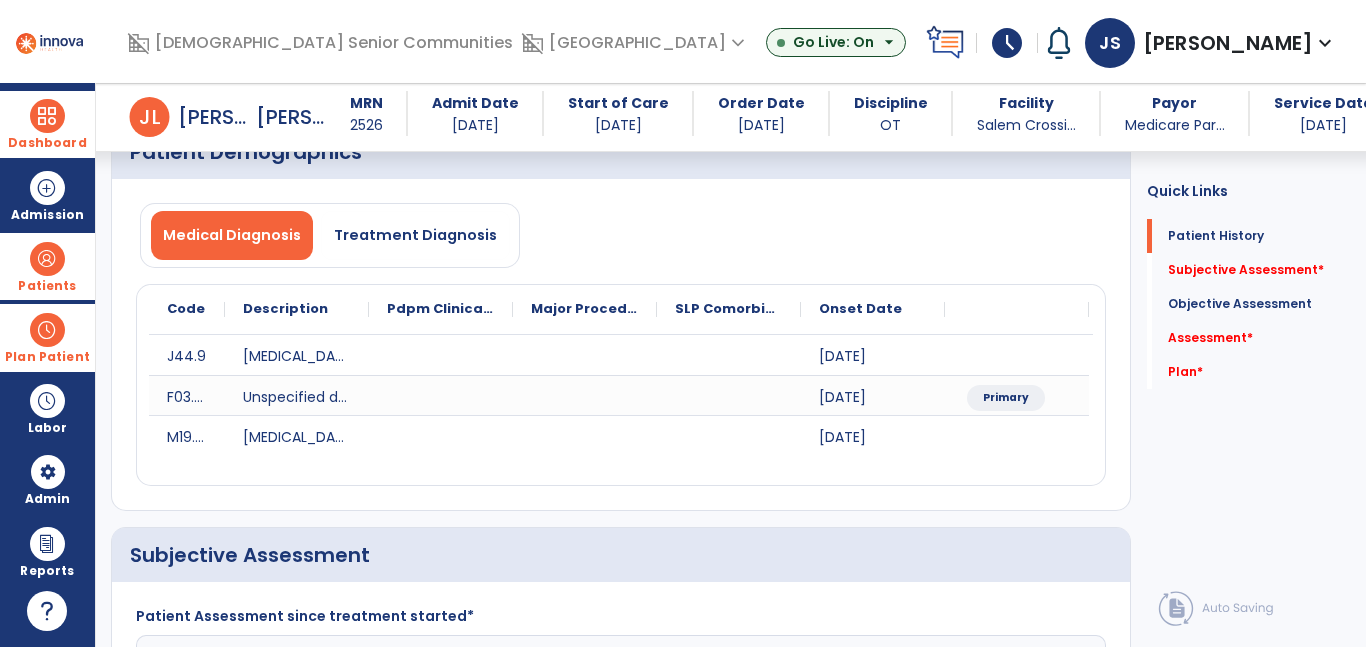click 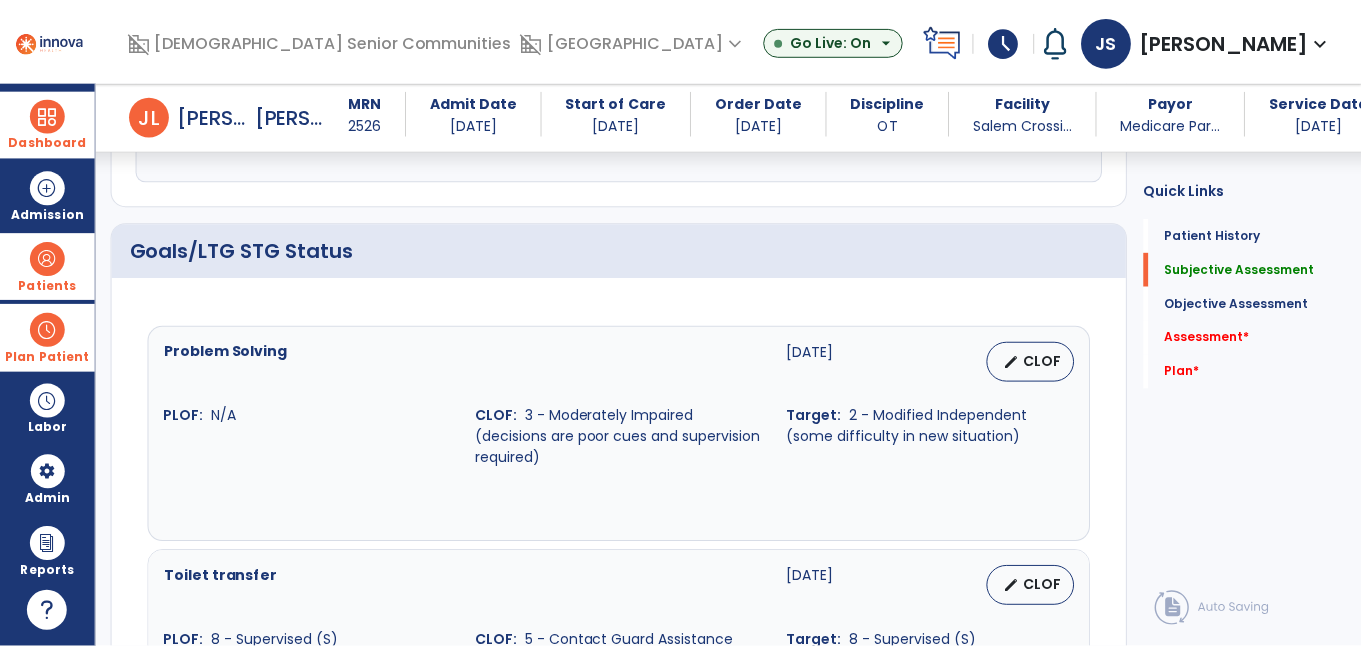 scroll, scrollTop: 739, scrollLeft: 0, axis: vertical 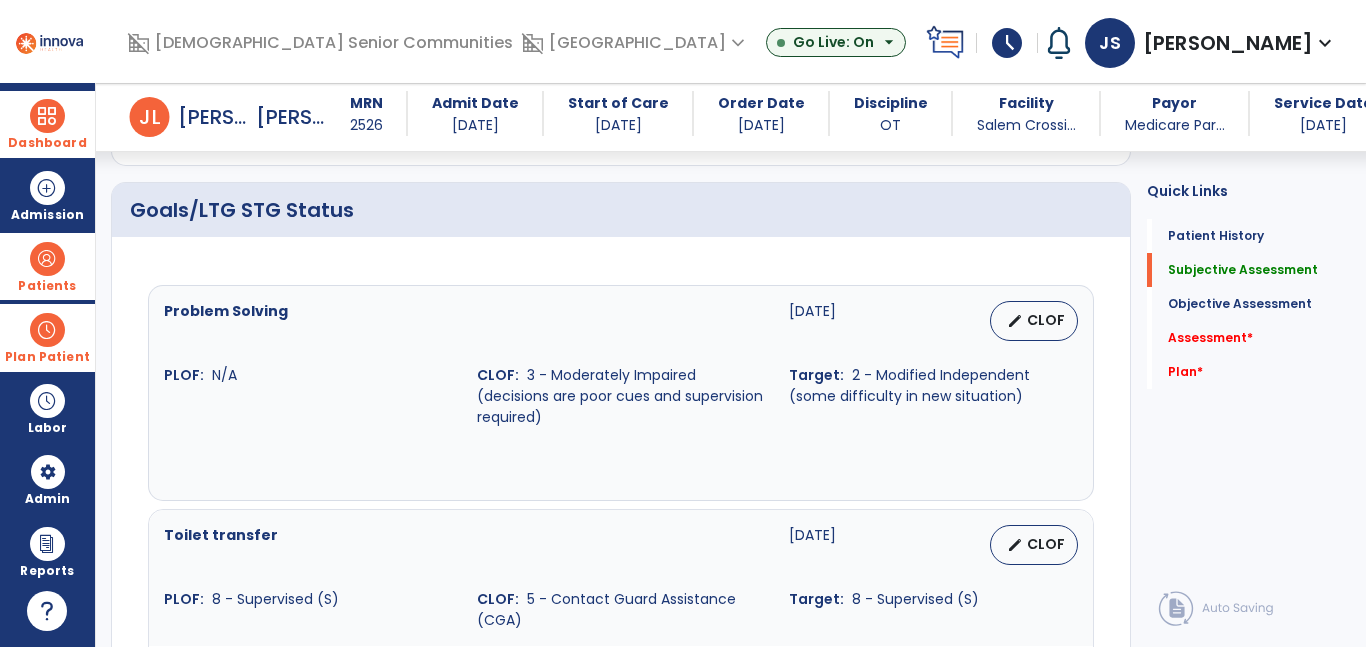 type on "**********" 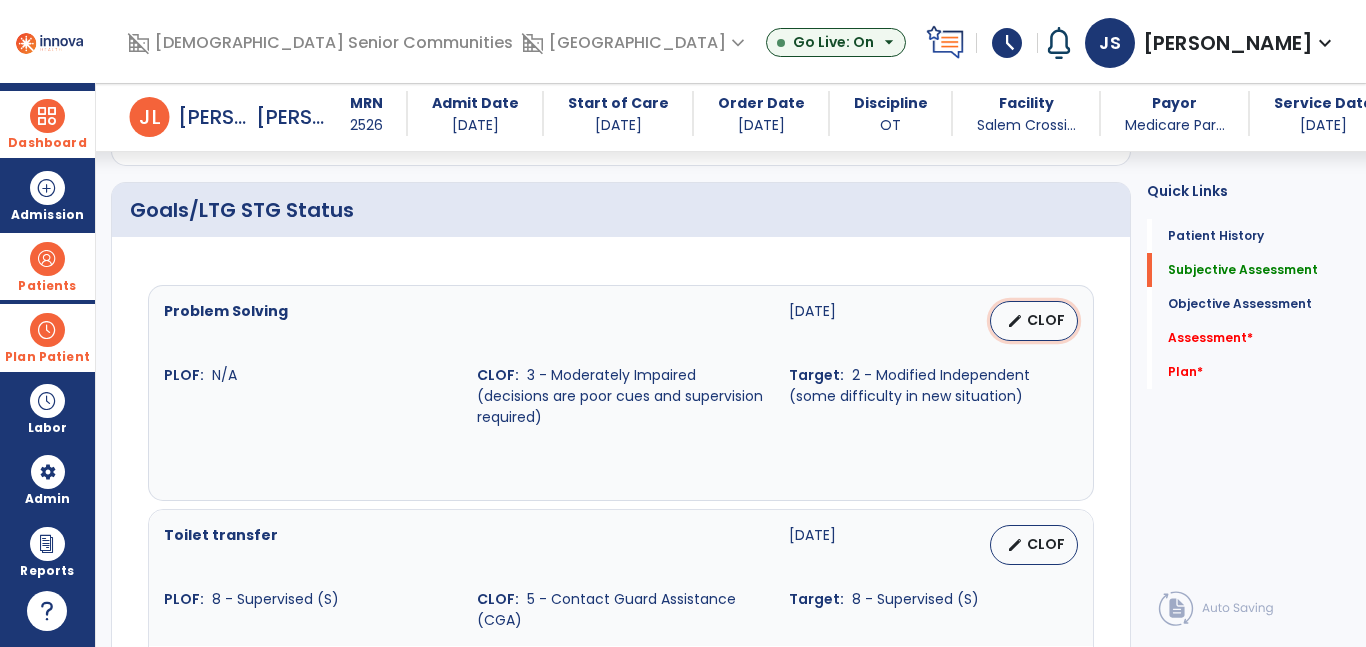 click on "CLOF" at bounding box center (1046, 320) 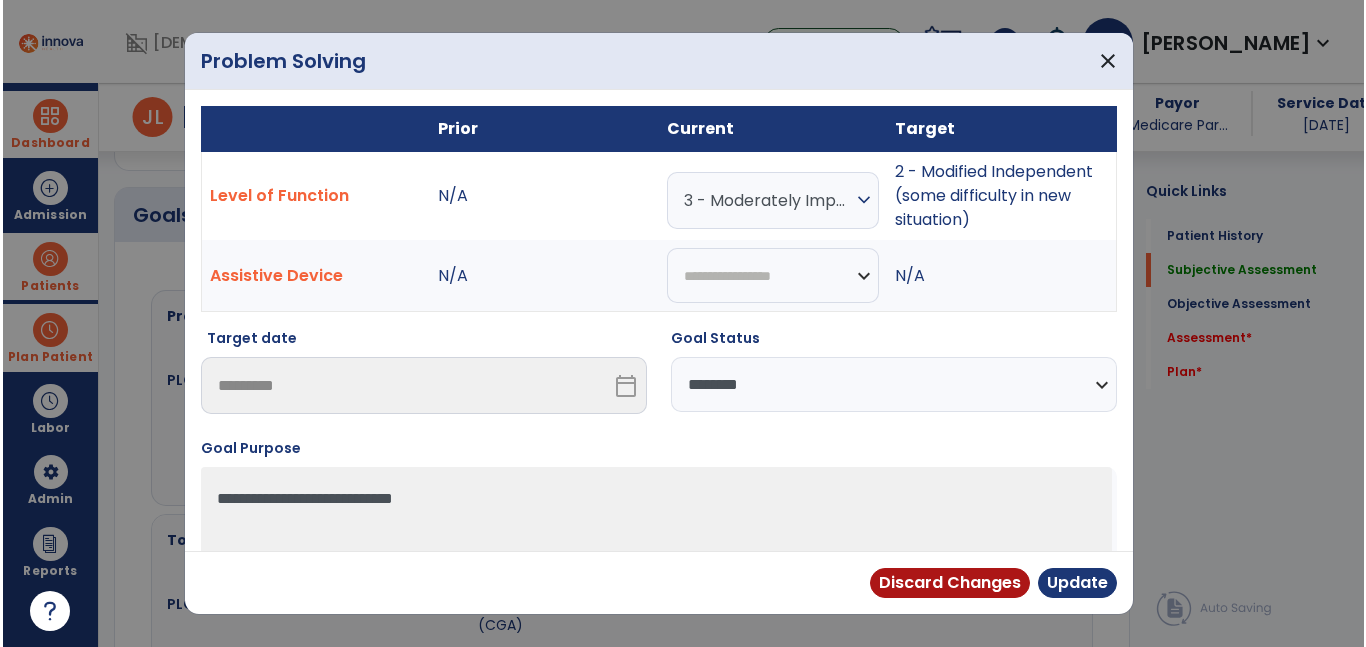 scroll, scrollTop: 739, scrollLeft: 0, axis: vertical 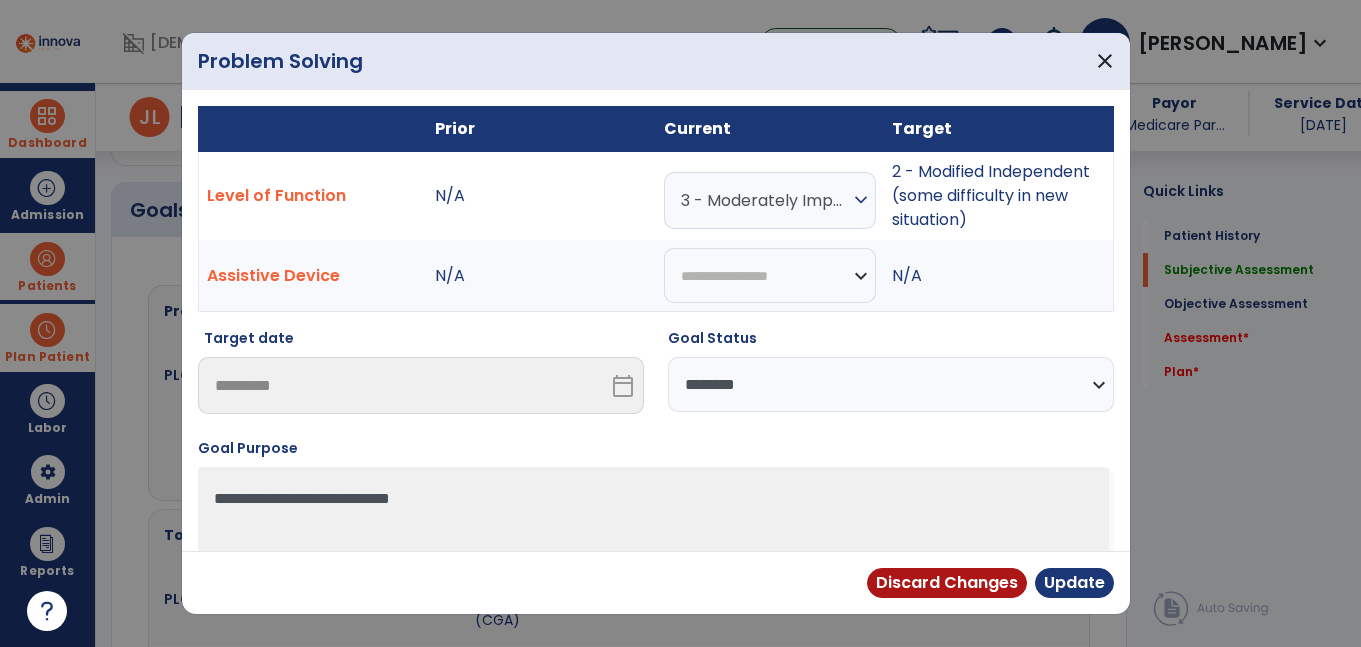 click on "**********" at bounding box center [891, 384] 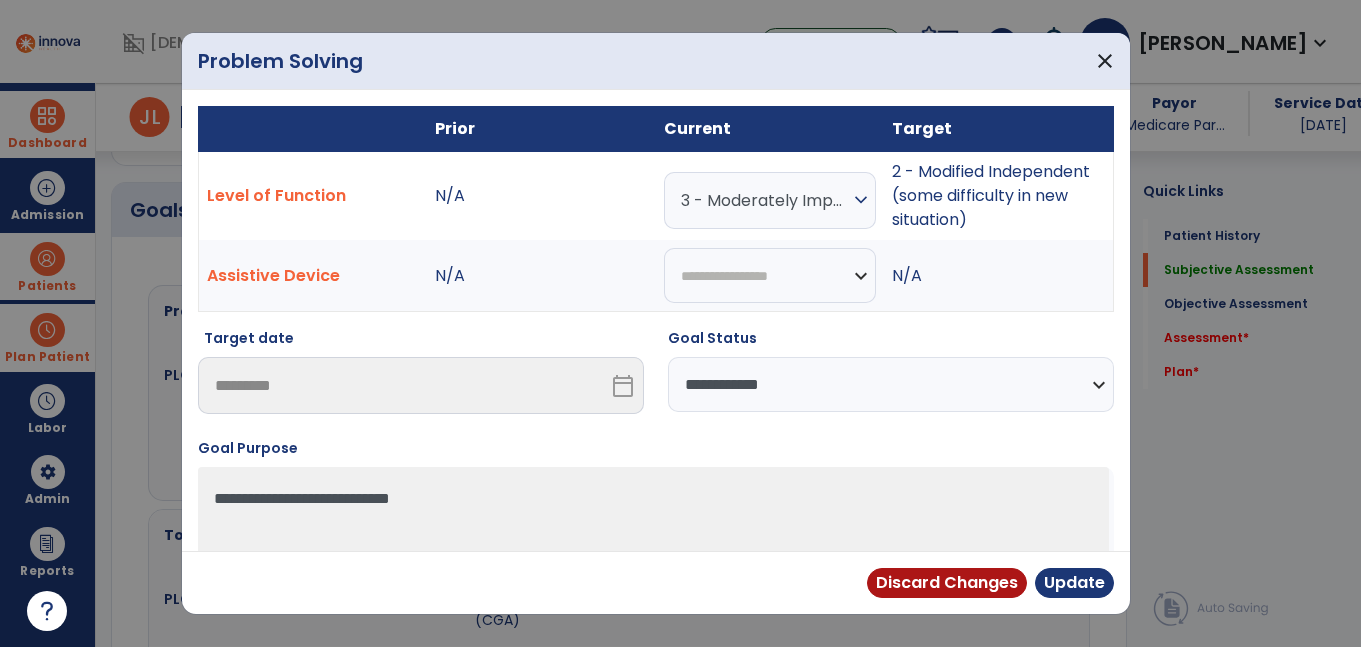 click on "**********" at bounding box center (891, 384) 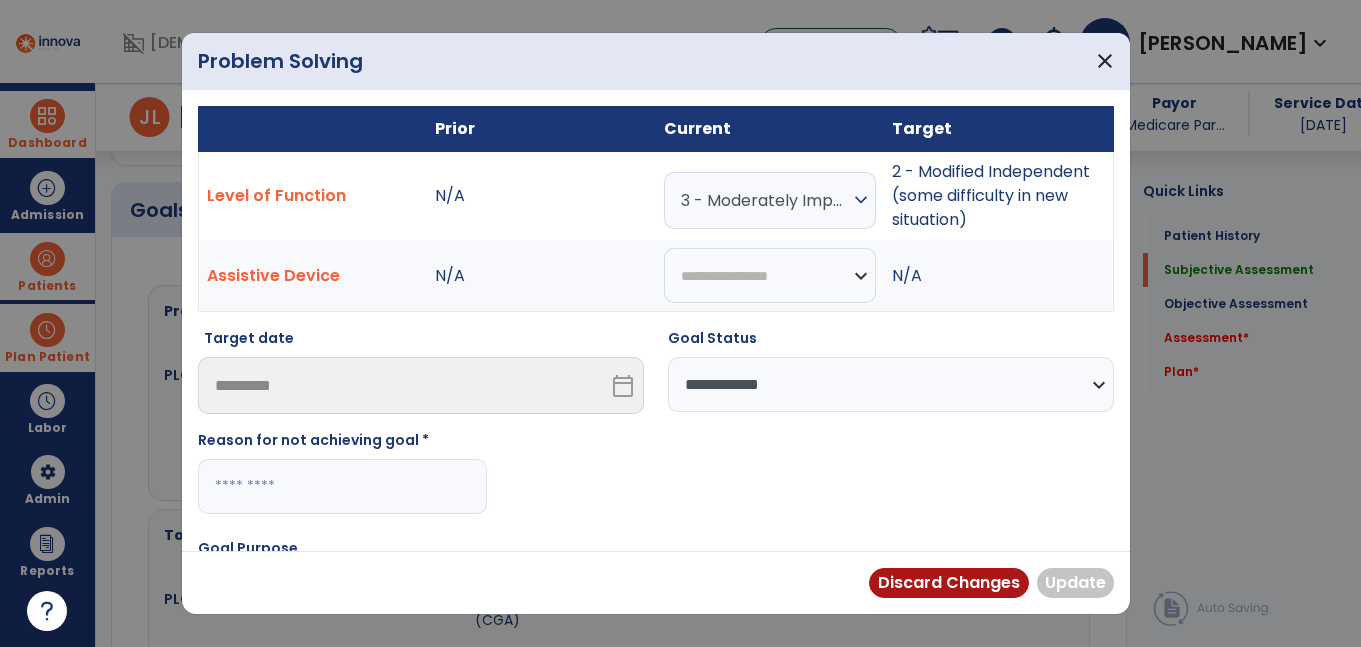 click at bounding box center [342, 486] 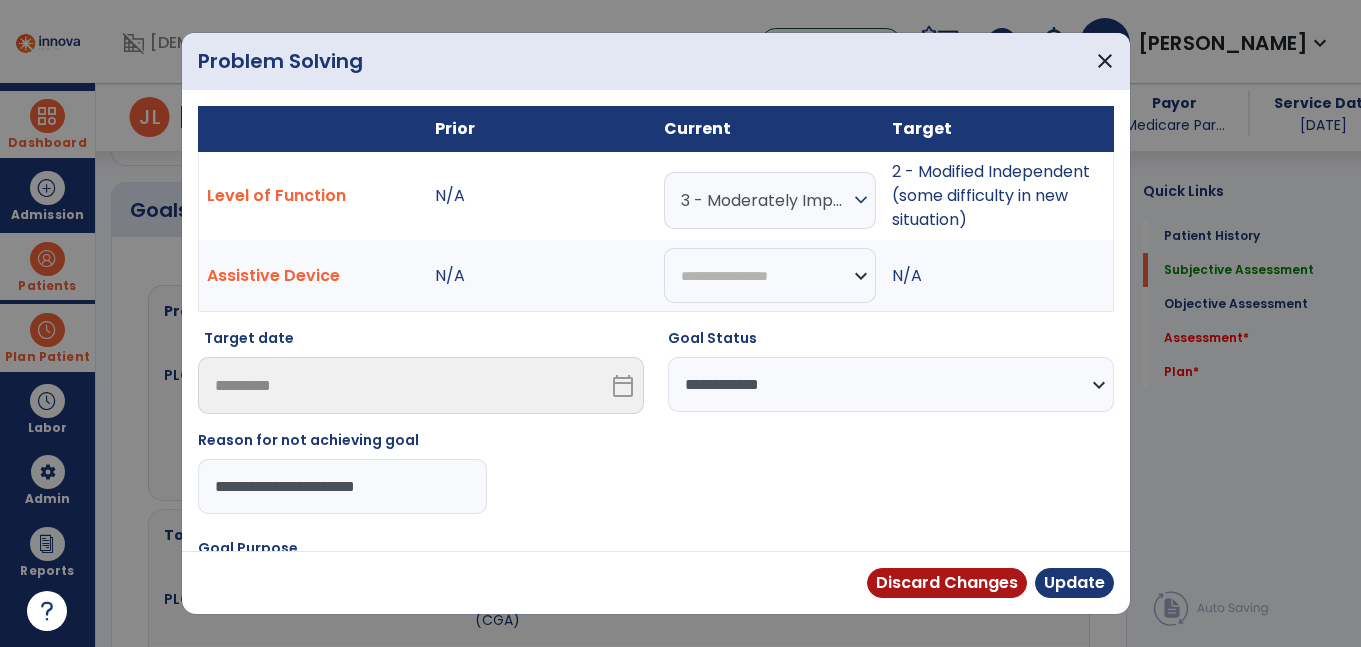 type on "**********" 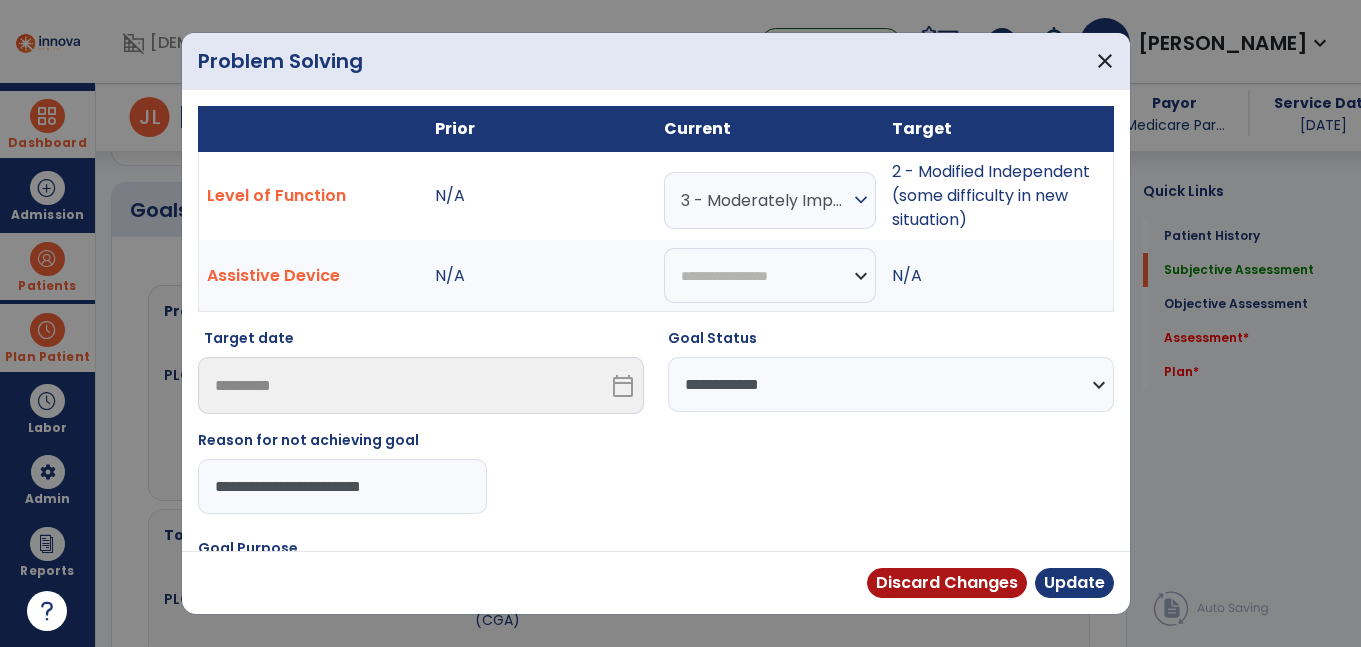 drag, startPoint x: 442, startPoint y: 480, endPoint x: 158, endPoint y: 483, distance: 284.01584 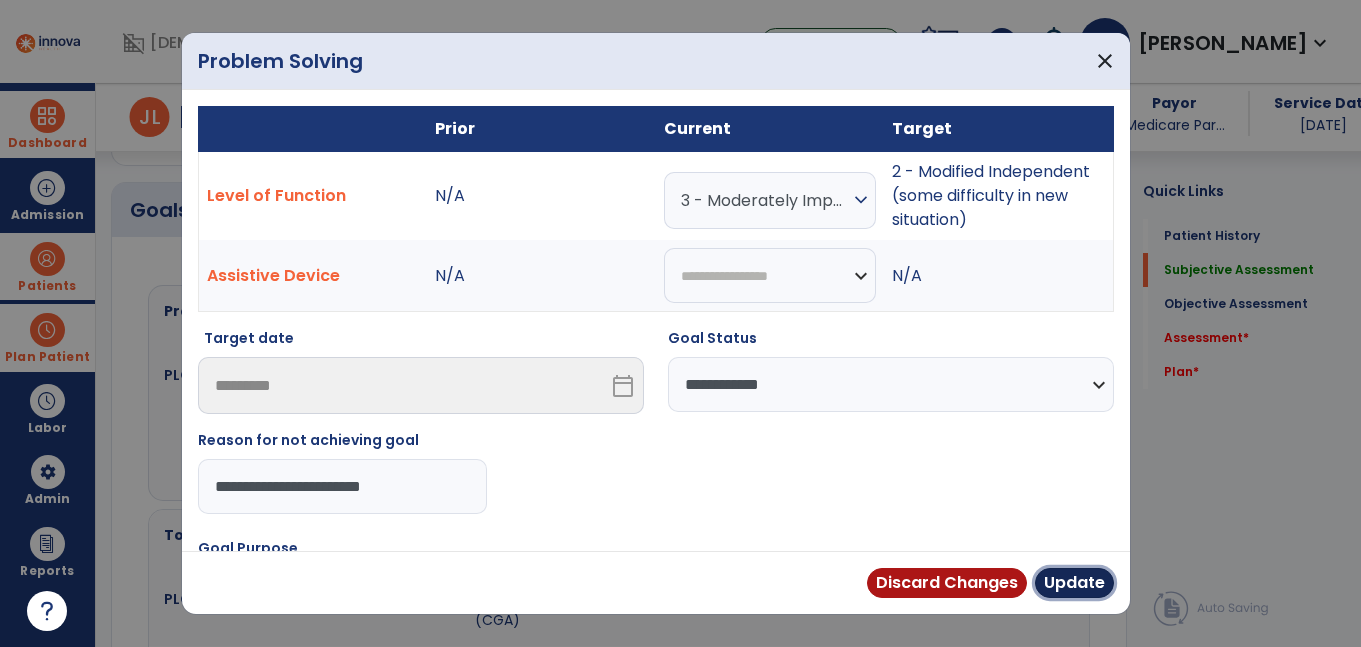 click on "Update" at bounding box center [1074, 583] 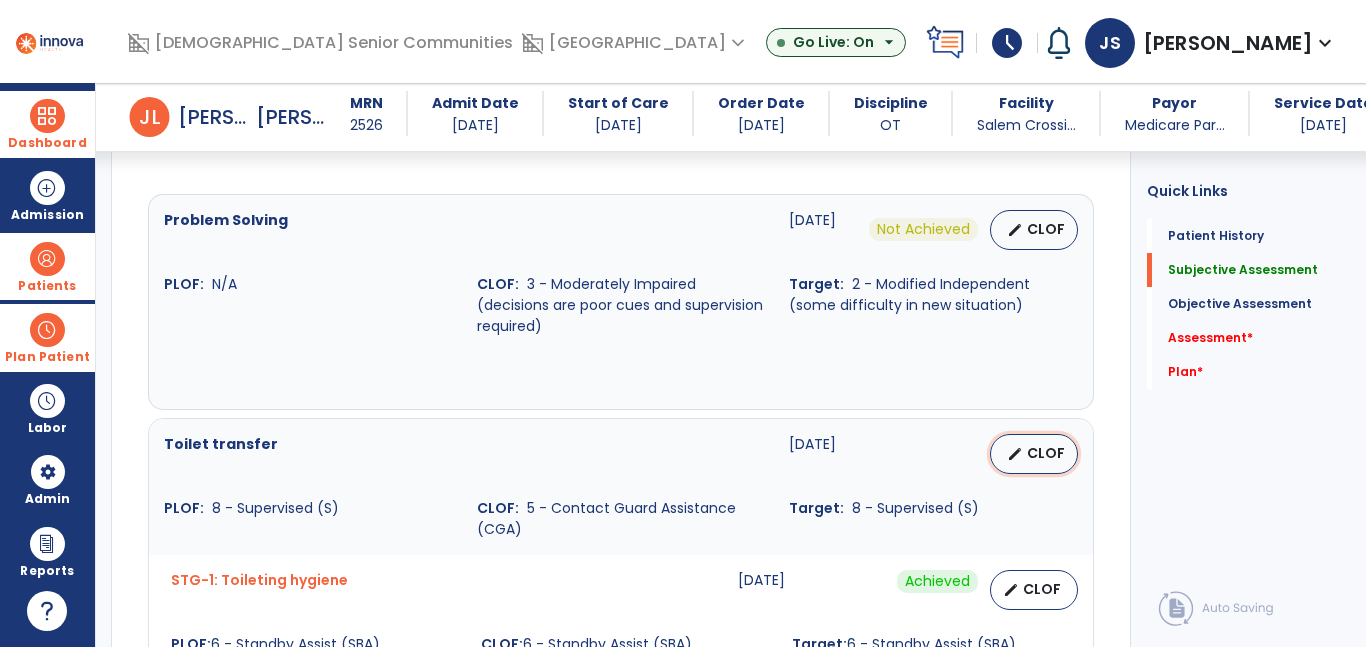 click on "CLOF" at bounding box center (1046, 453) 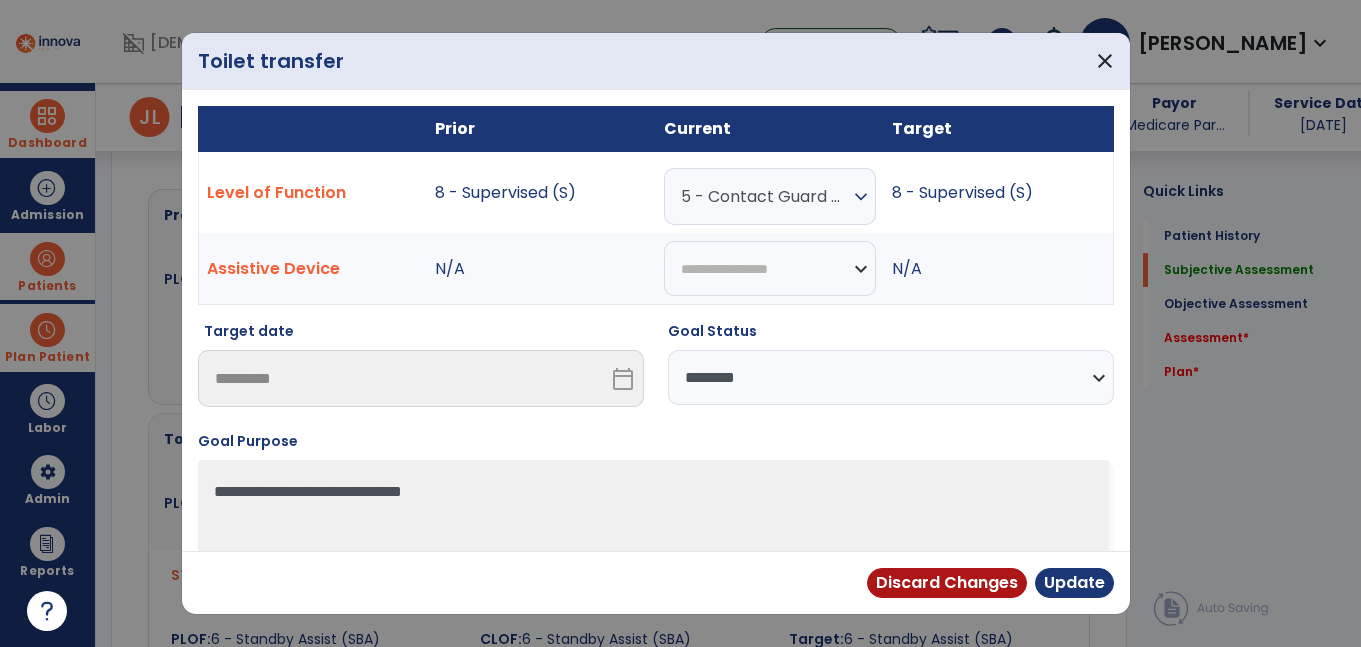 scroll, scrollTop: 830, scrollLeft: 0, axis: vertical 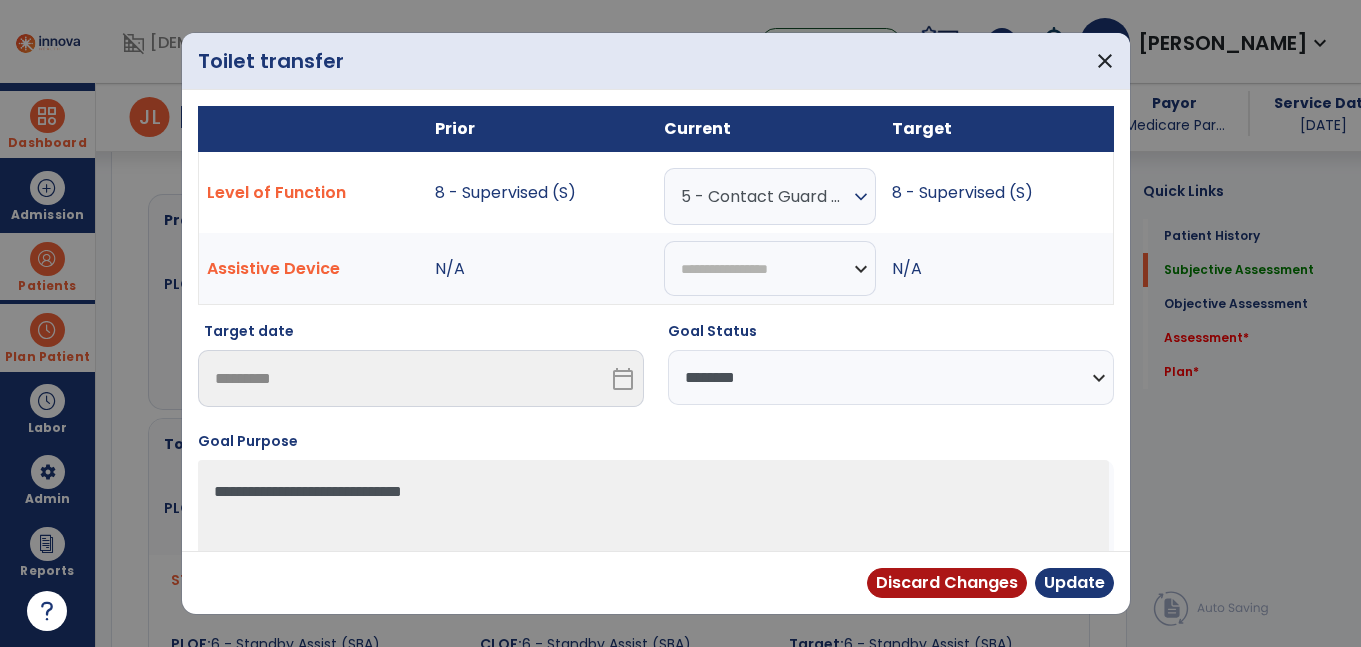 click on "5 - Contact Guard Assistance (CGA)" at bounding box center [765, 196] 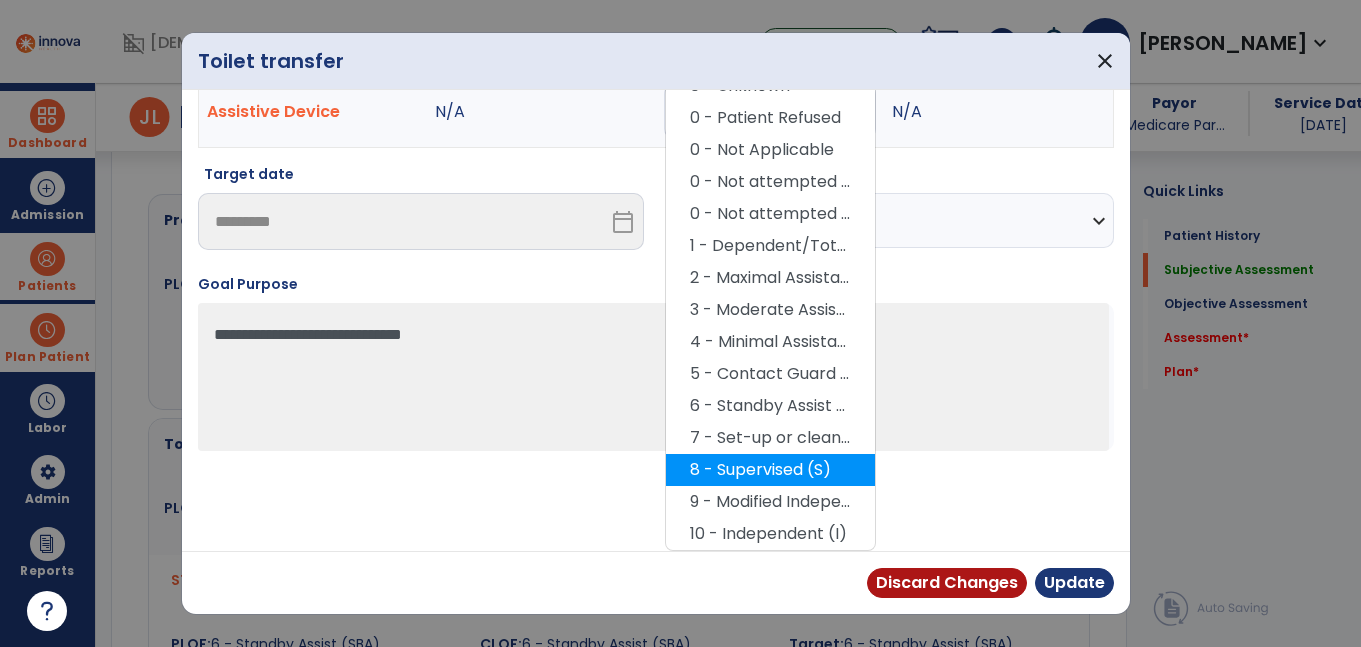 click on "8 - Supervised (S)" at bounding box center (770, 470) 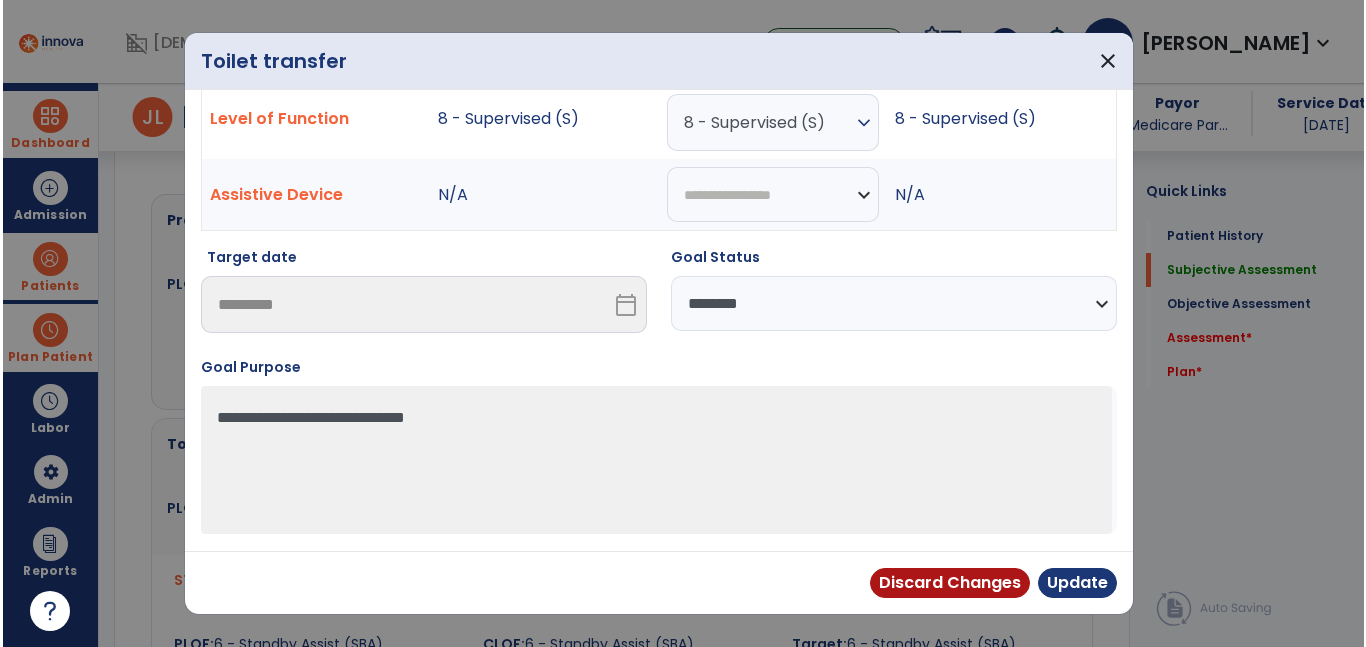 scroll, scrollTop: 65, scrollLeft: 0, axis: vertical 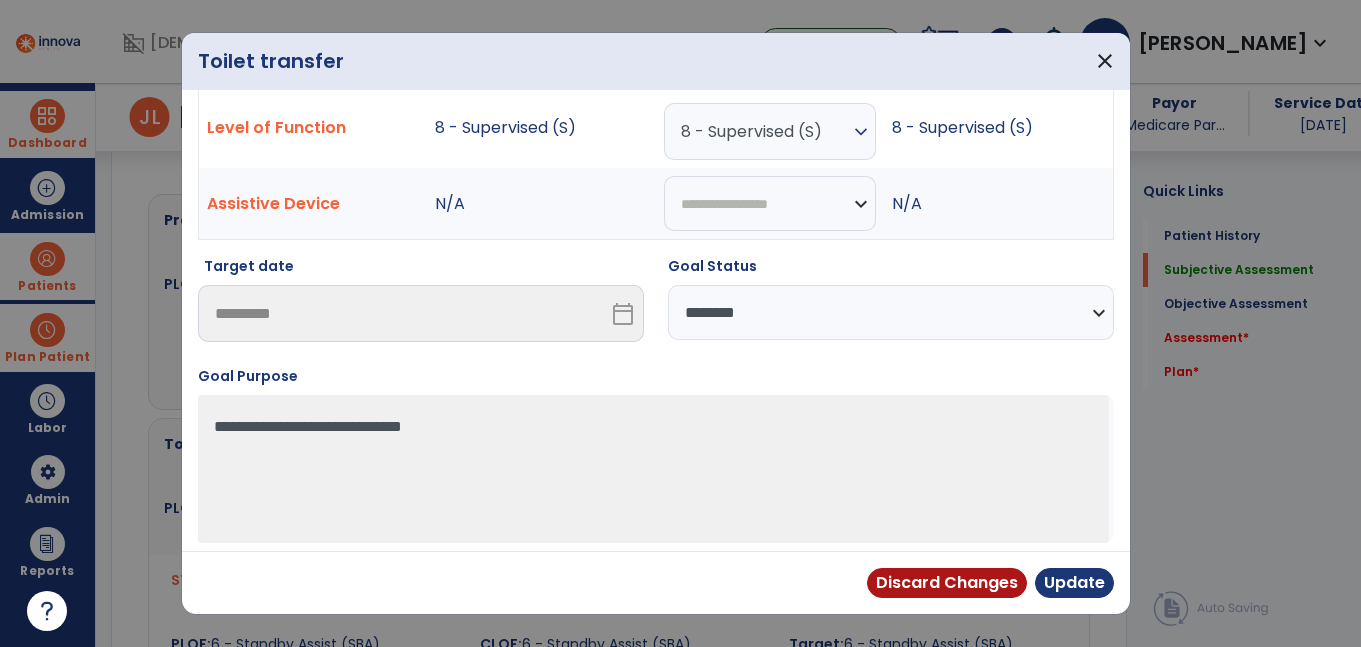click on "**********" at bounding box center (891, 312) 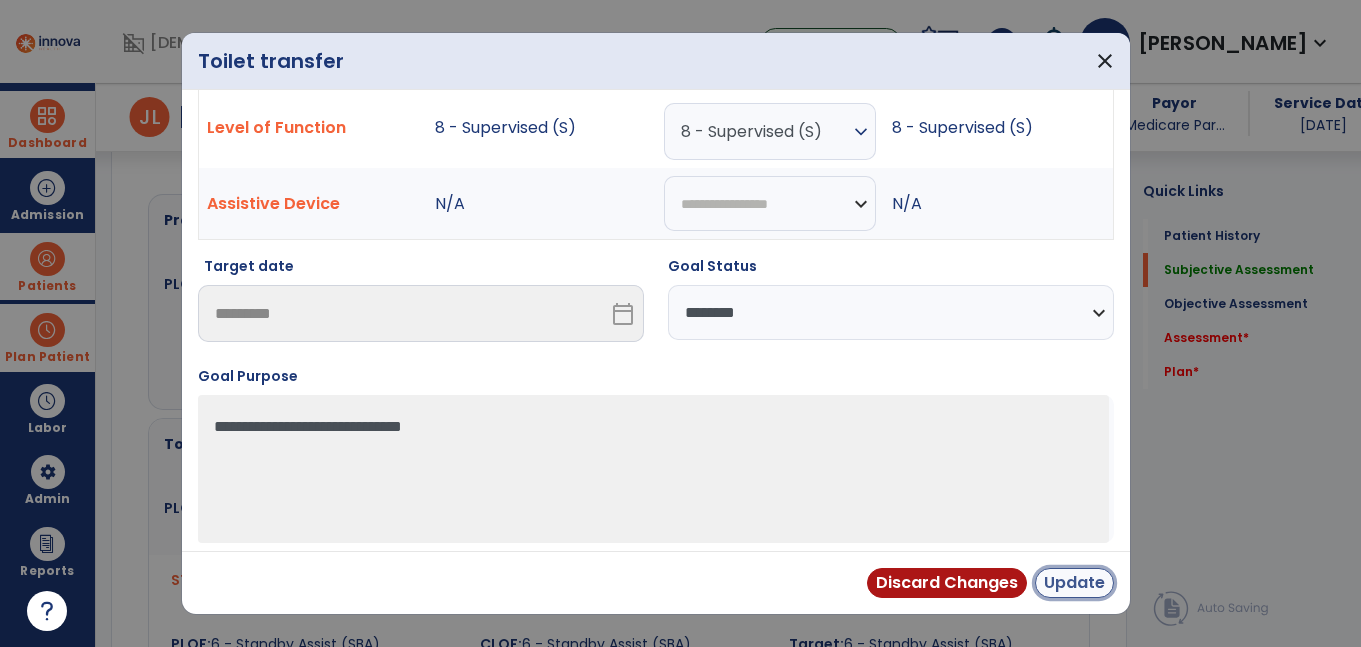 click on "Update" at bounding box center [1074, 583] 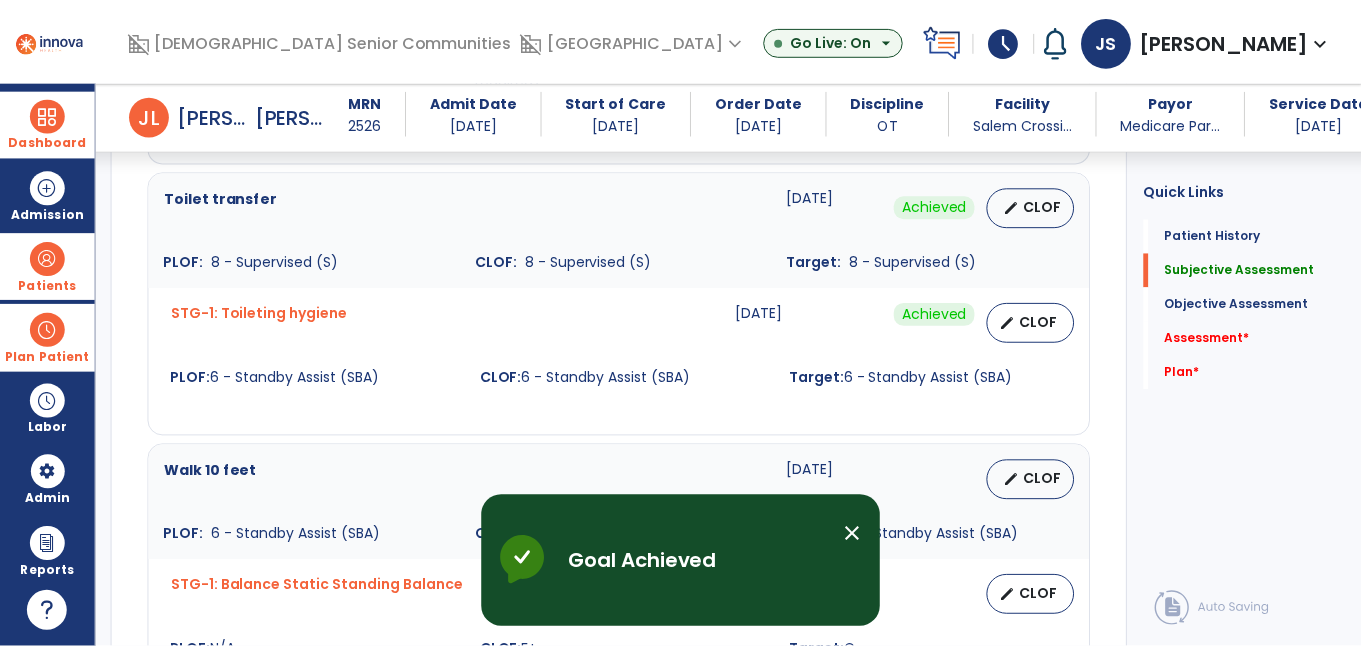 scroll, scrollTop: 1130, scrollLeft: 0, axis: vertical 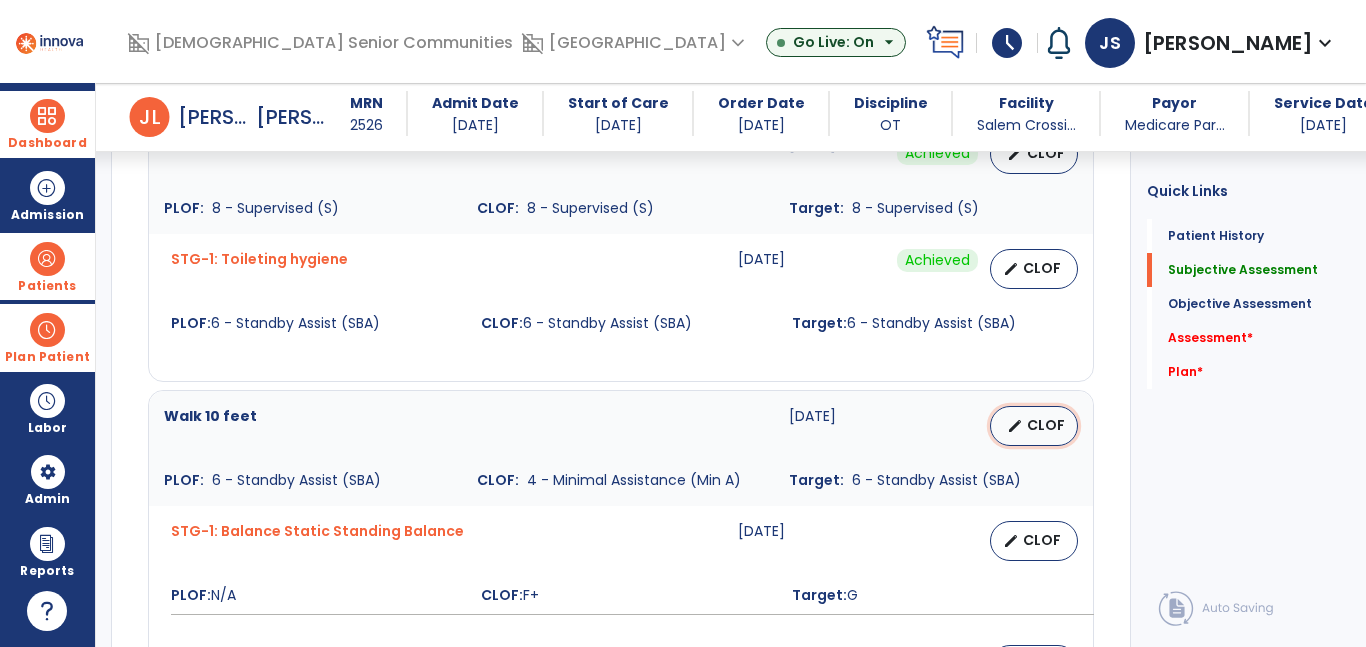 click on "edit   CLOF" at bounding box center [1034, 426] 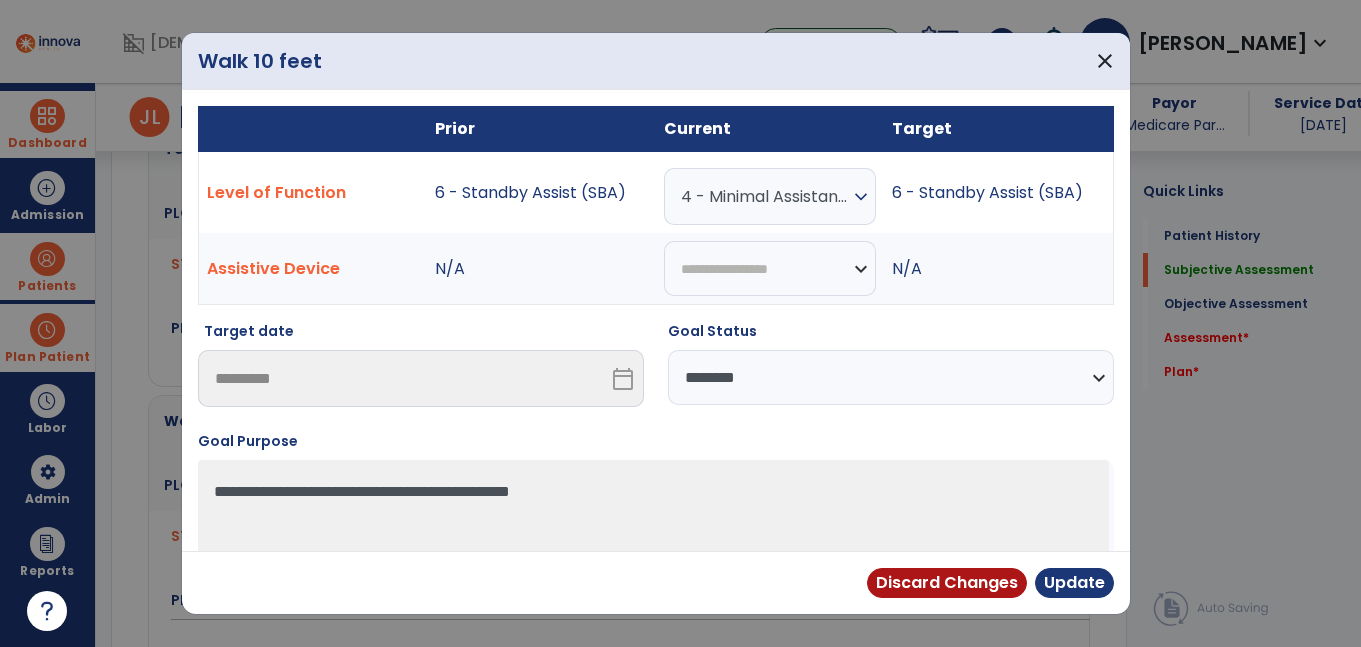scroll, scrollTop: 1130, scrollLeft: 0, axis: vertical 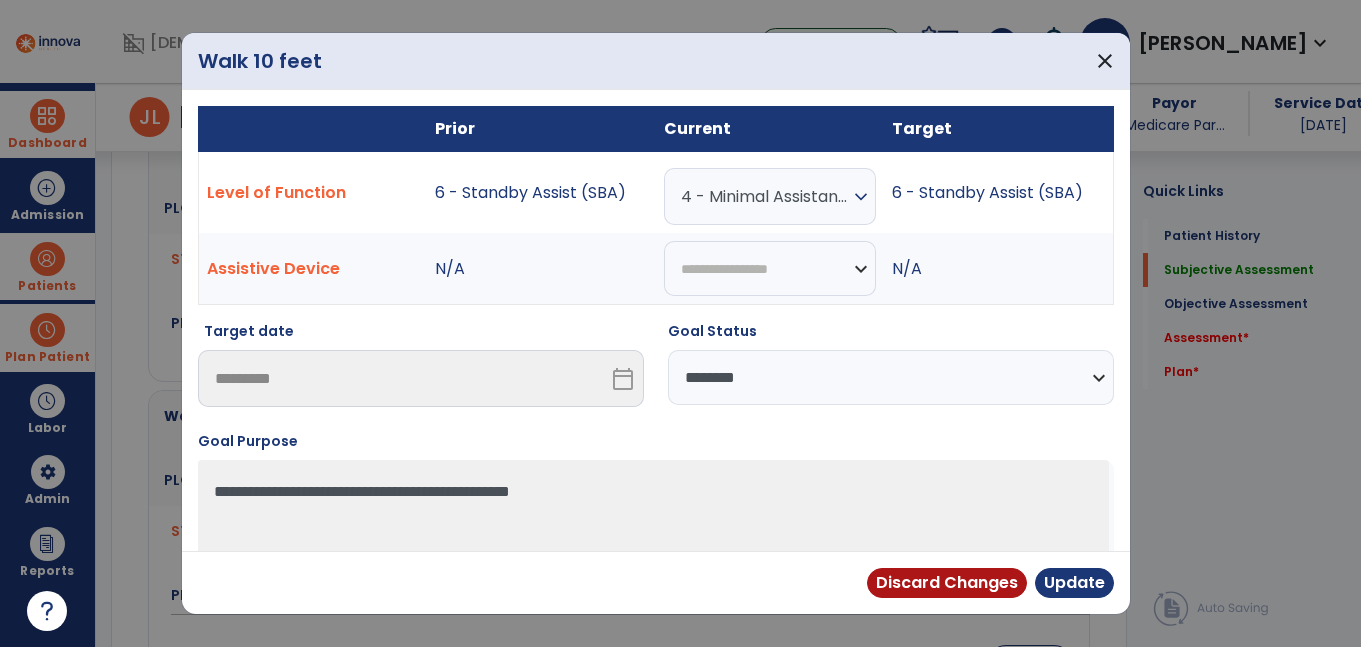 click on "4 - Minimal Assistance (Min A)" at bounding box center (765, 196) 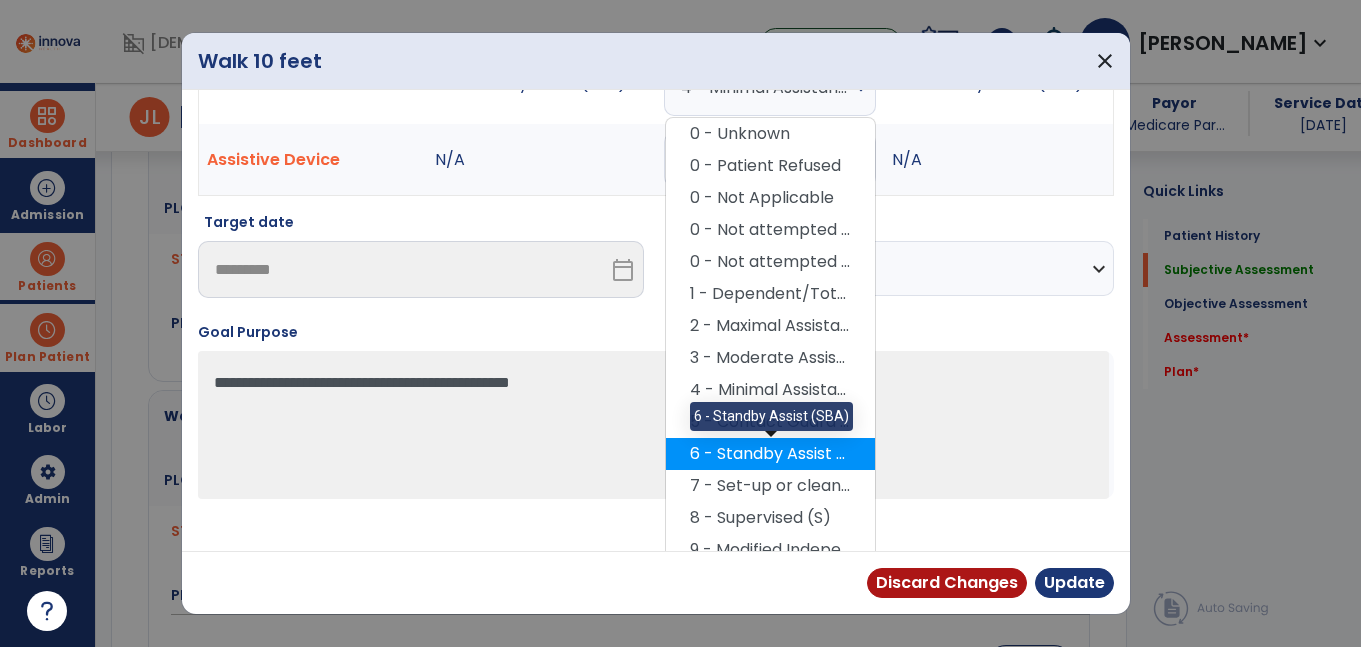 click on "6 - Standby Assist (SBA)" at bounding box center (770, 454) 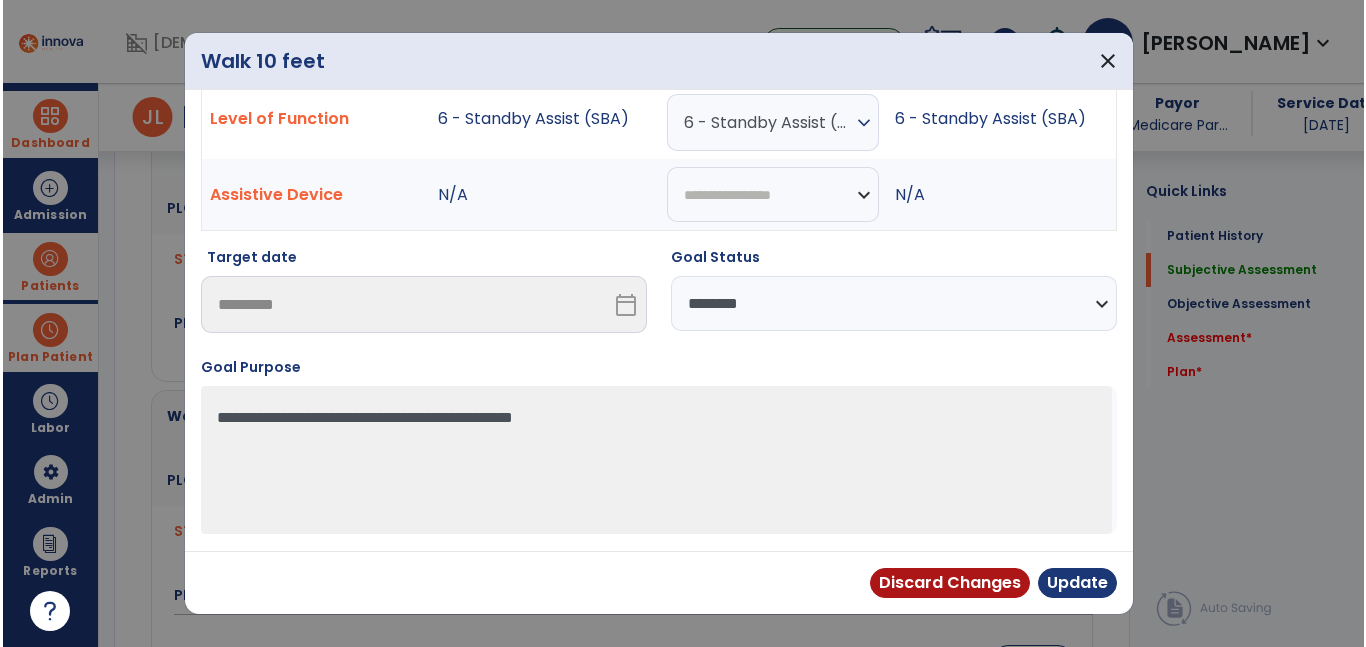 scroll, scrollTop: 74, scrollLeft: 0, axis: vertical 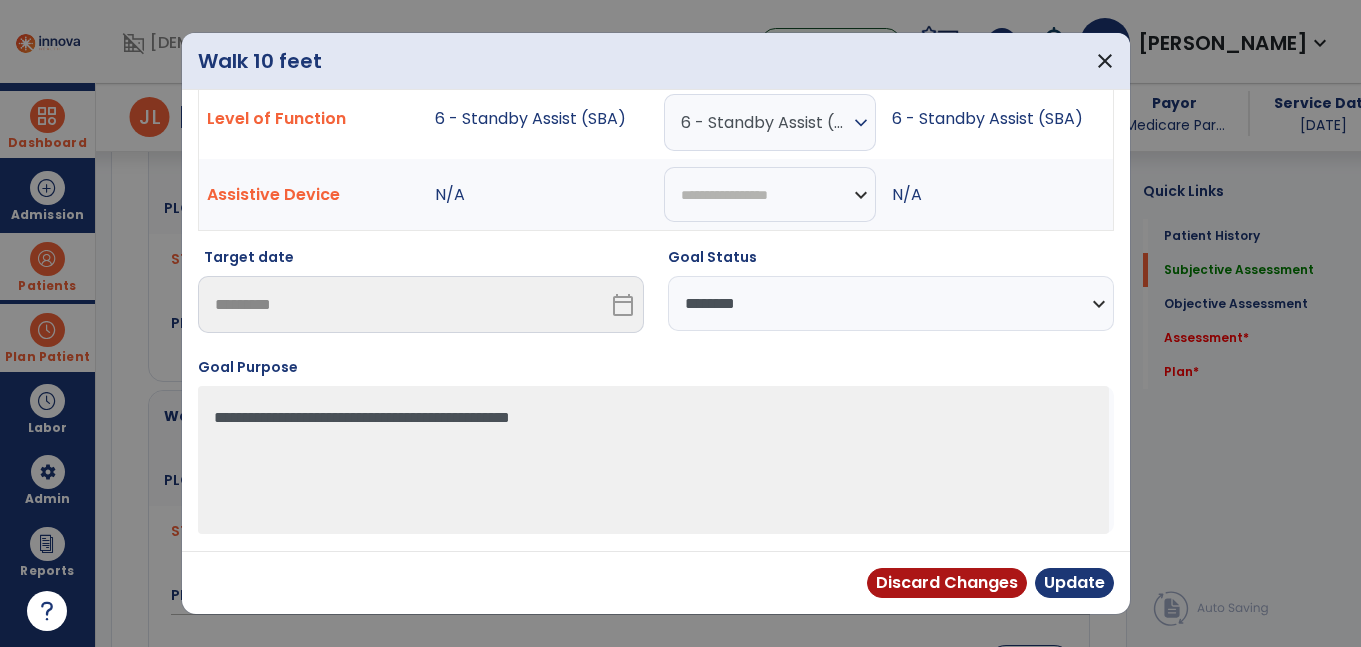 click on "**********" at bounding box center [891, 303] 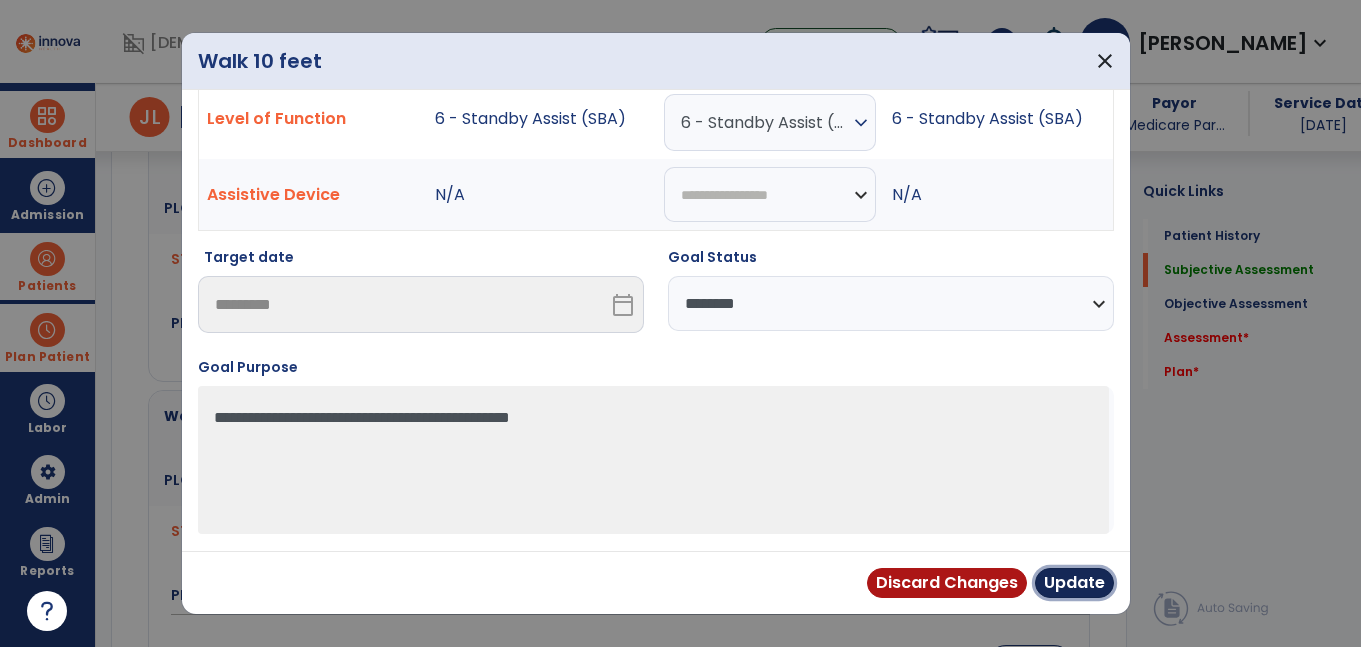 click on "Update" at bounding box center (1074, 583) 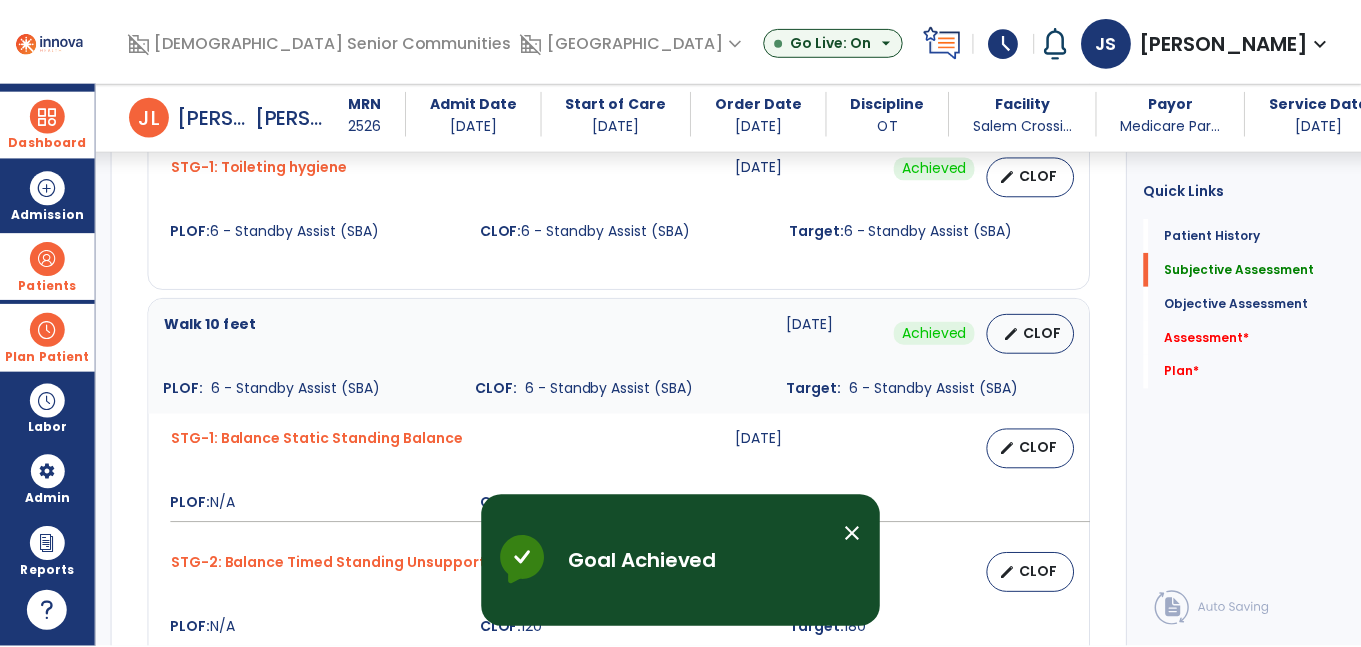 scroll, scrollTop: 1225, scrollLeft: 0, axis: vertical 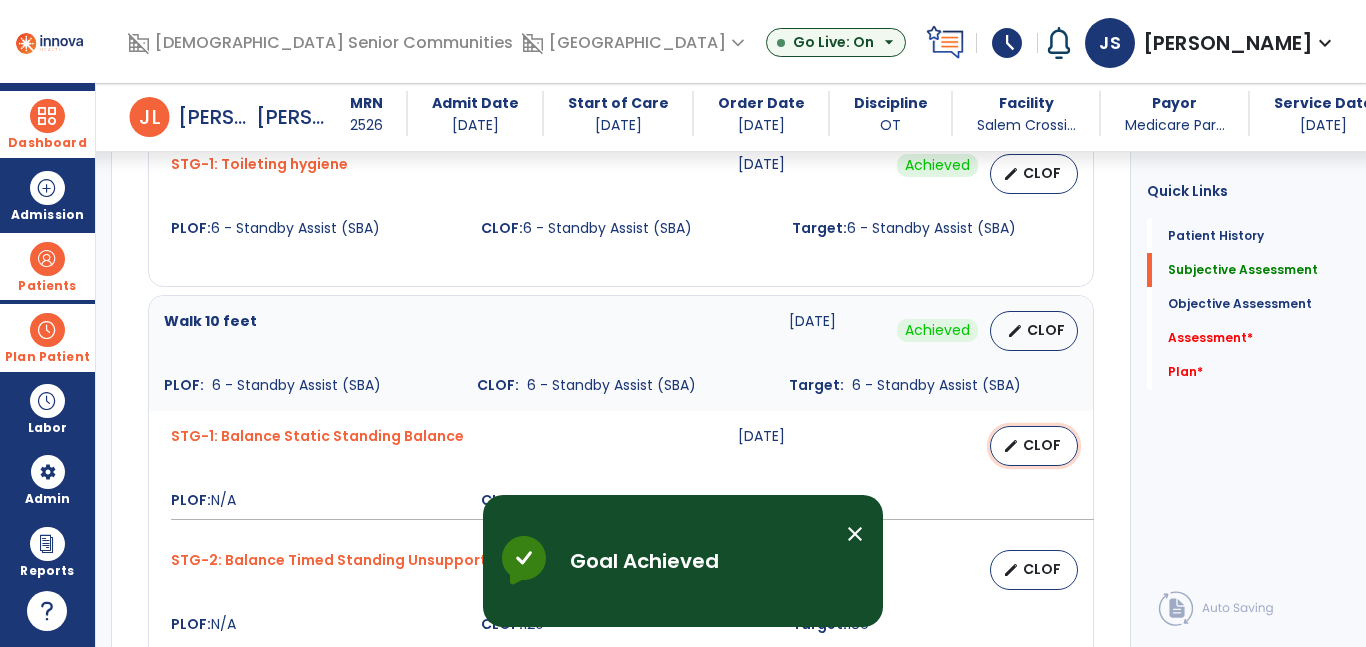 click on "edit" at bounding box center [1011, 446] 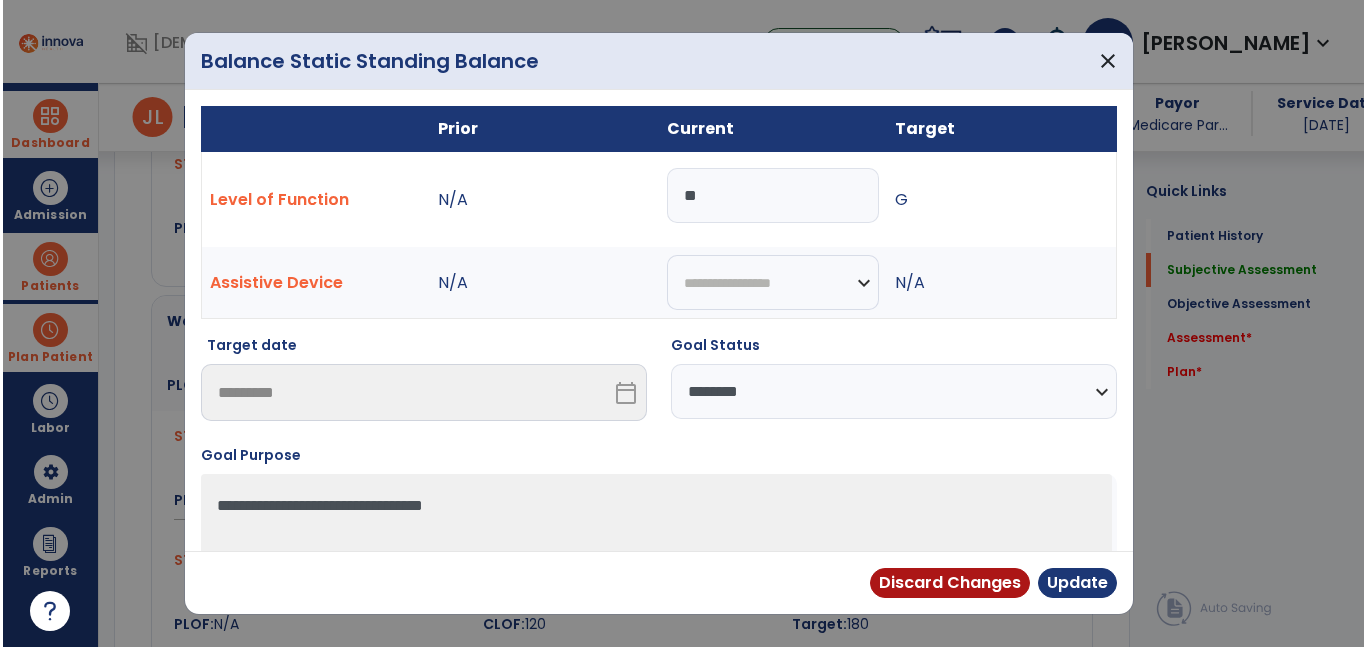 scroll, scrollTop: 1225, scrollLeft: 0, axis: vertical 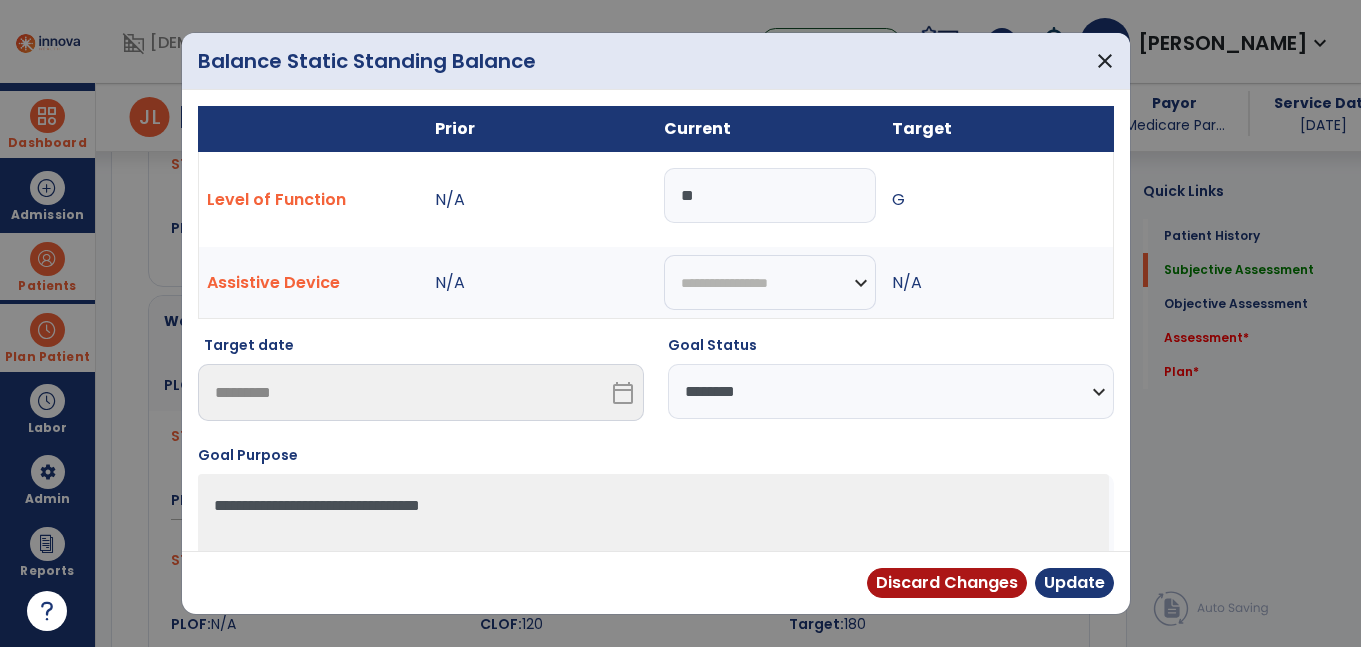 click on "**********" at bounding box center [891, 391] 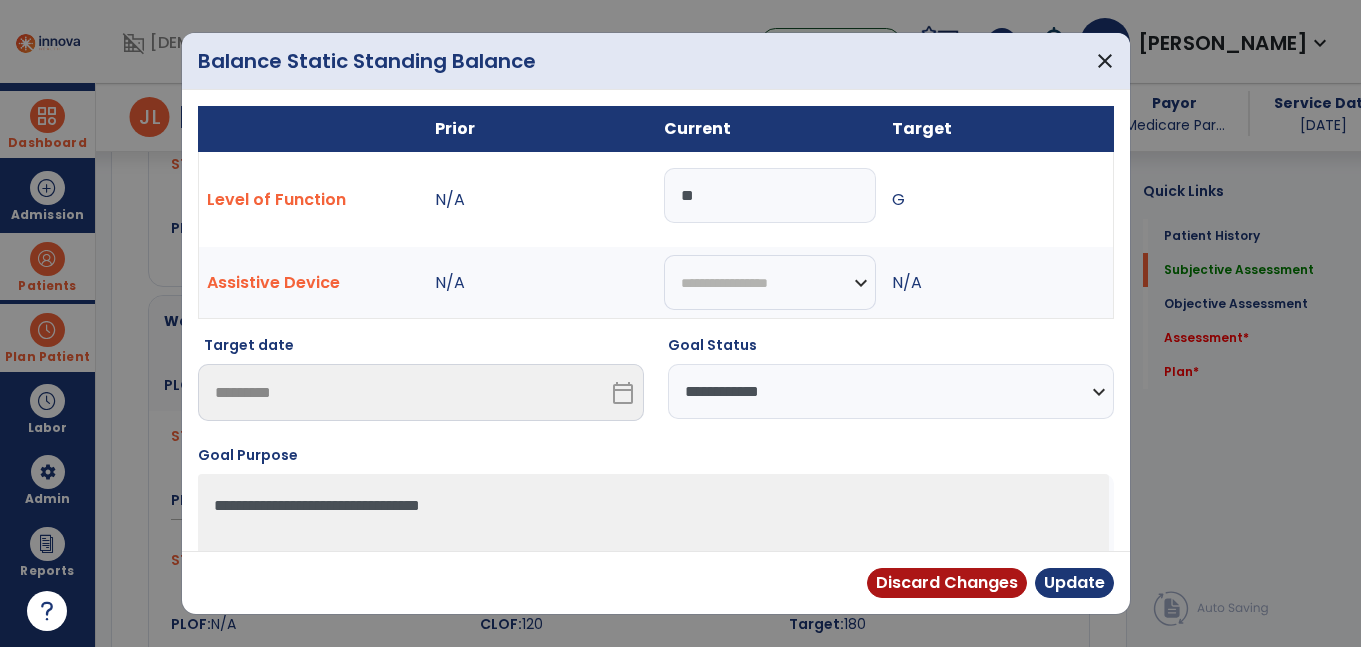 click on "**********" at bounding box center [891, 391] 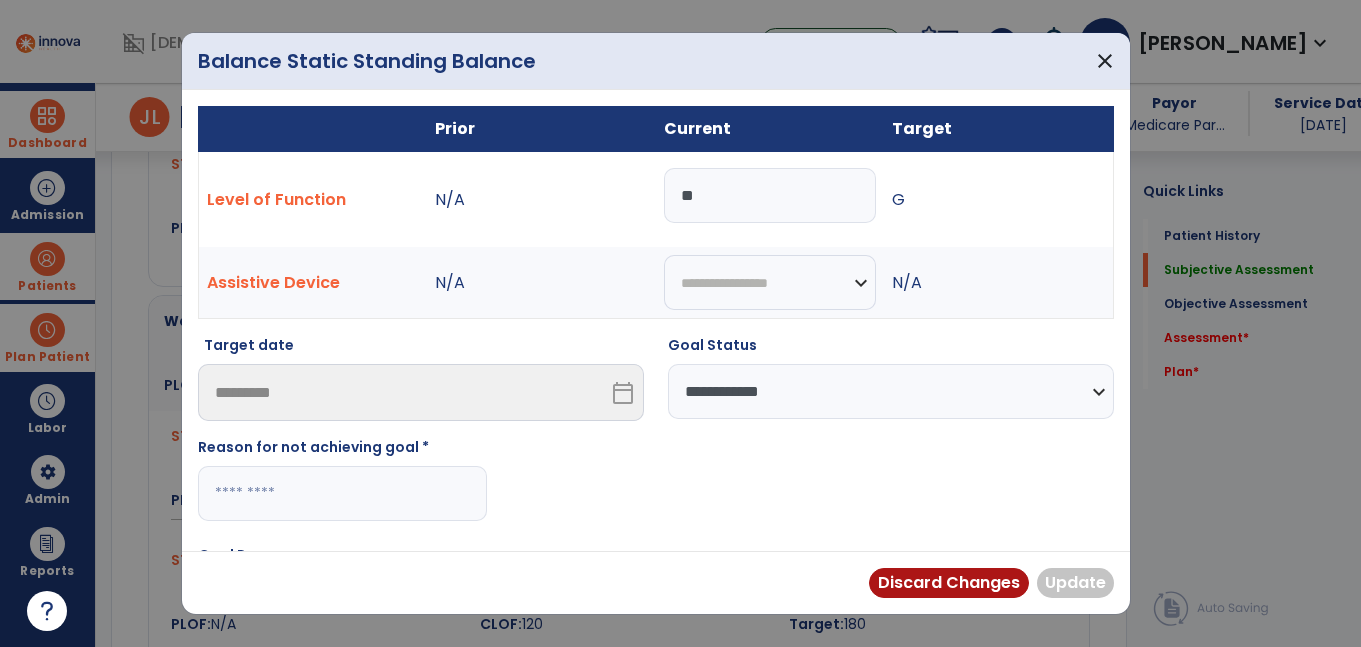 click at bounding box center (342, 493) 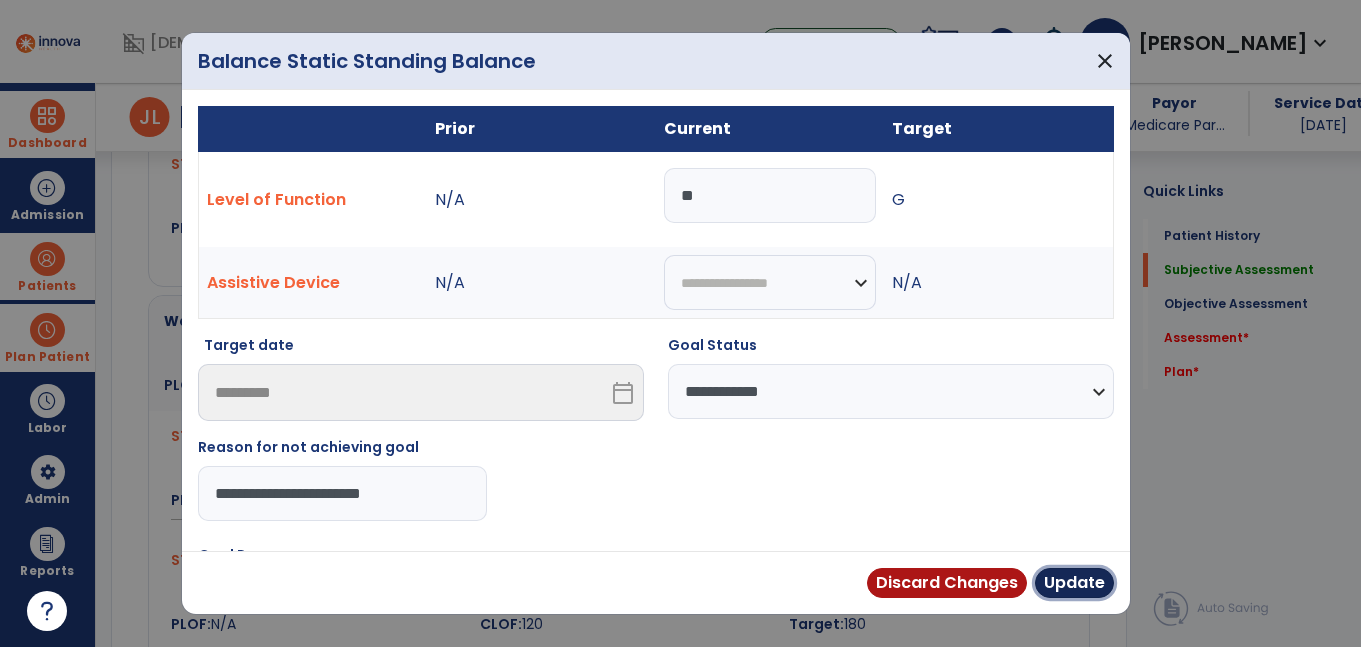click on "Update" at bounding box center [1074, 583] 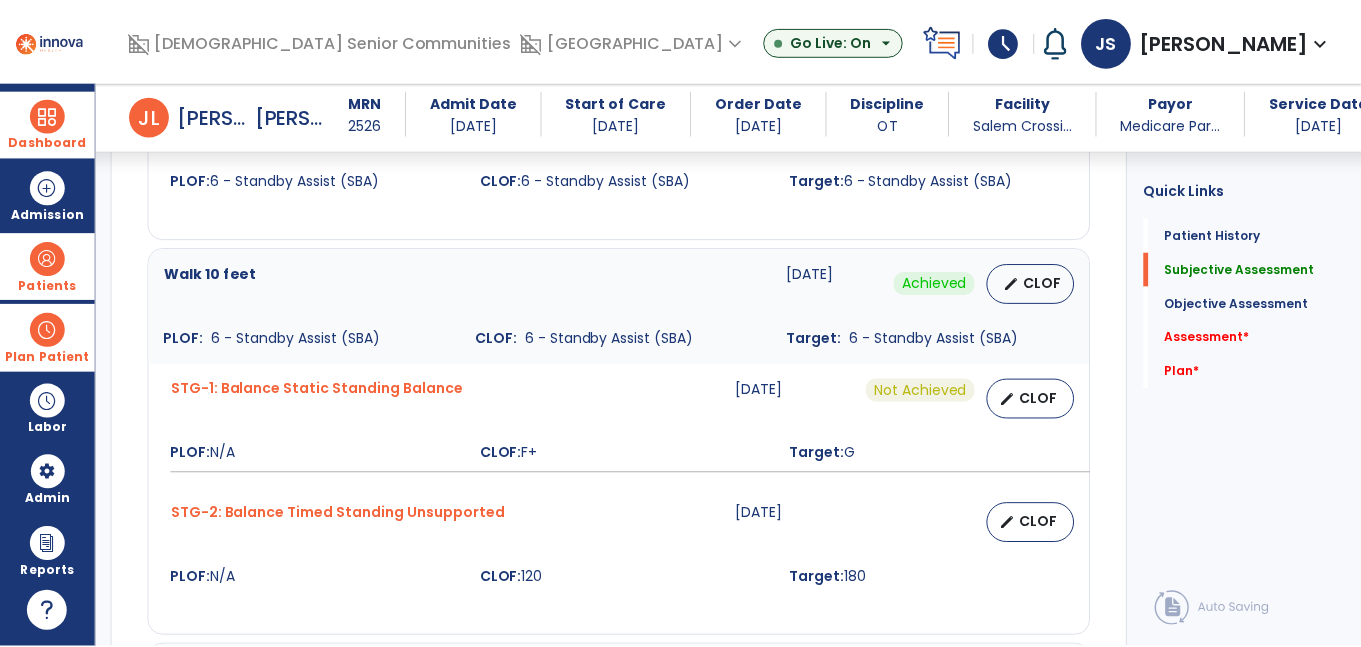 scroll, scrollTop: 1316, scrollLeft: 0, axis: vertical 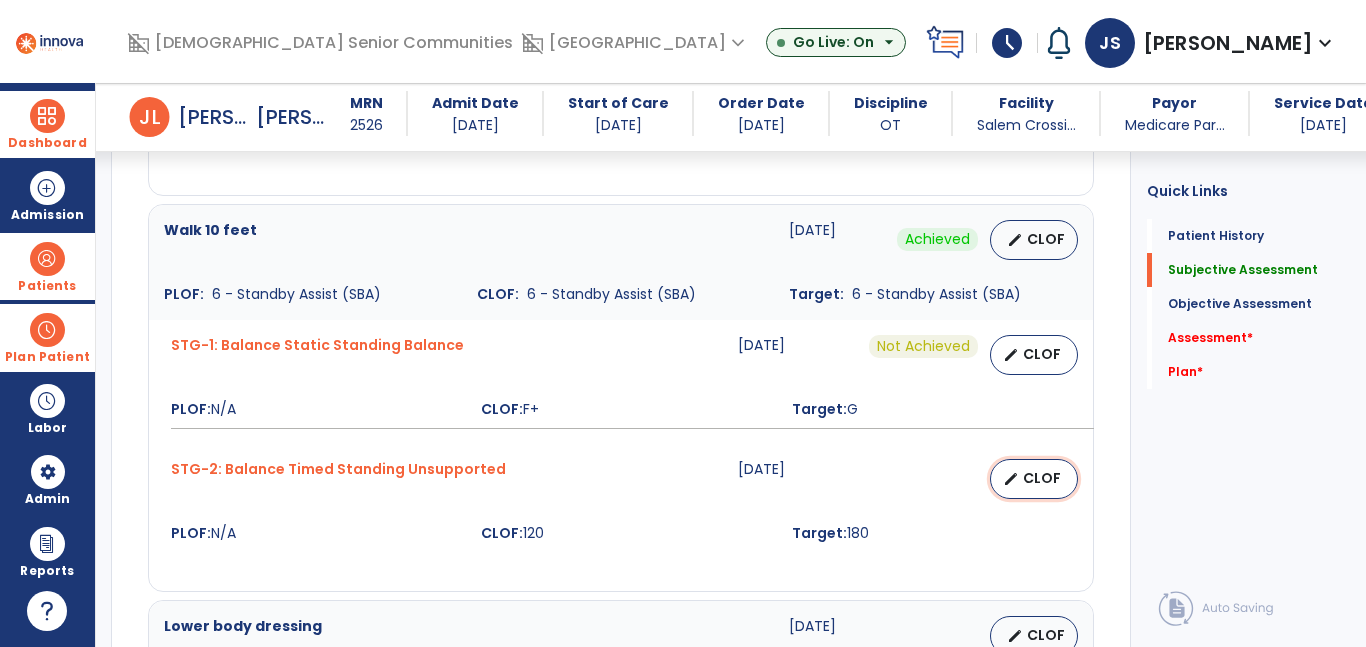 click on "edit" at bounding box center [1011, 479] 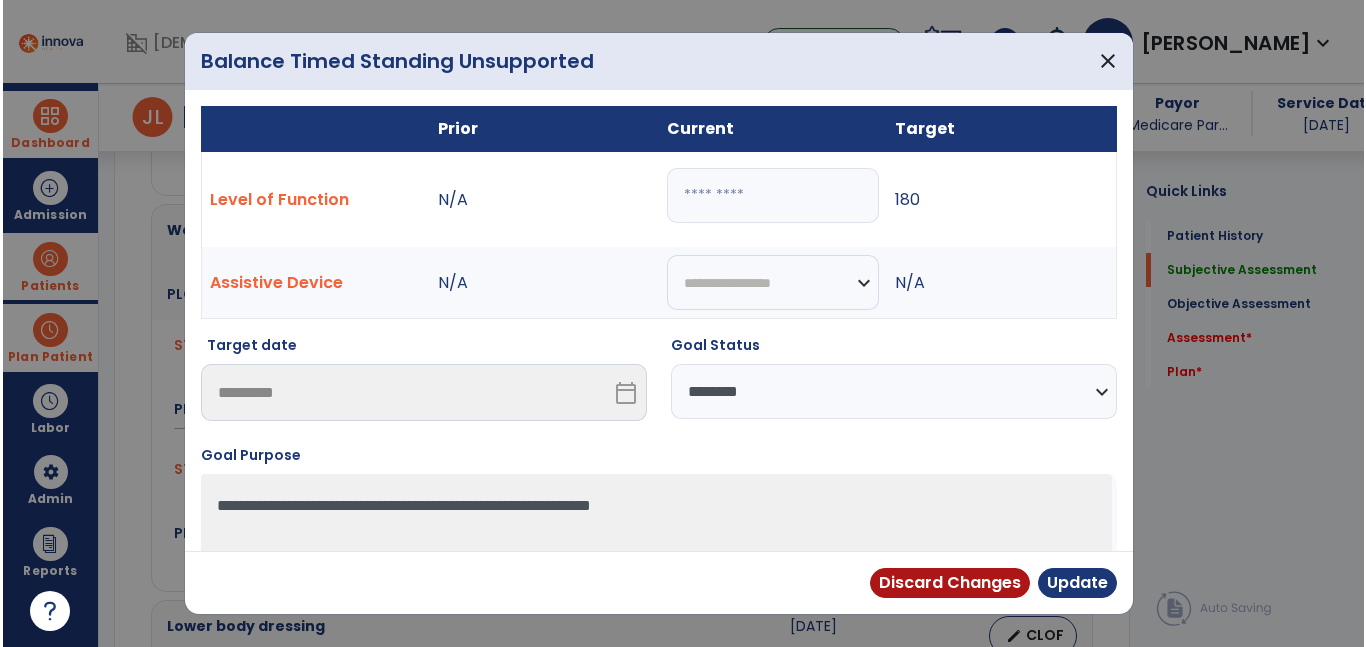 scroll, scrollTop: 1316, scrollLeft: 0, axis: vertical 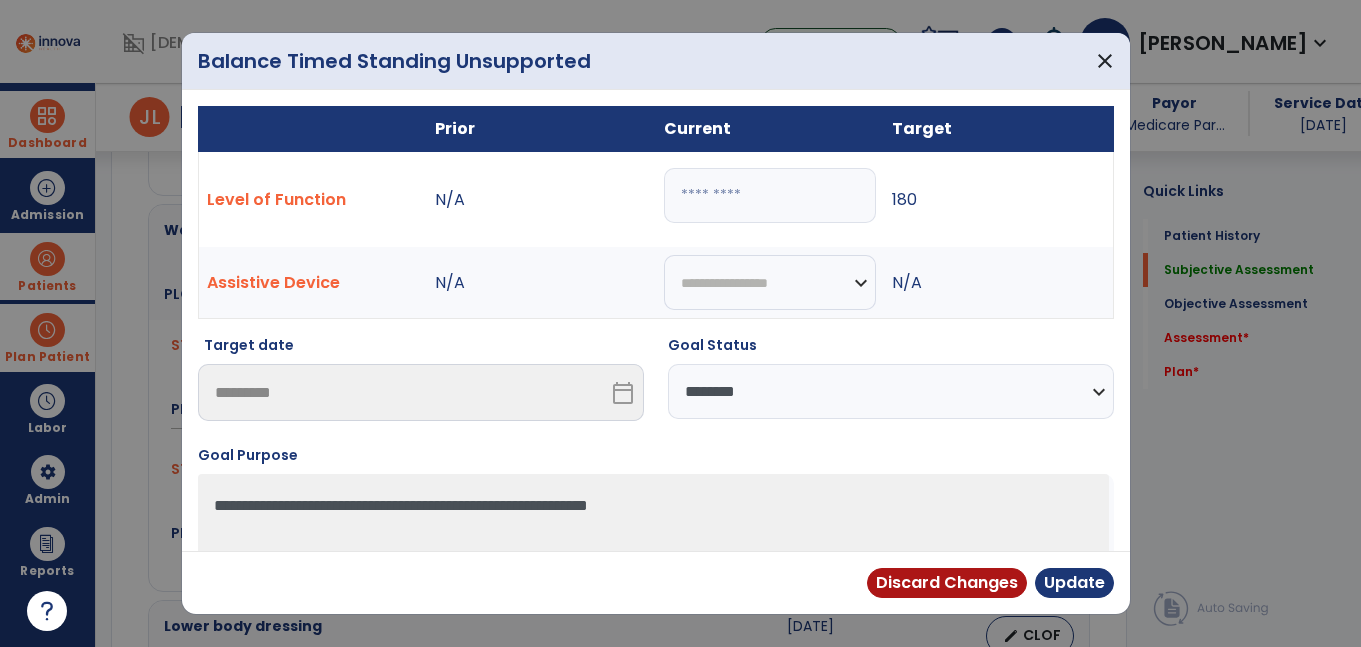 click on "**********" at bounding box center [891, 391] 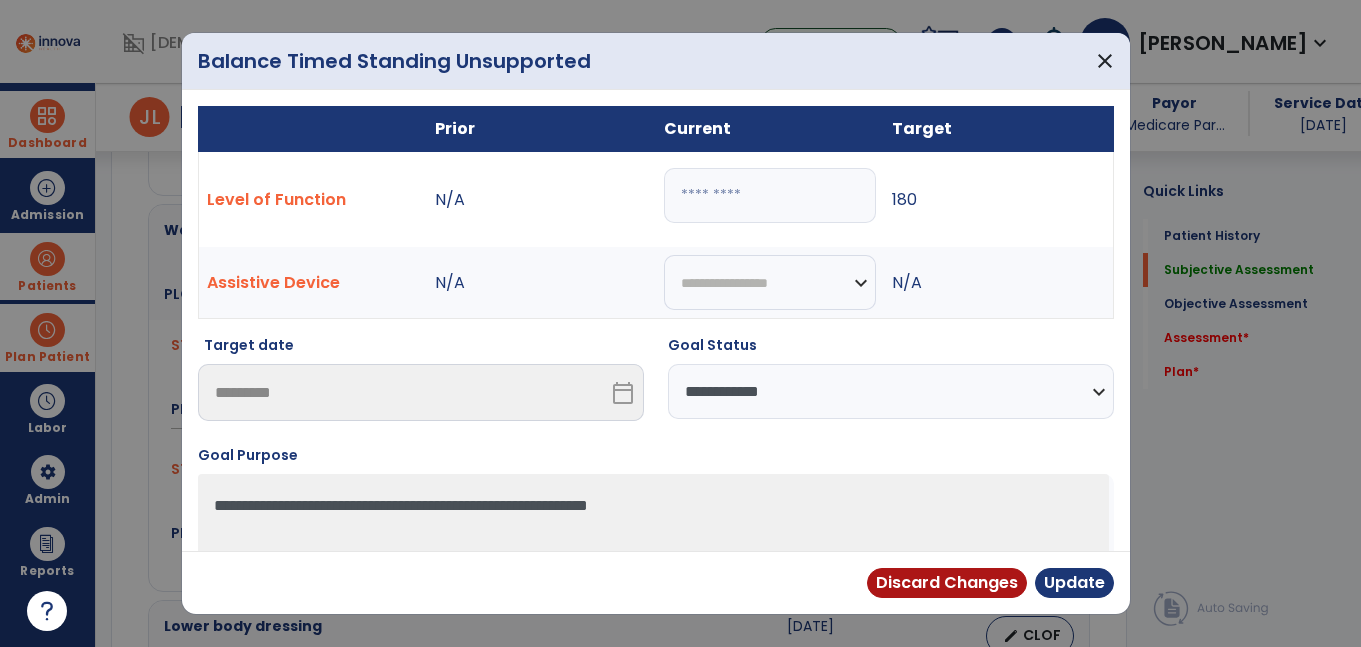 click on "**********" at bounding box center [891, 391] 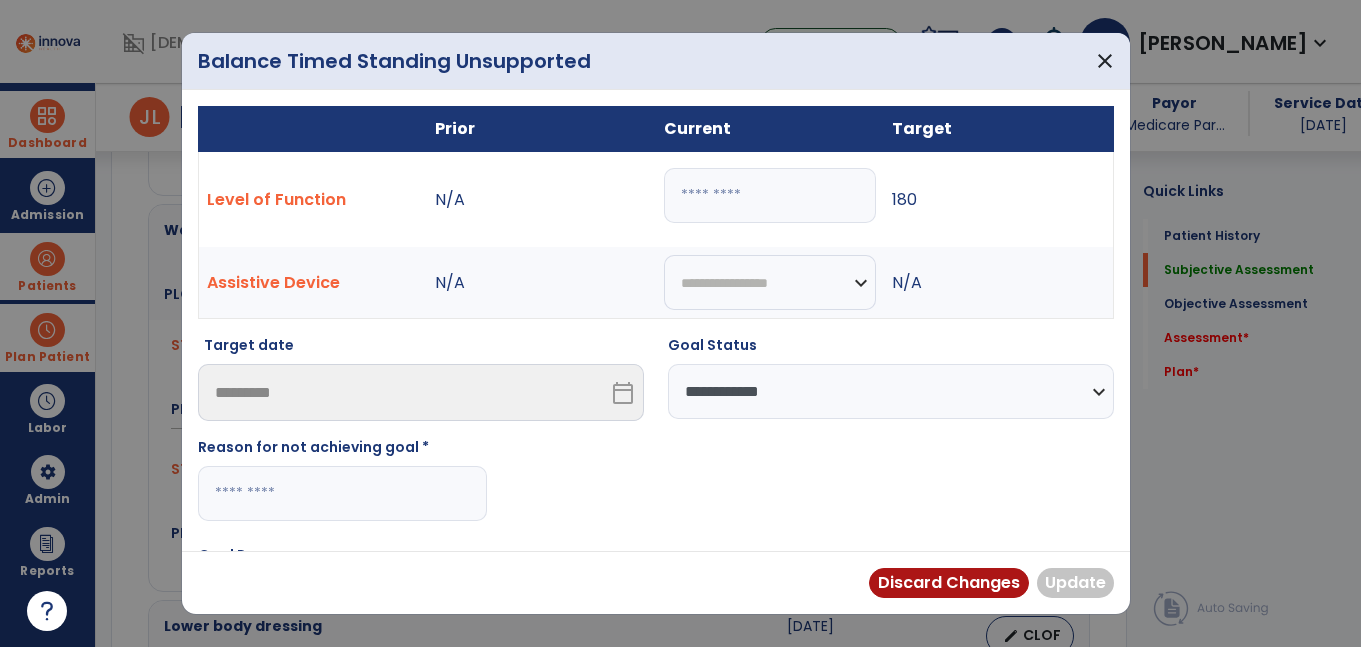 click at bounding box center [342, 493] 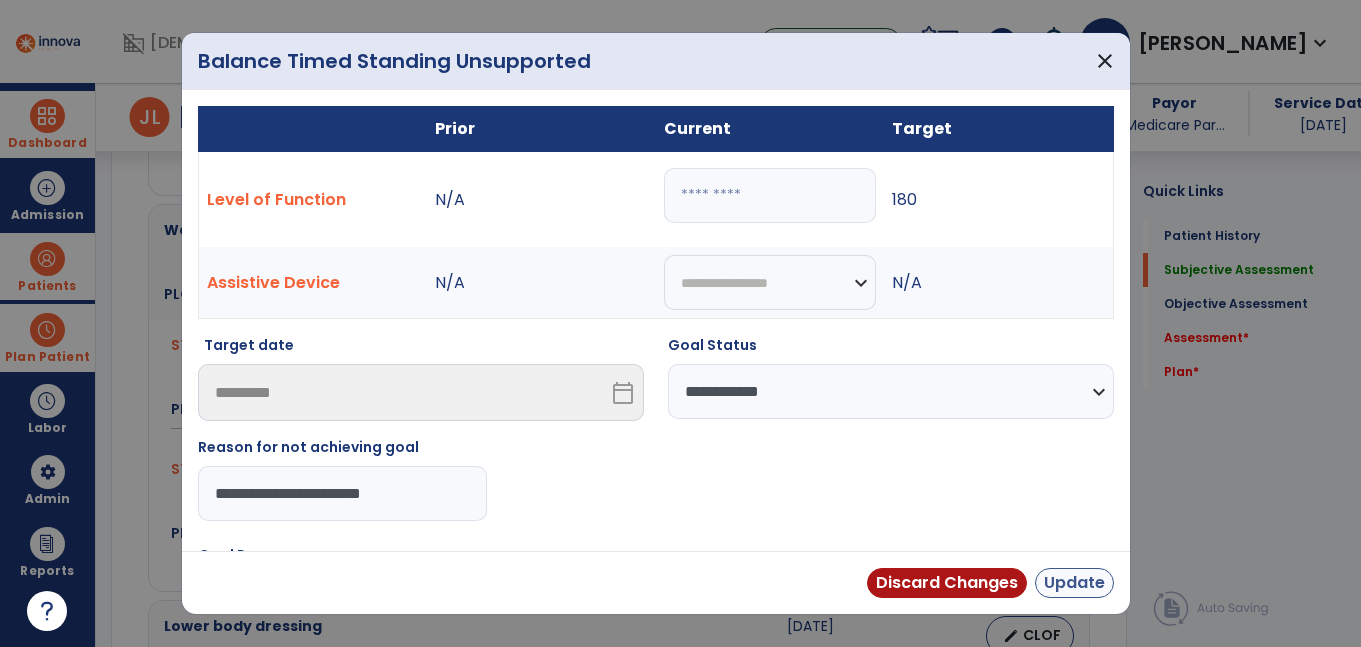 type on "**********" 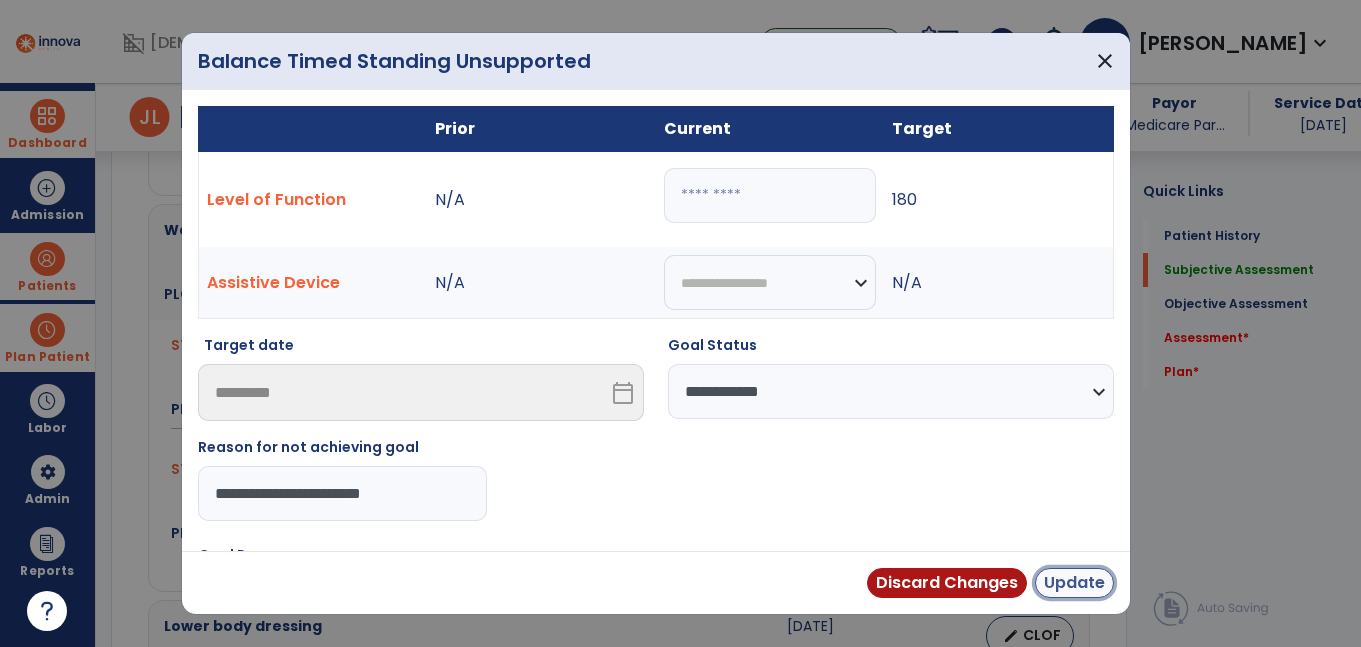 click on "Update" at bounding box center (1074, 583) 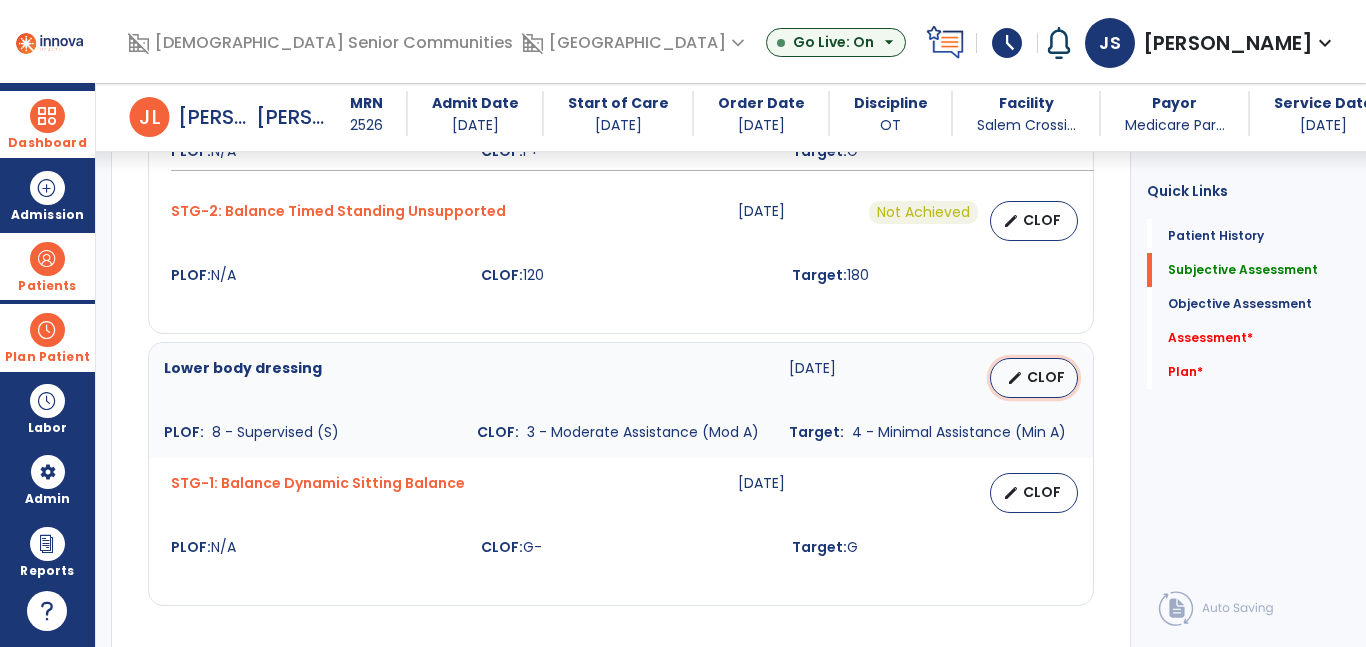 click on "edit" at bounding box center (1015, 378) 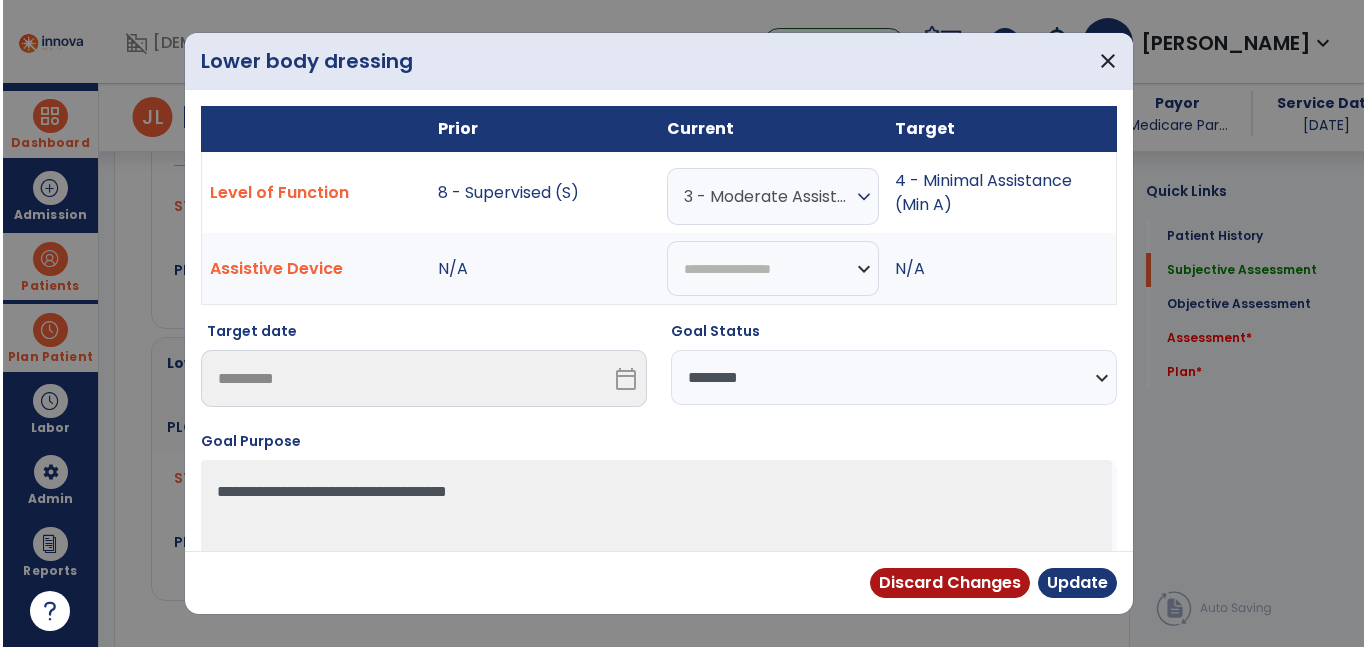 scroll, scrollTop: 1574, scrollLeft: 0, axis: vertical 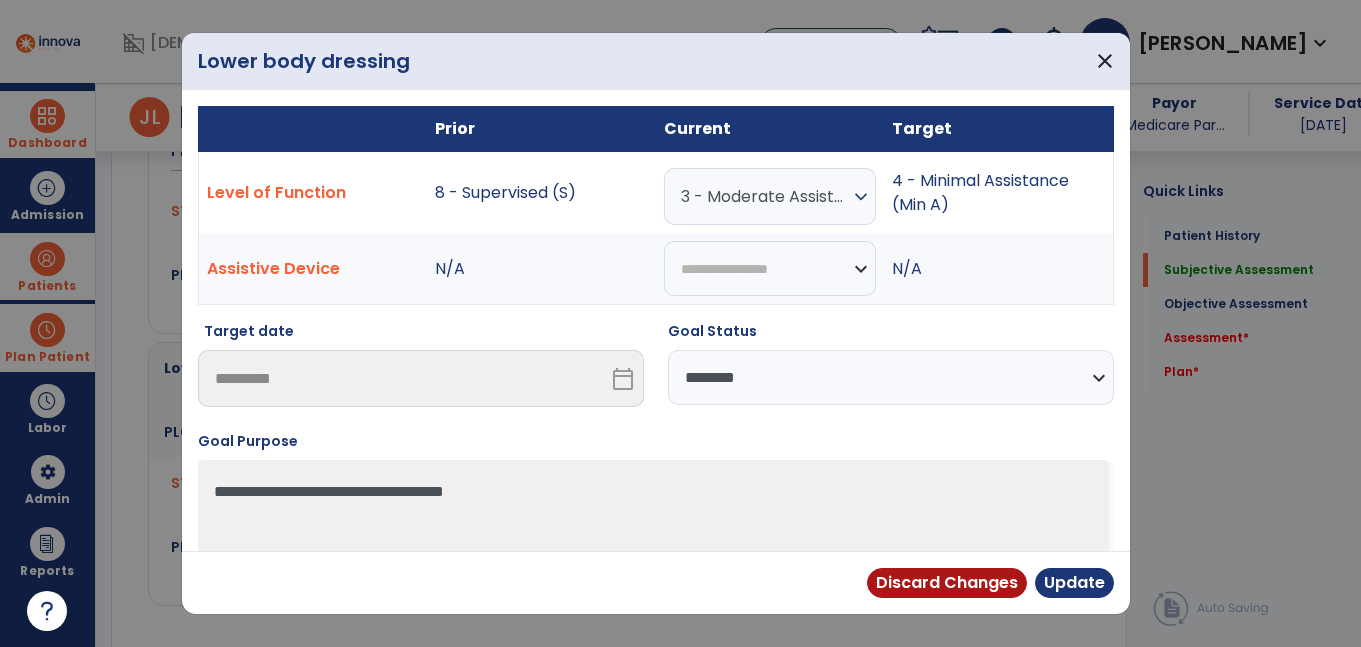 drag, startPoint x: 725, startPoint y: 388, endPoint x: 723, endPoint y: 404, distance: 16.124516 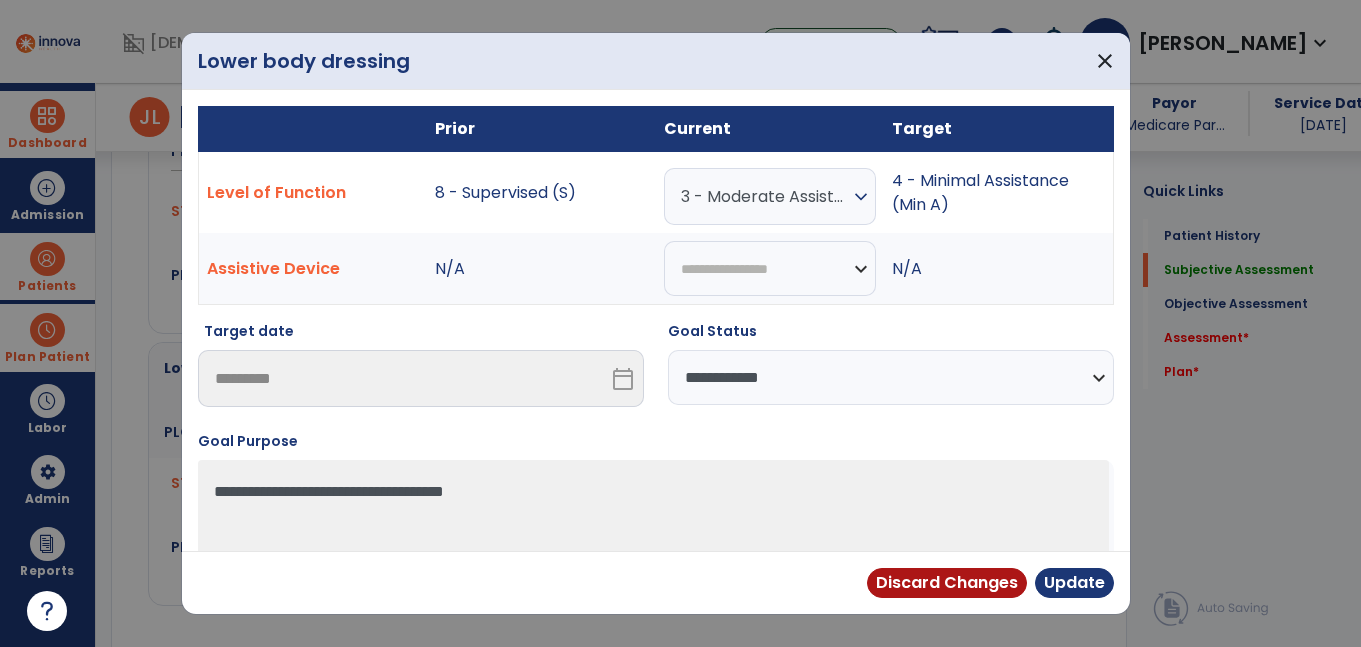 click on "**********" at bounding box center (891, 377) 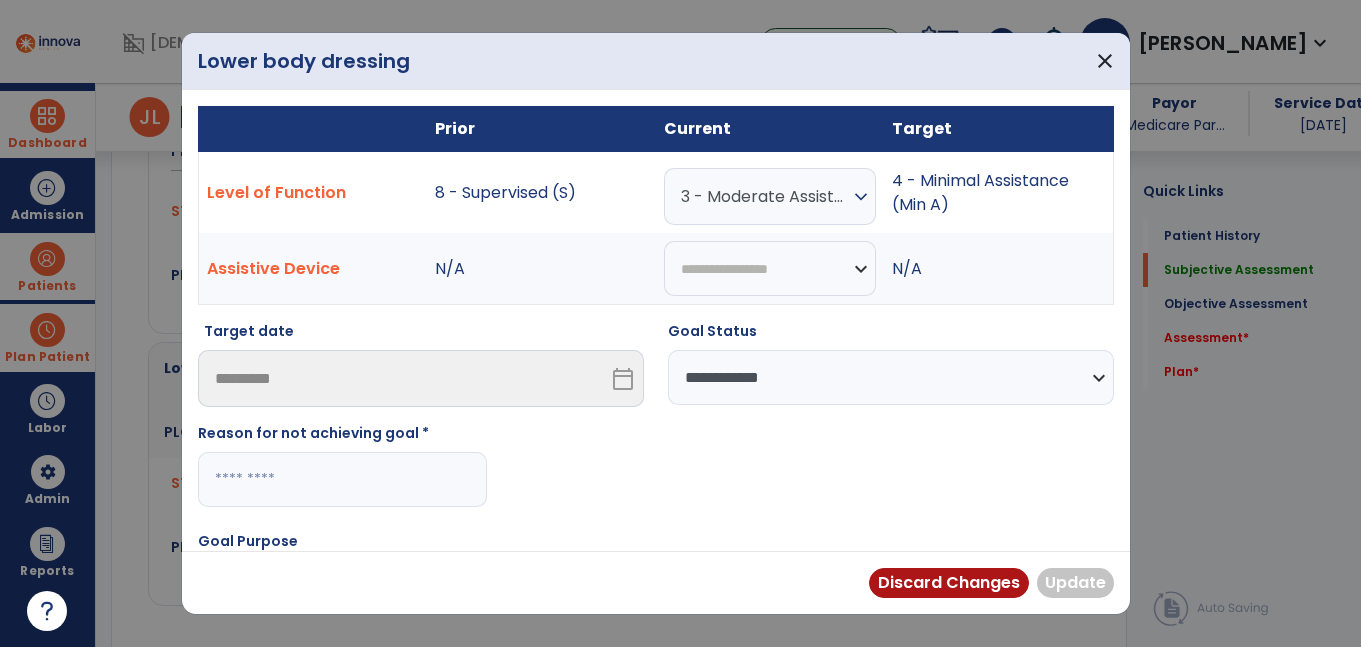 click at bounding box center [342, 479] 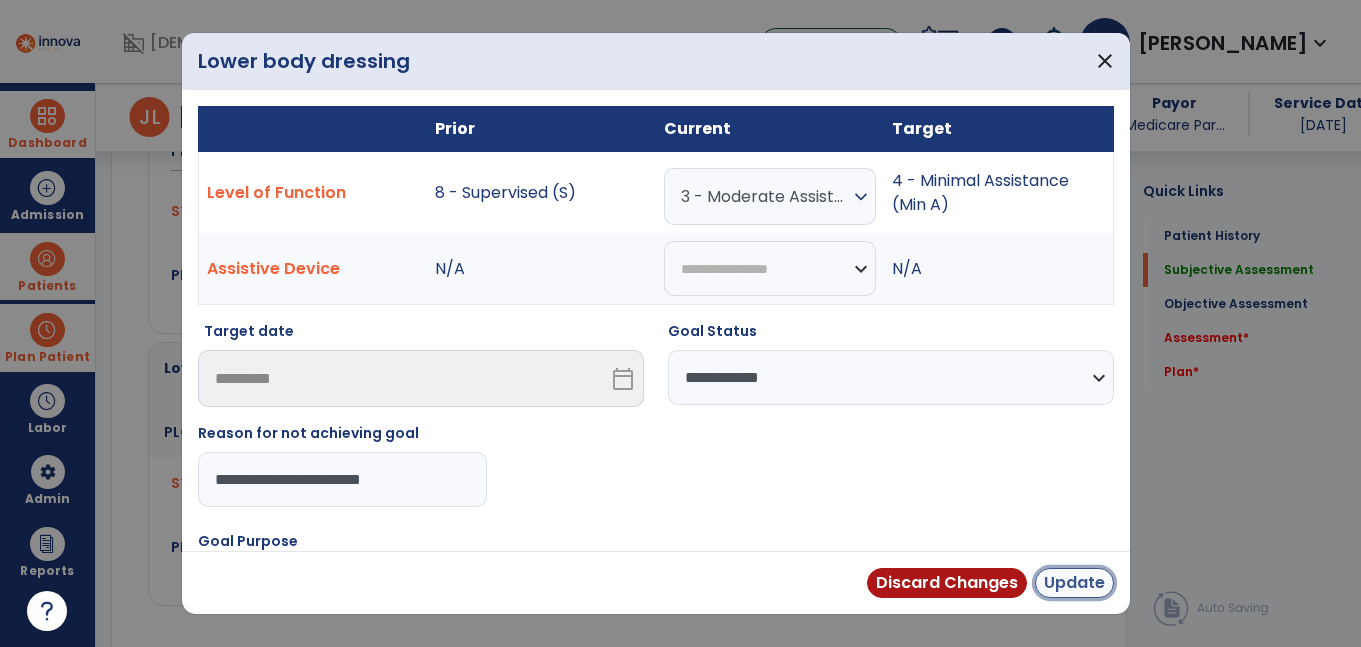 click on "Update" at bounding box center (1074, 583) 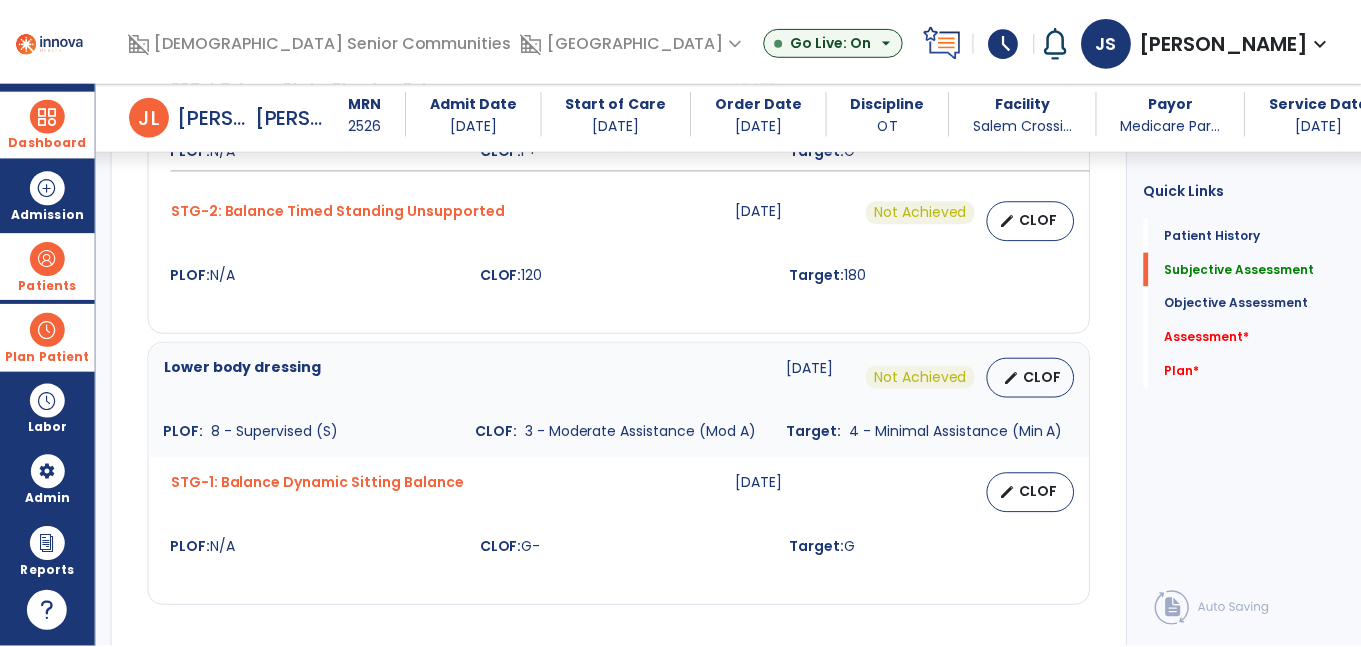 scroll, scrollTop: 1605, scrollLeft: 0, axis: vertical 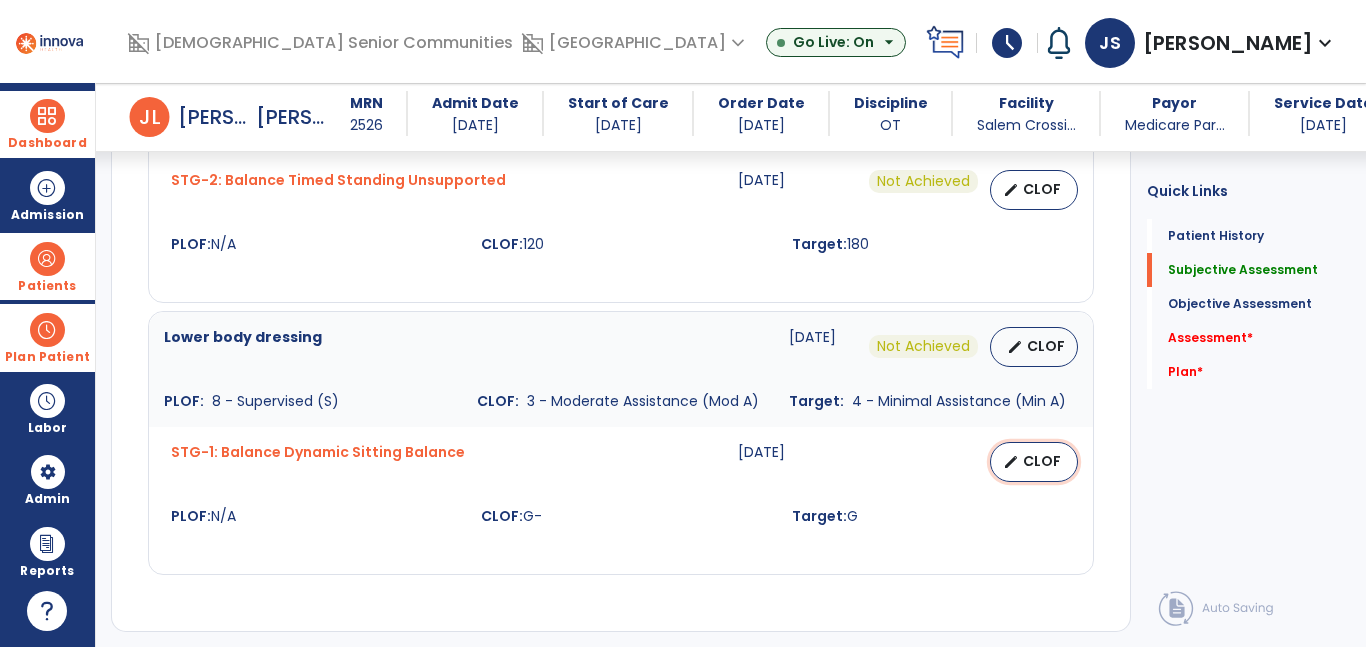 click on "CLOF" at bounding box center (1042, 461) 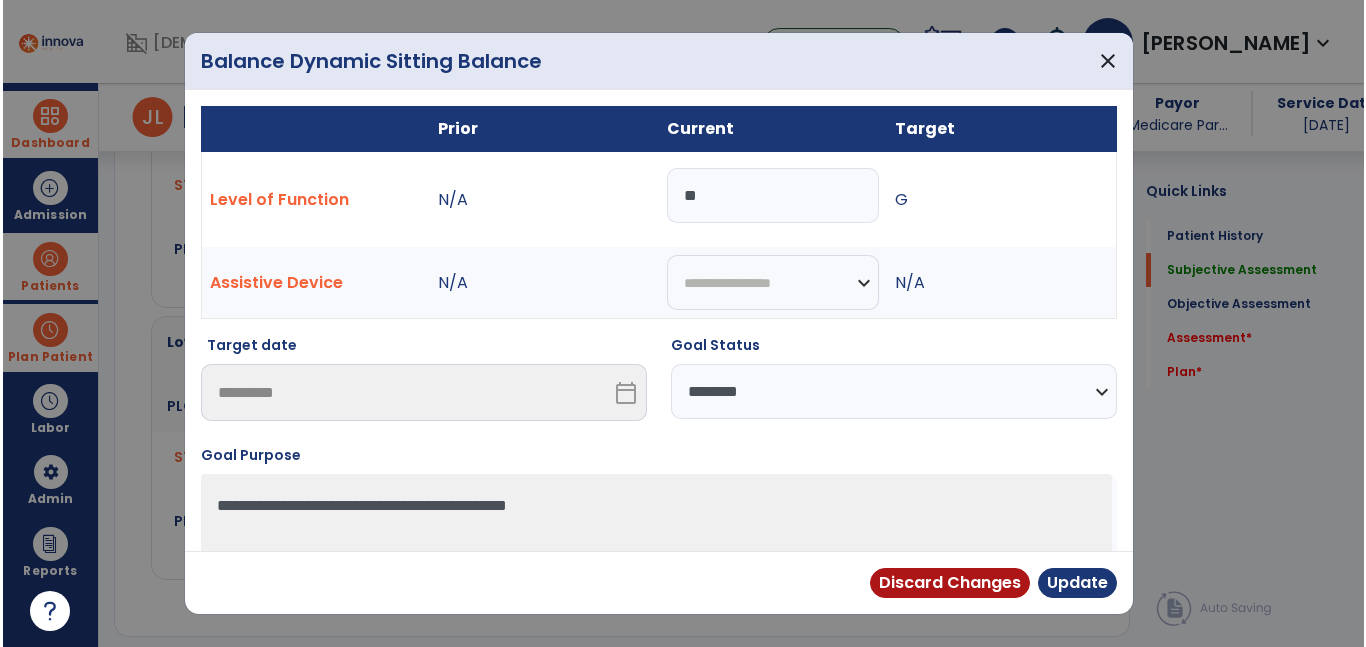 scroll, scrollTop: 1605, scrollLeft: 0, axis: vertical 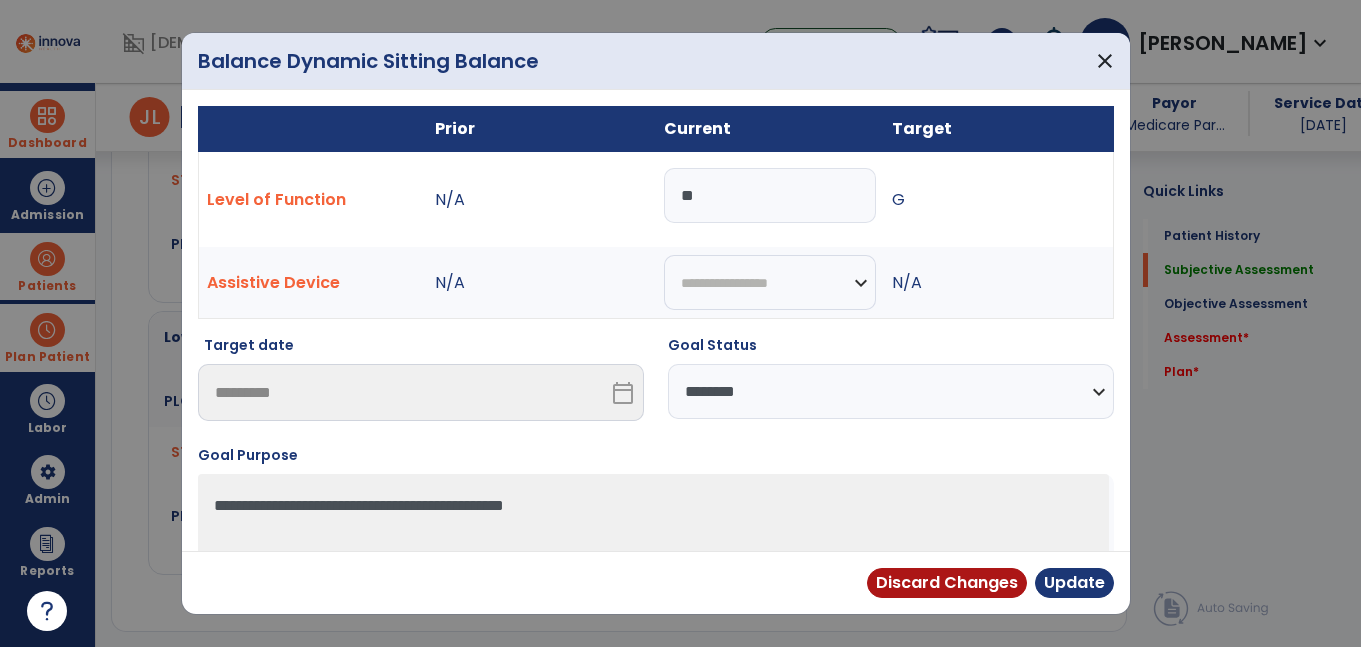click on "**" at bounding box center (770, 195) 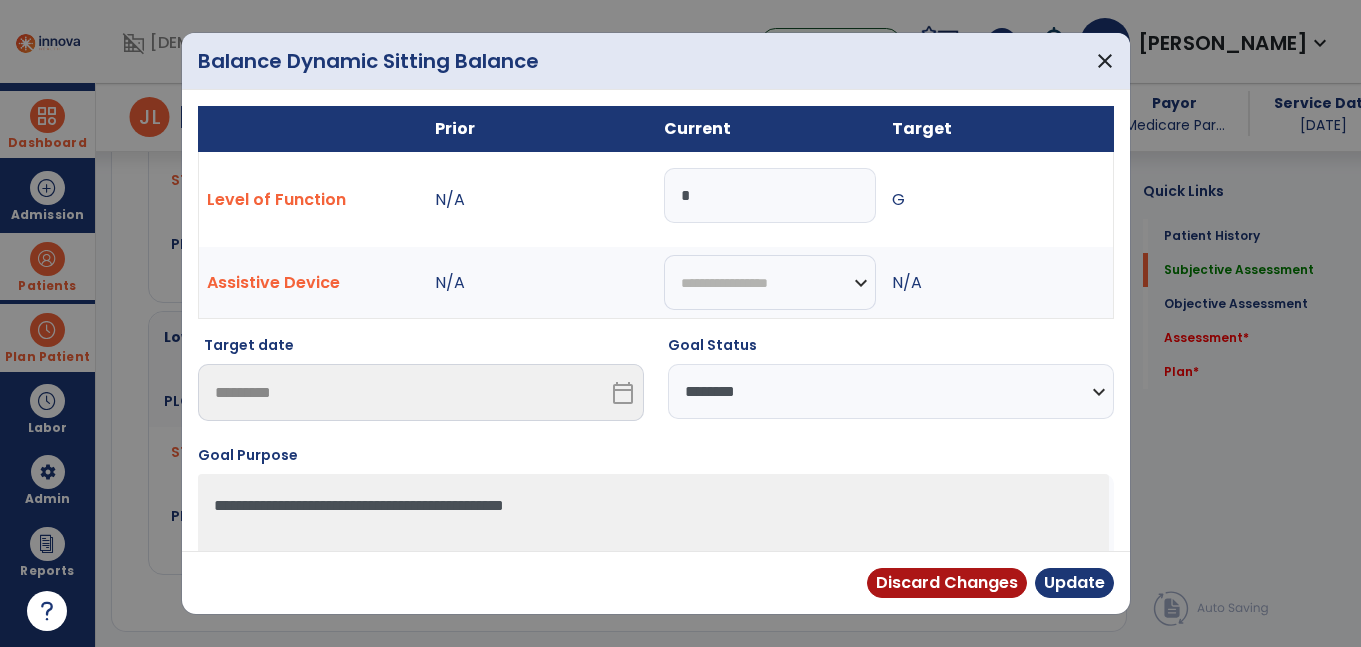 type on "*" 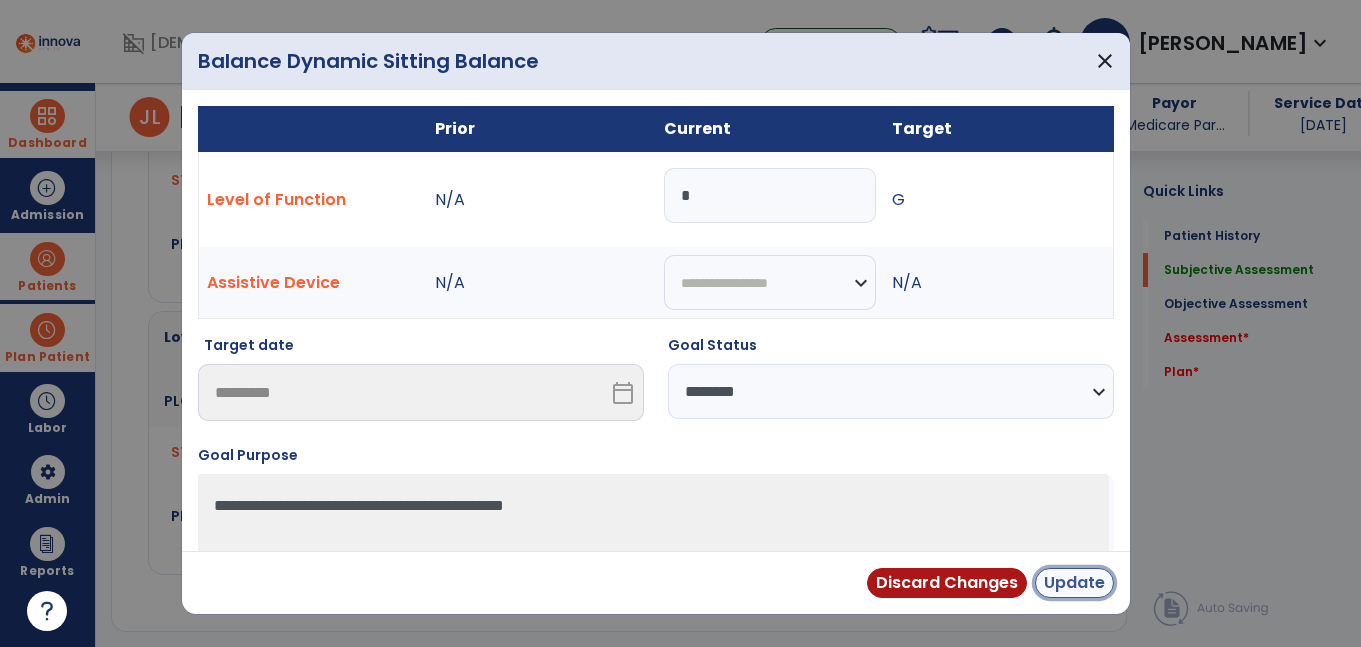 click on "Update" at bounding box center [1074, 583] 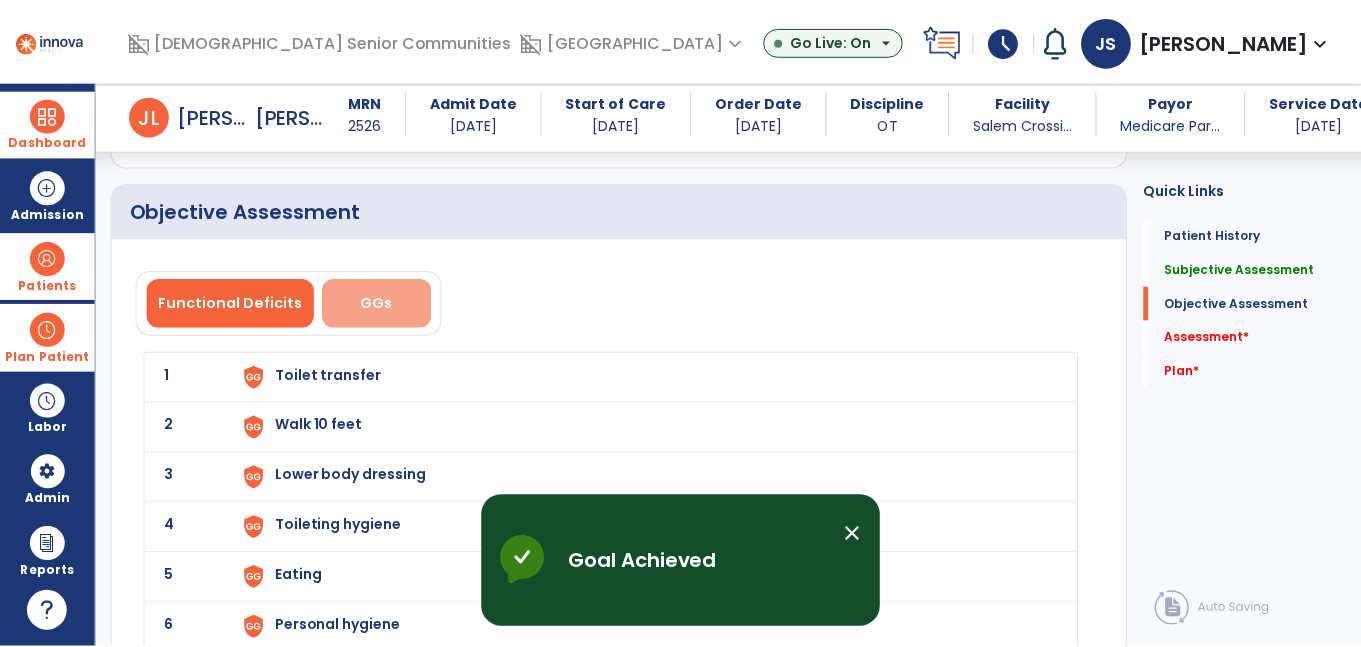 scroll, scrollTop: 2075, scrollLeft: 0, axis: vertical 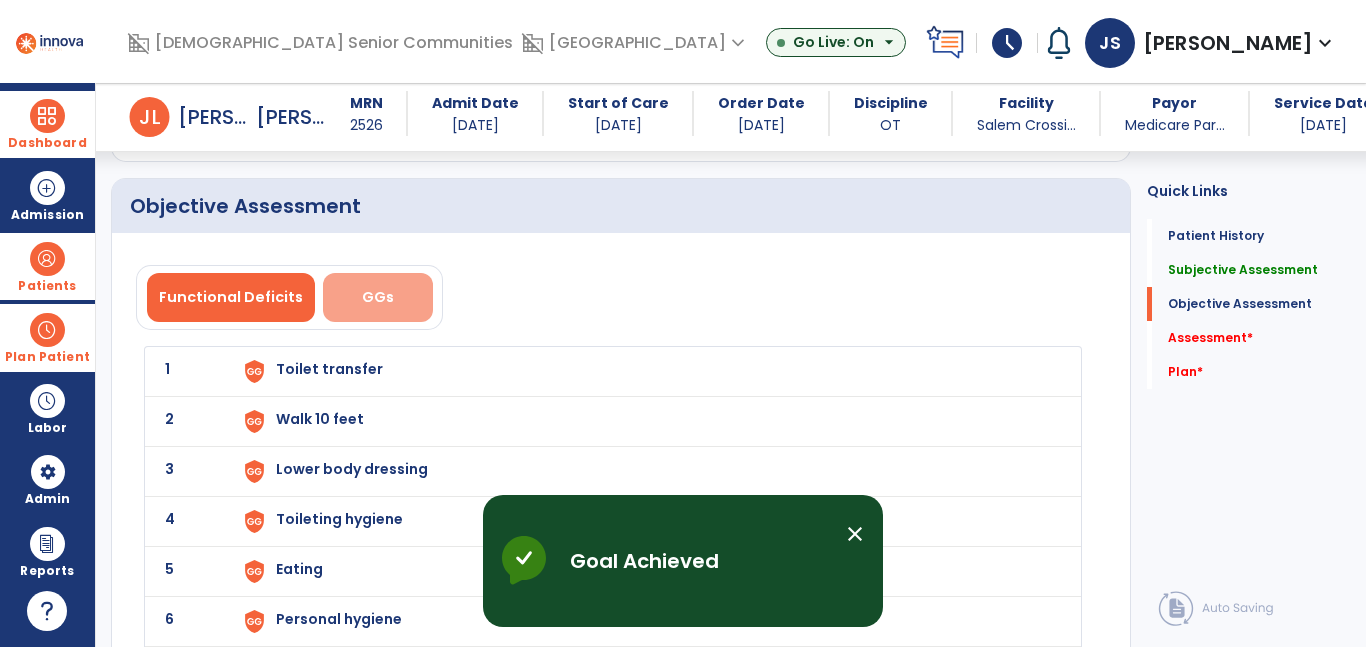 click on "GGs" at bounding box center [378, 297] 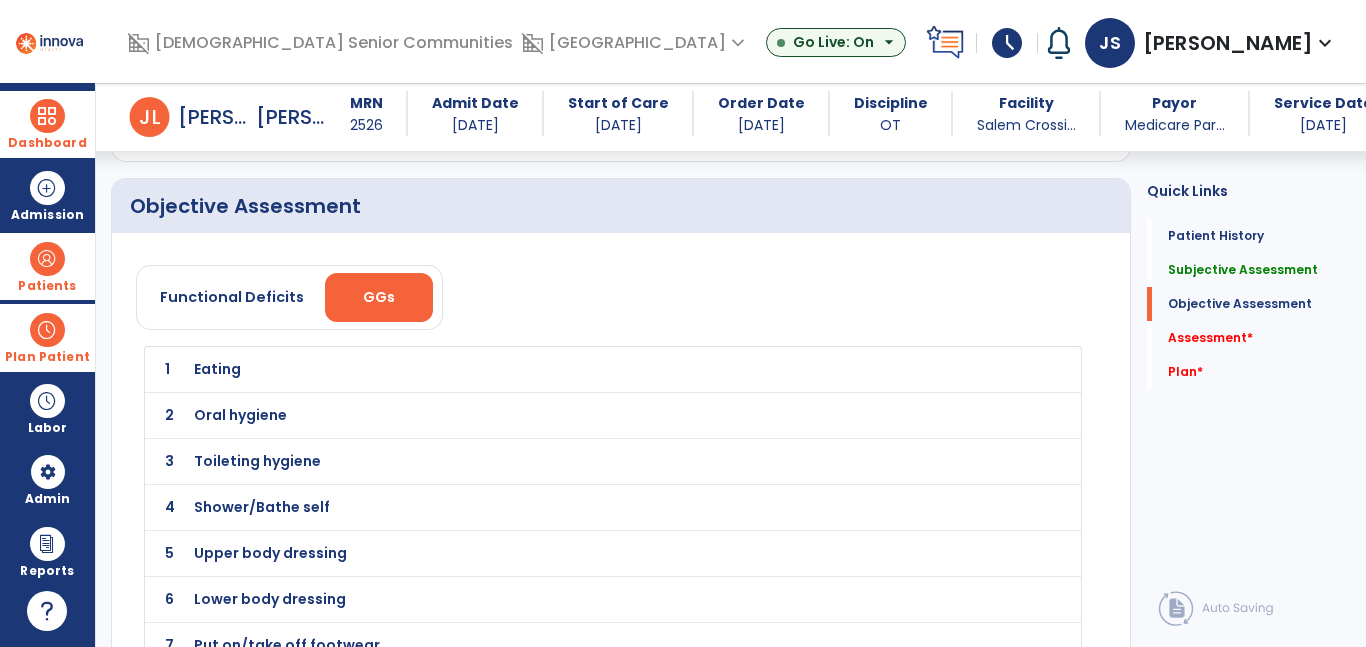 click on "Eating" at bounding box center (568, 369) 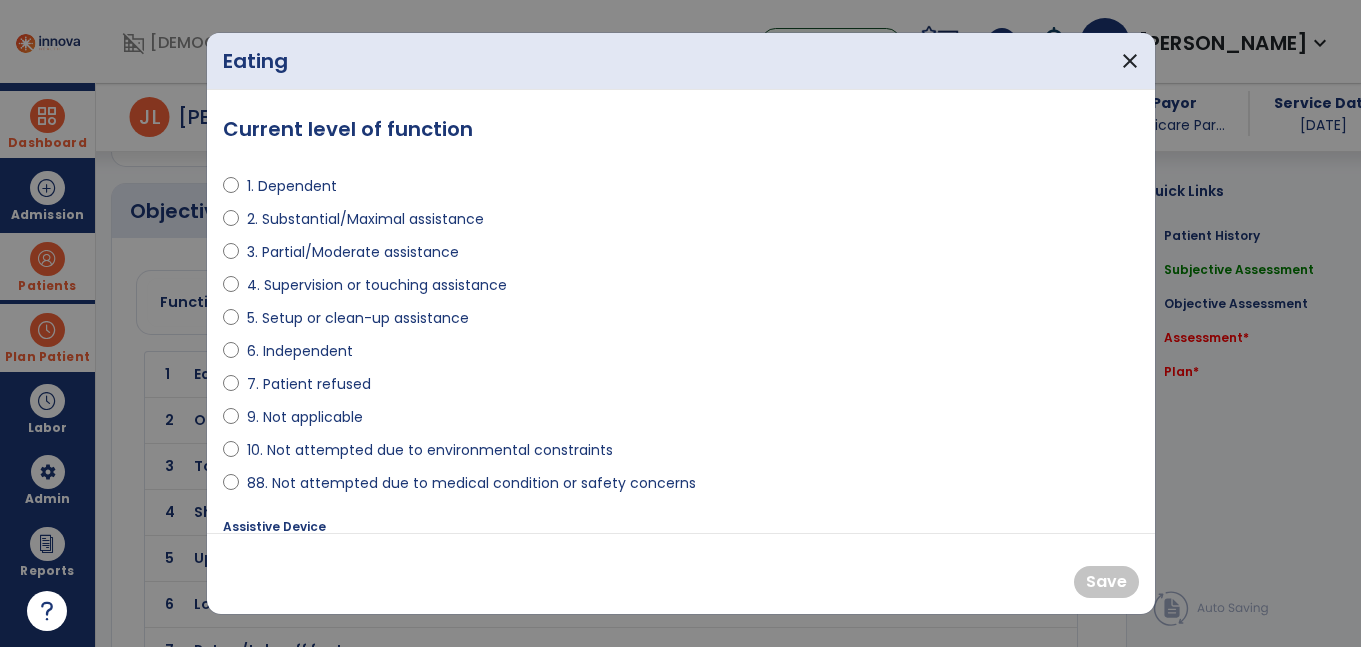 scroll, scrollTop: 2075, scrollLeft: 0, axis: vertical 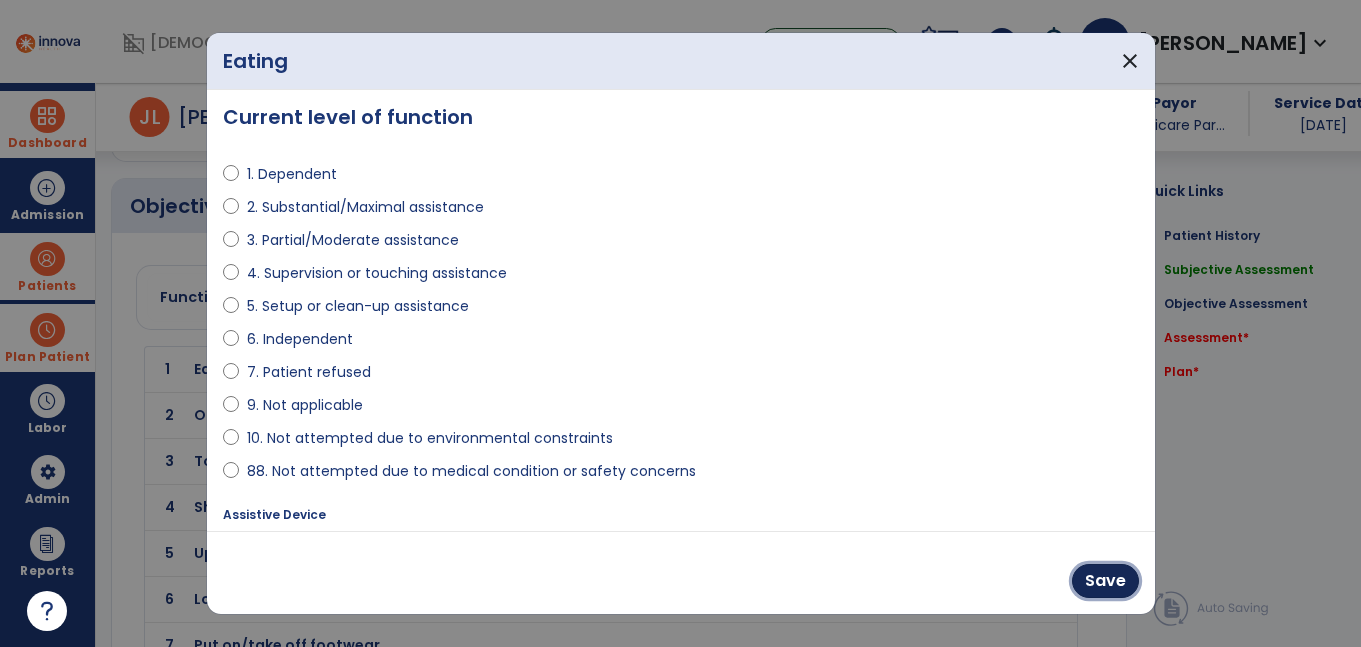 drag, startPoint x: 1116, startPoint y: 580, endPoint x: 1099, endPoint y: 562, distance: 24.758837 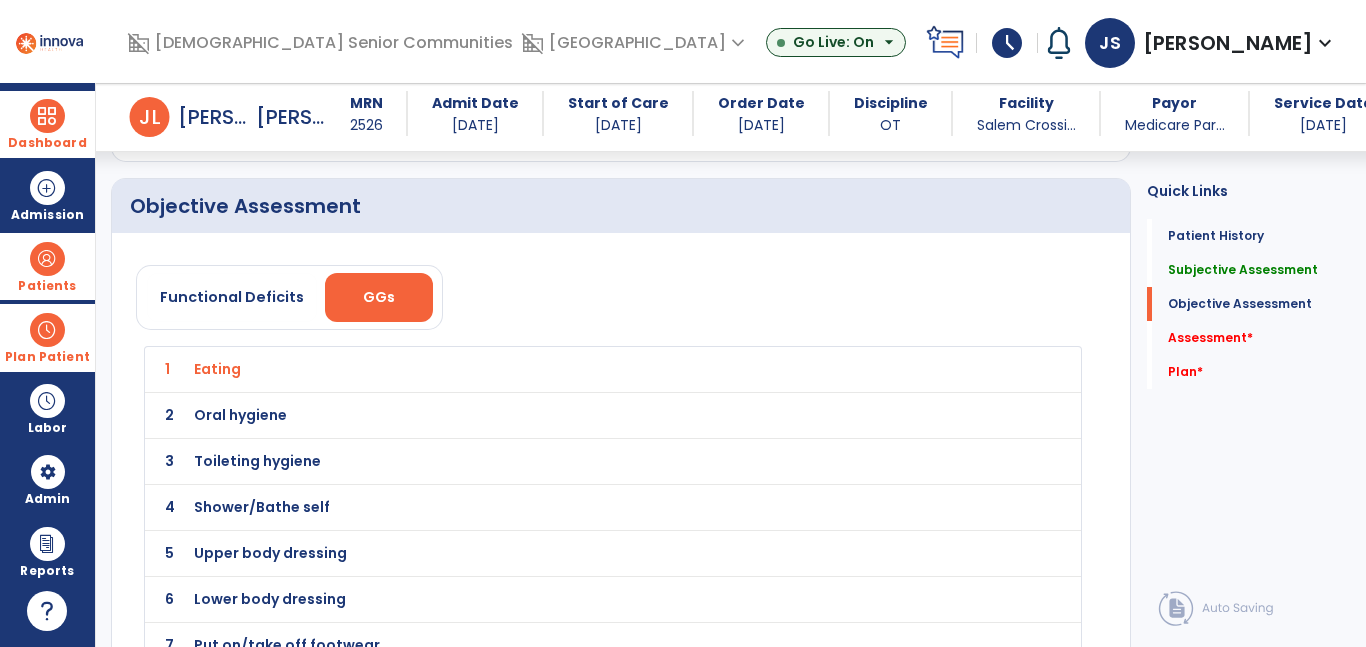 click on "Oral hygiene" at bounding box center (217, 369) 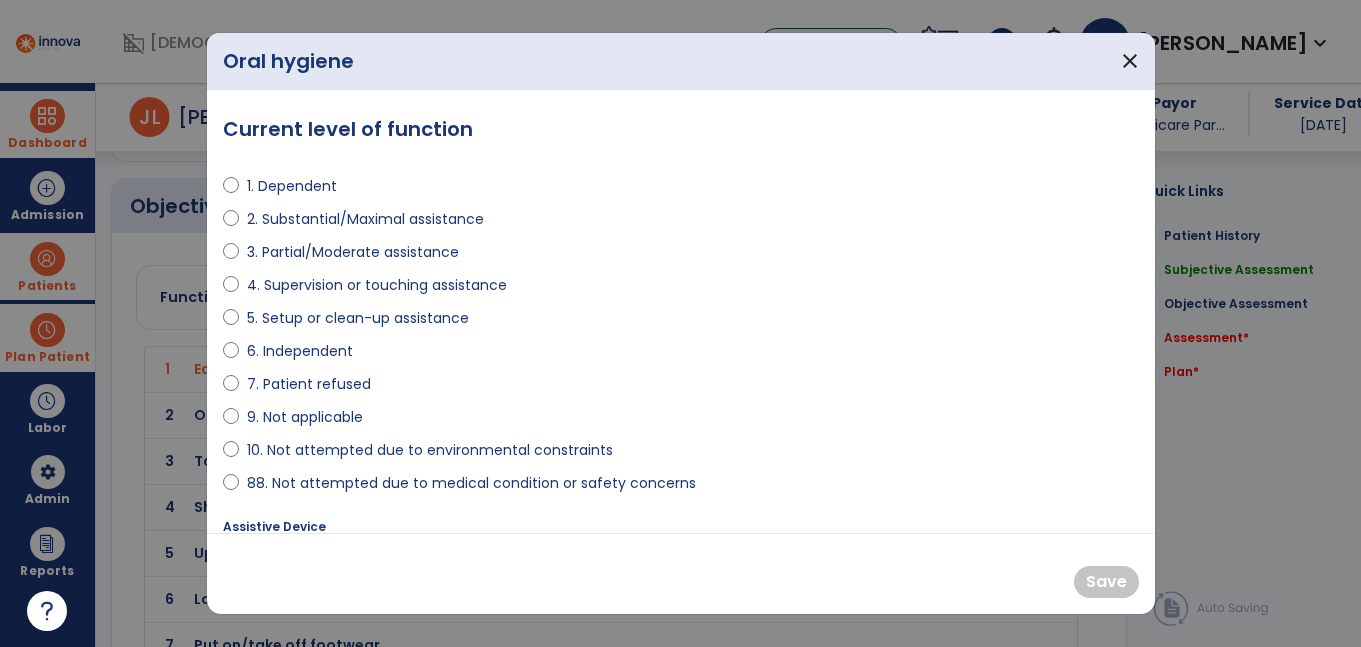 scroll, scrollTop: 2075, scrollLeft: 0, axis: vertical 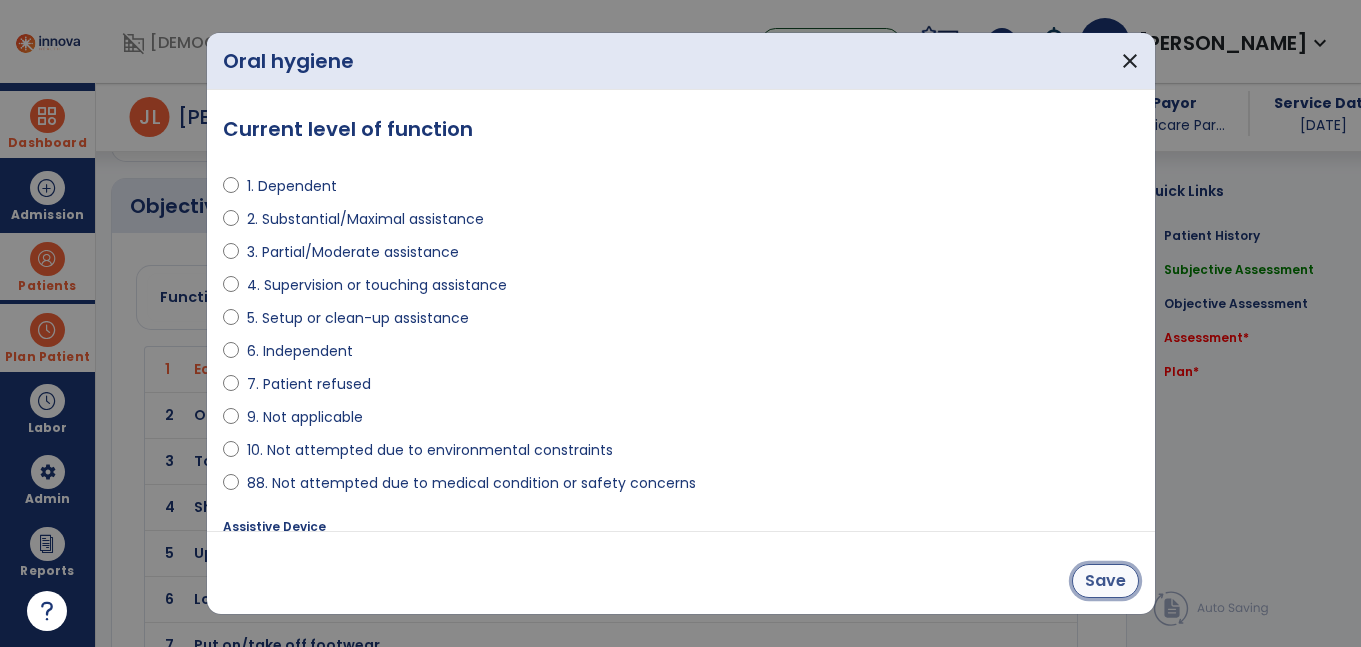 click on "Save" at bounding box center [1105, 581] 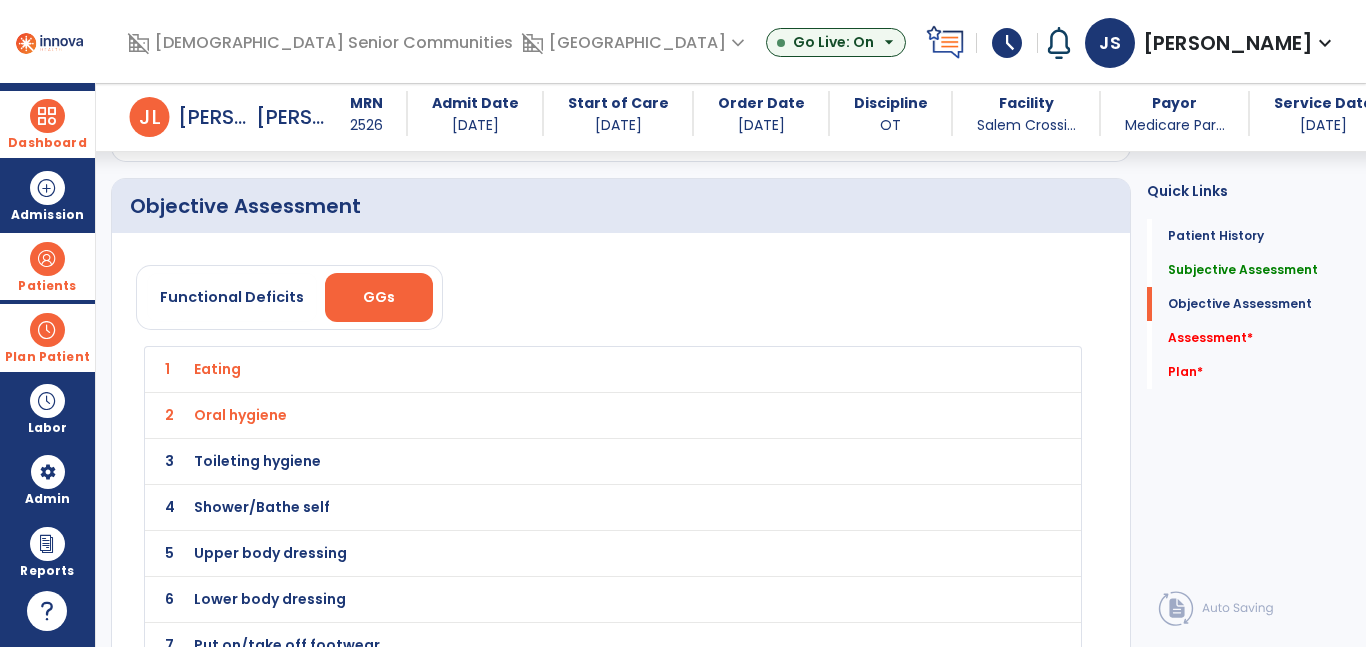 click on "Toileting hygiene" at bounding box center (217, 369) 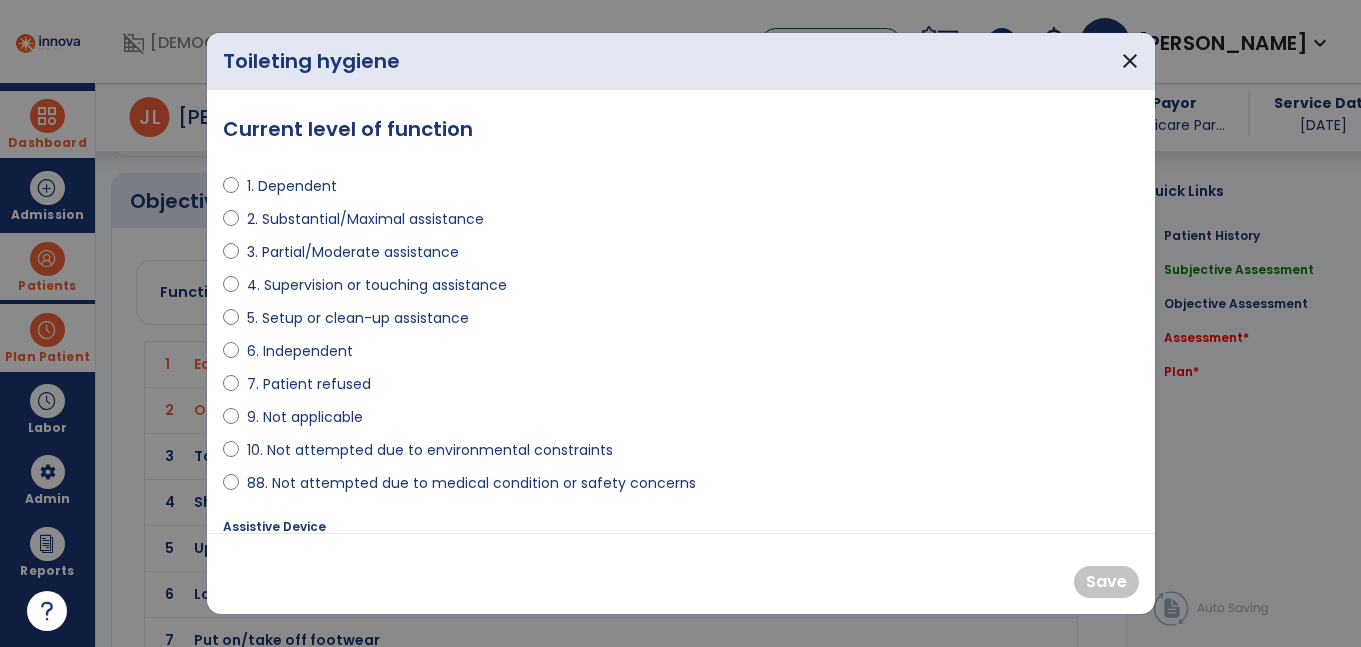 scroll, scrollTop: 2075, scrollLeft: 0, axis: vertical 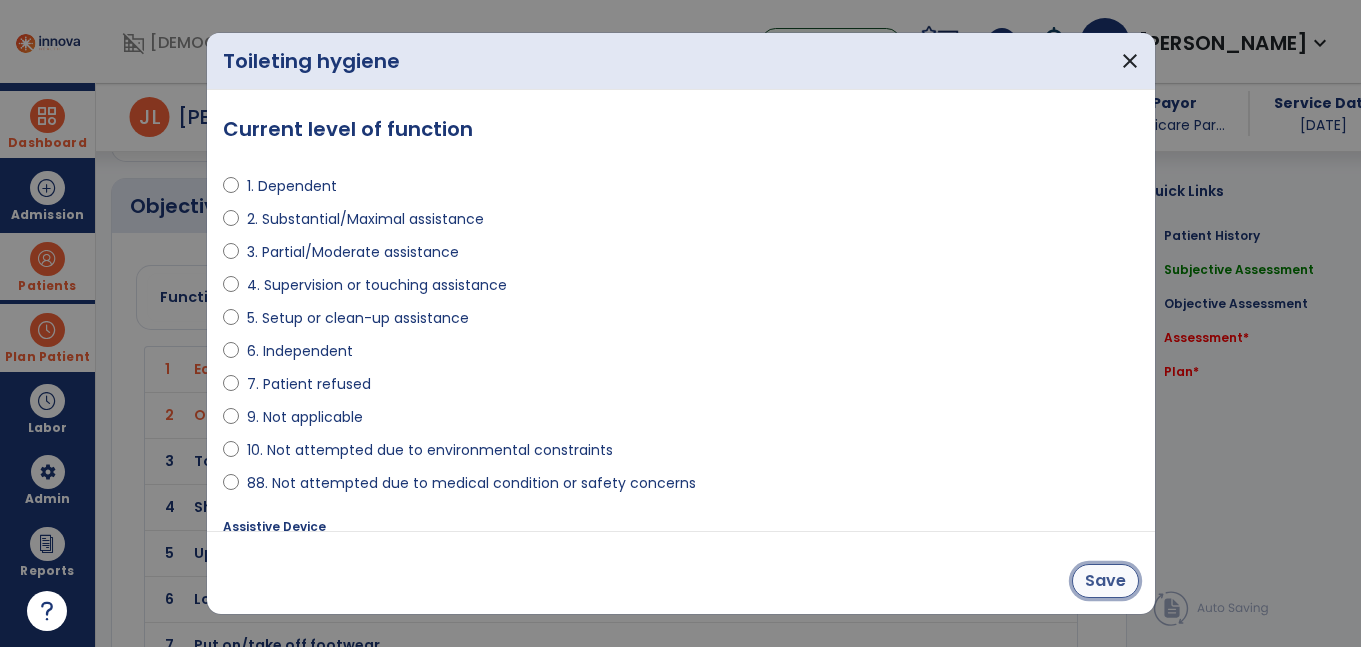 click on "Save" at bounding box center (1105, 581) 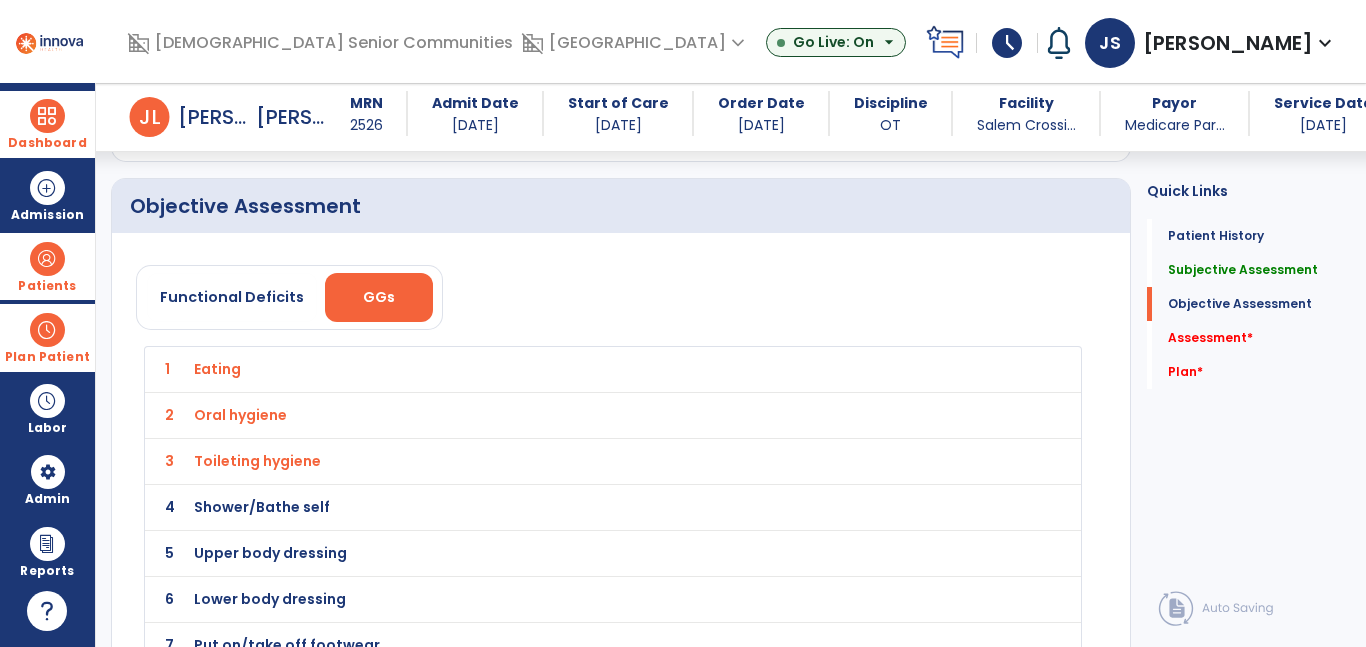 click on "Shower/Bathe self" at bounding box center [217, 369] 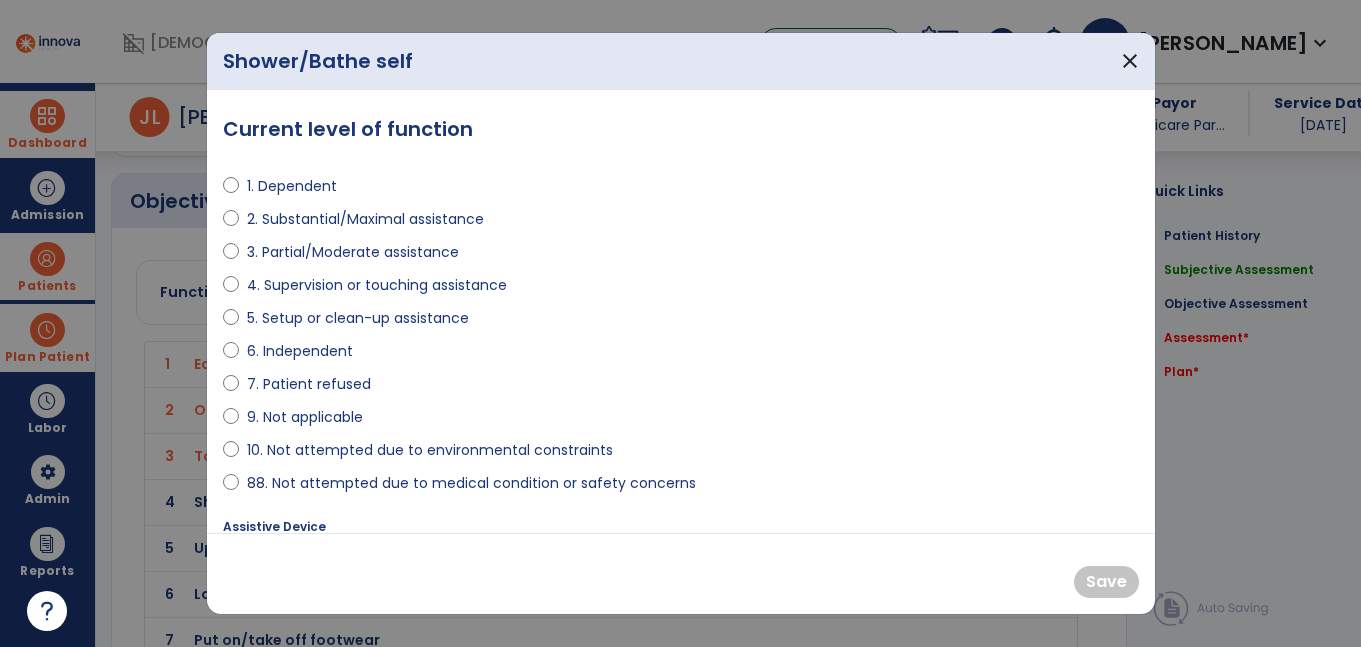 scroll, scrollTop: 2075, scrollLeft: 0, axis: vertical 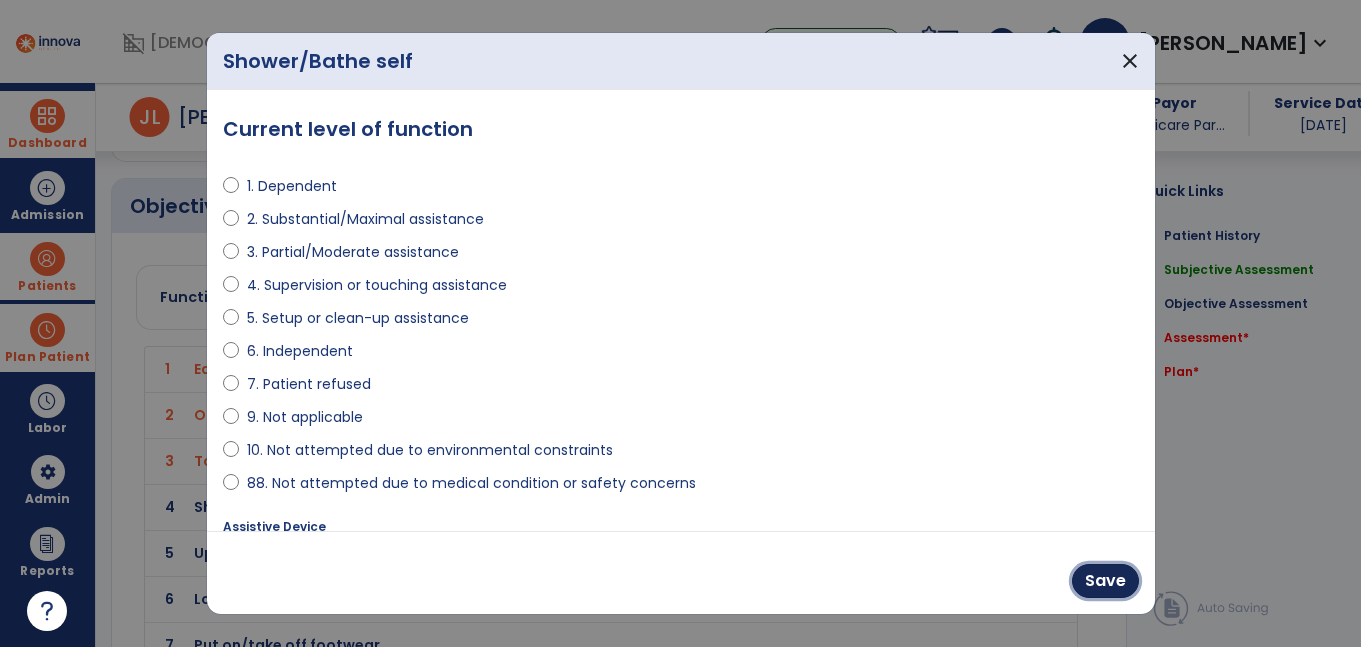 drag, startPoint x: 1105, startPoint y: 578, endPoint x: 611, endPoint y: 563, distance: 494.2277 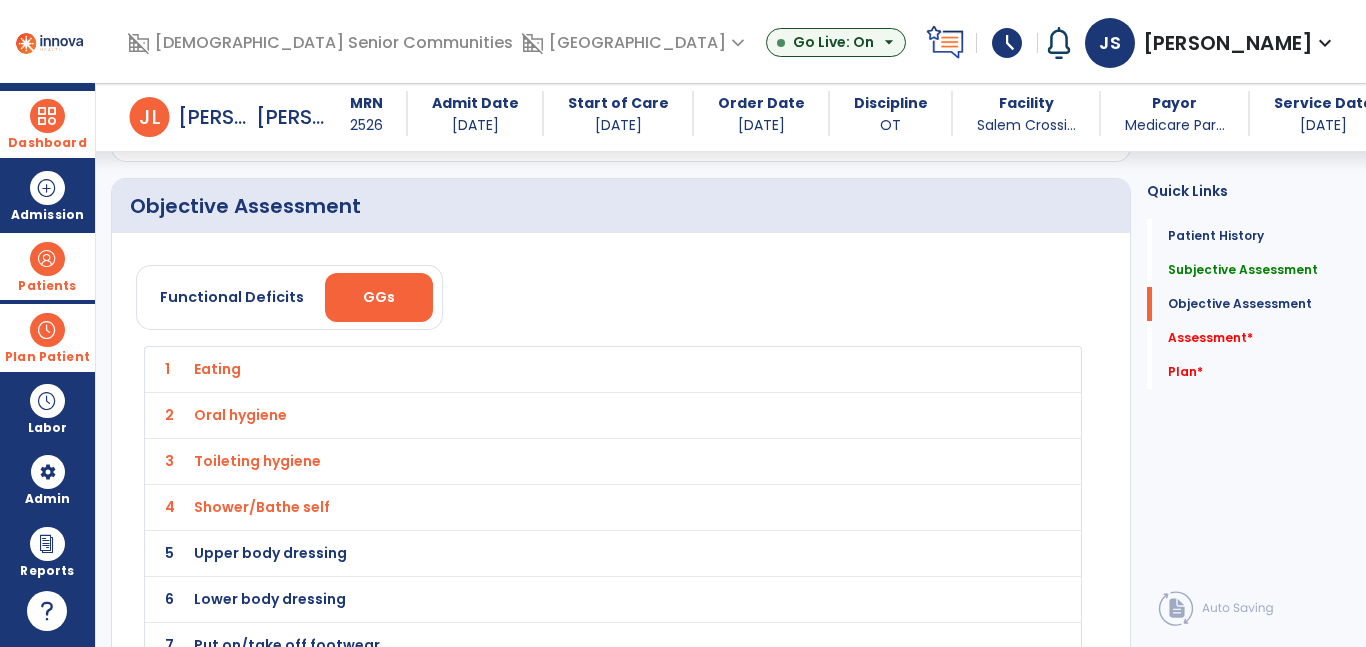 click on "Upper body dressing" at bounding box center [217, 369] 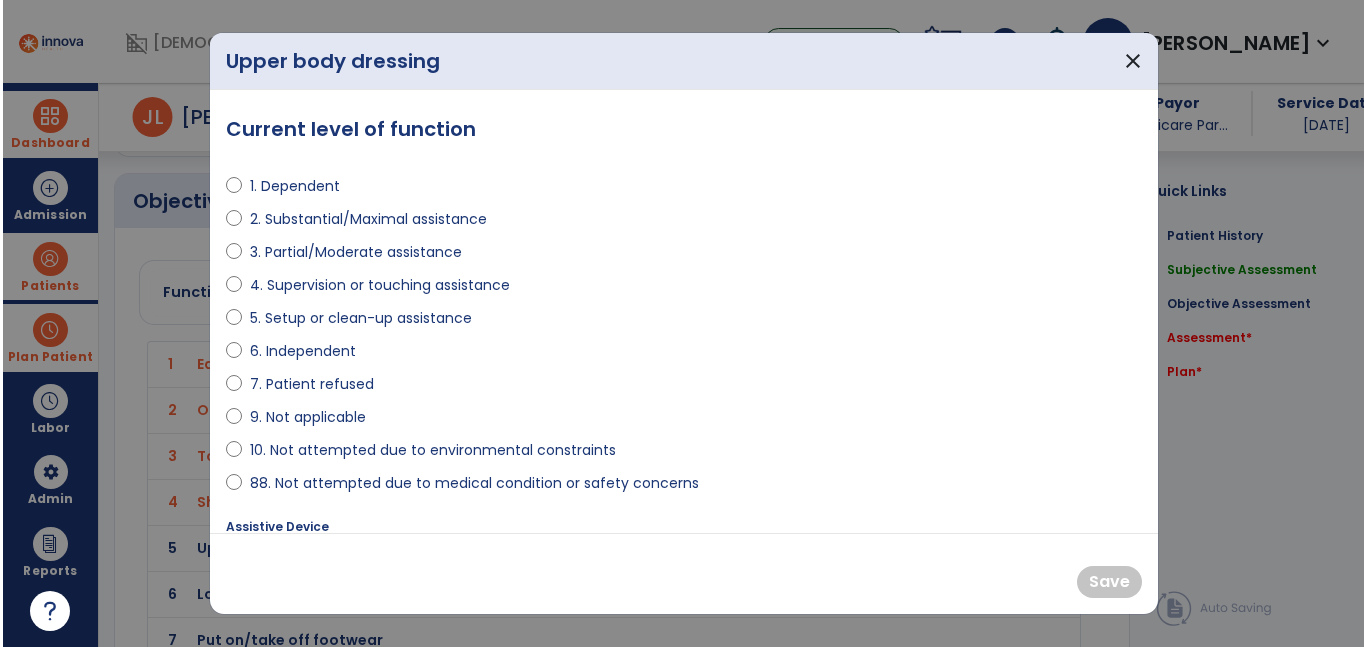 scroll, scrollTop: 2075, scrollLeft: 0, axis: vertical 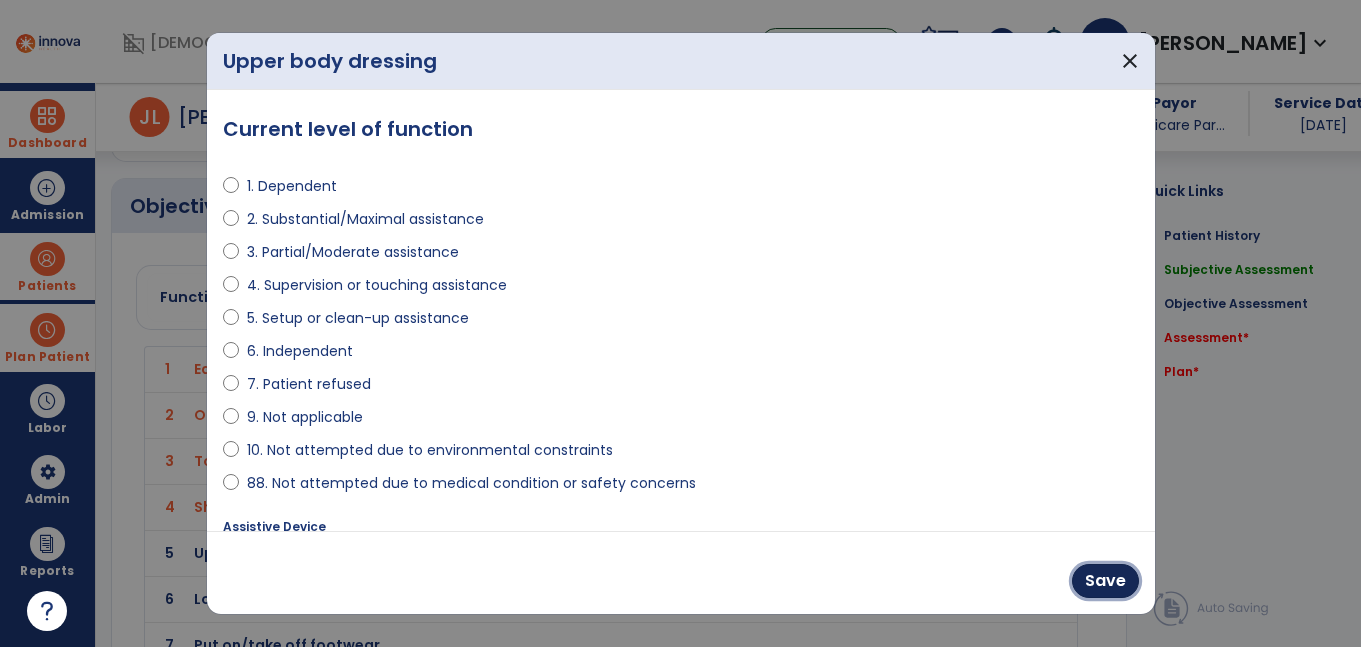 drag, startPoint x: 1126, startPoint y: 579, endPoint x: 1085, endPoint y: 601, distance: 46.52956 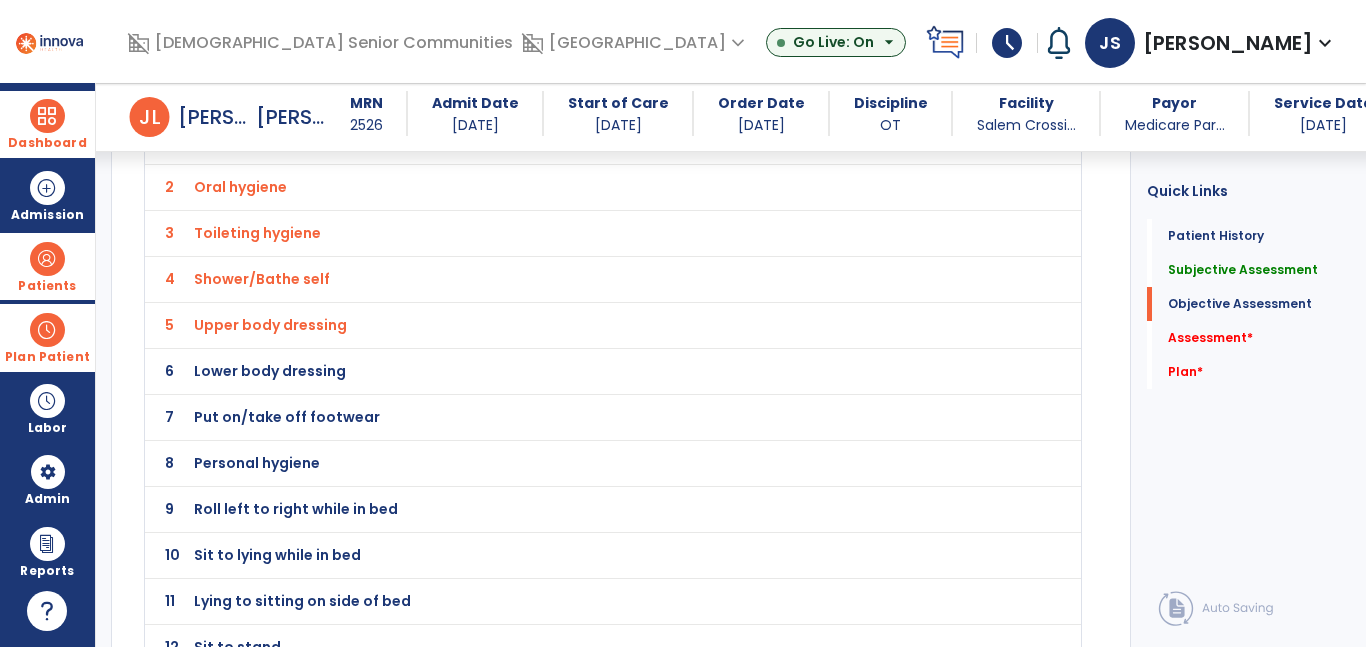 click on "Lower body dressing" at bounding box center (217, 141) 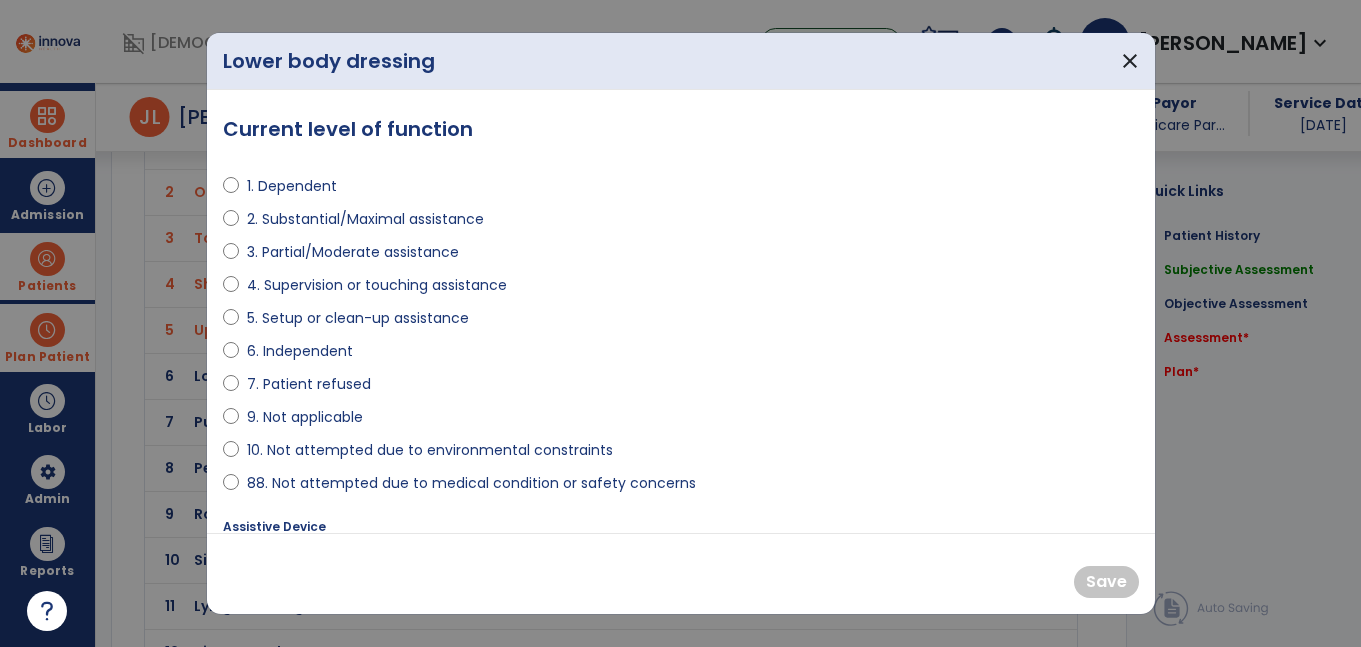 scroll, scrollTop: 2303, scrollLeft: 0, axis: vertical 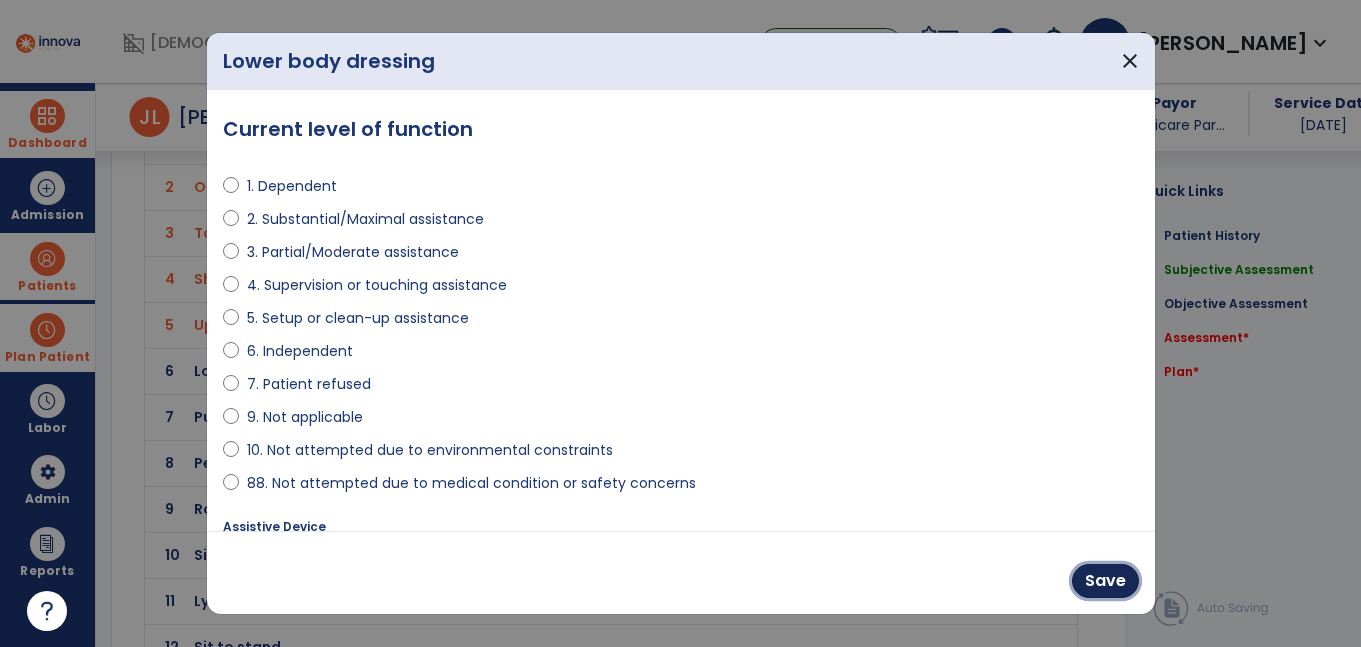 drag, startPoint x: 1108, startPoint y: 579, endPoint x: 764, endPoint y: 522, distance: 348.6904 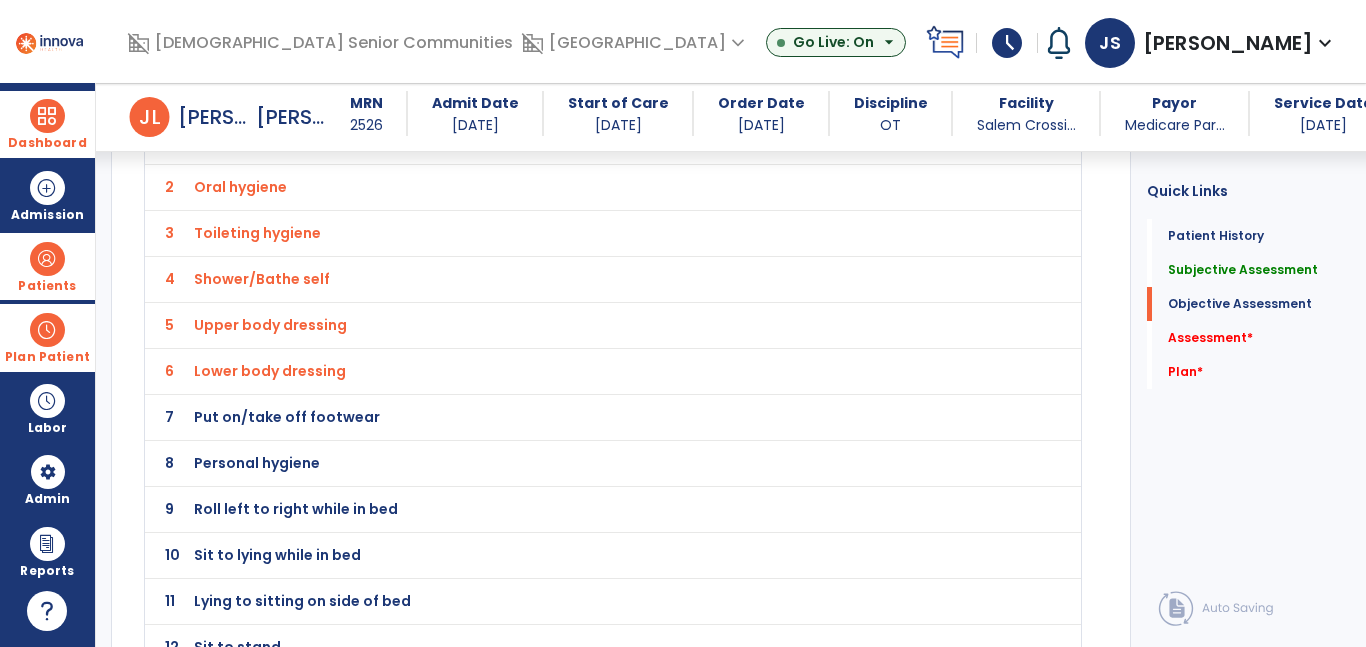 click on "Put on/take off footwear" at bounding box center (217, 141) 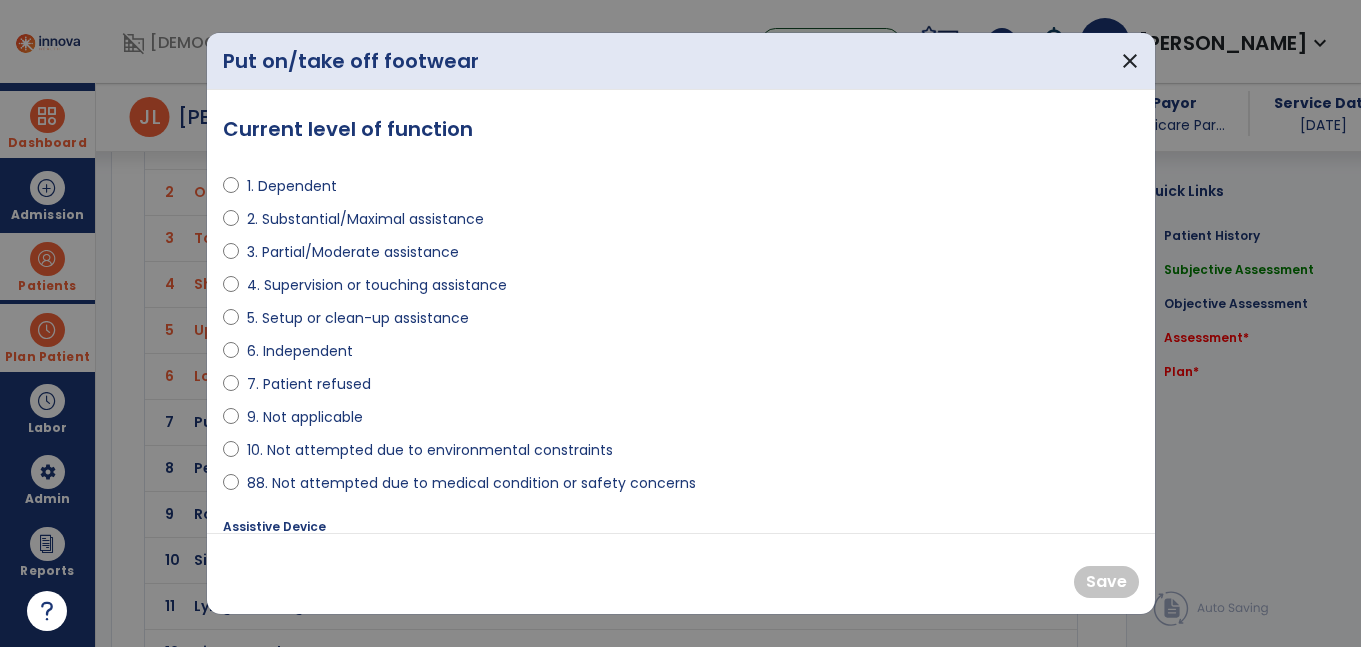scroll, scrollTop: 2303, scrollLeft: 0, axis: vertical 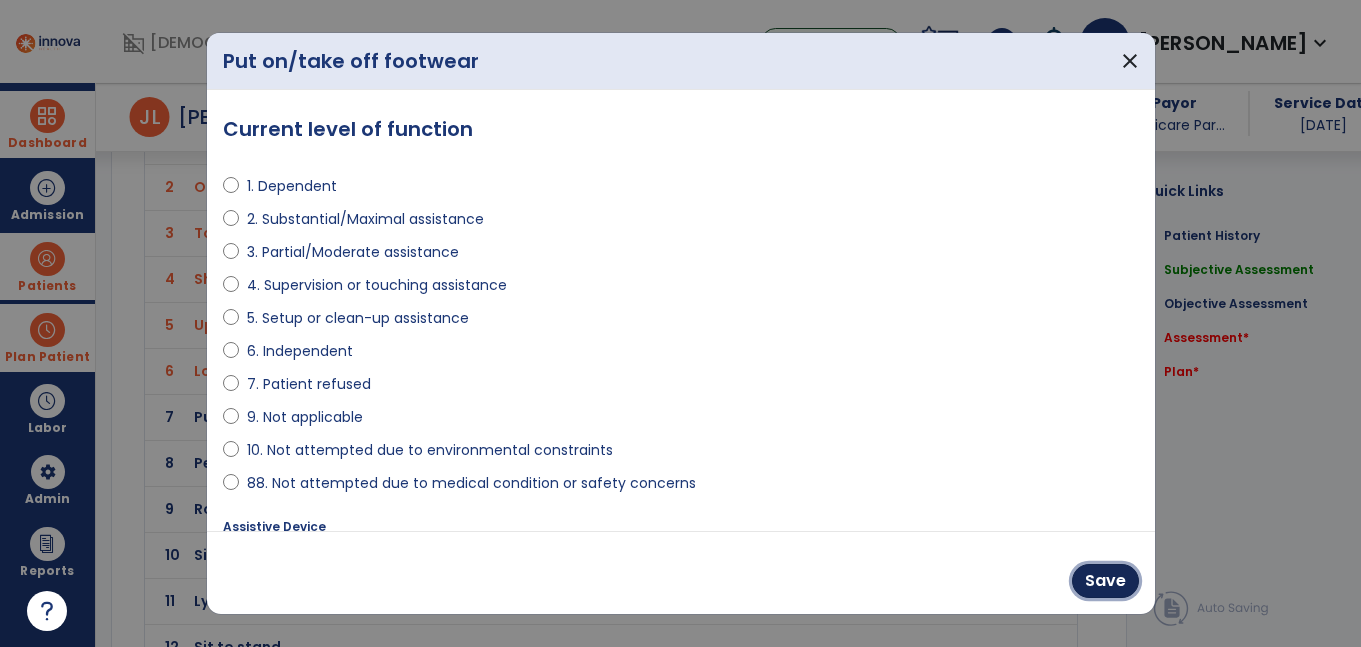 drag, startPoint x: 1130, startPoint y: 578, endPoint x: 801, endPoint y: 526, distance: 333.08408 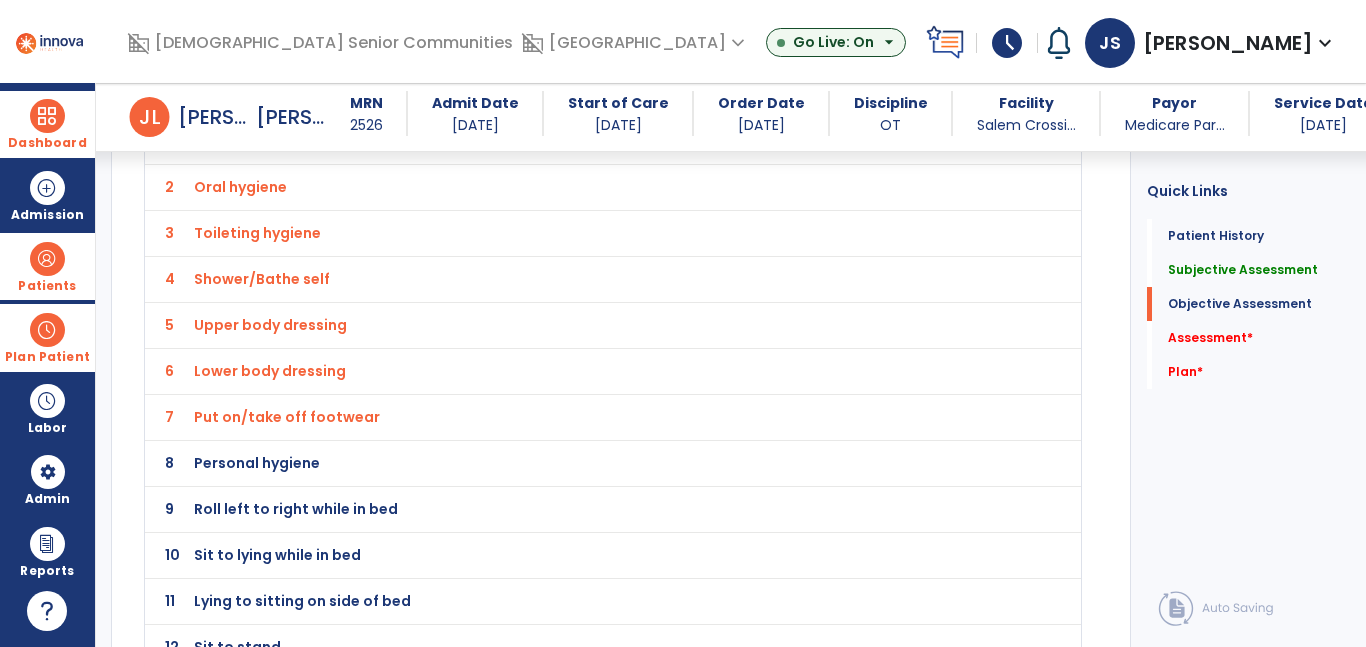click on "Personal hygiene" at bounding box center [217, 141] 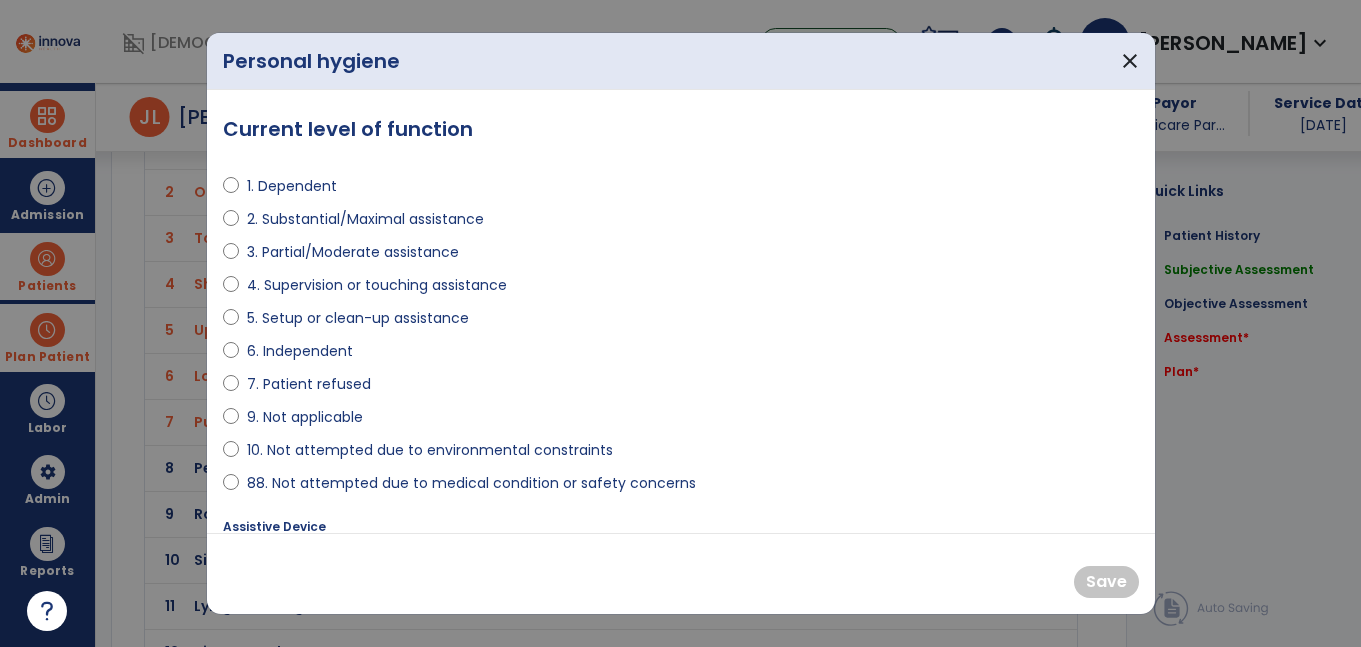 scroll, scrollTop: 2303, scrollLeft: 0, axis: vertical 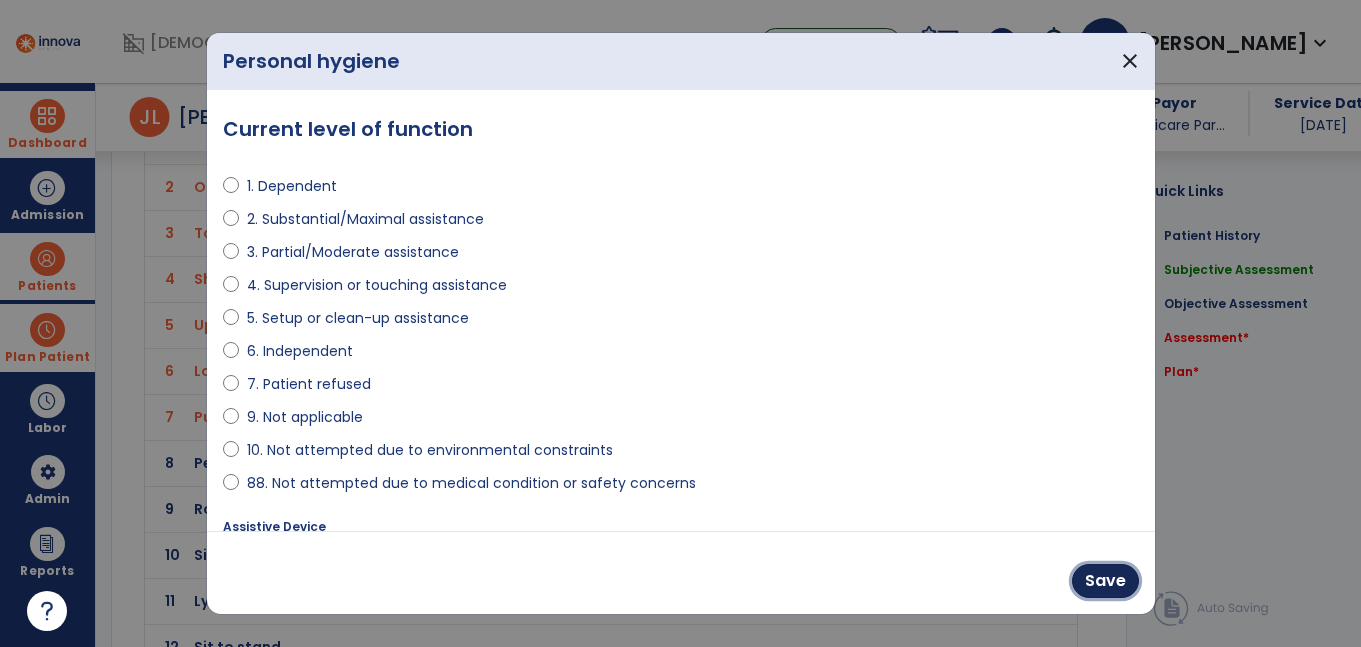 drag, startPoint x: 1095, startPoint y: 576, endPoint x: 580, endPoint y: 514, distance: 518.7186 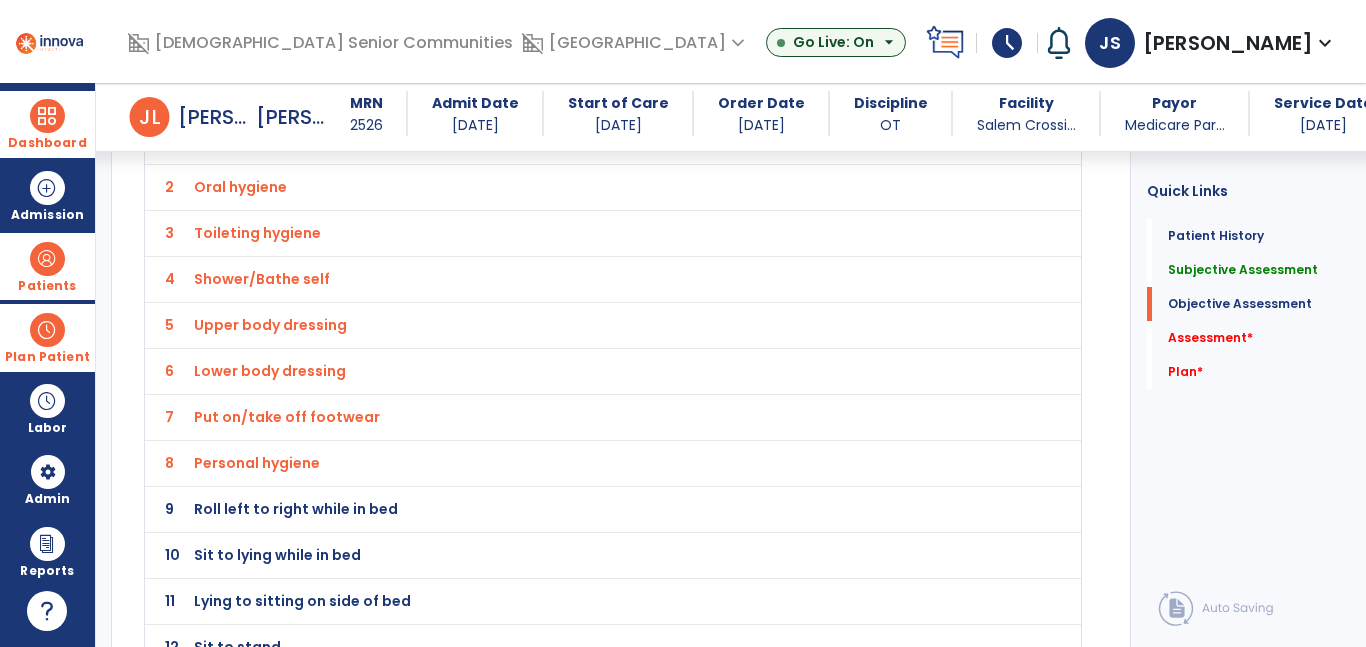click on "Roll left to right while in bed" at bounding box center [217, 141] 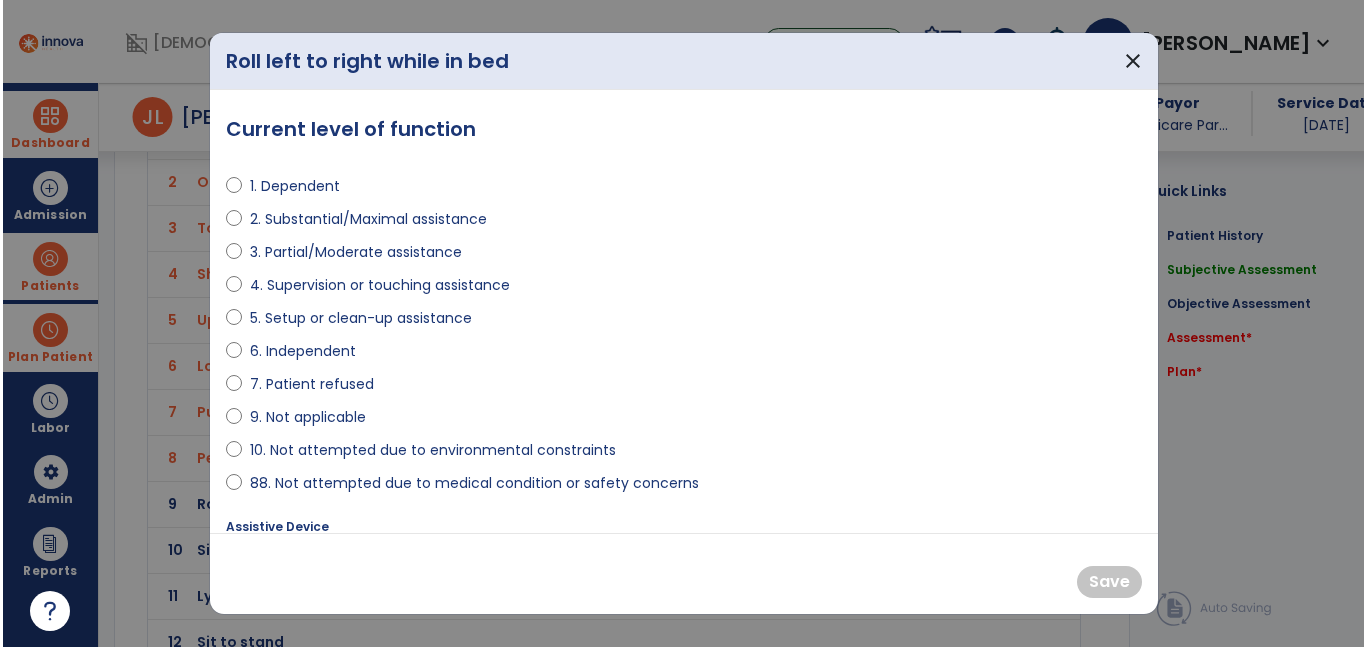 scroll, scrollTop: 2303, scrollLeft: 0, axis: vertical 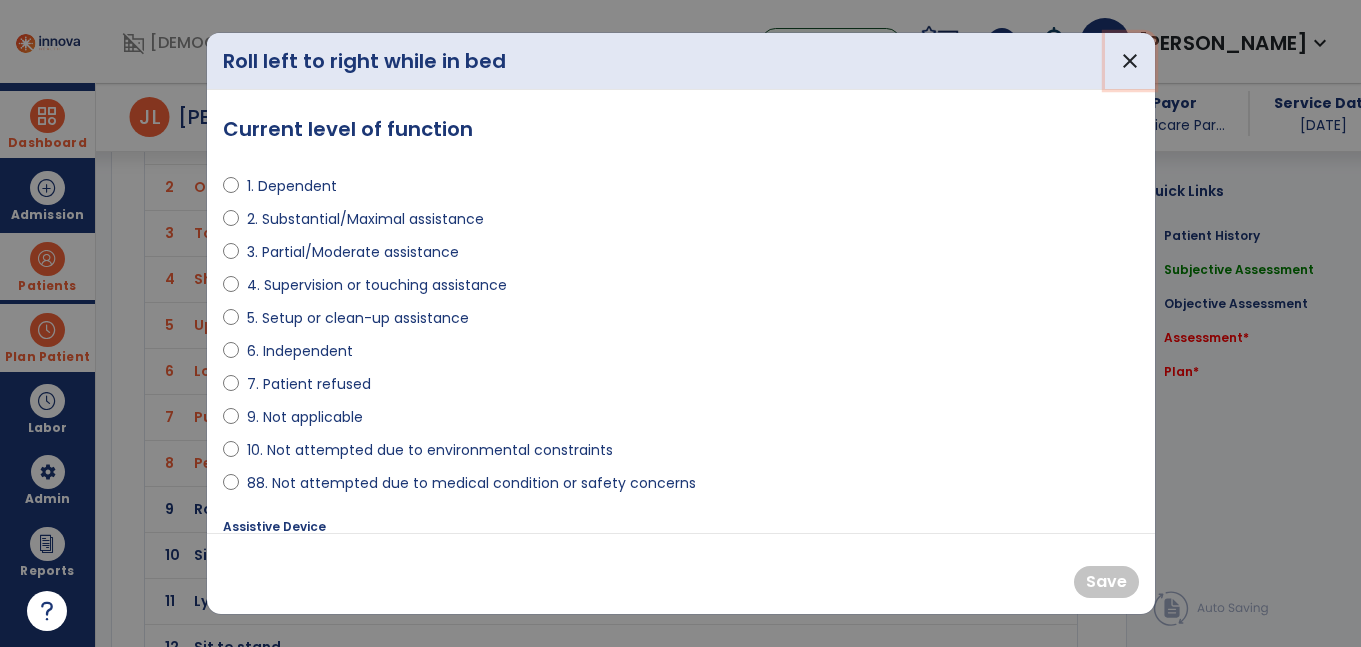 click on "close" at bounding box center (1130, 61) 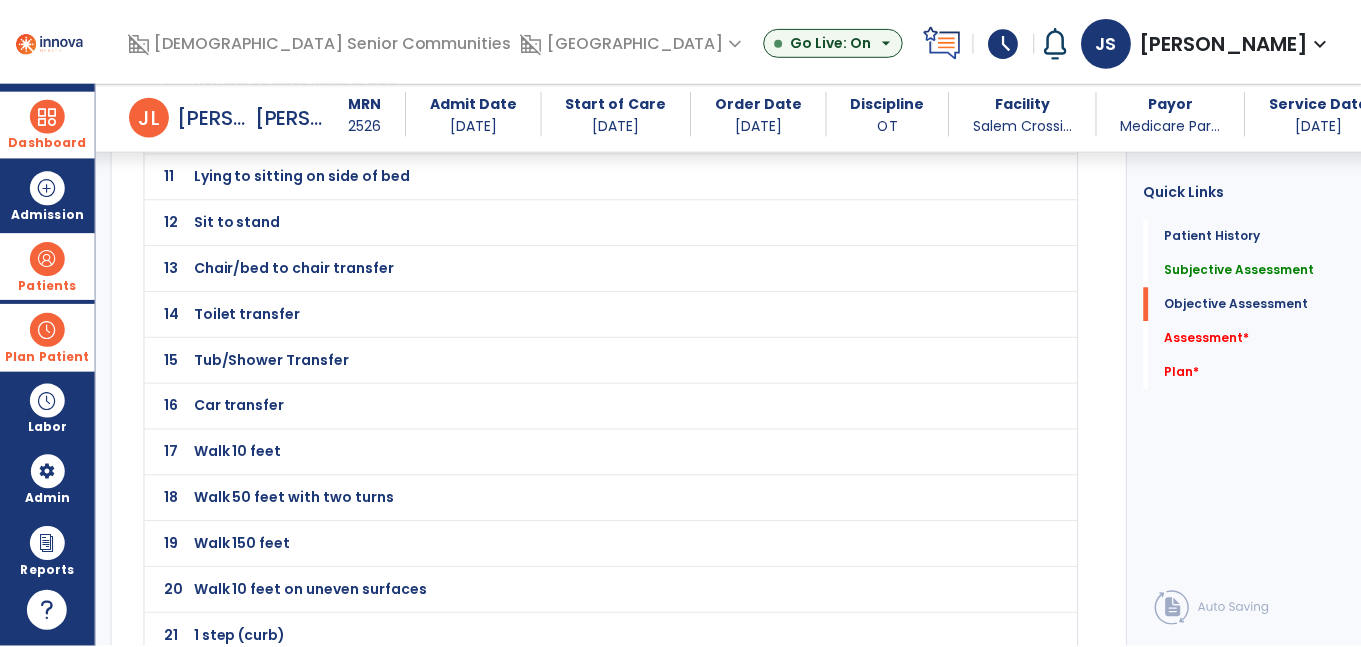 scroll, scrollTop: 2714, scrollLeft: 0, axis: vertical 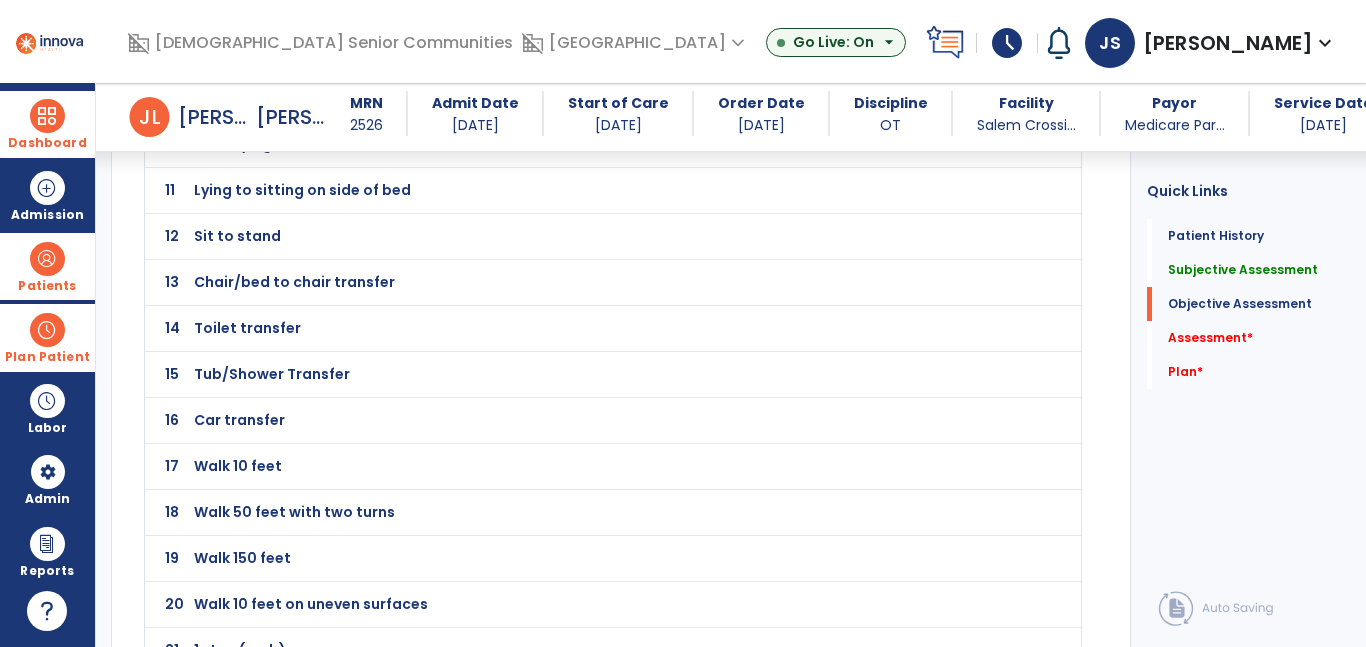 click on "Toilet transfer" at bounding box center (568, -270) 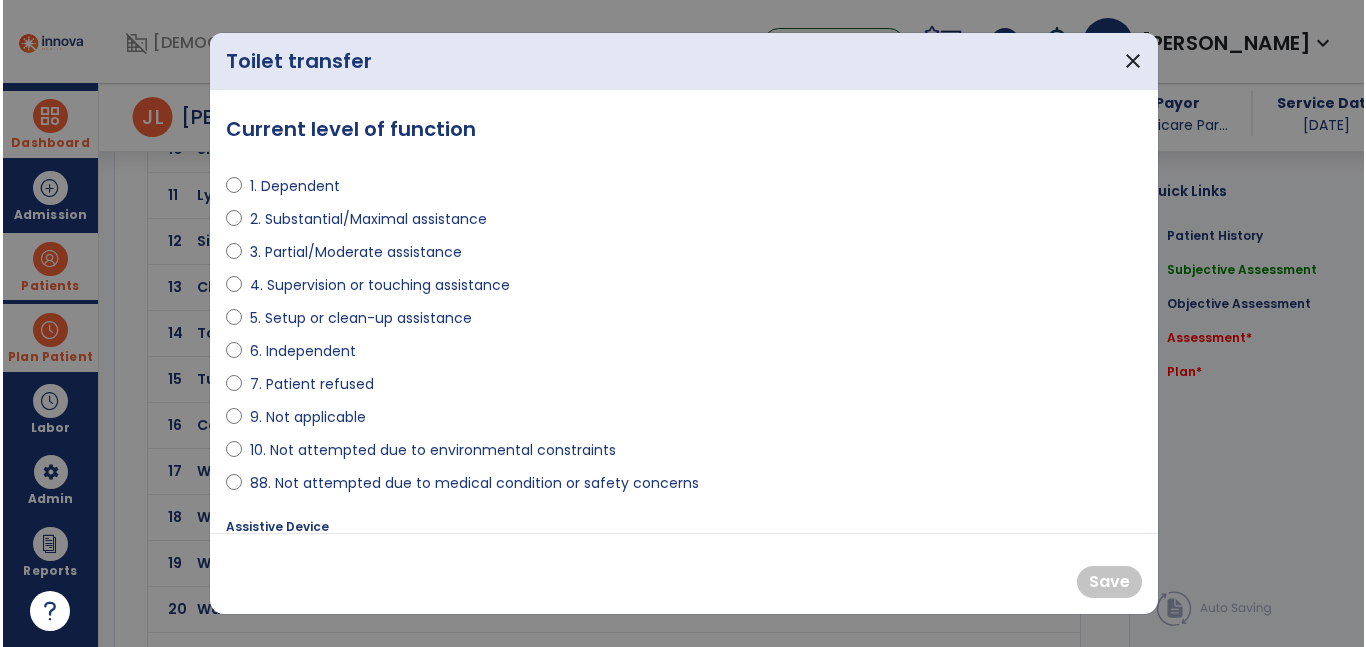 scroll, scrollTop: 2714, scrollLeft: 0, axis: vertical 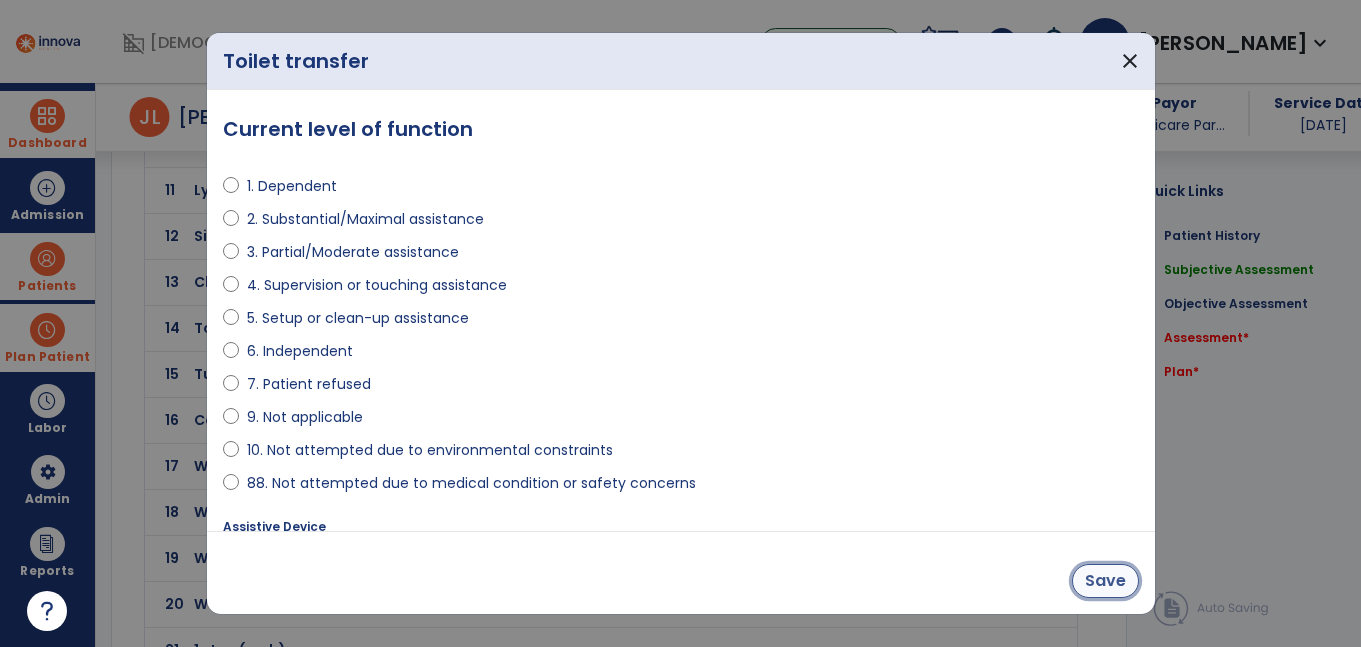 click on "Save" at bounding box center (1105, 581) 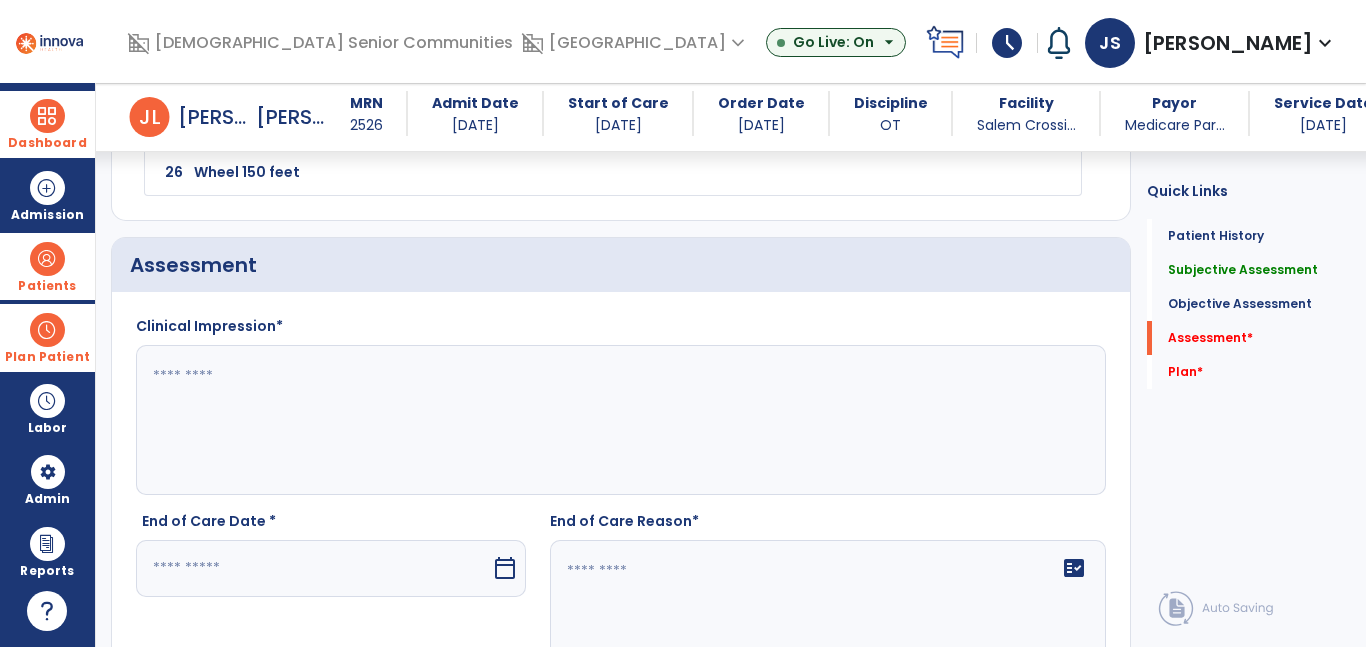 scroll, scrollTop: 3457, scrollLeft: 0, axis: vertical 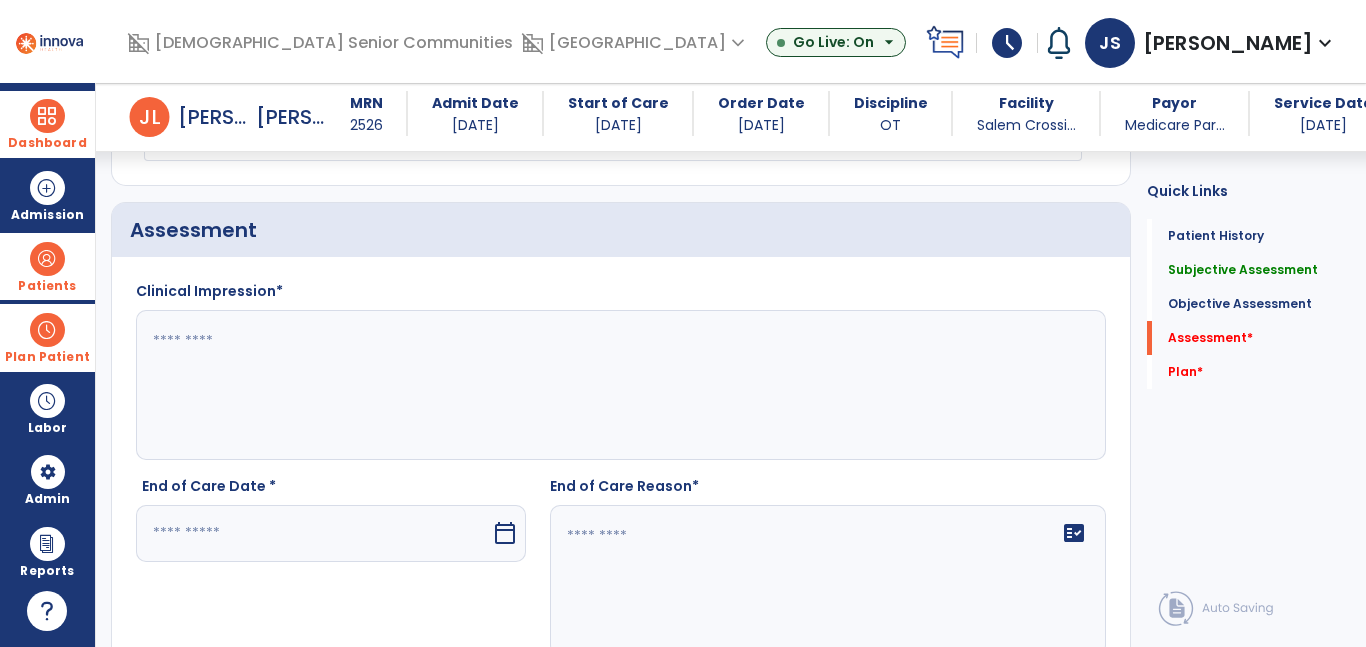 click 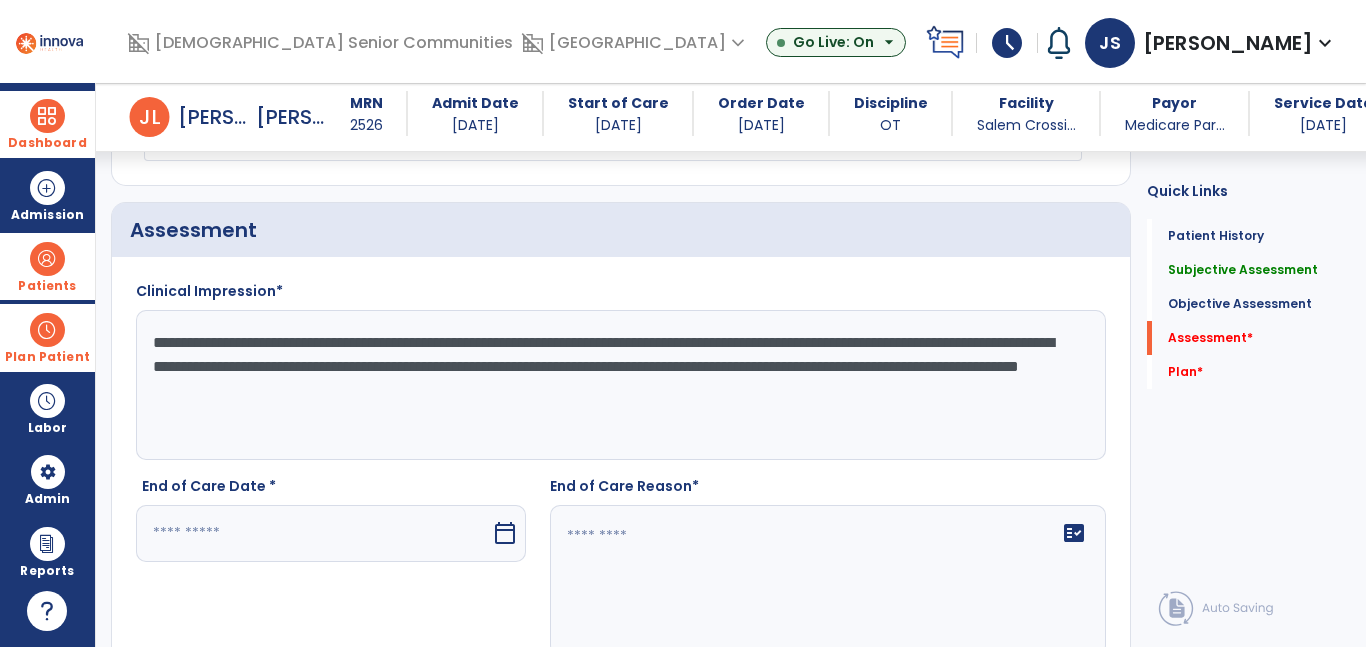 type on "**********" 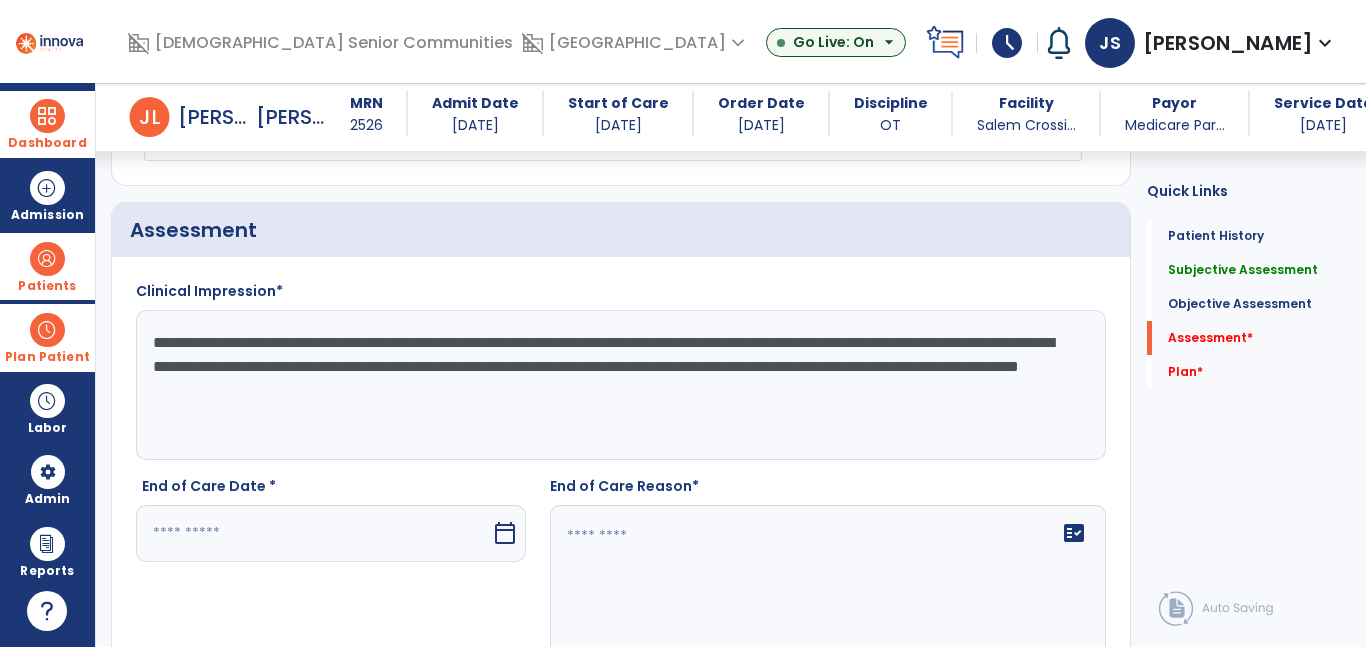 click at bounding box center [313, 533] 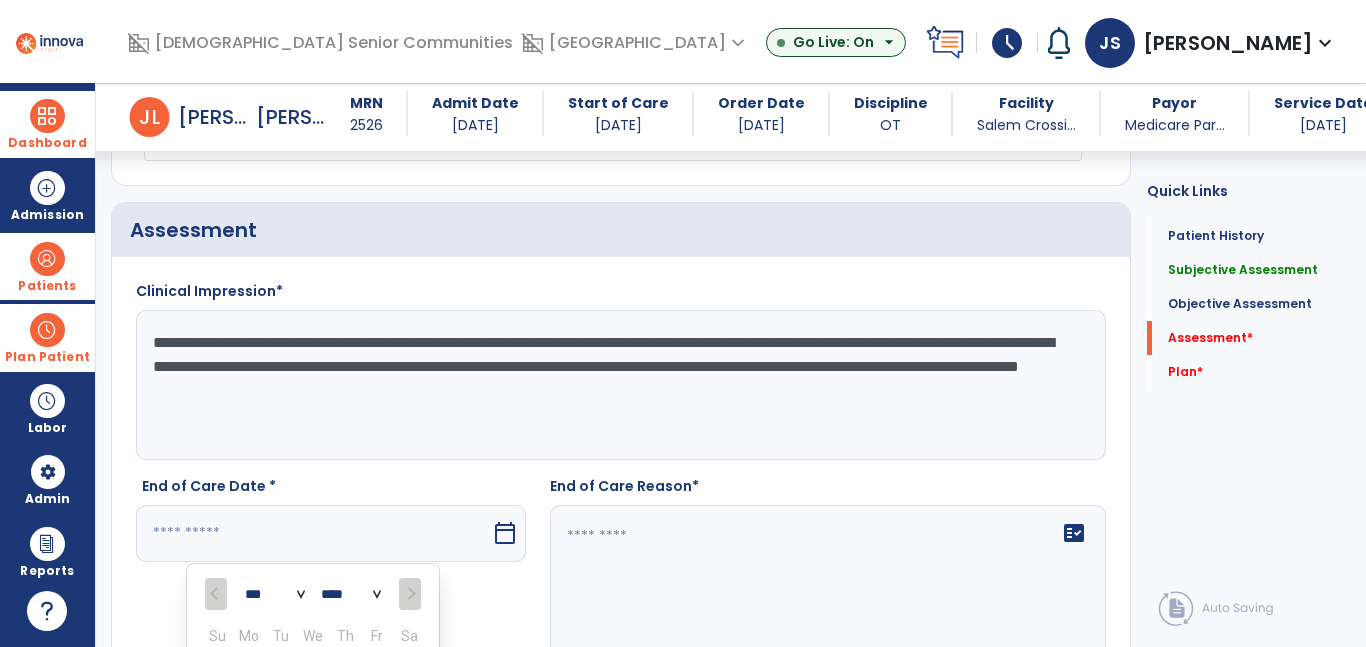 scroll, scrollTop: 3792, scrollLeft: 0, axis: vertical 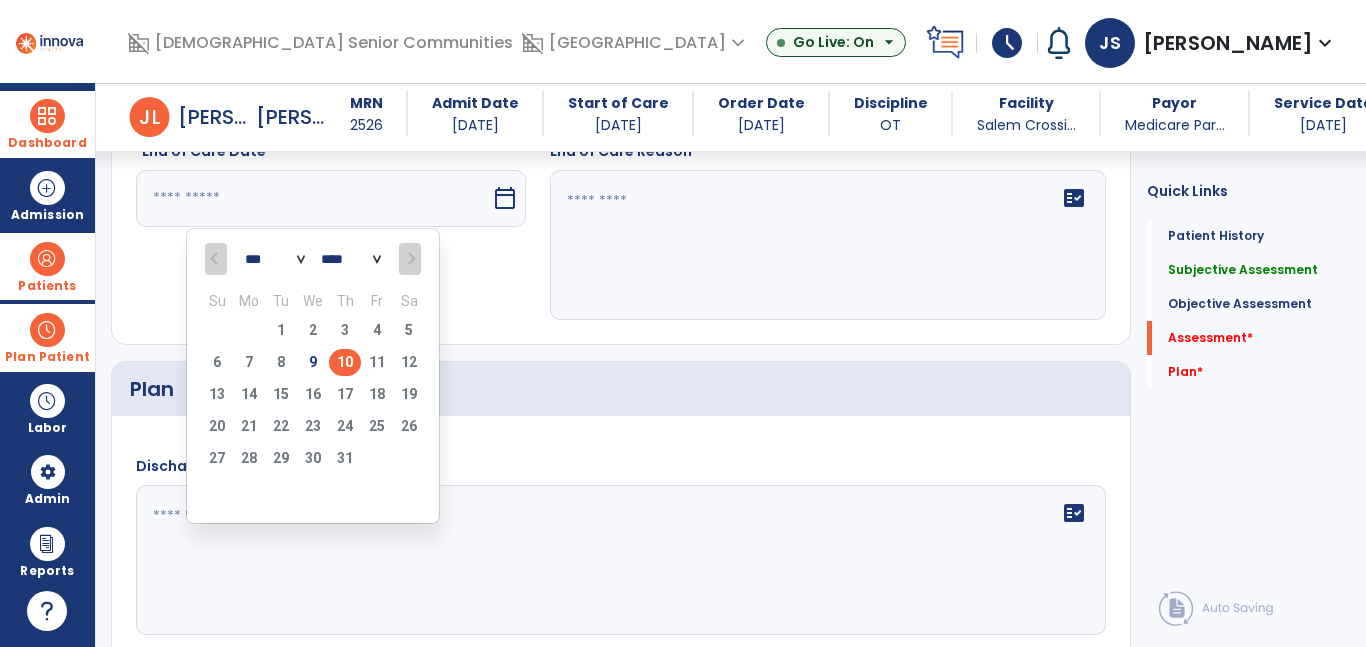 click on "10" at bounding box center (345, 362) 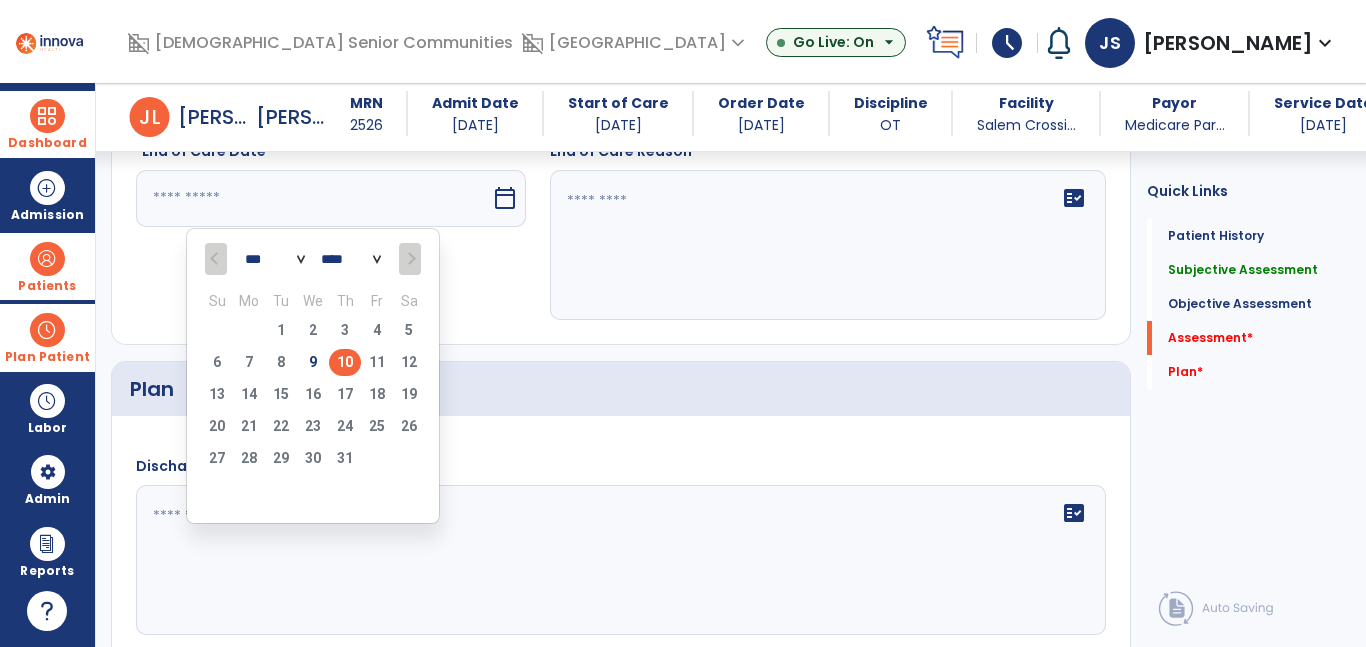 type on "*********" 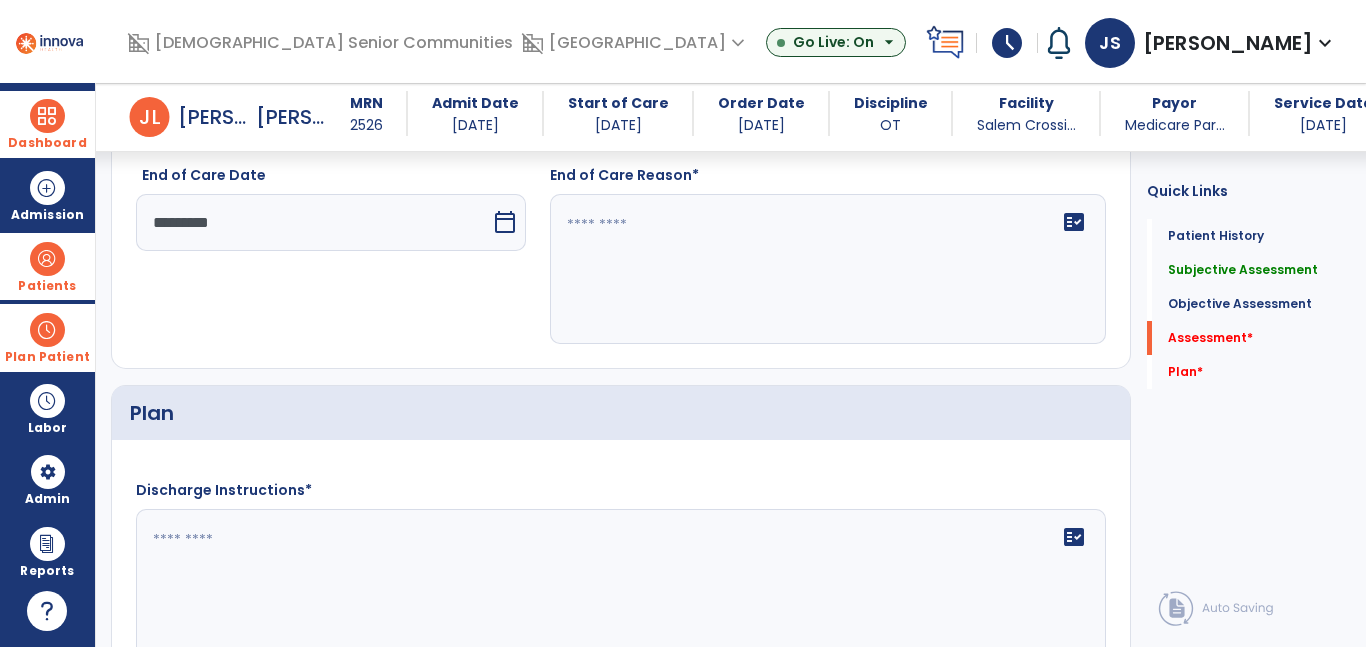 scroll, scrollTop: 3733, scrollLeft: 0, axis: vertical 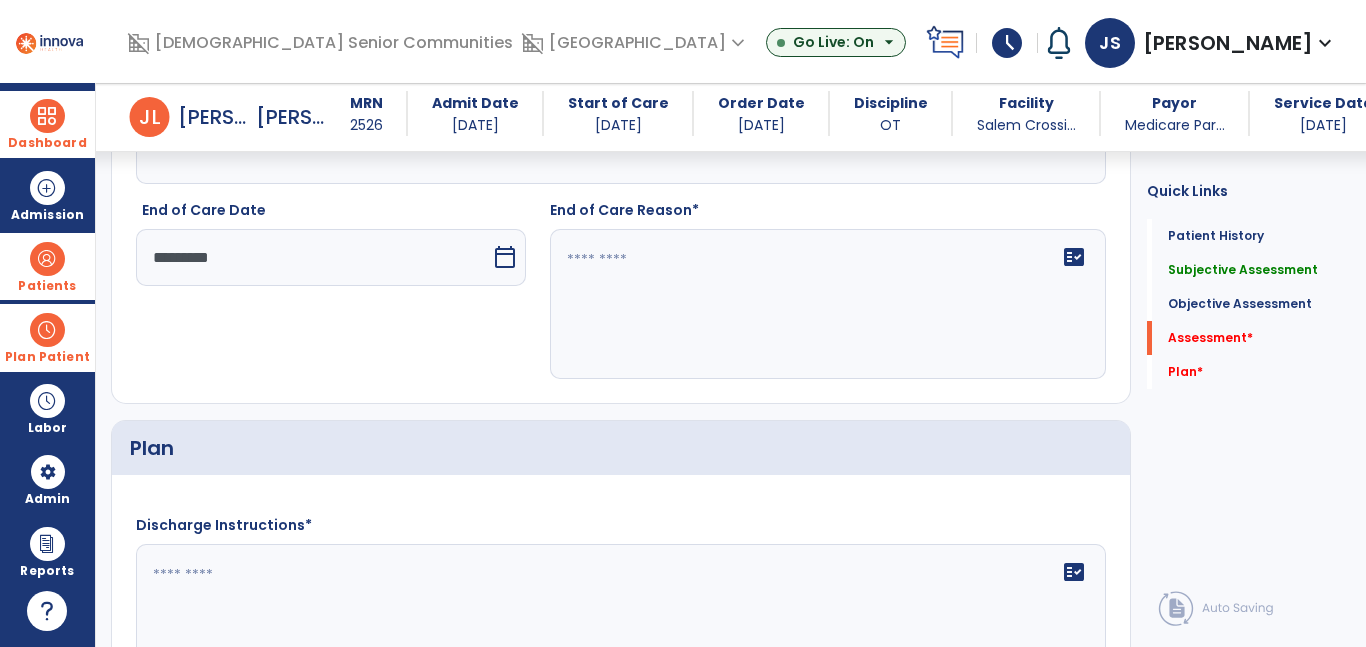 click on "fact_check" 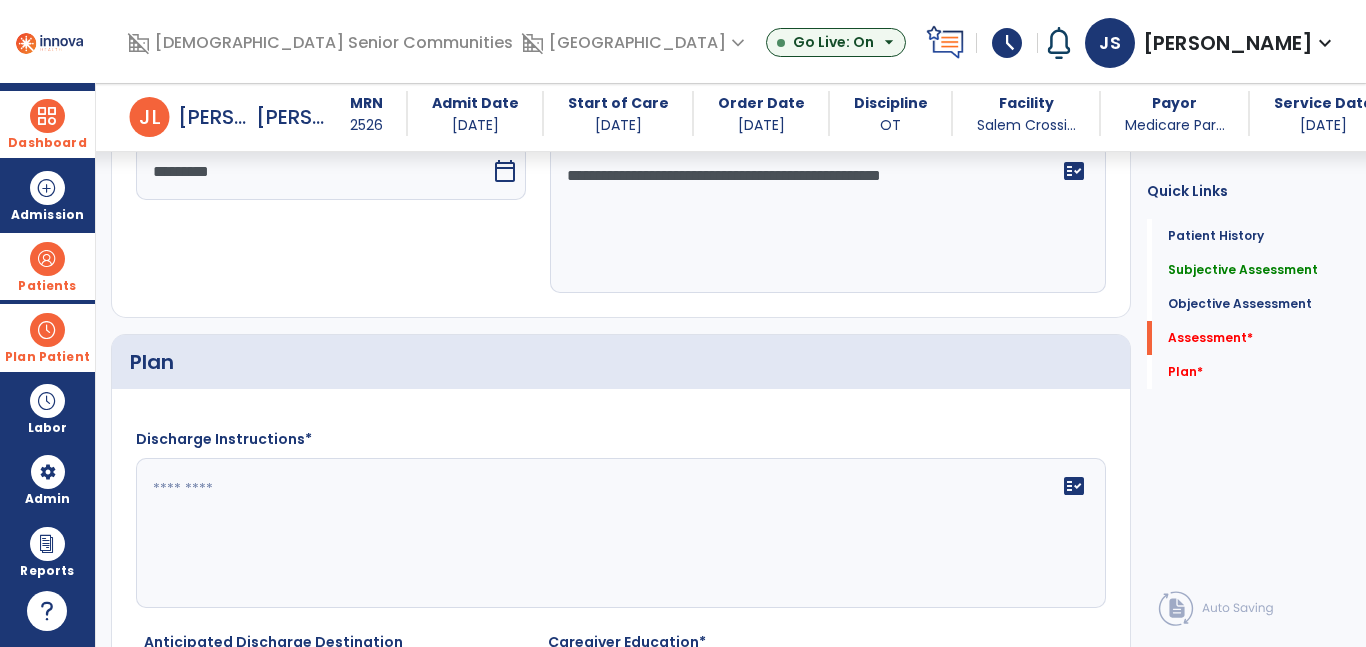 type on "**********" 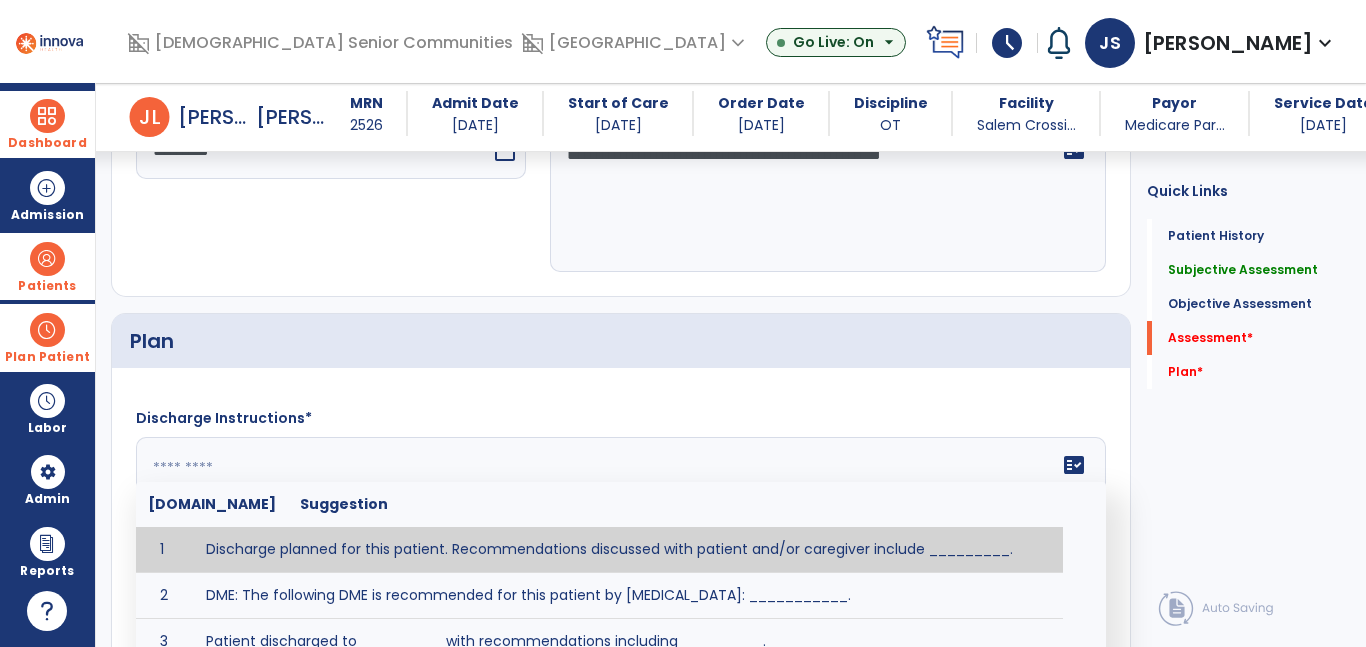click on "fact_check  [DOMAIN_NAME] Suggestion 1 Discharge planned for this patient. Recommendations discussed with patient and/or caregiver include _________. 2 DME: The following DME is recommended for this patient by [MEDICAL_DATA]: ___________. 3 Patient discharged to _________ with recommendations including _________. 4 Patient discharged unexpectedly to __________. Recommendations include ____________." 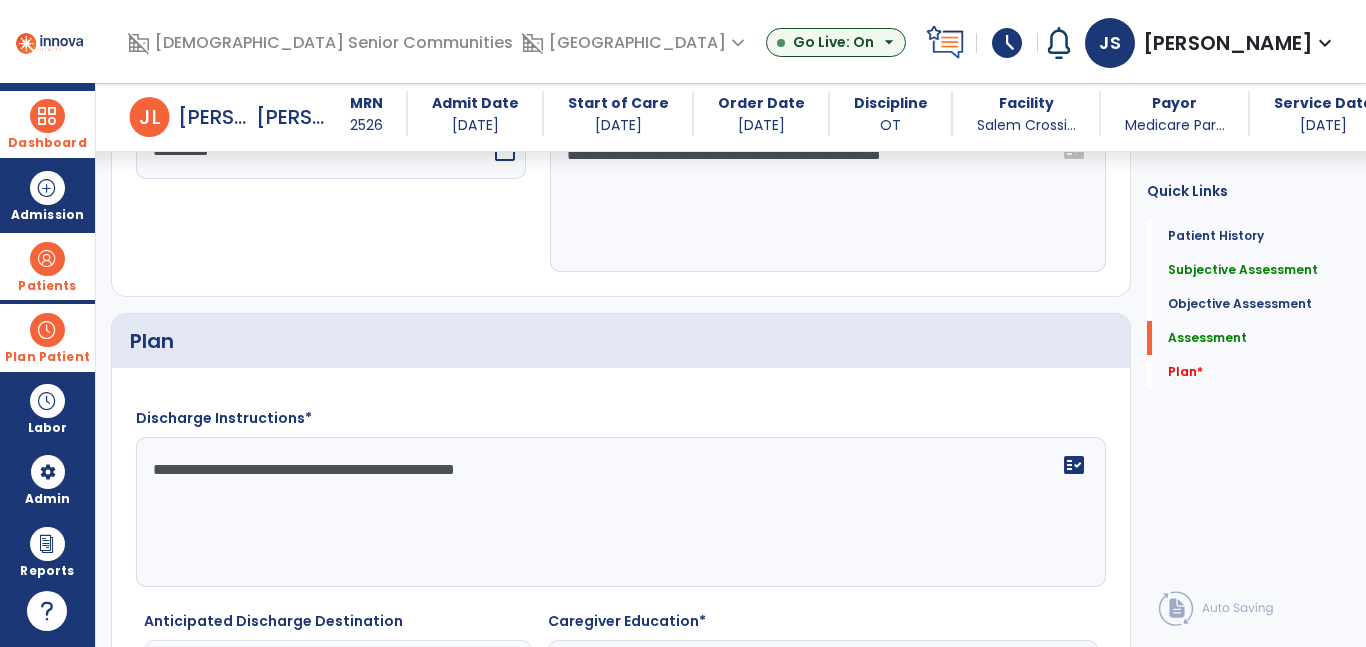 click on "**********" 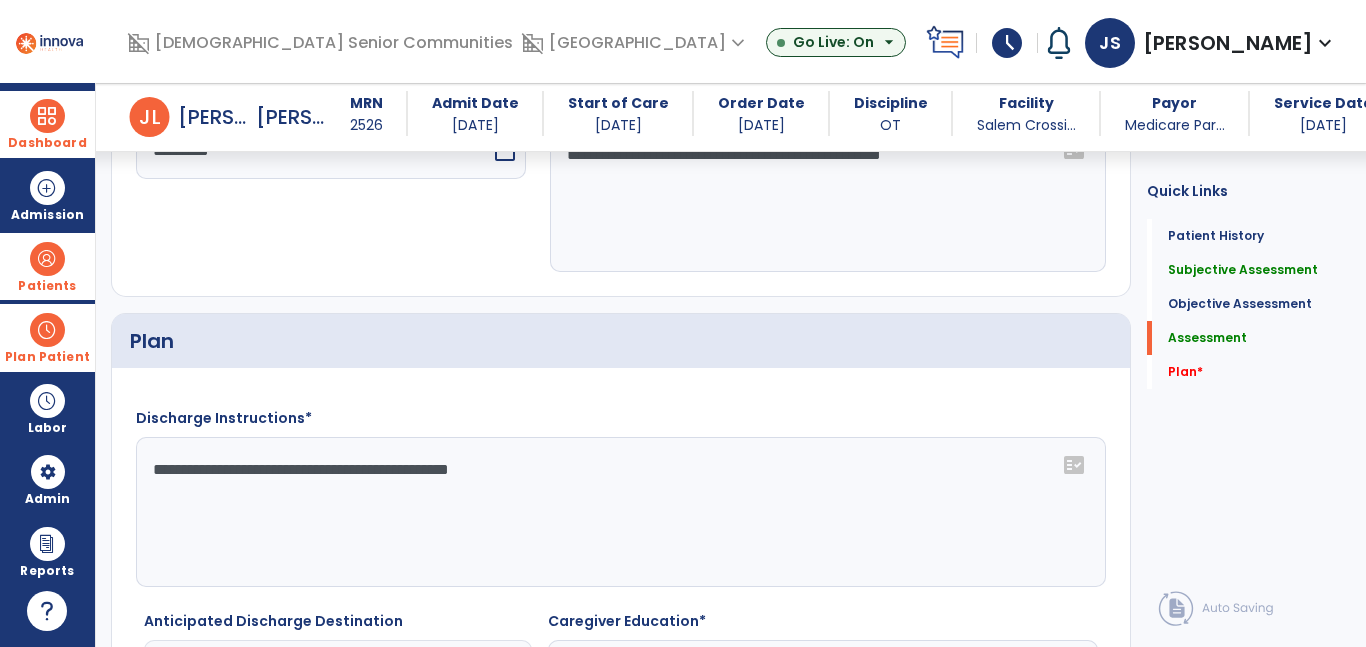 drag, startPoint x: 542, startPoint y: 477, endPoint x: 559, endPoint y: 541, distance: 66.21933 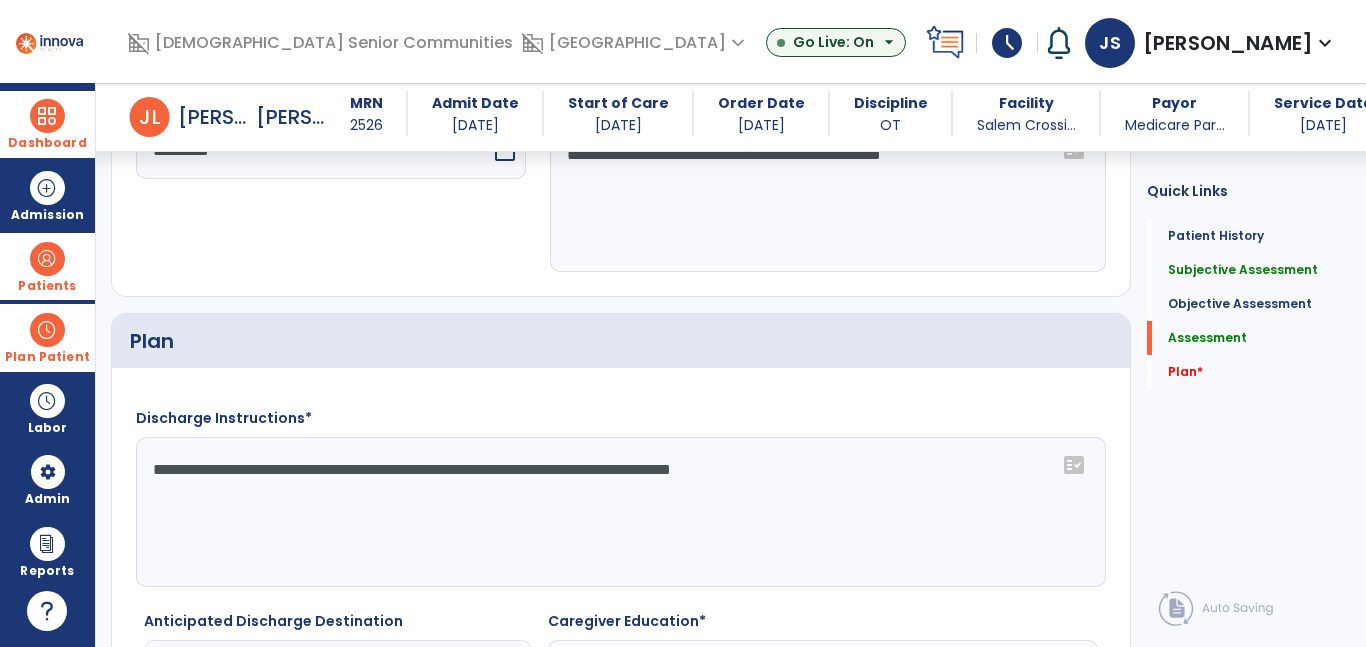click on "**********" 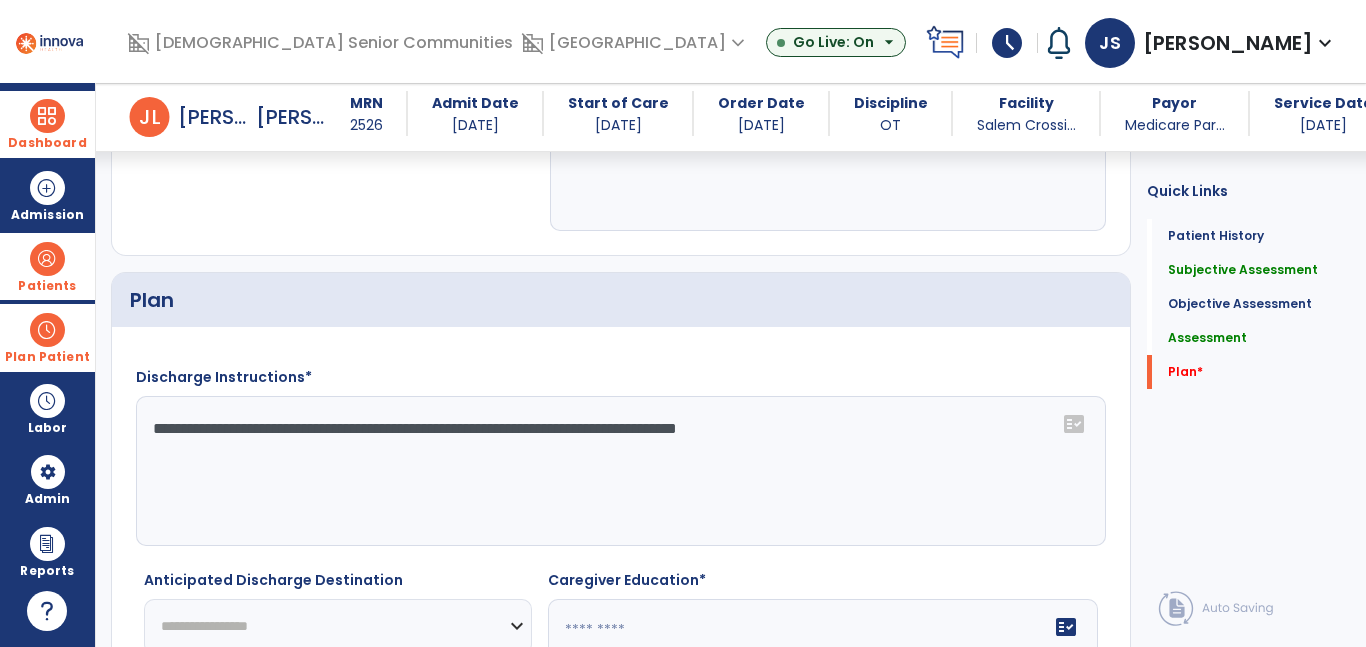 scroll, scrollTop: 4088, scrollLeft: 0, axis: vertical 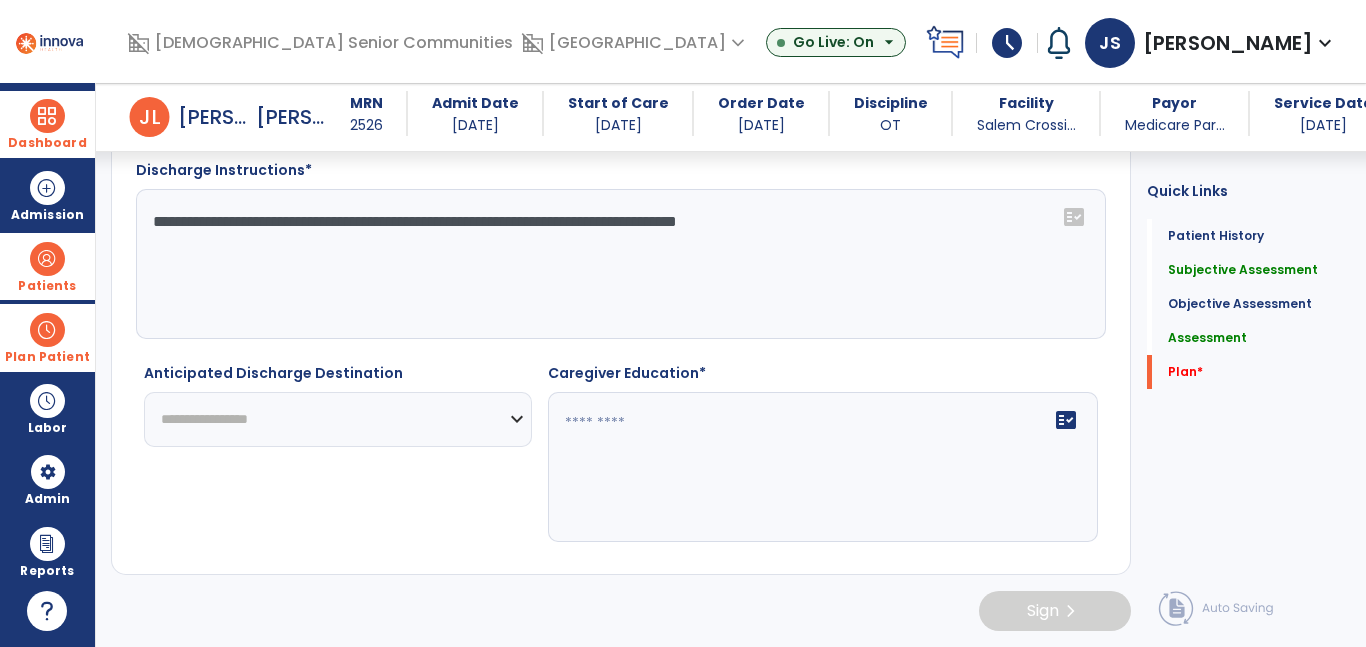 type on "**********" 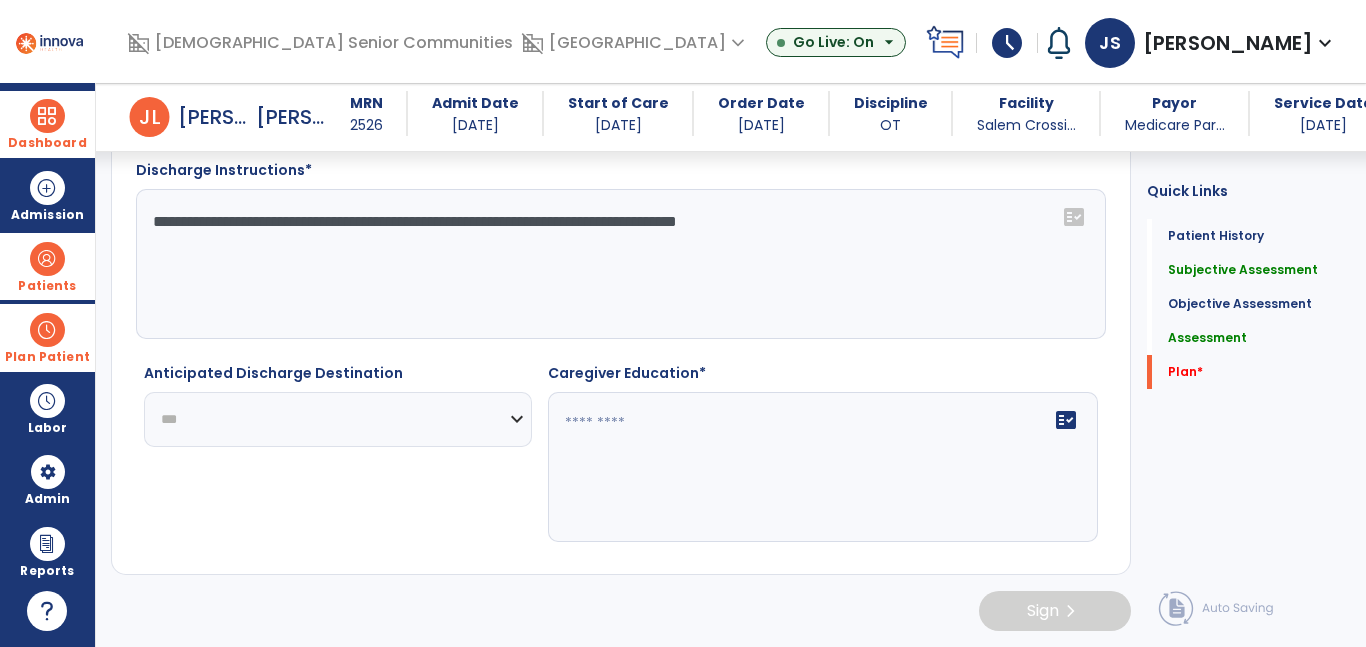 click on "**********" 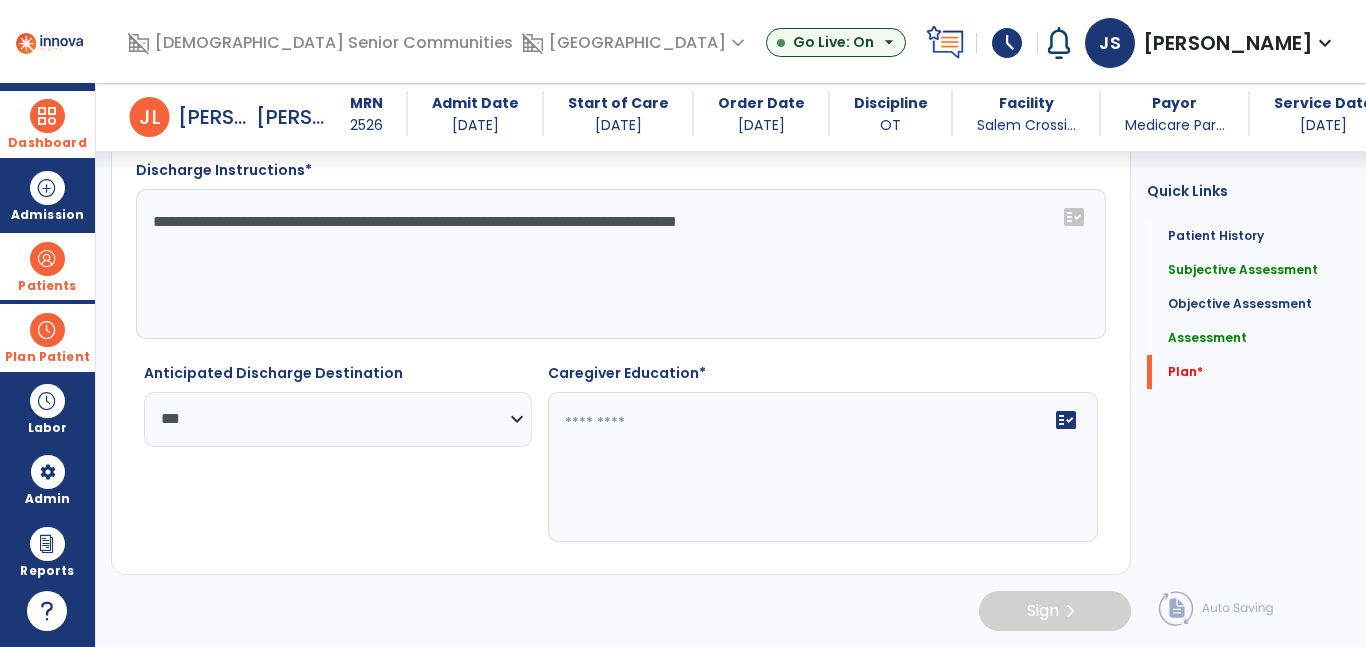 click on "fact_check" 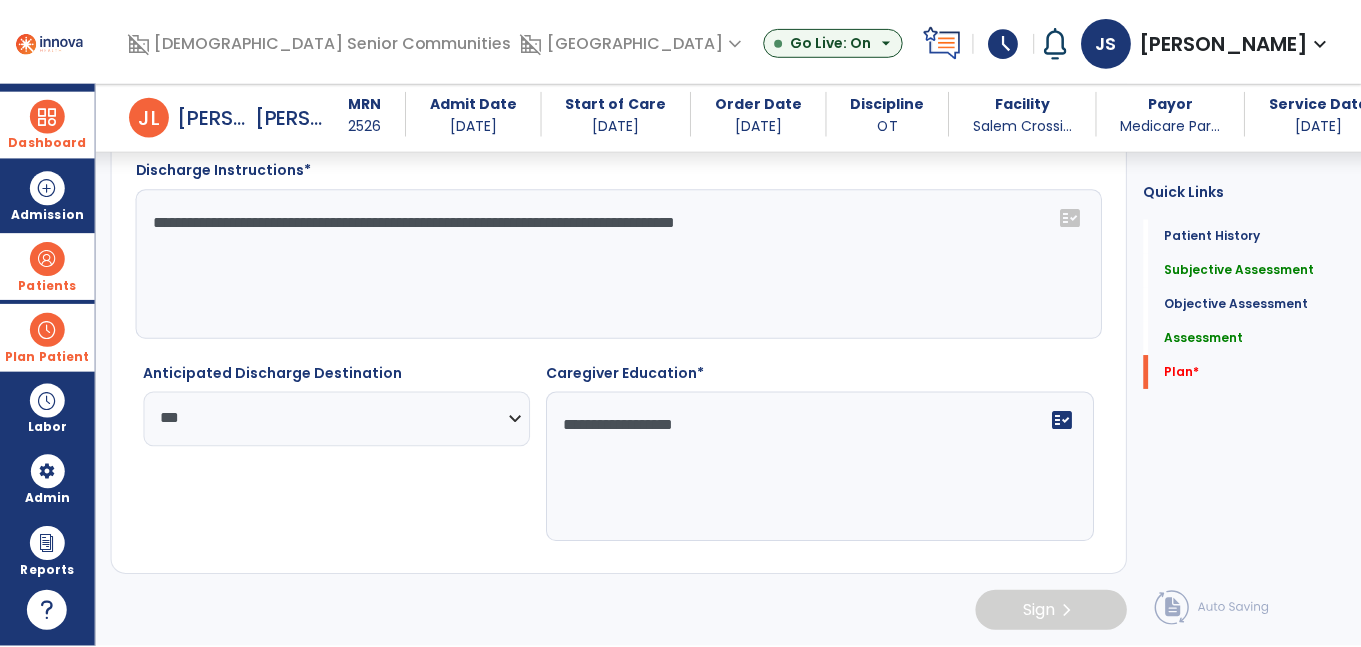 scroll, scrollTop: 4088, scrollLeft: 0, axis: vertical 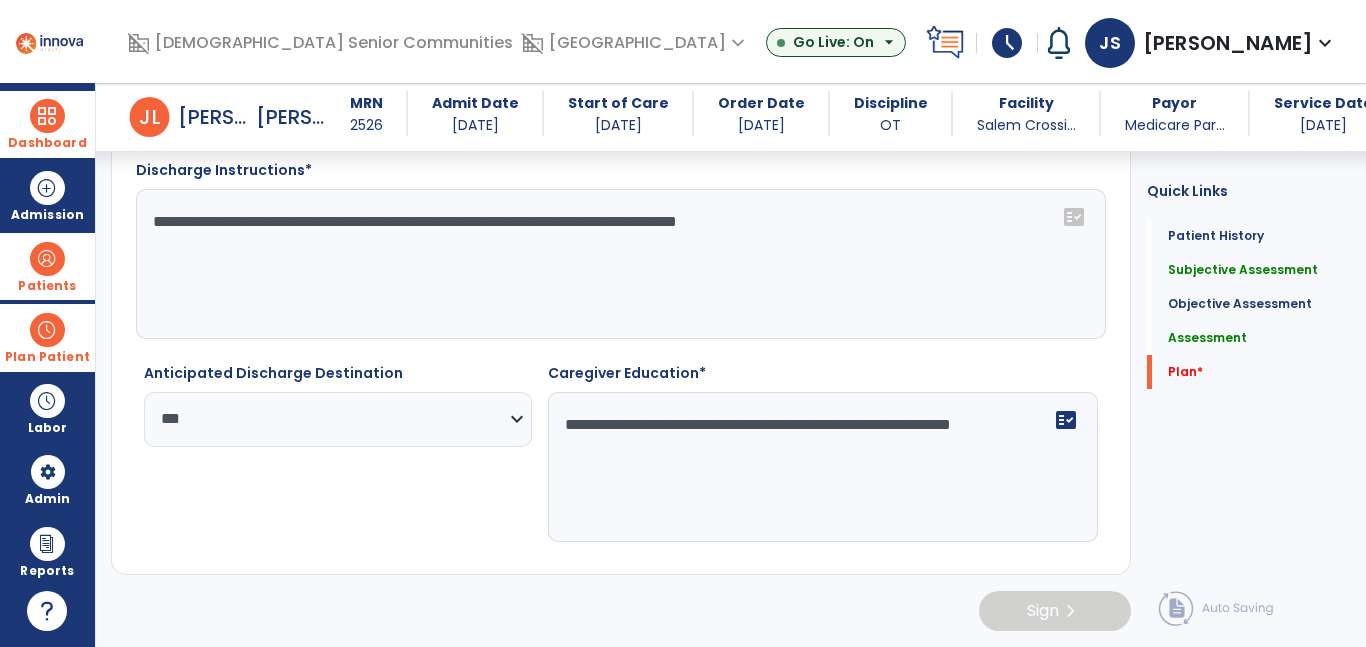 type on "**********" 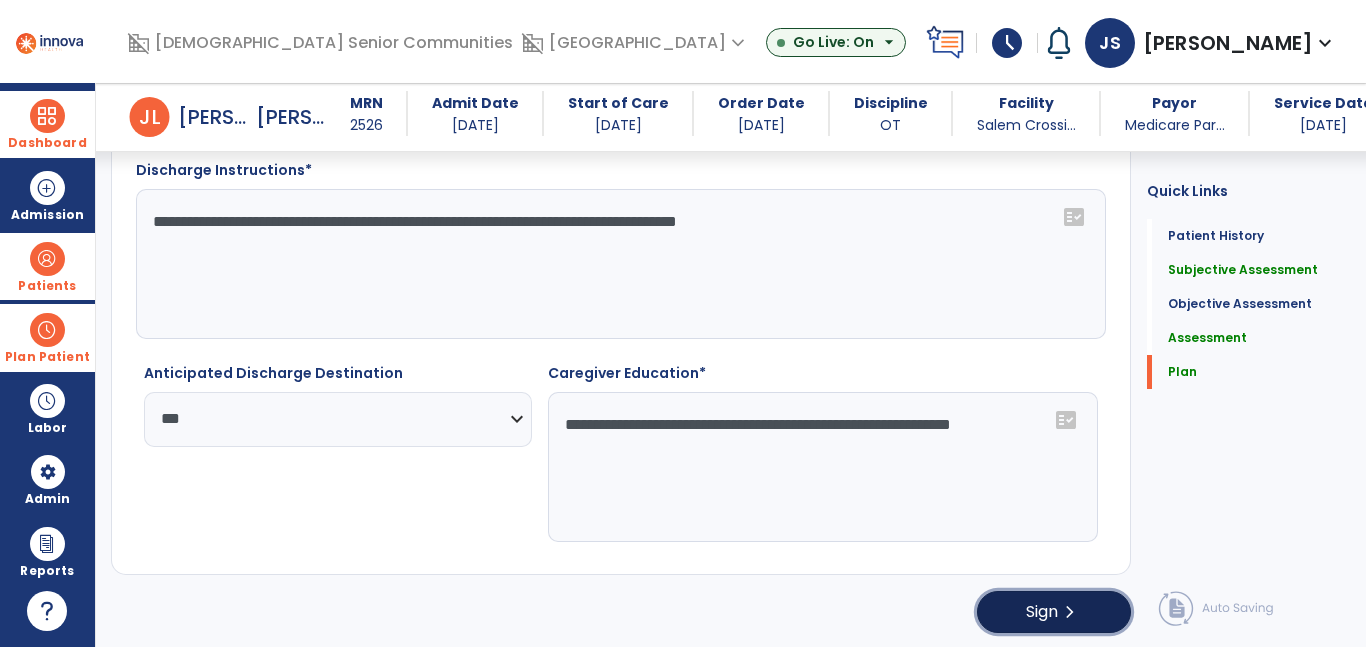 click on "Sign" 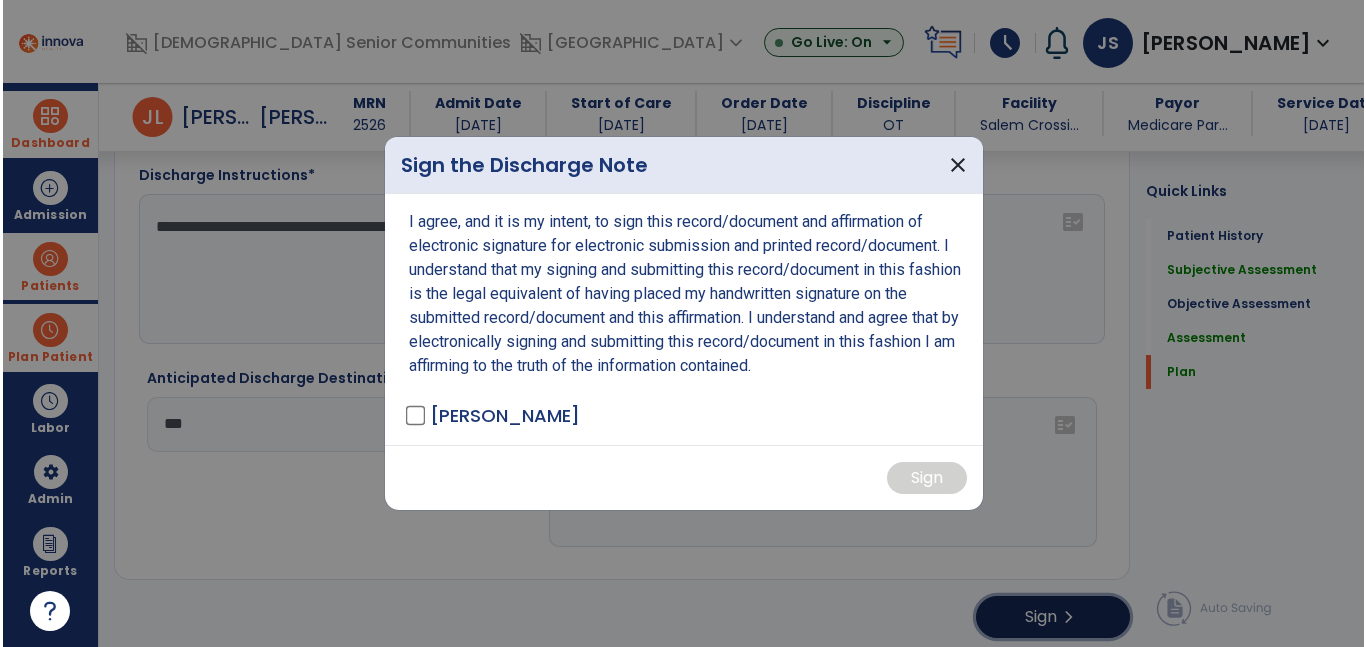scroll, scrollTop: 4088, scrollLeft: 0, axis: vertical 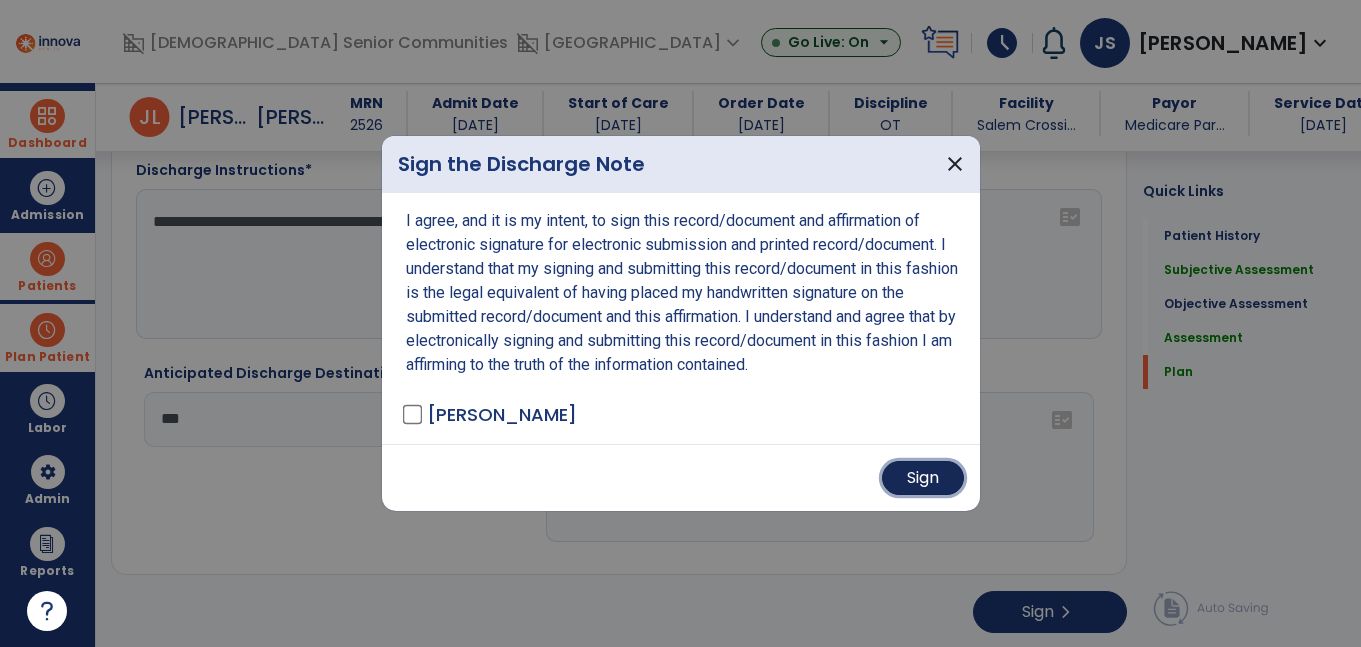 click on "Sign" at bounding box center [923, 478] 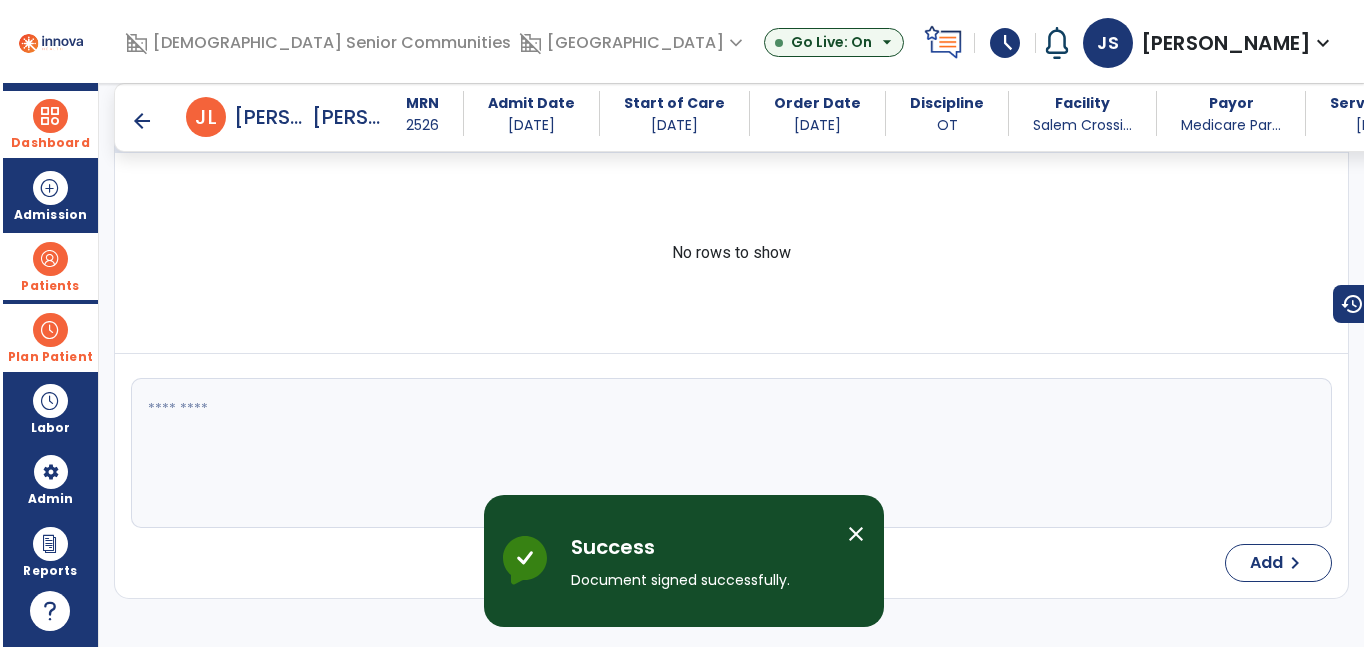 scroll, scrollTop: 0, scrollLeft: 0, axis: both 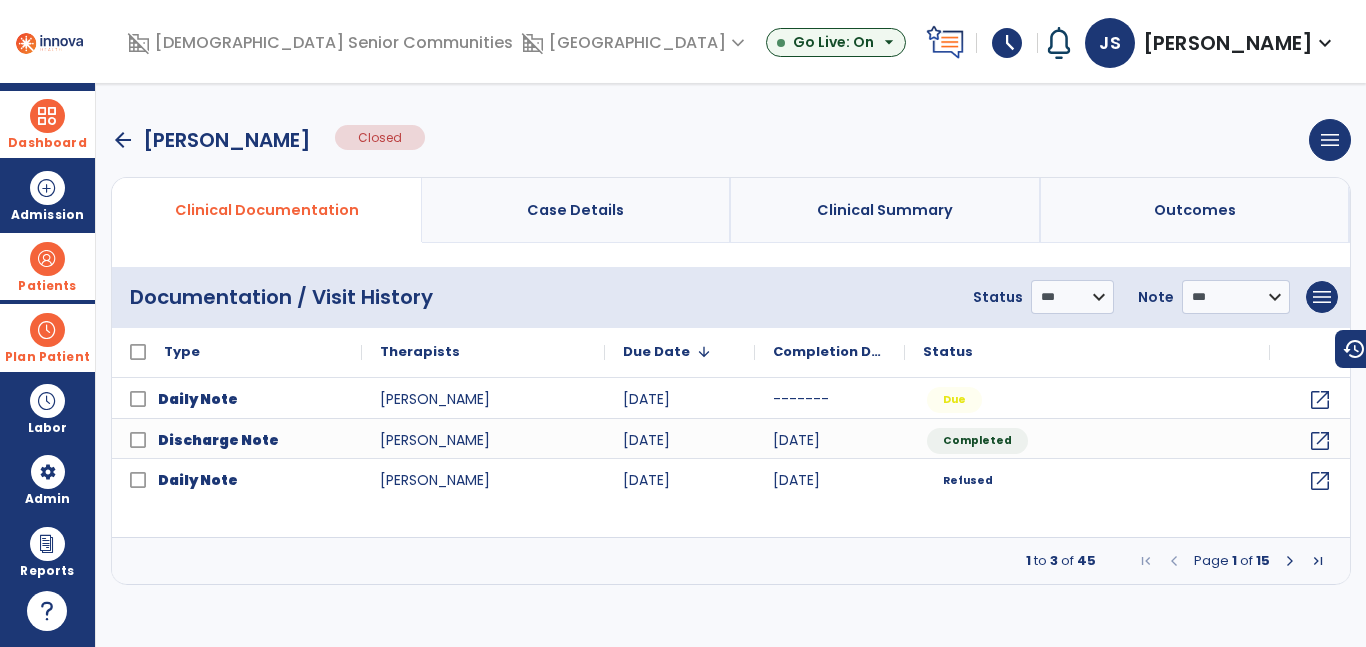 drag, startPoint x: 57, startPoint y: 122, endPoint x: 91, endPoint y: 130, distance: 34.928497 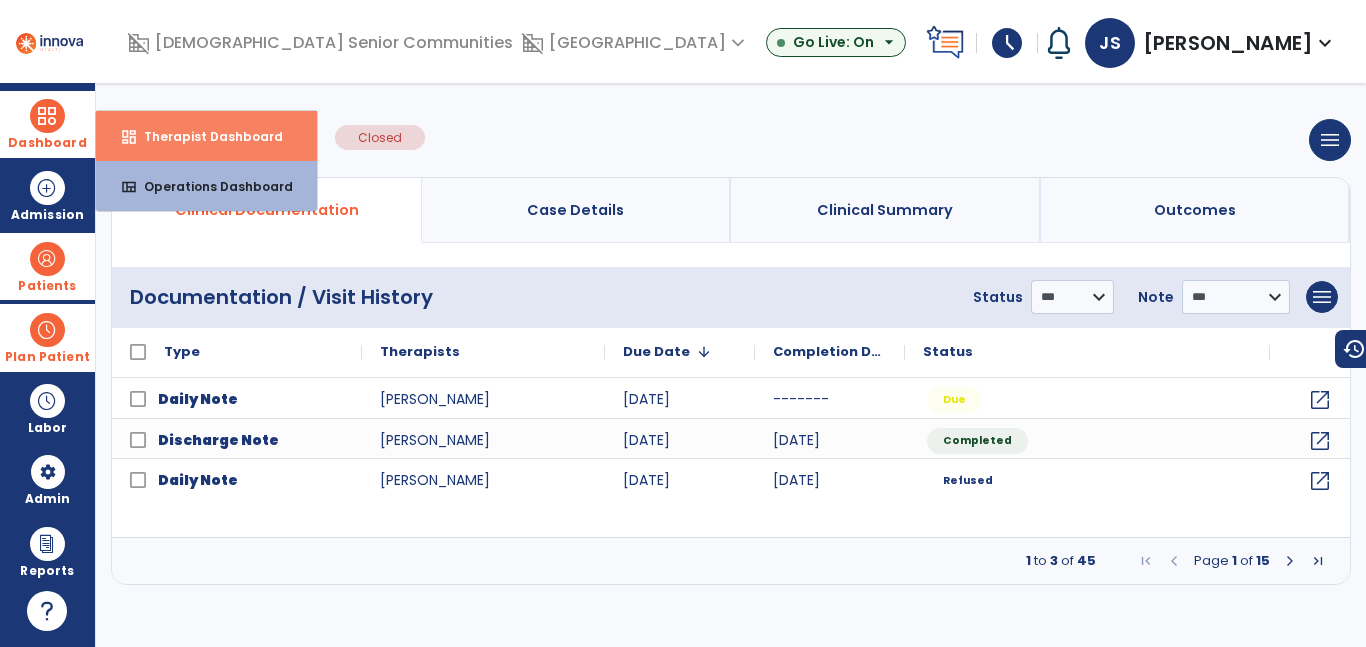 click on "Therapist Dashboard" at bounding box center [205, 136] 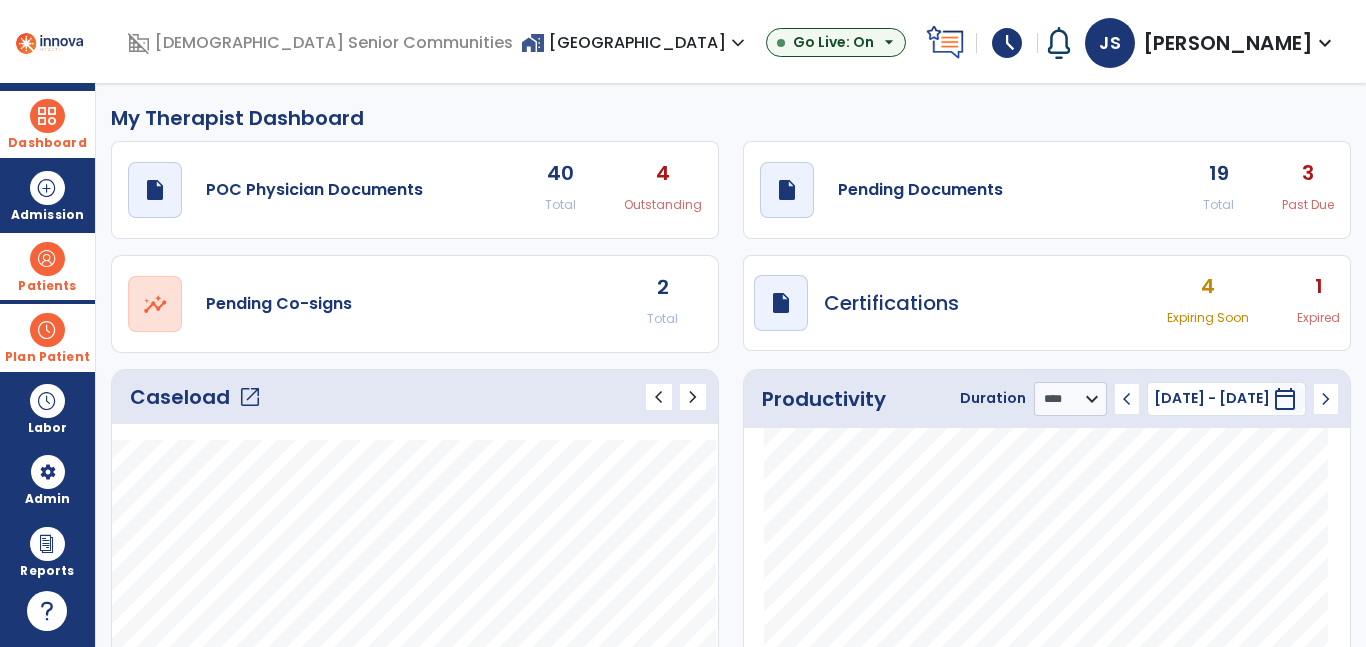 click at bounding box center [47, 259] 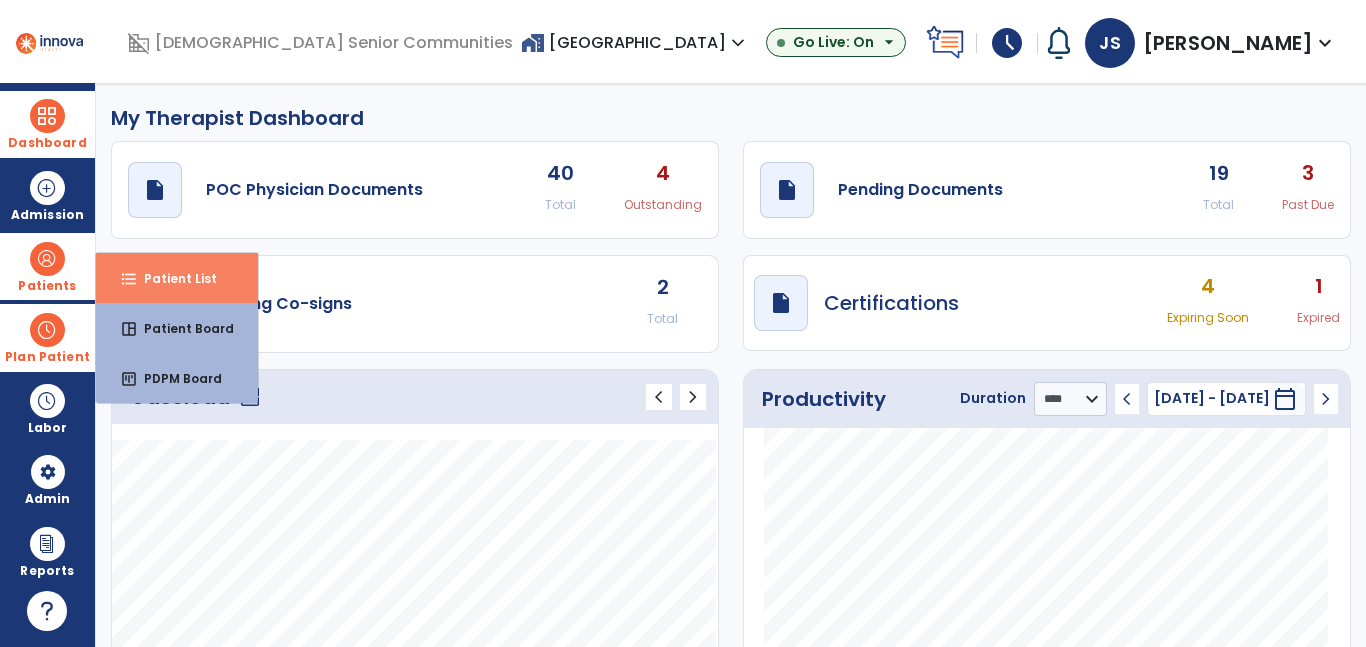 click on "format_list_bulleted  Patient List" at bounding box center [177, 278] 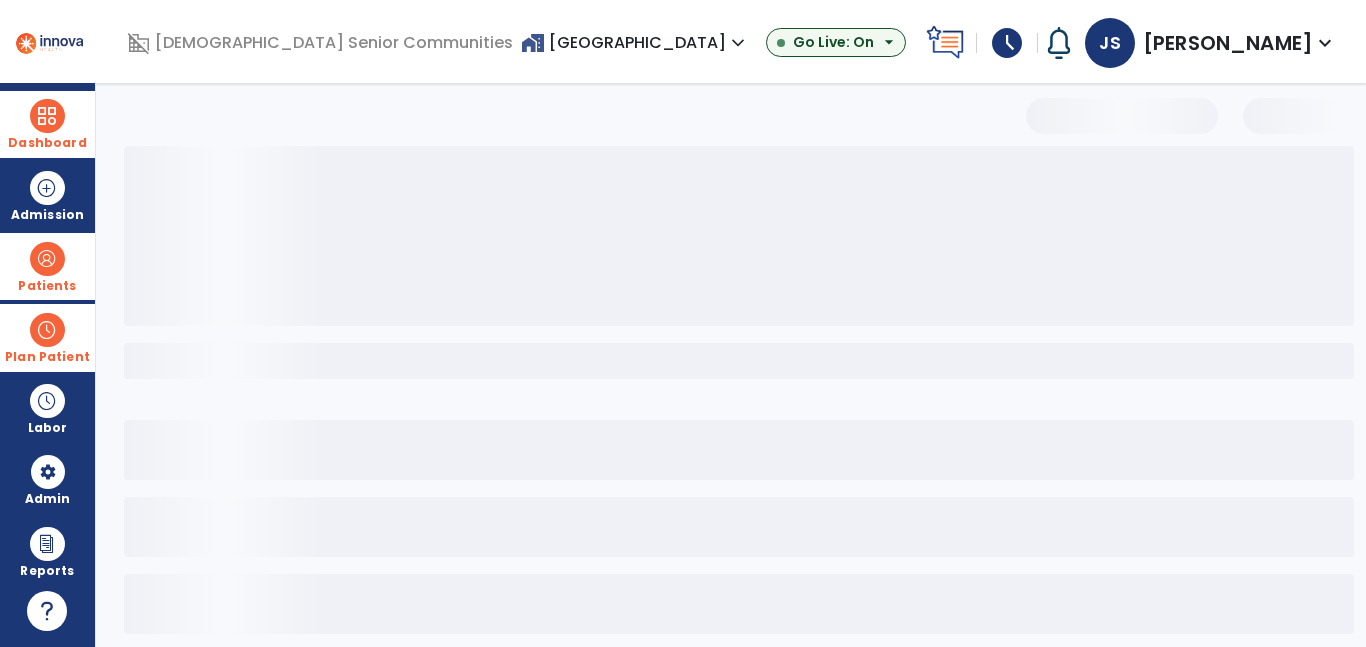select on "***" 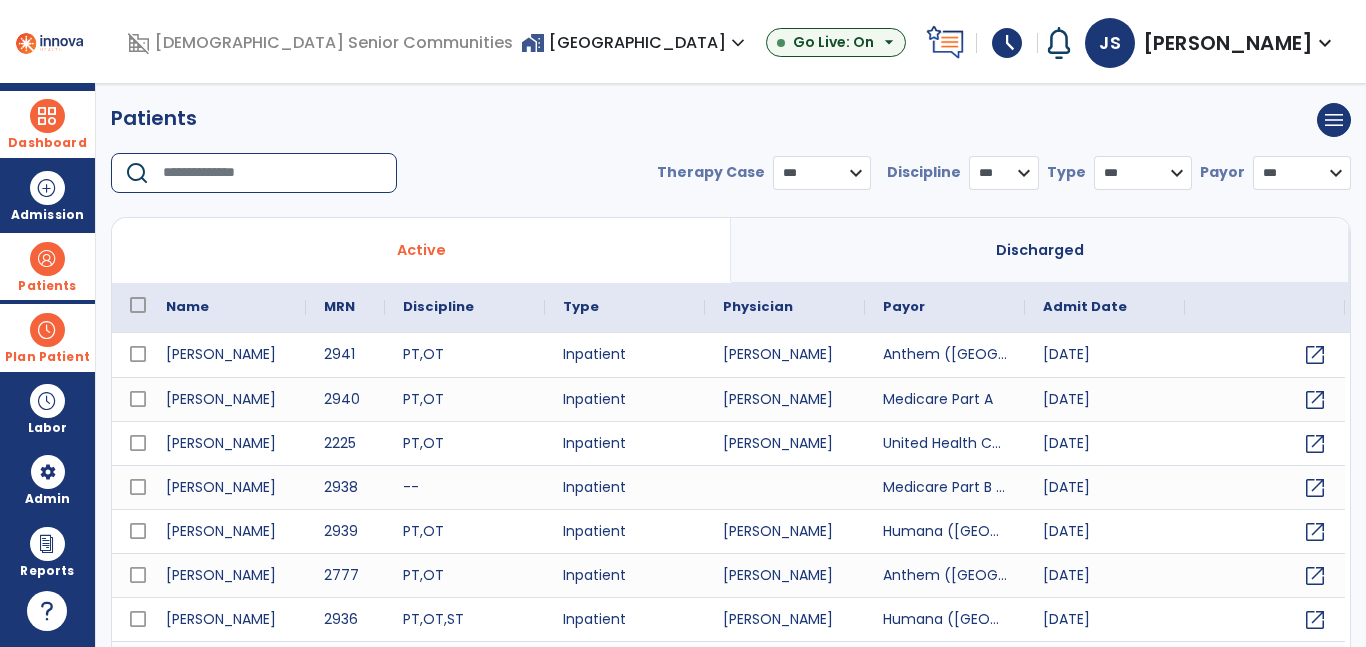 click at bounding box center [273, 173] 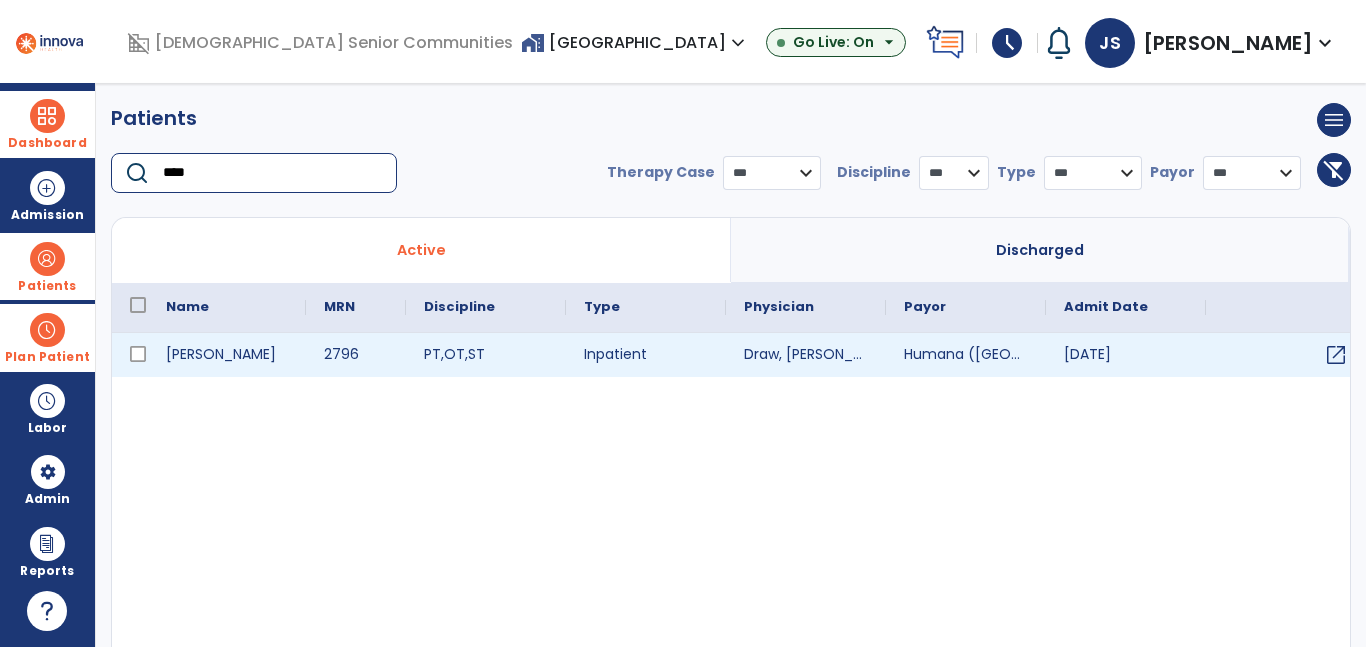 type on "****" 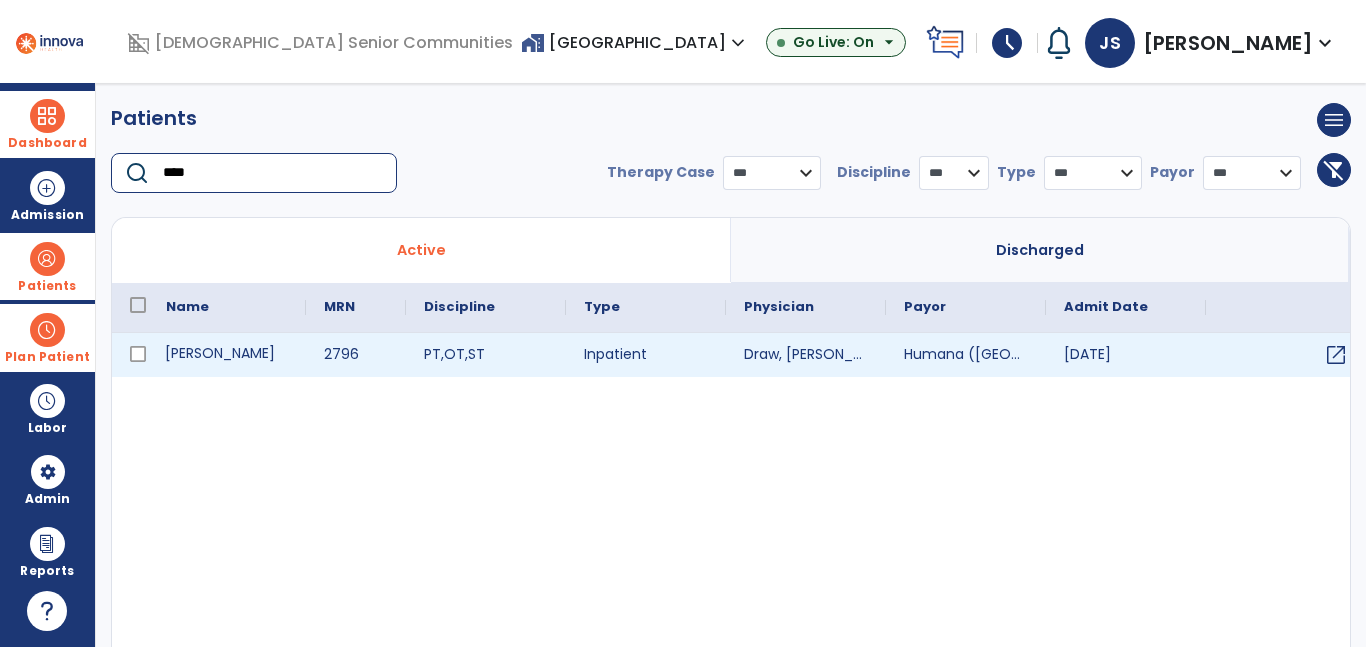 click on "[PERSON_NAME]" at bounding box center (227, 355) 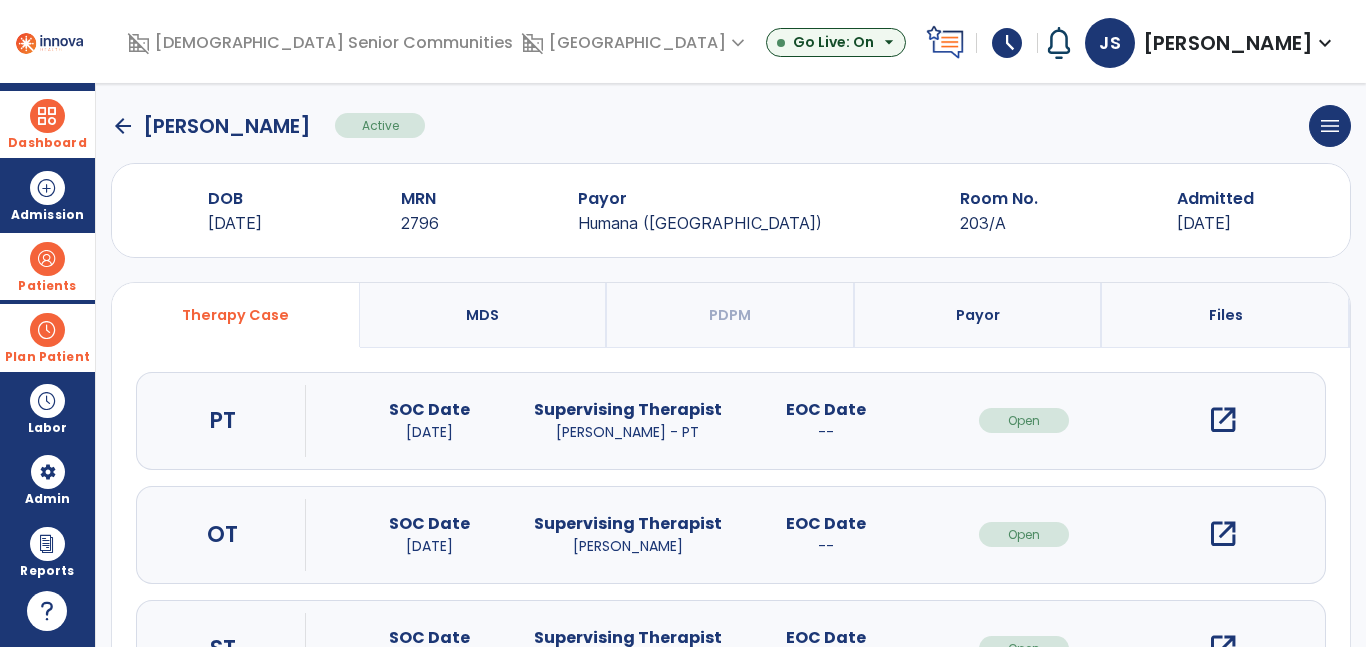 scroll, scrollTop: 75, scrollLeft: 0, axis: vertical 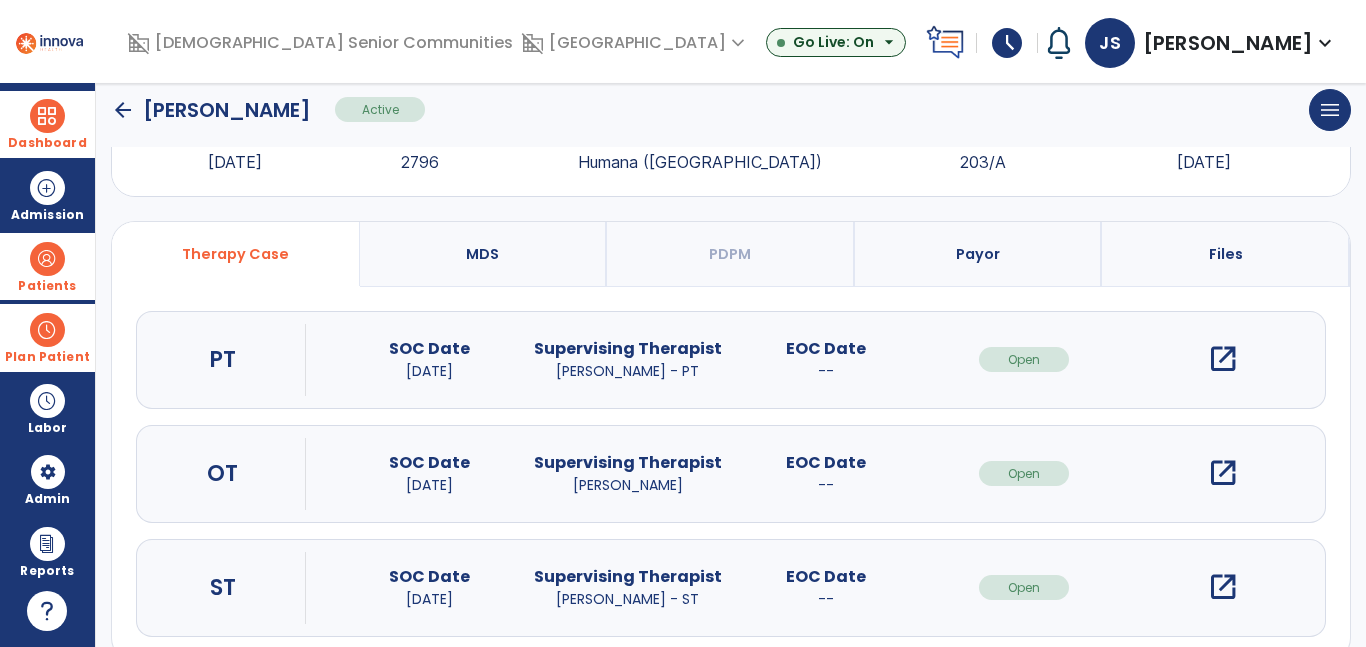 click on "open_in_new" at bounding box center (1223, 473) 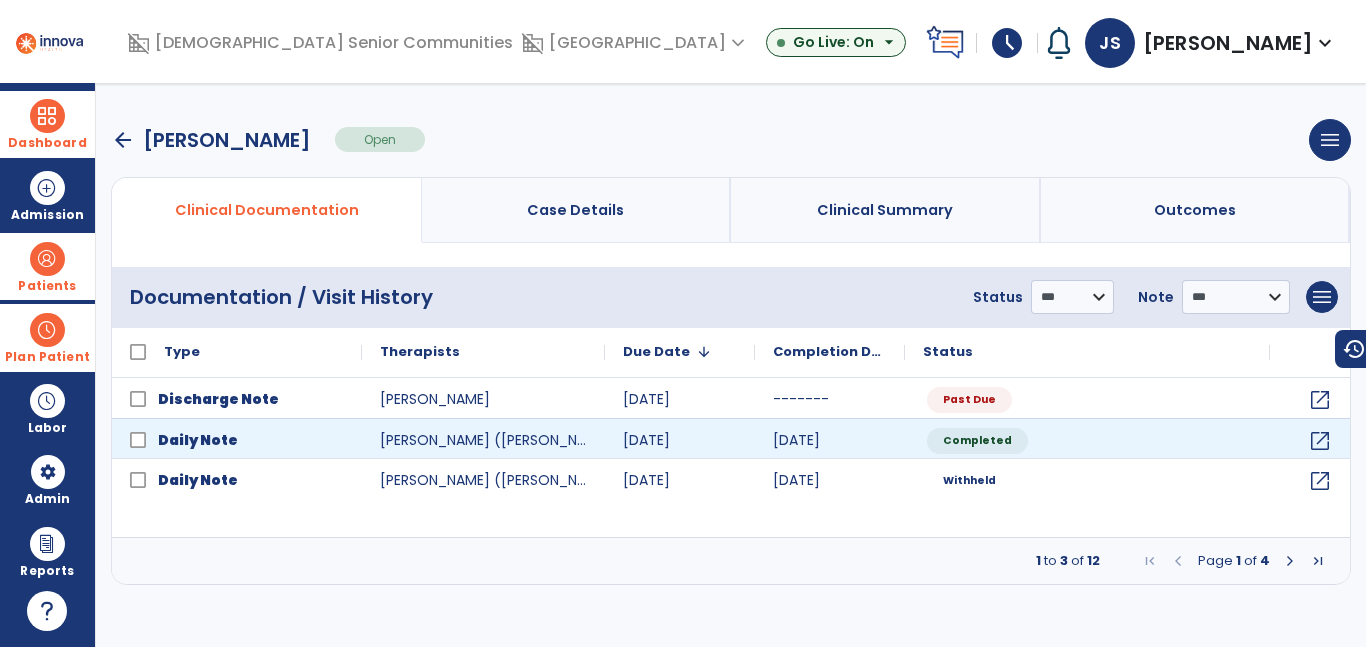 scroll, scrollTop: 0, scrollLeft: 0, axis: both 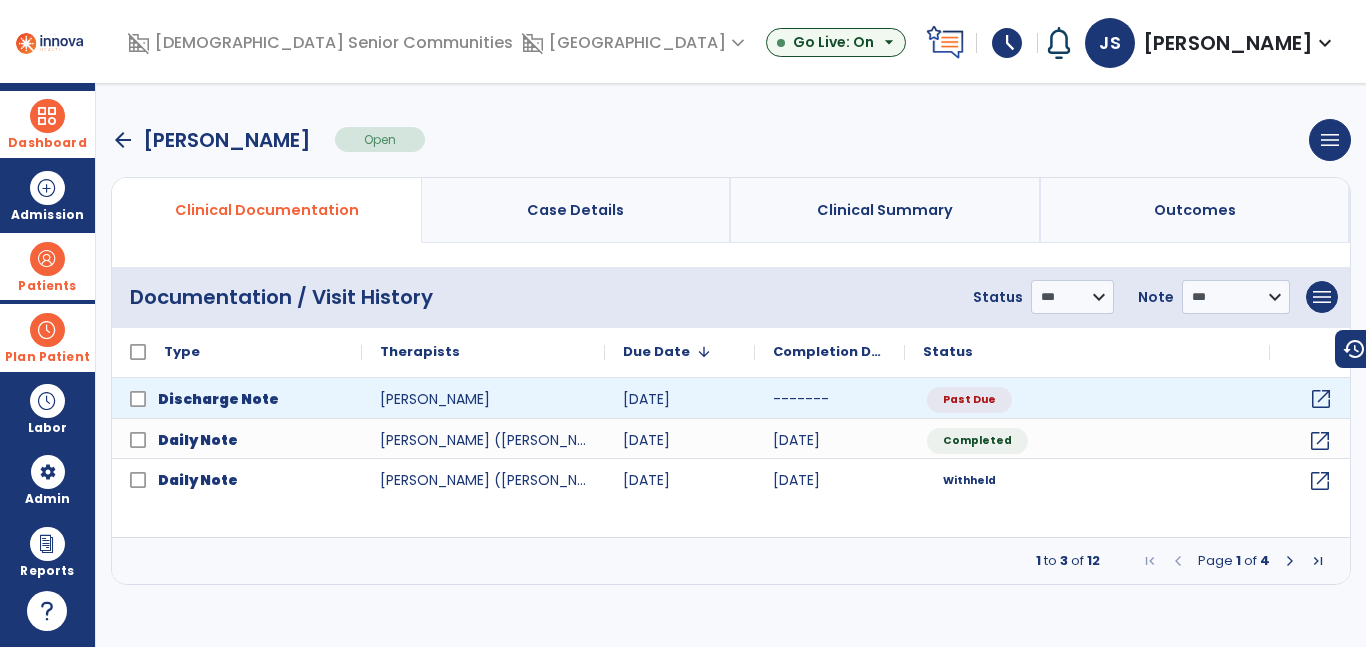 click on "open_in_new" 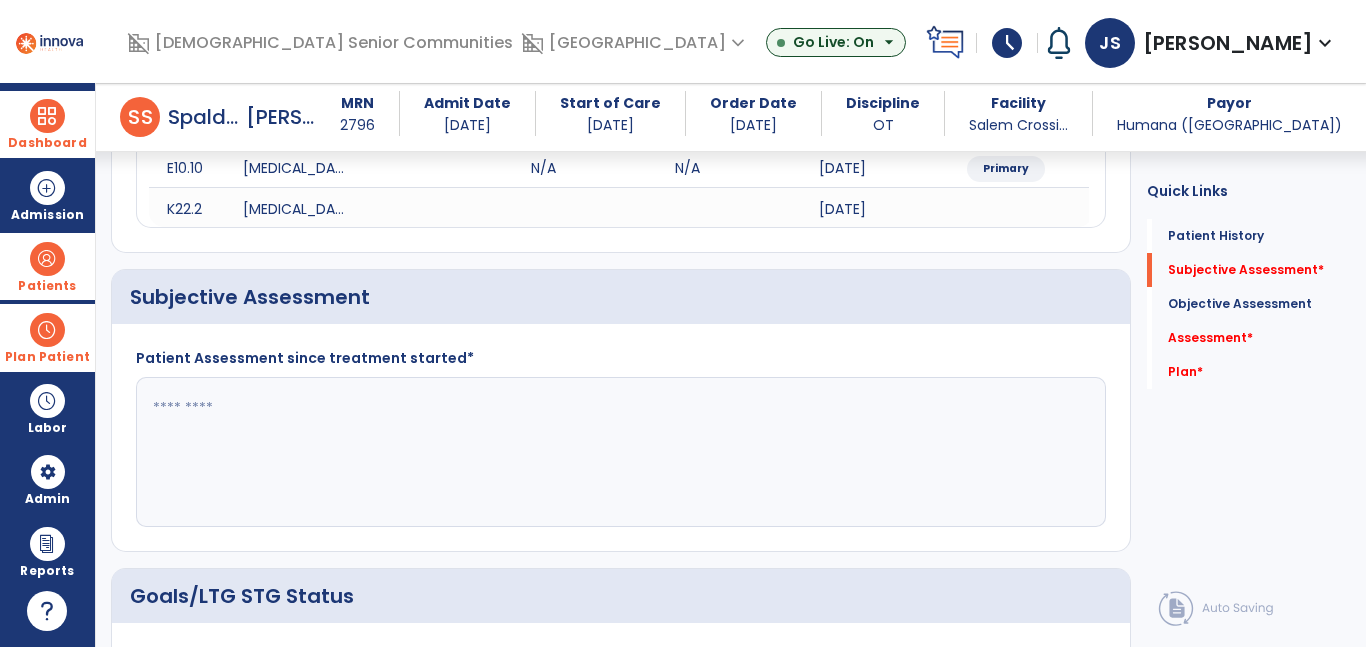 scroll, scrollTop: 294, scrollLeft: 0, axis: vertical 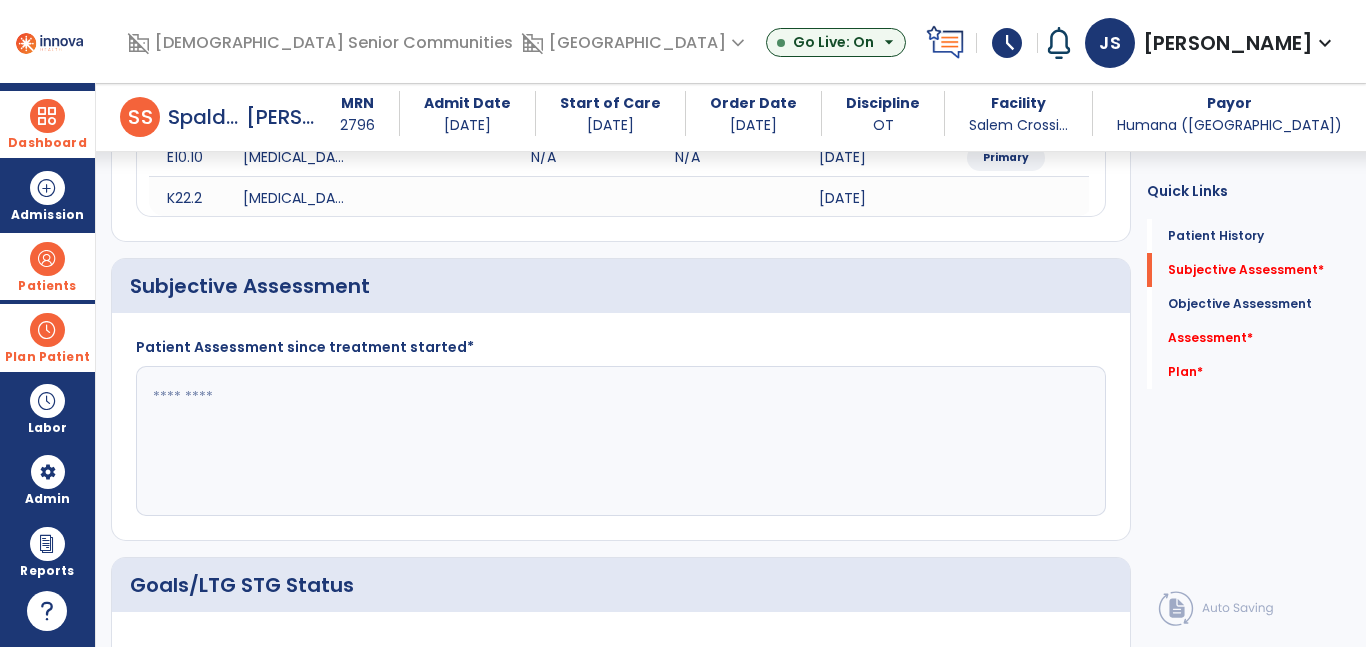 click 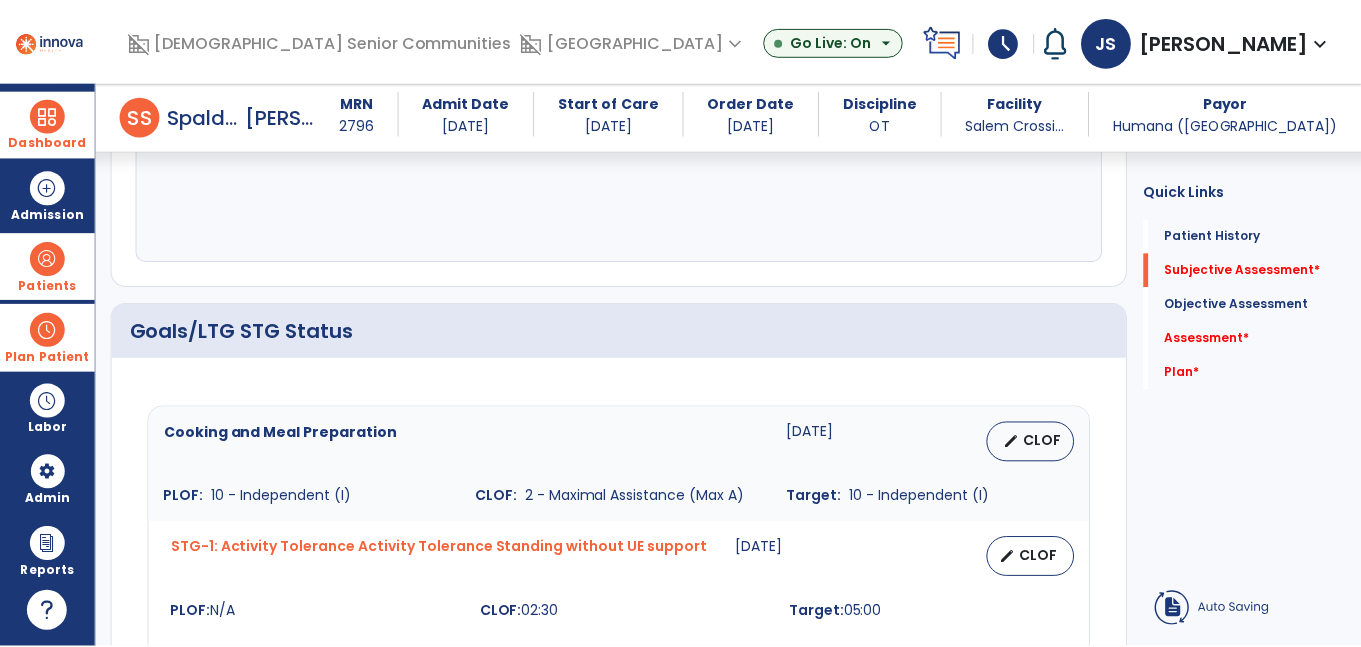 scroll, scrollTop: 806, scrollLeft: 0, axis: vertical 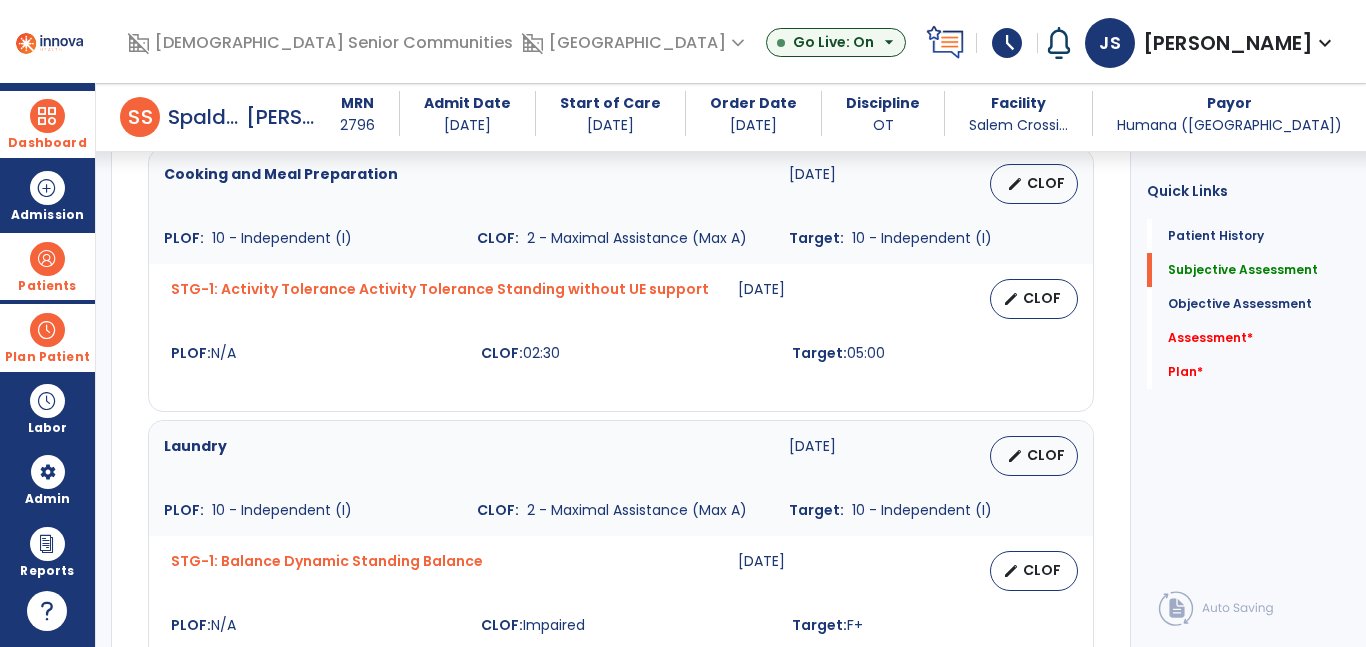 type on "**********" 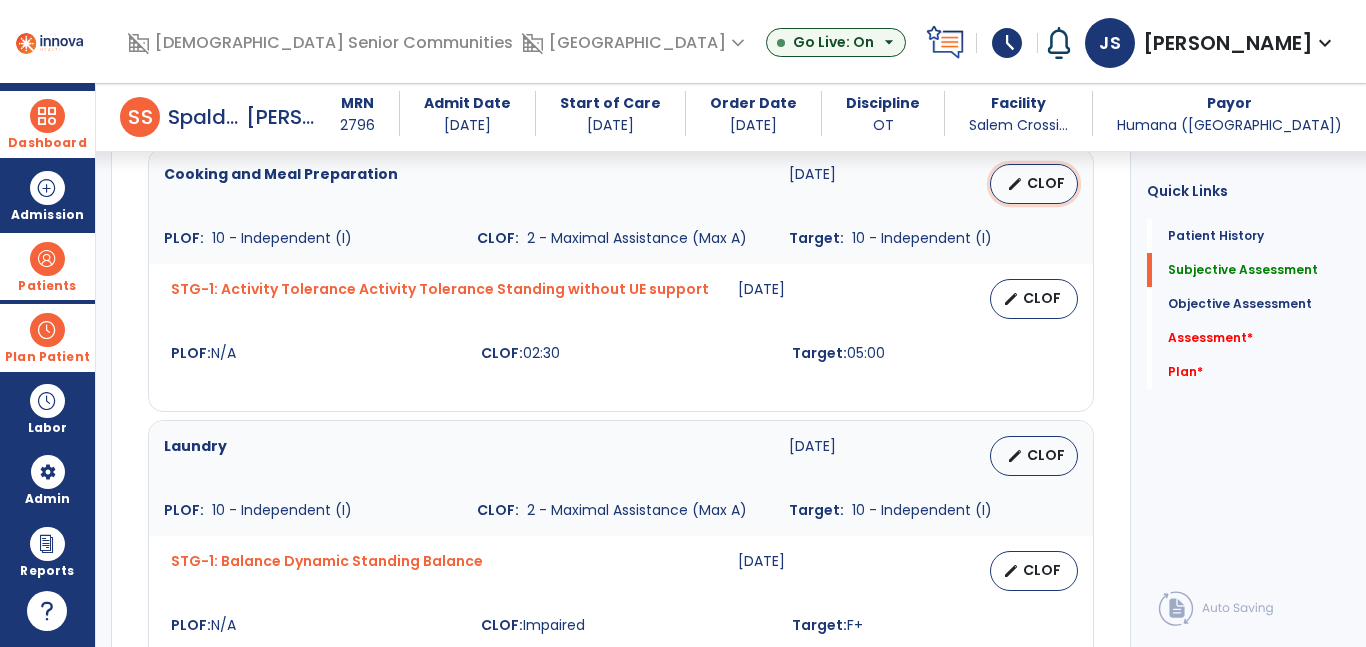 click on "CLOF" at bounding box center (1046, 183) 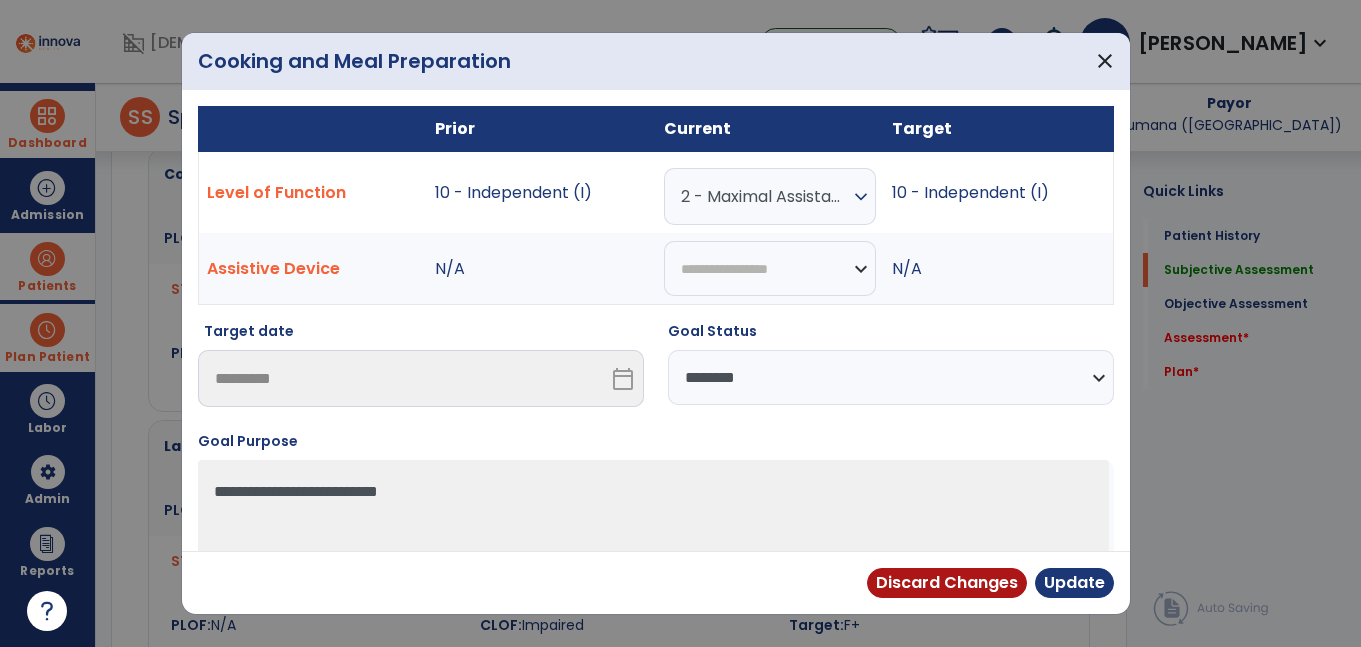 scroll, scrollTop: 806, scrollLeft: 0, axis: vertical 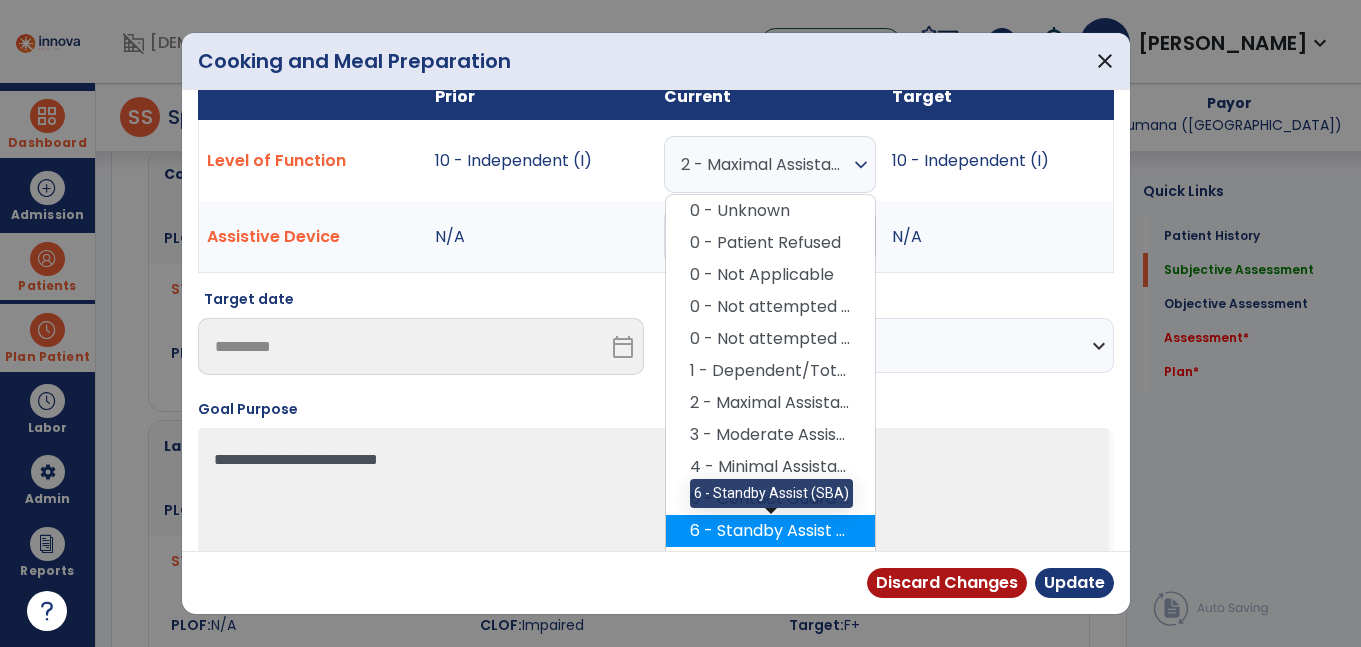 click on "6 - Standby Assist (SBA)" at bounding box center [770, 531] 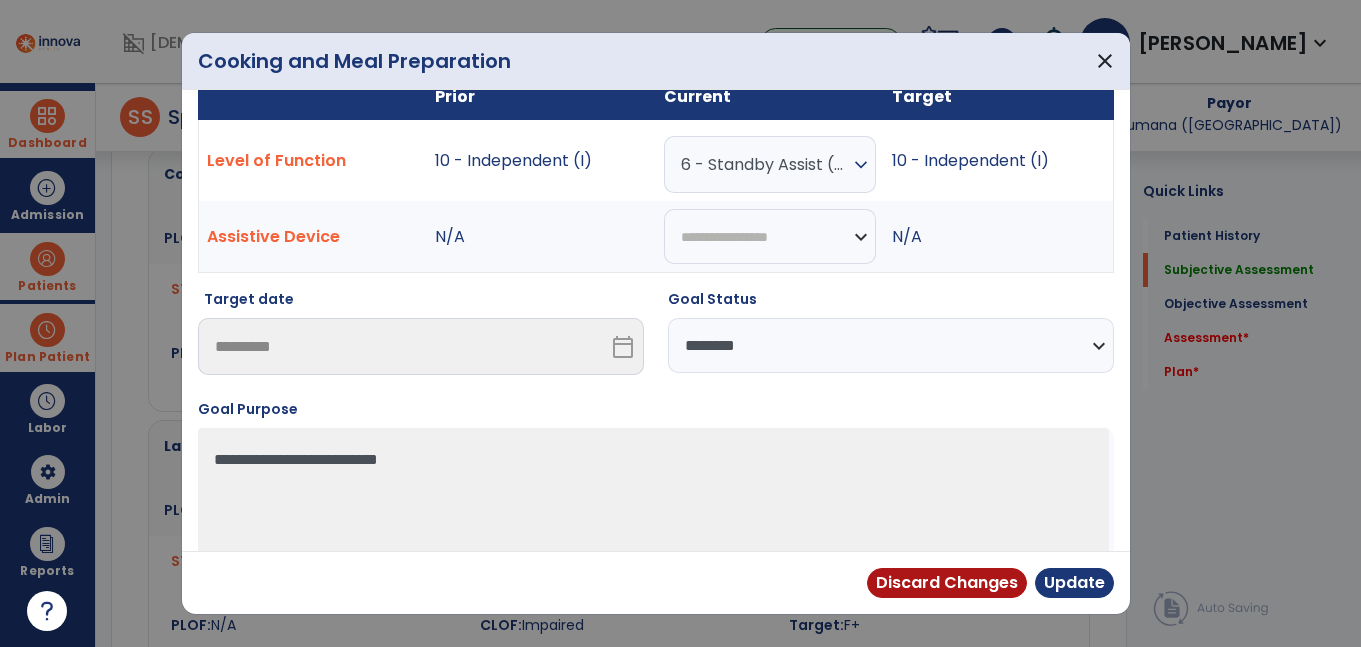 click on "**********" at bounding box center [891, 345] 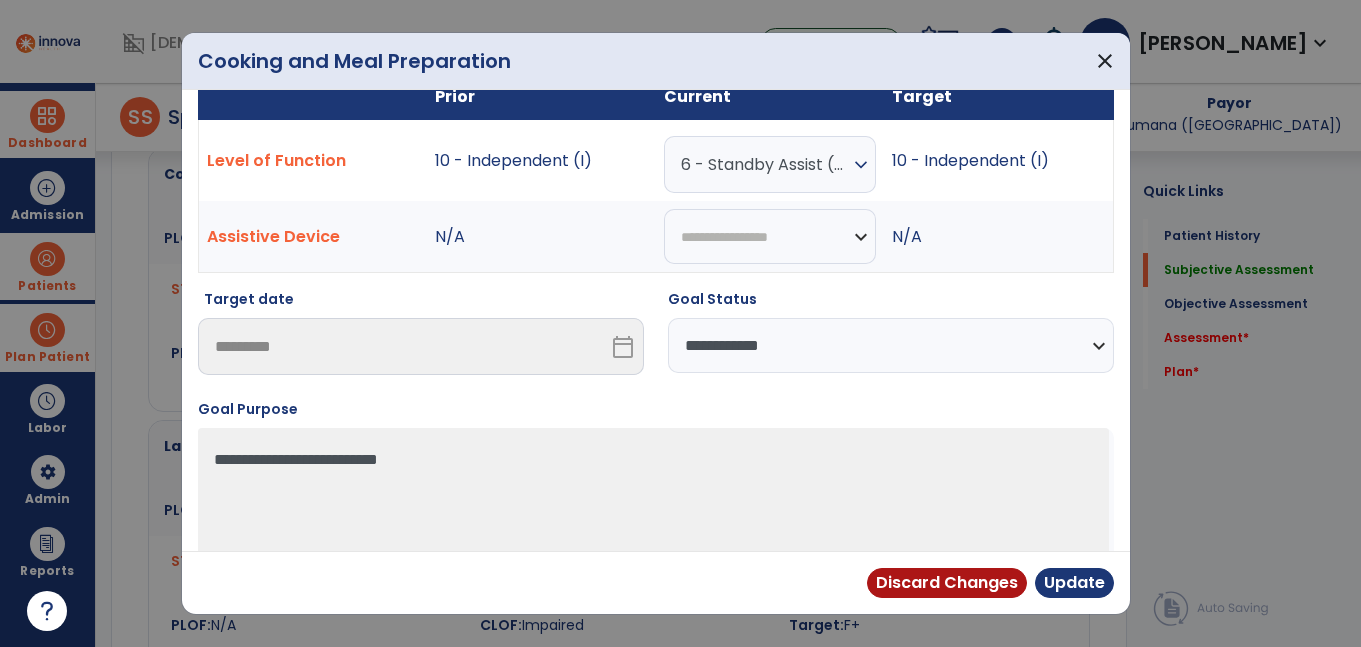 click on "**********" at bounding box center (891, 345) 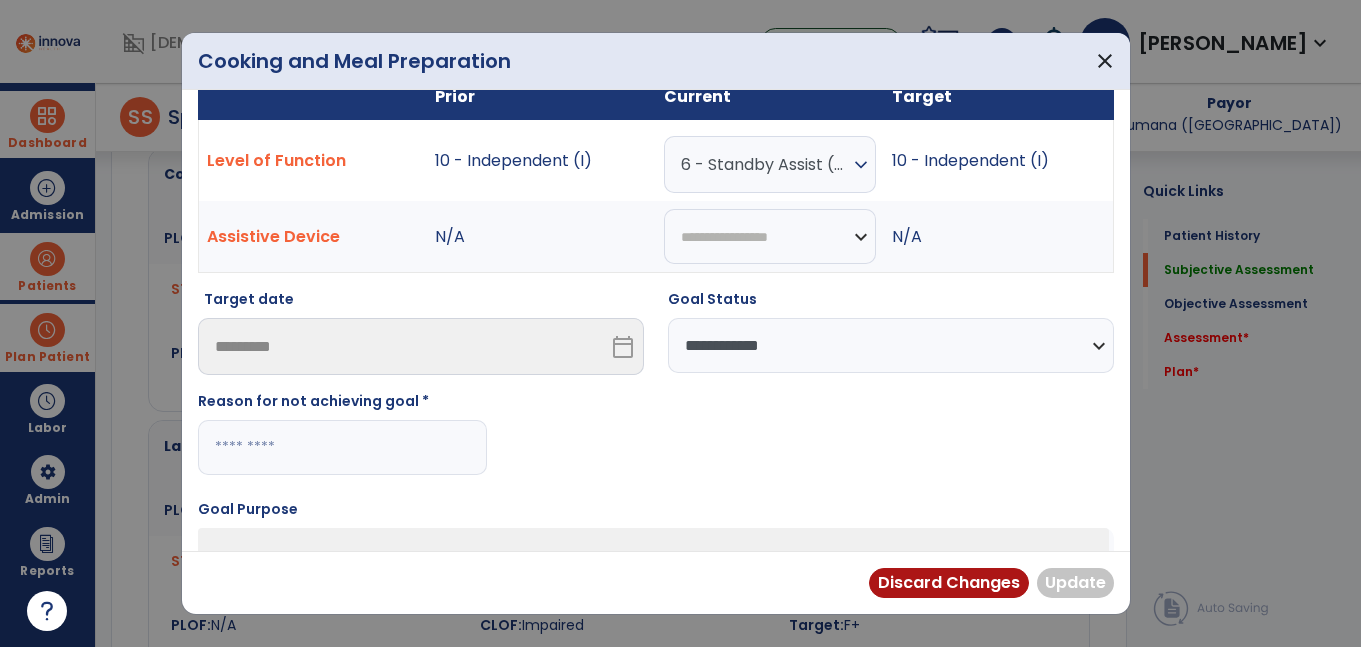 click at bounding box center (342, 447) 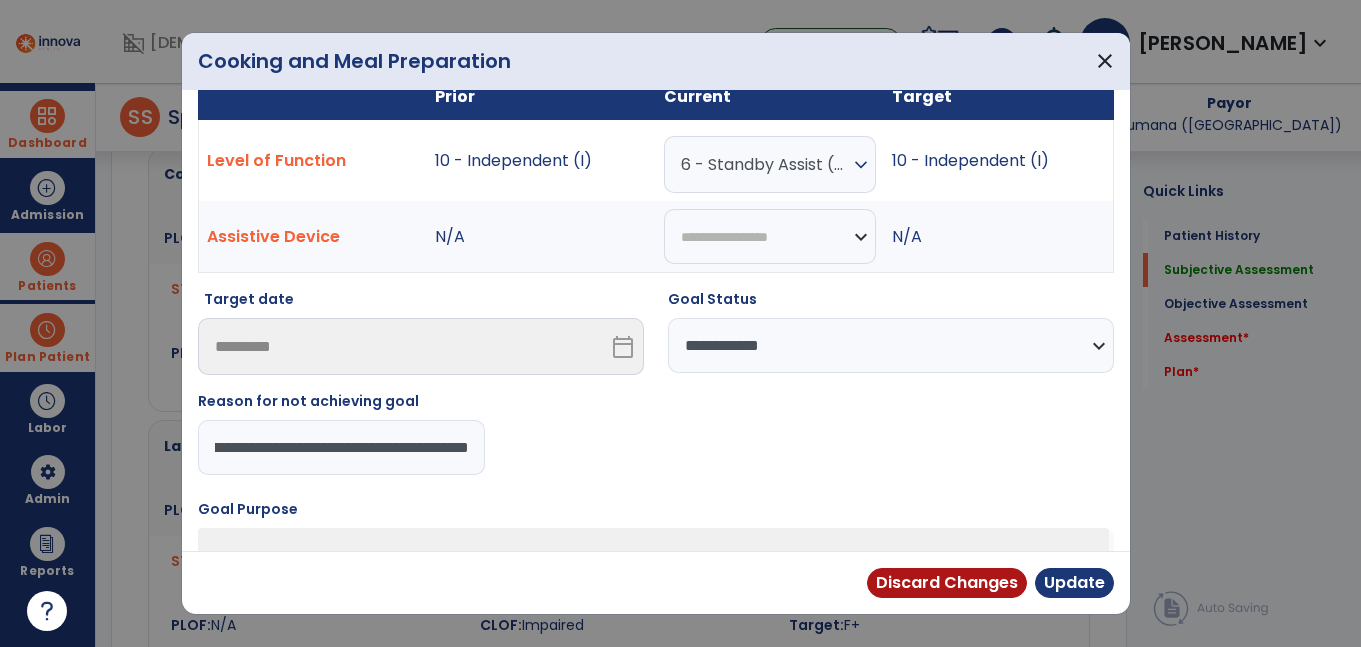 type on "**********" 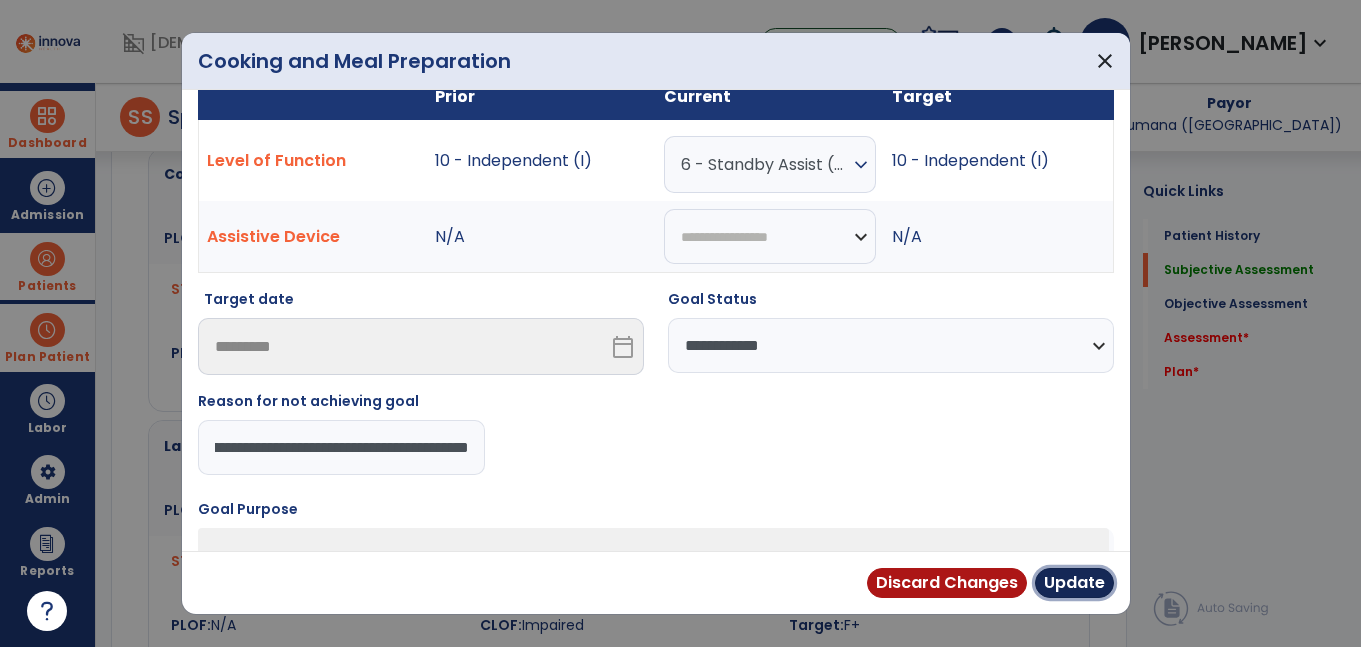click on "Update" at bounding box center (1074, 583) 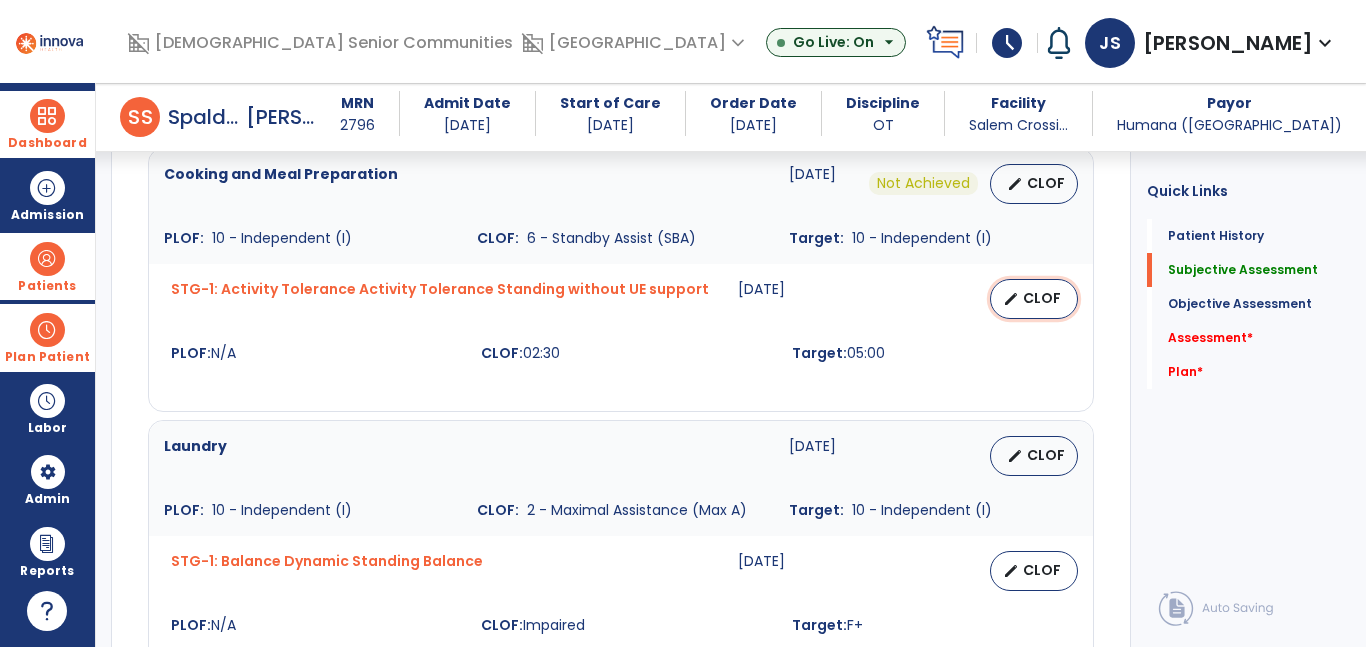 click on "edit" at bounding box center (1011, 299) 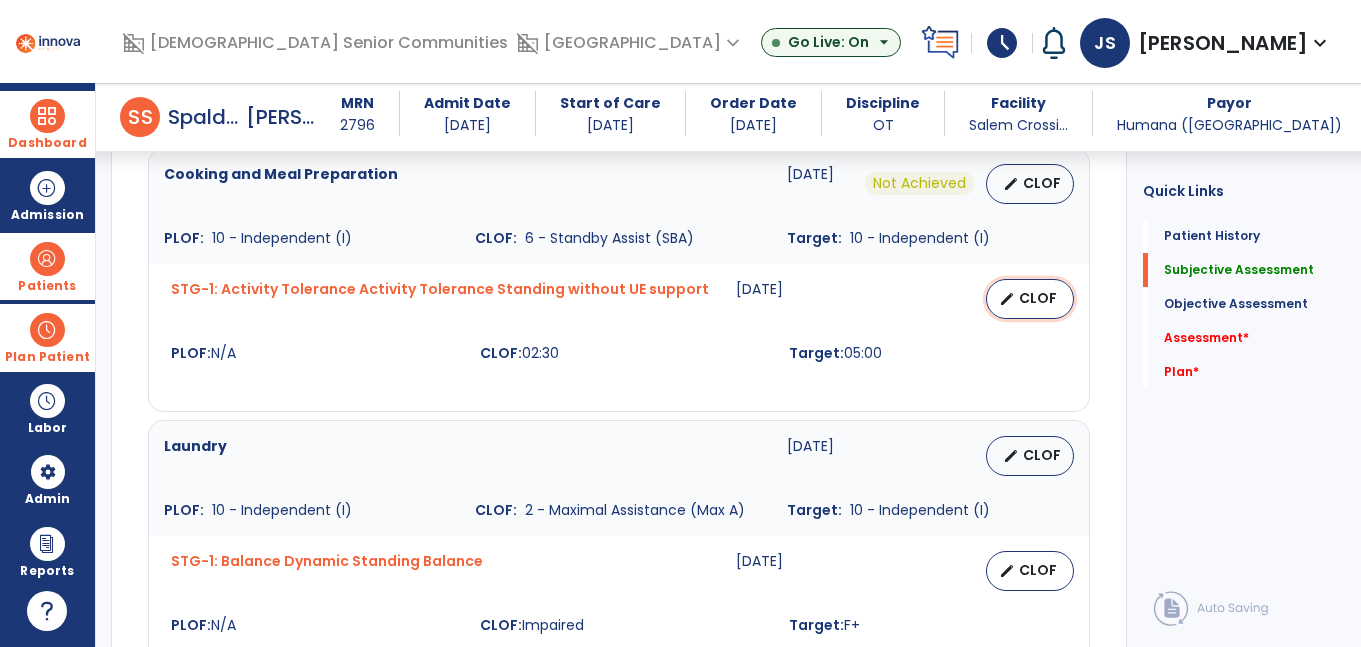 select on "********" 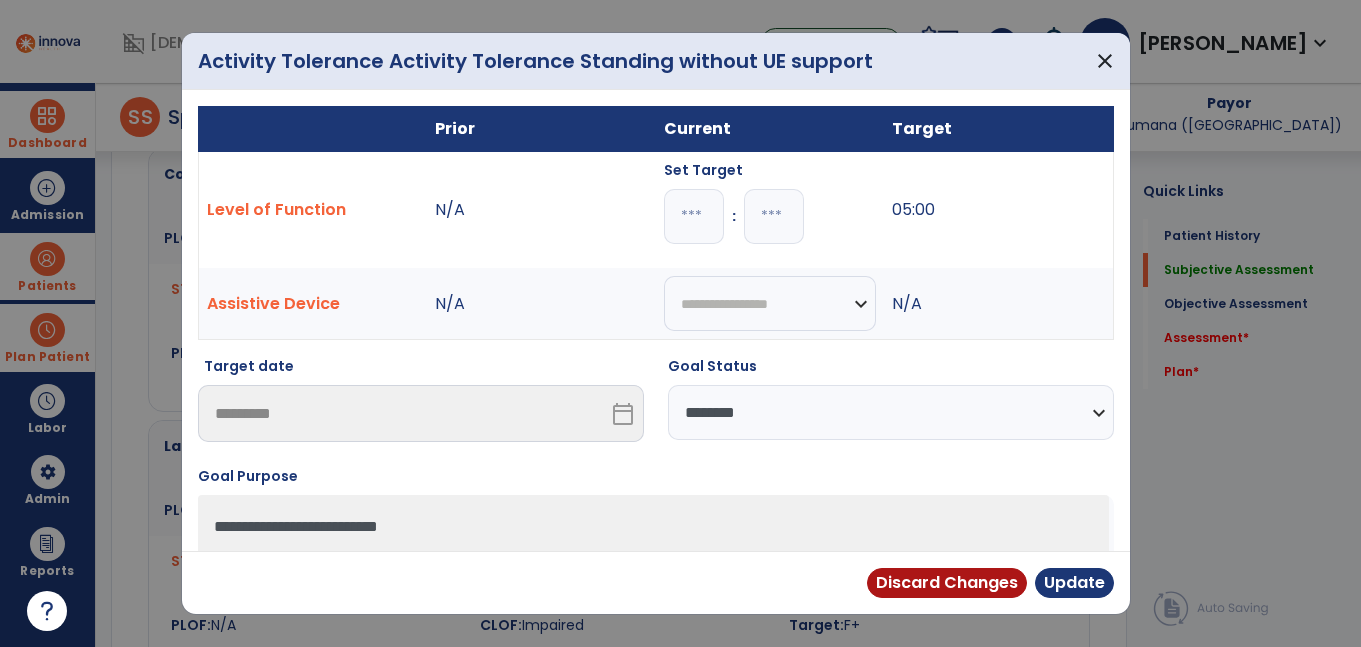 scroll, scrollTop: 806, scrollLeft: 0, axis: vertical 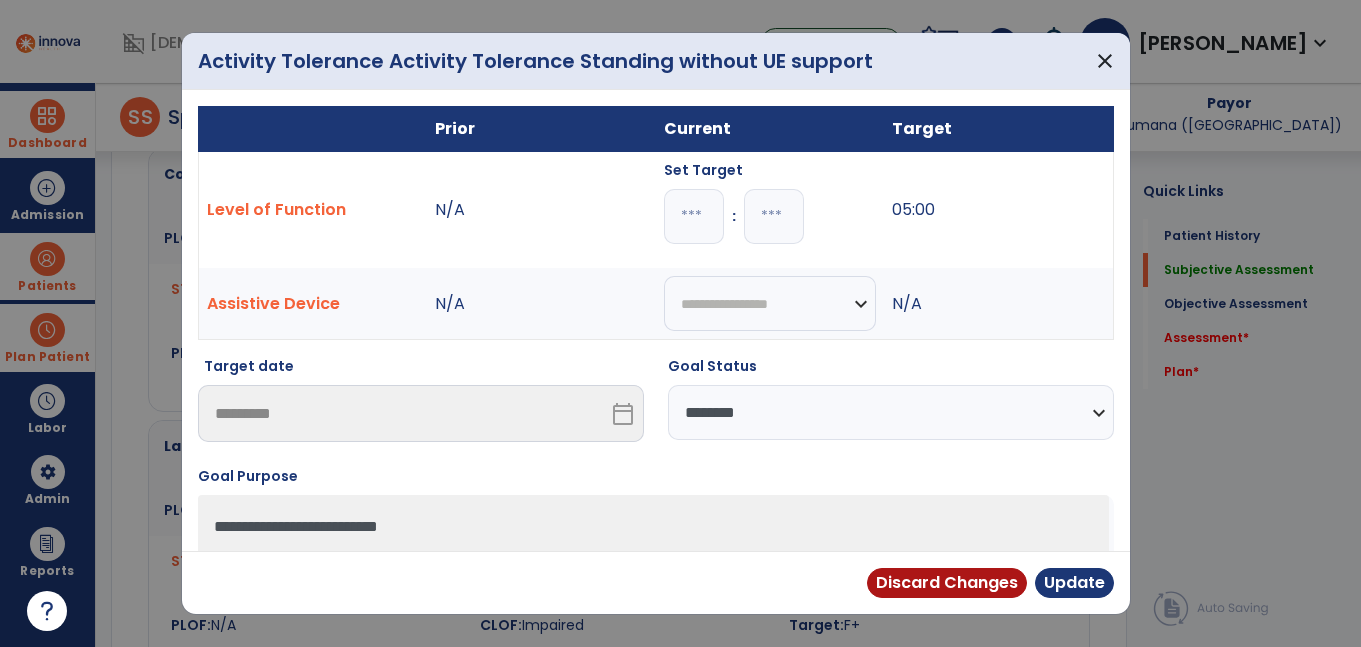 click on "*" at bounding box center (694, 216) 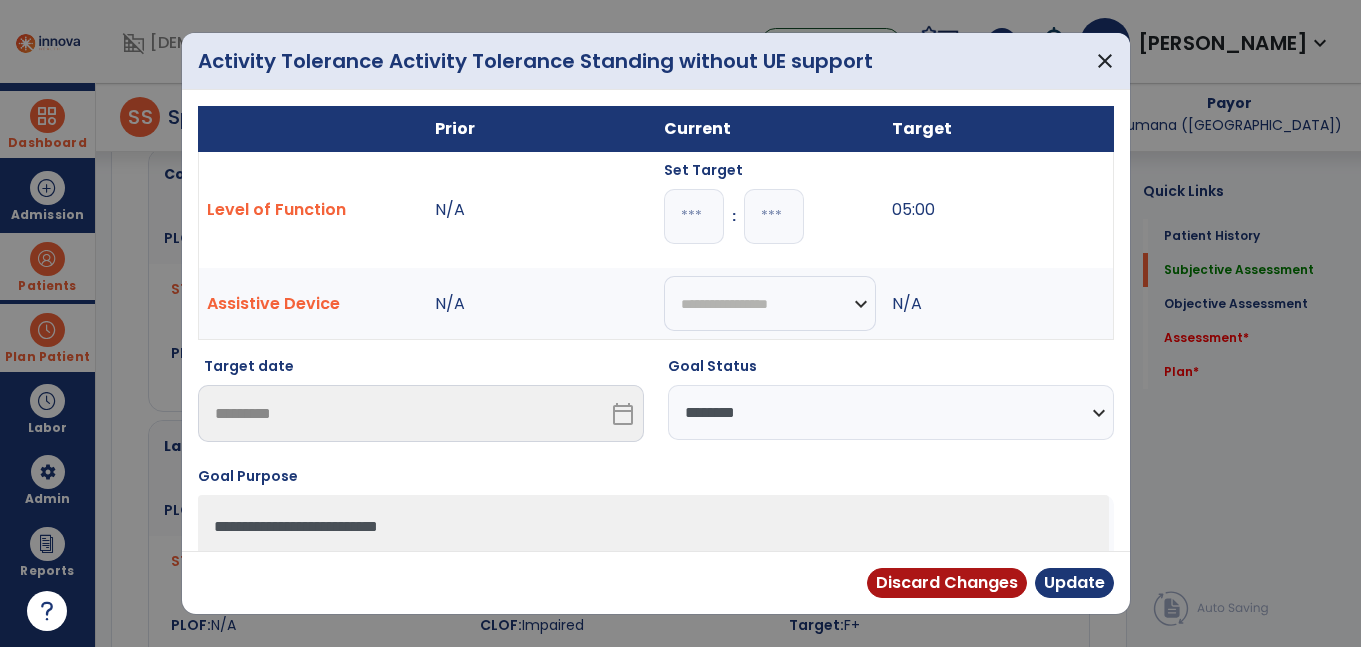 type on "*" 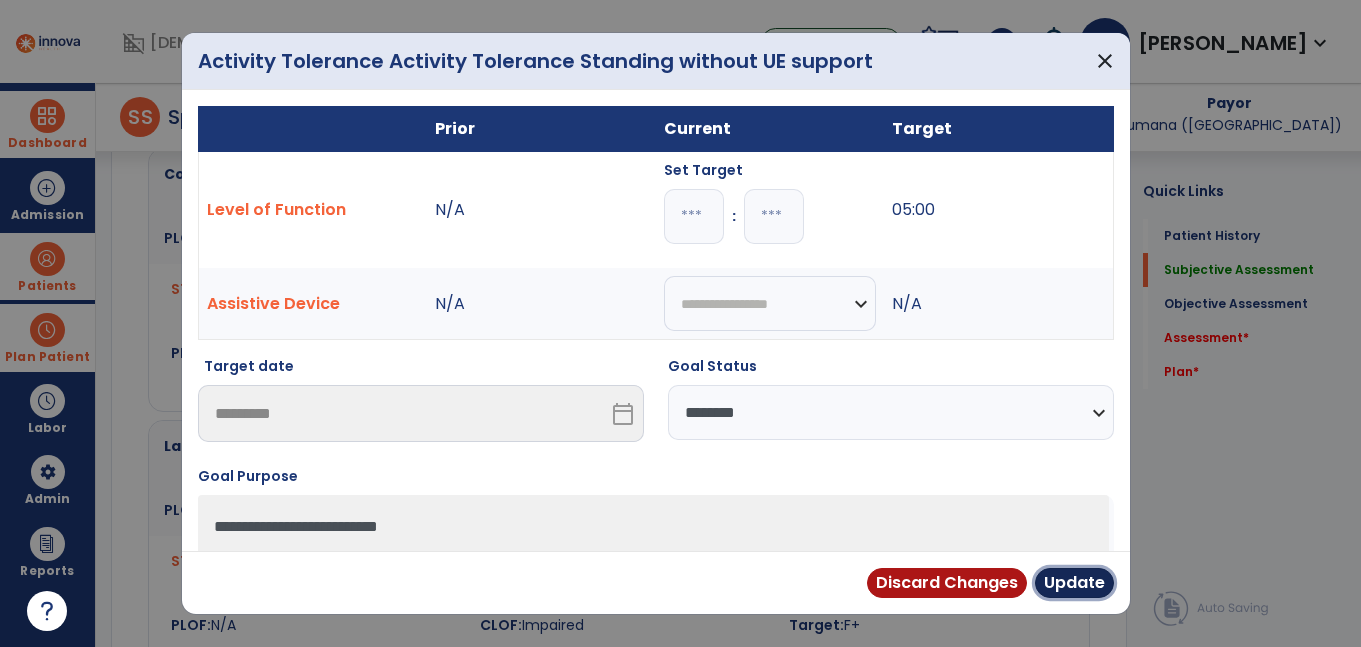 click on "Update" at bounding box center [1074, 583] 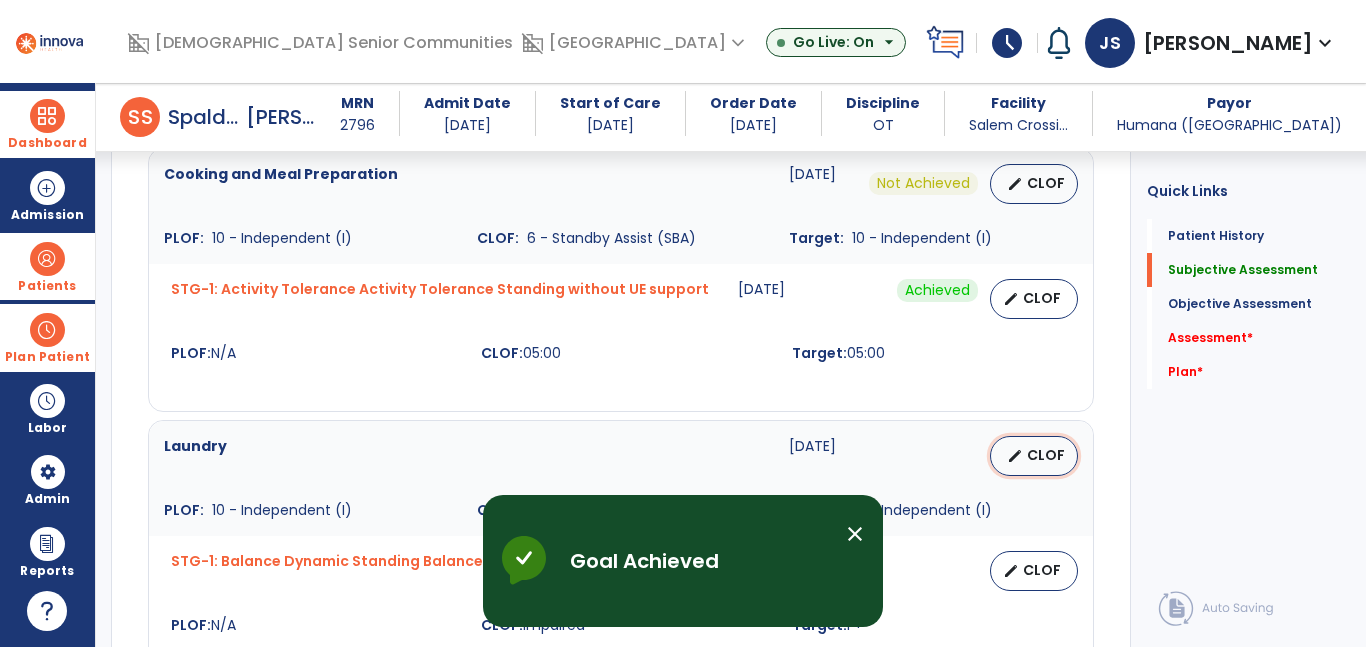 click on "edit" at bounding box center [1015, 456] 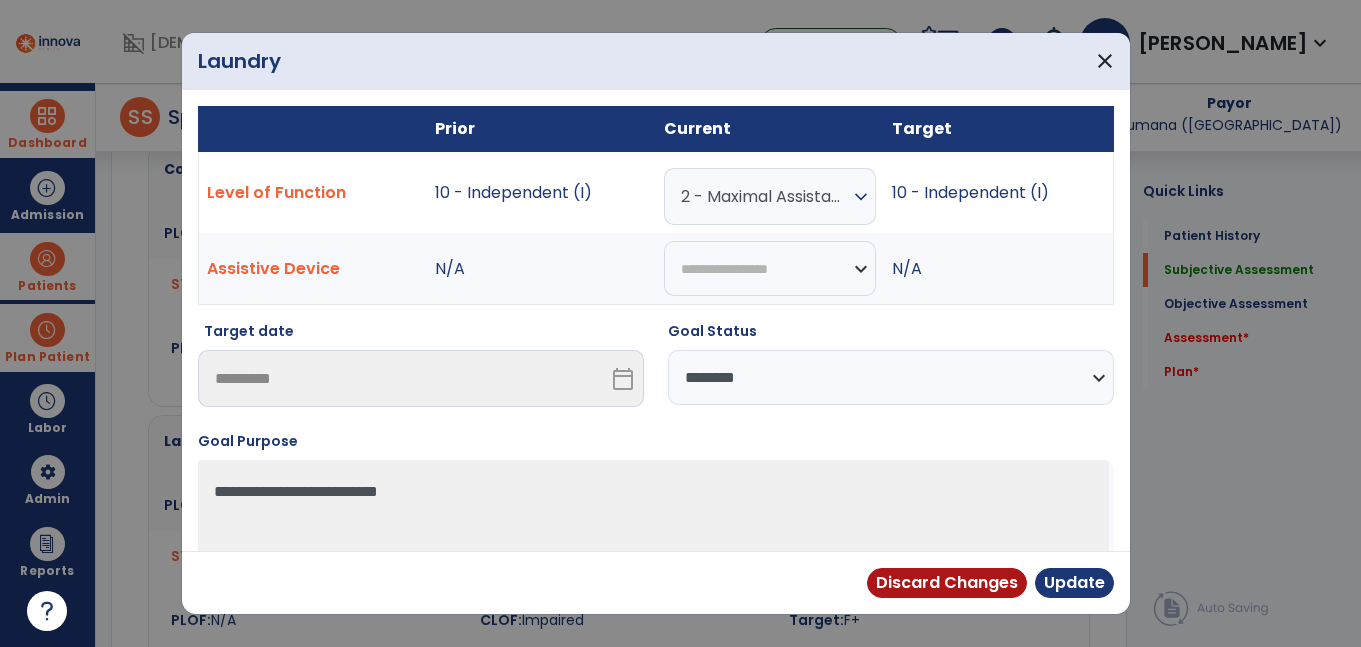 scroll, scrollTop: 806, scrollLeft: 0, axis: vertical 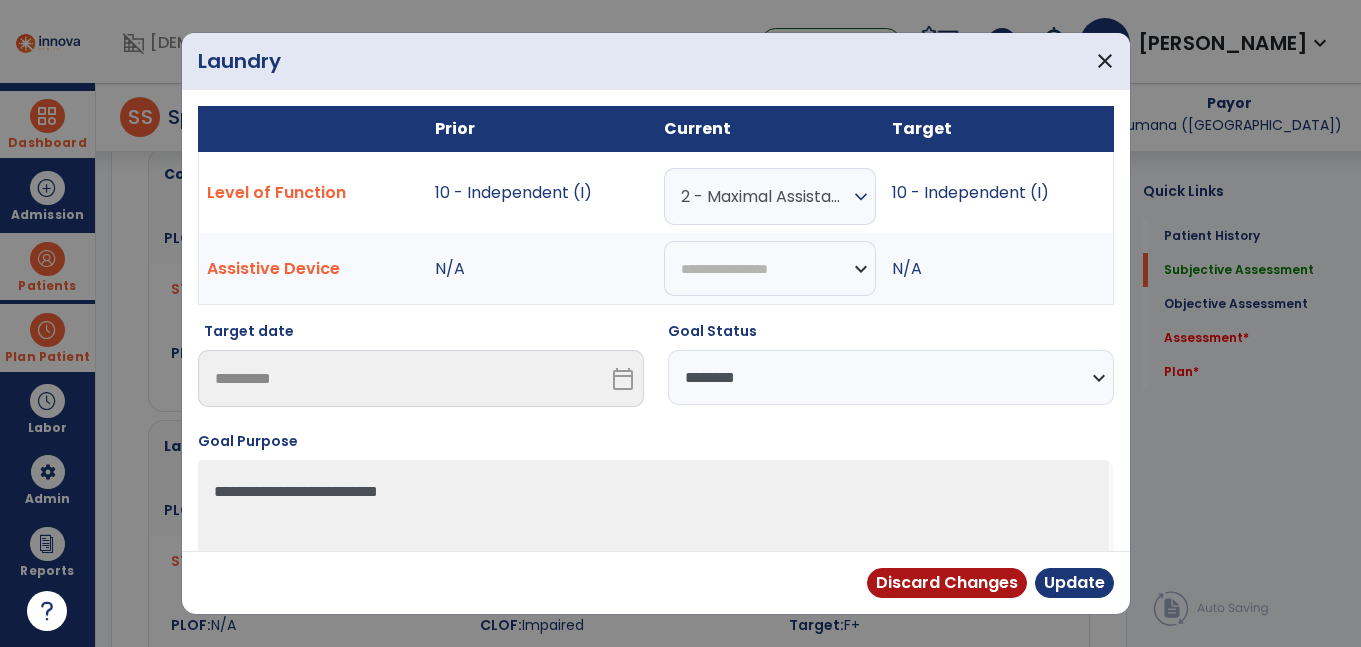 click on "2 - Maximal Assistance (Max A)" at bounding box center (765, 196) 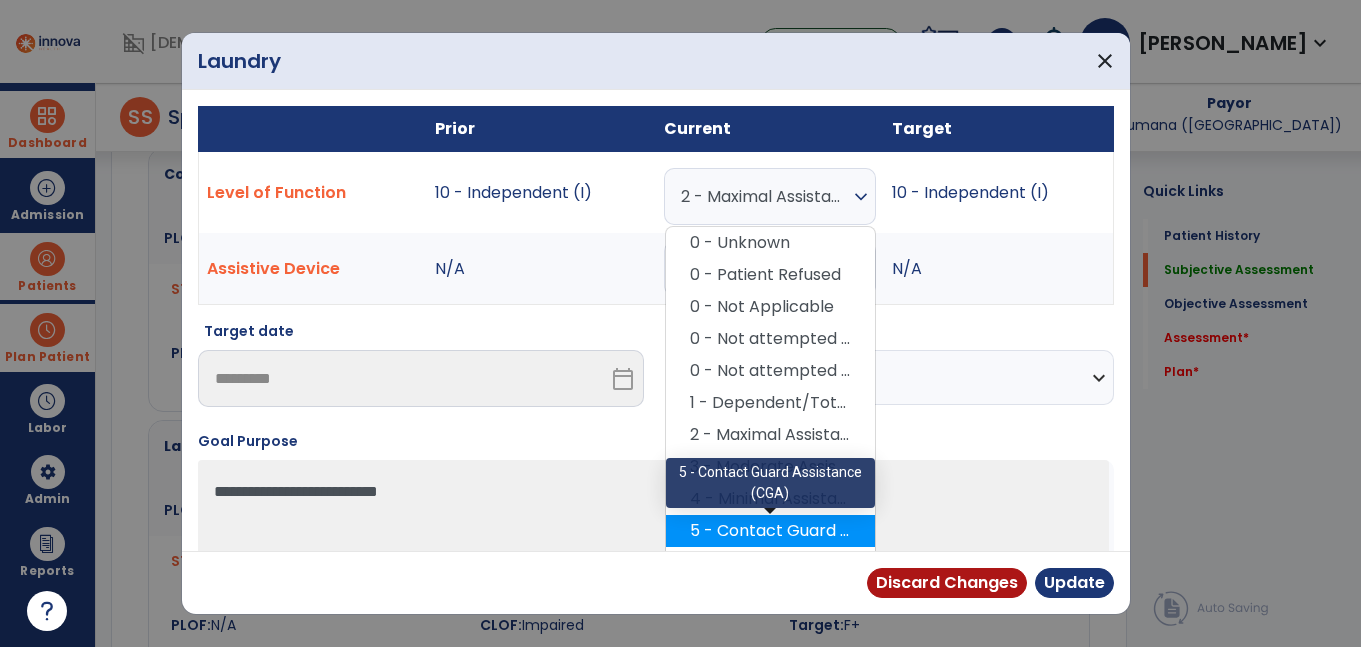 scroll, scrollTop: 157, scrollLeft: 0, axis: vertical 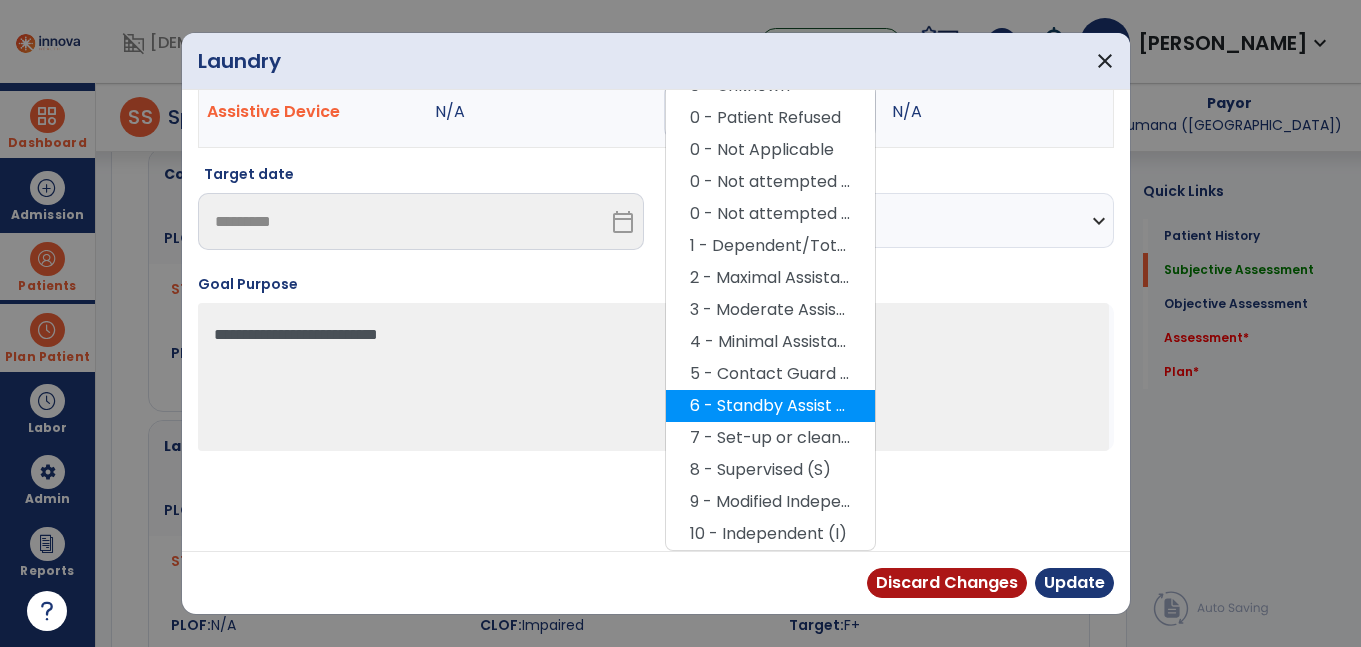 click on "6 - Standby Assist (SBA)" at bounding box center (770, 406) 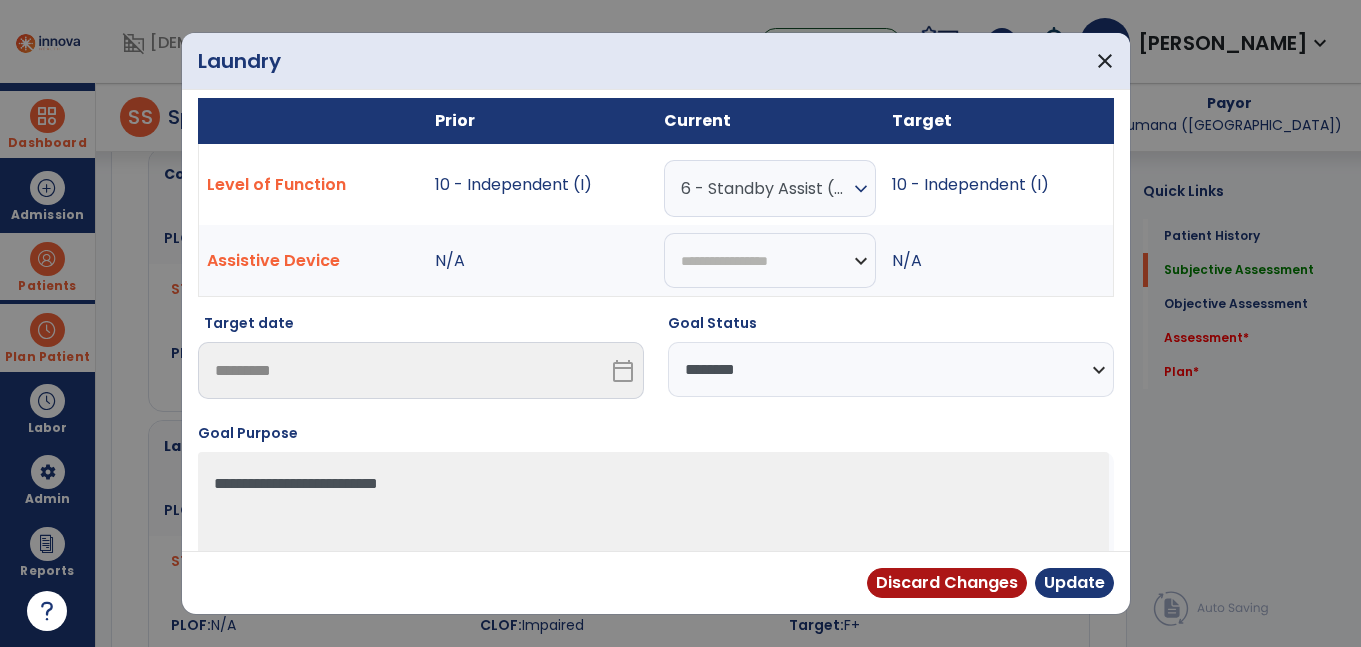 scroll, scrollTop: 0, scrollLeft: 0, axis: both 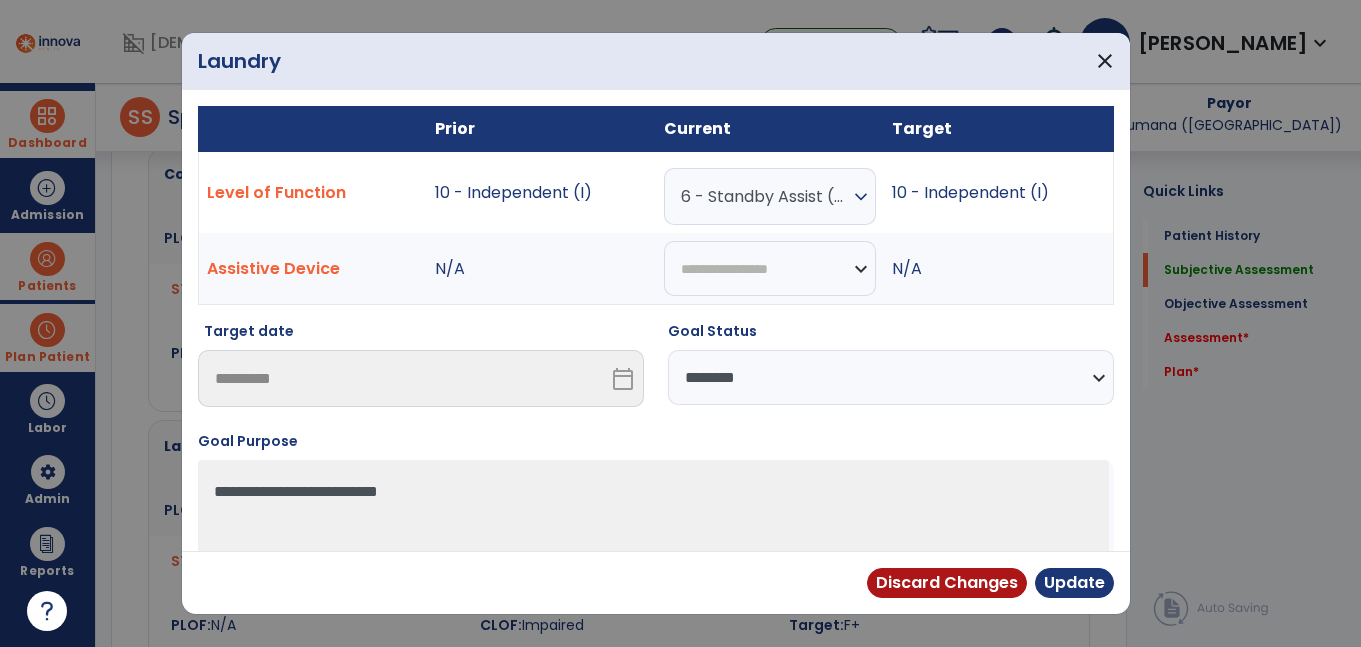 click on "**********" at bounding box center (891, 377) 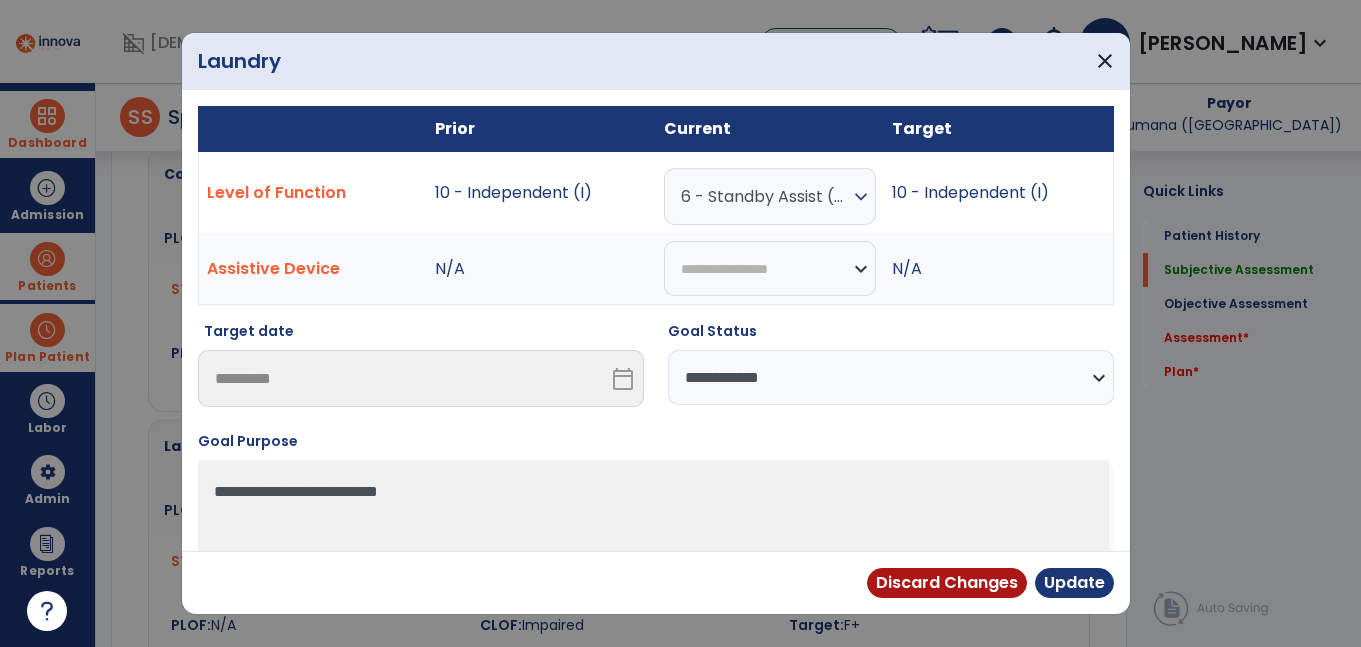 click on "**********" at bounding box center [891, 377] 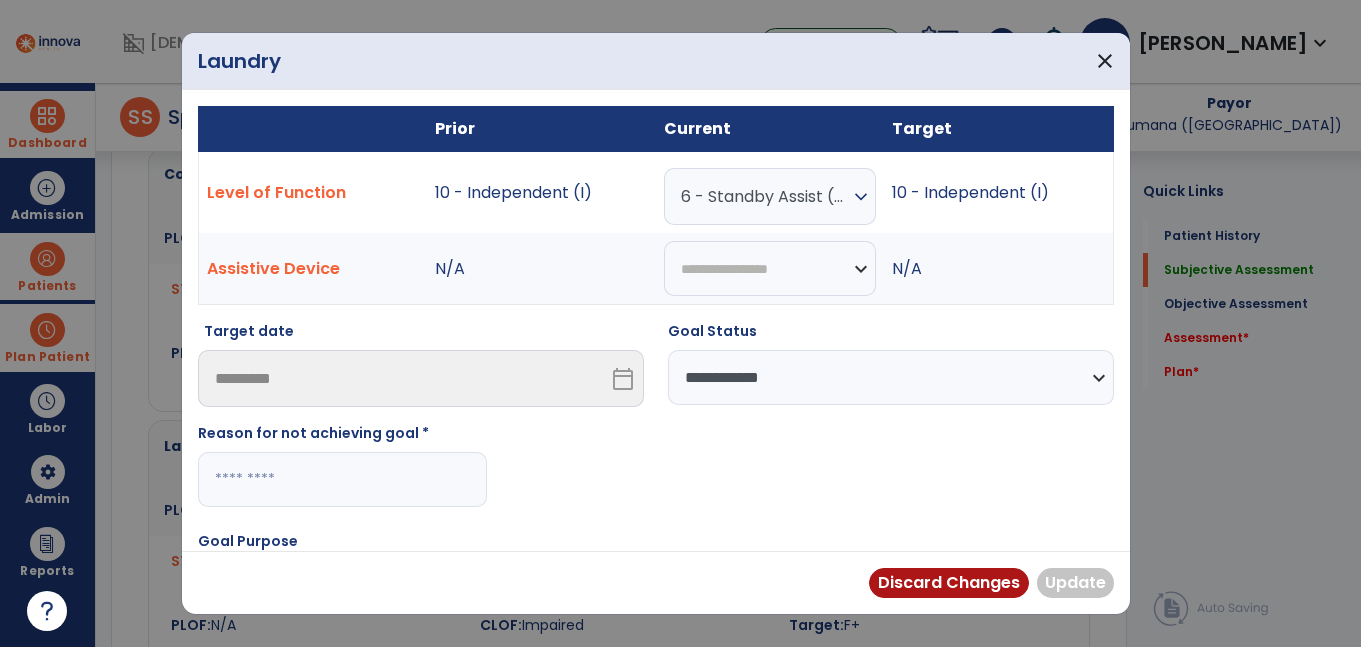 drag, startPoint x: 258, startPoint y: 493, endPoint x: 250, endPoint y: 473, distance: 21.540659 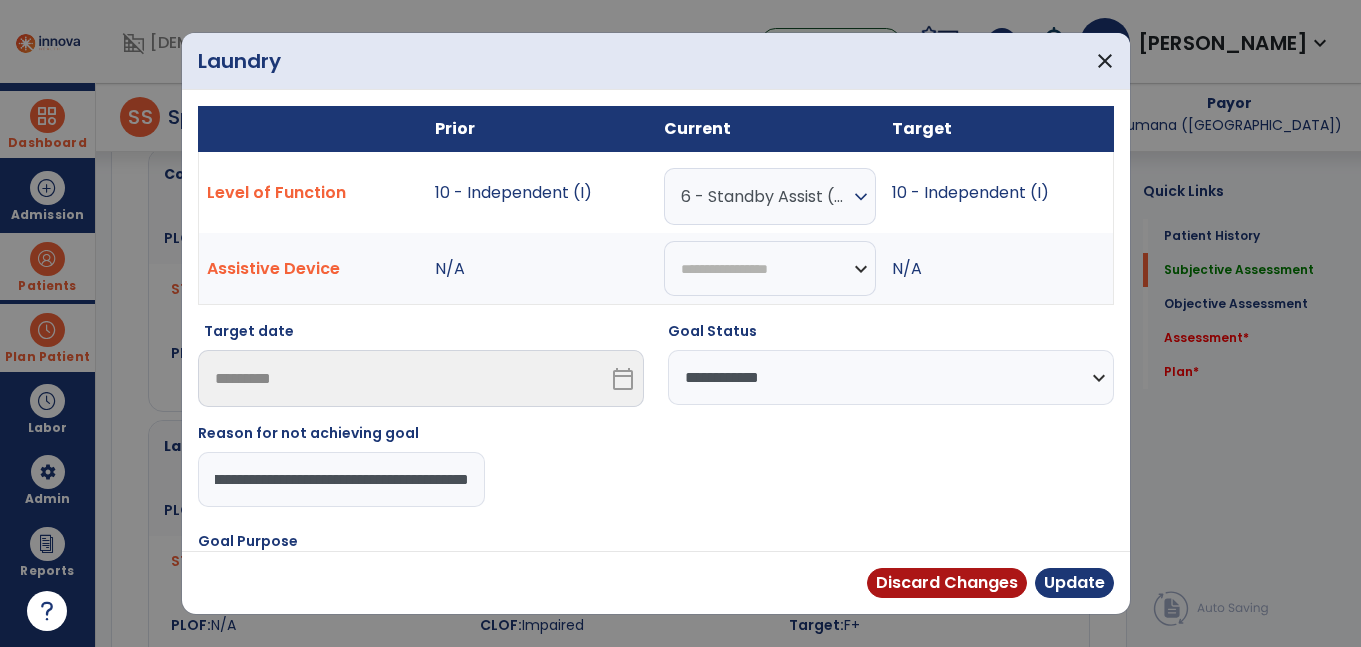 type on "**********" 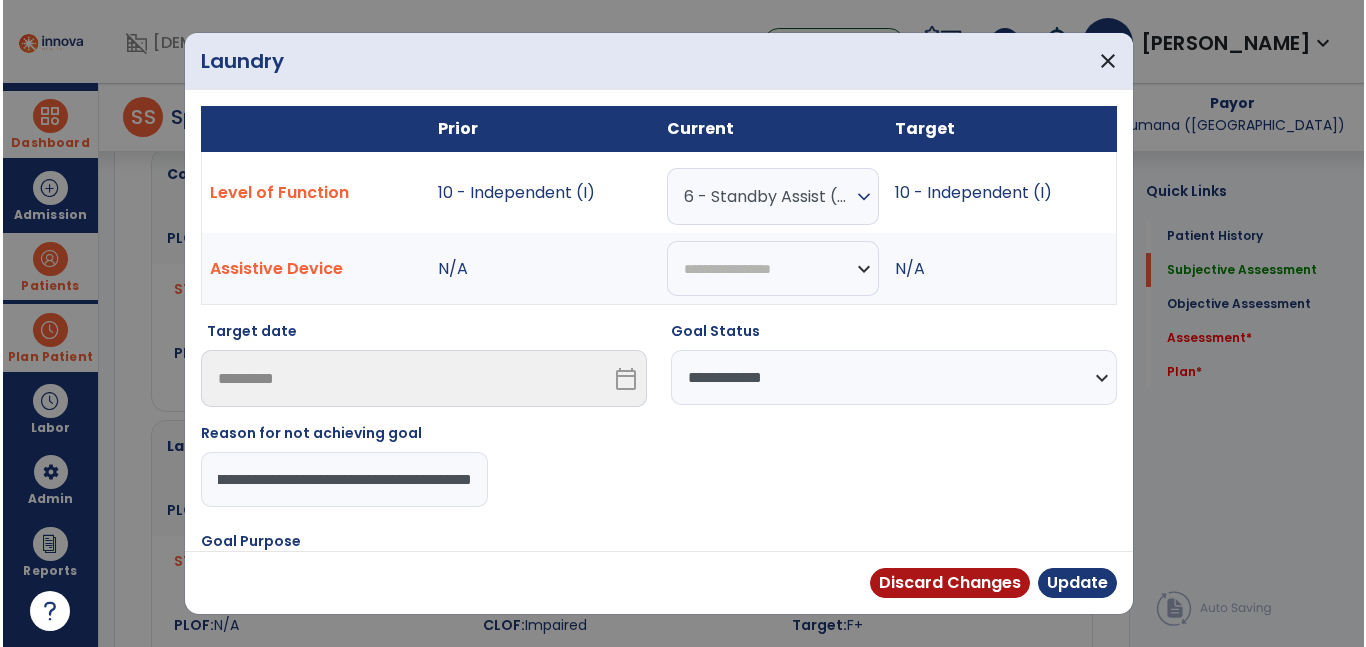 scroll, scrollTop: 0, scrollLeft: 134, axis: horizontal 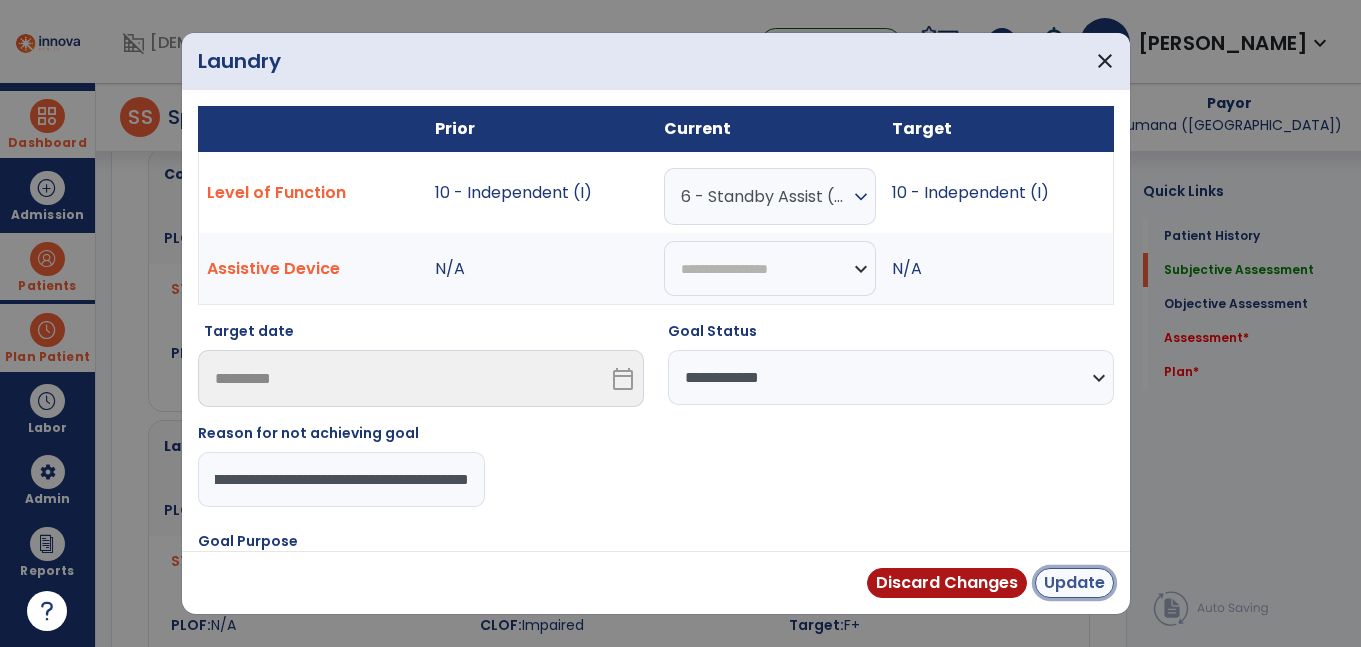 click on "Update" at bounding box center [1074, 583] 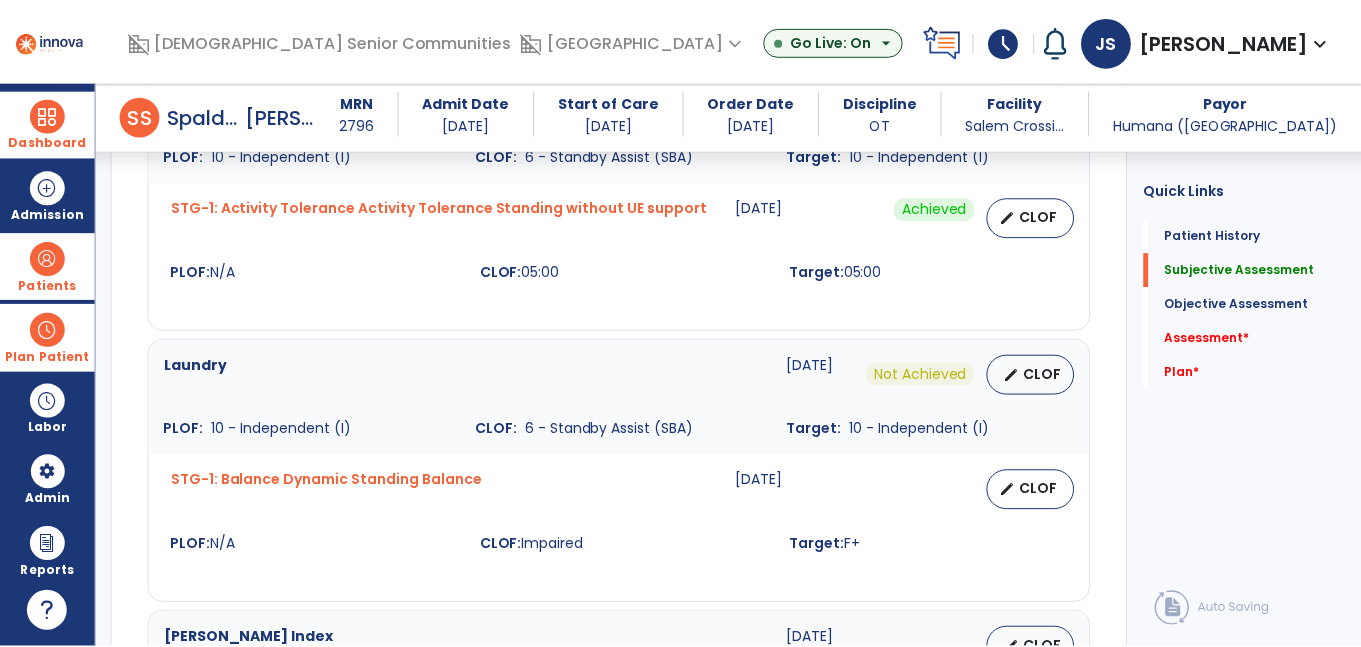 scroll, scrollTop: 906, scrollLeft: 0, axis: vertical 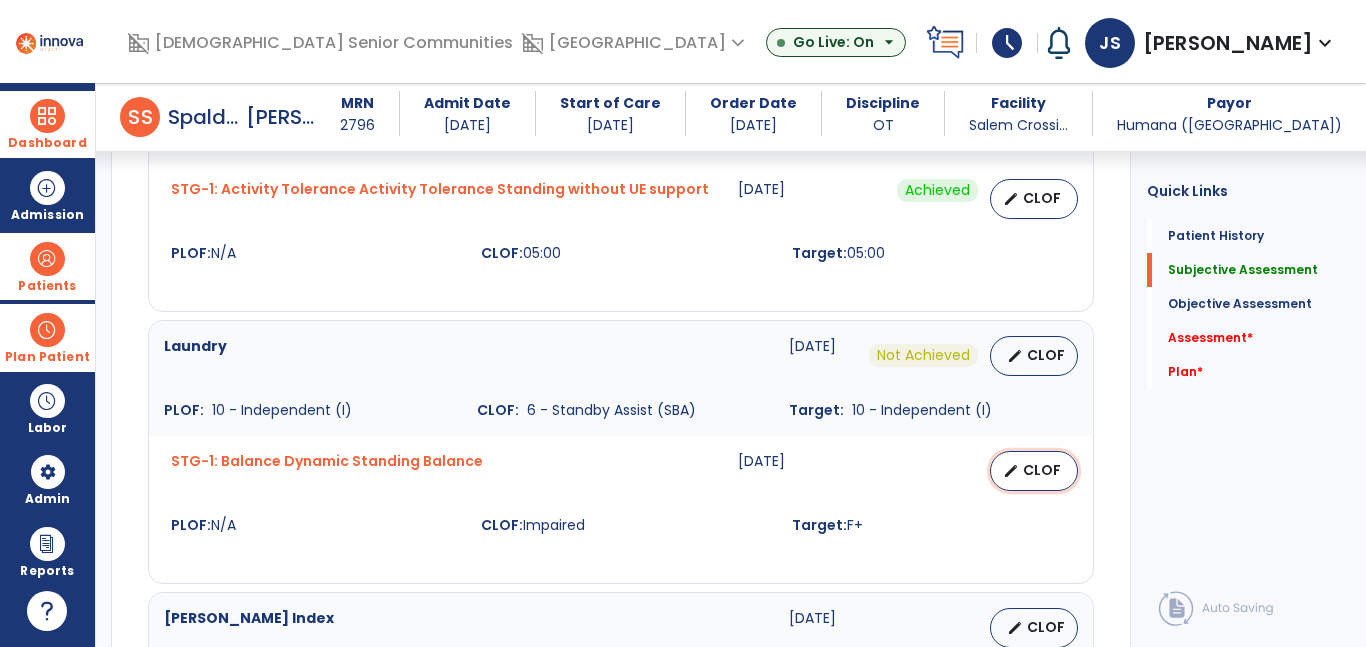 click on "edit   CLOF" at bounding box center (1034, 471) 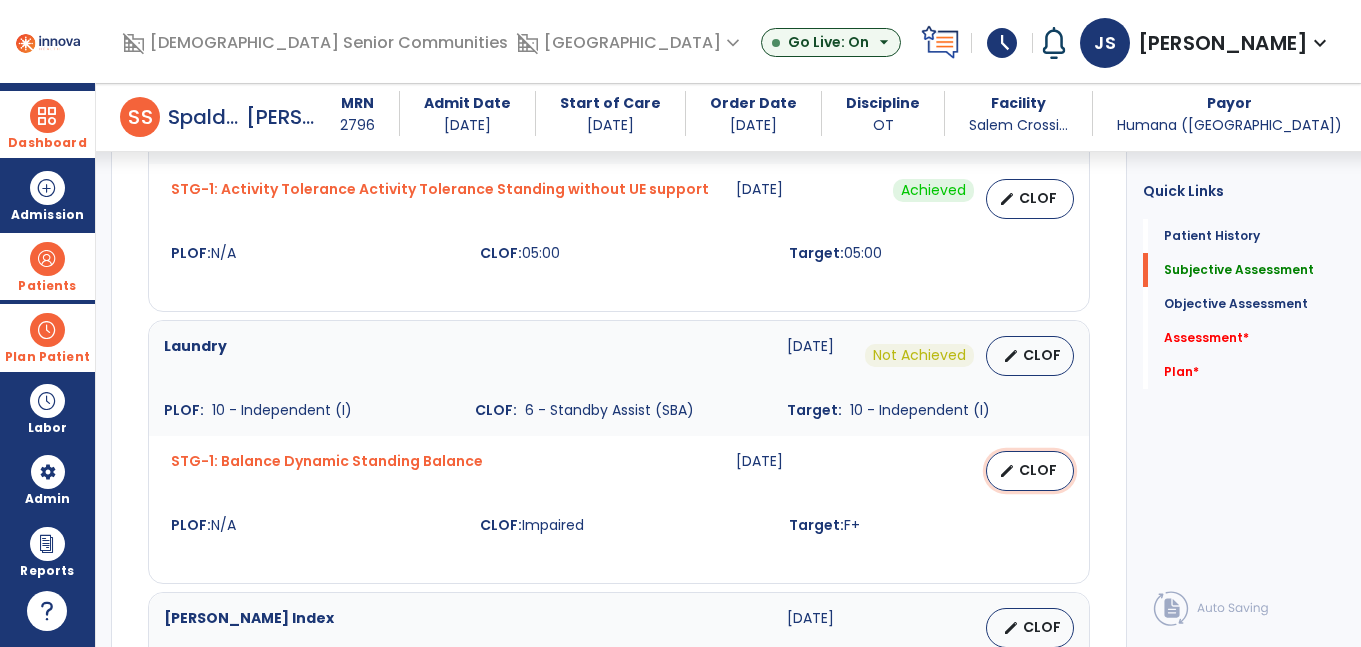 select on "********" 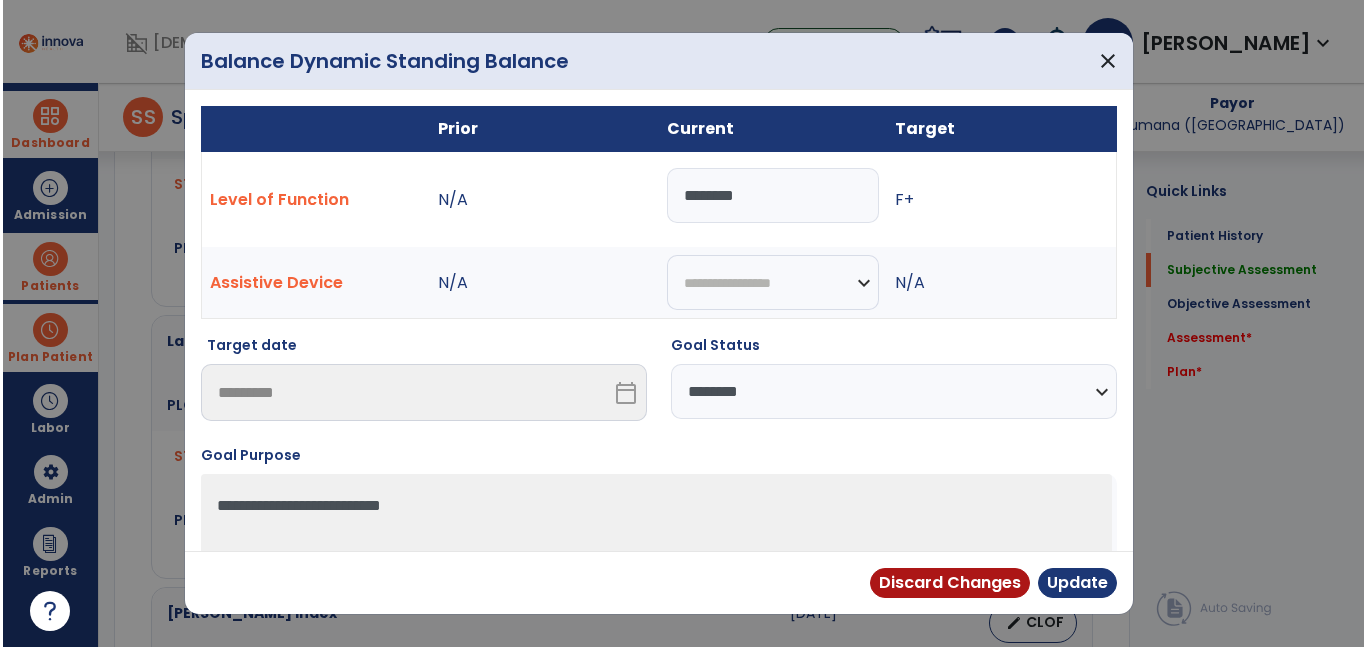scroll, scrollTop: 906, scrollLeft: 0, axis: vertical 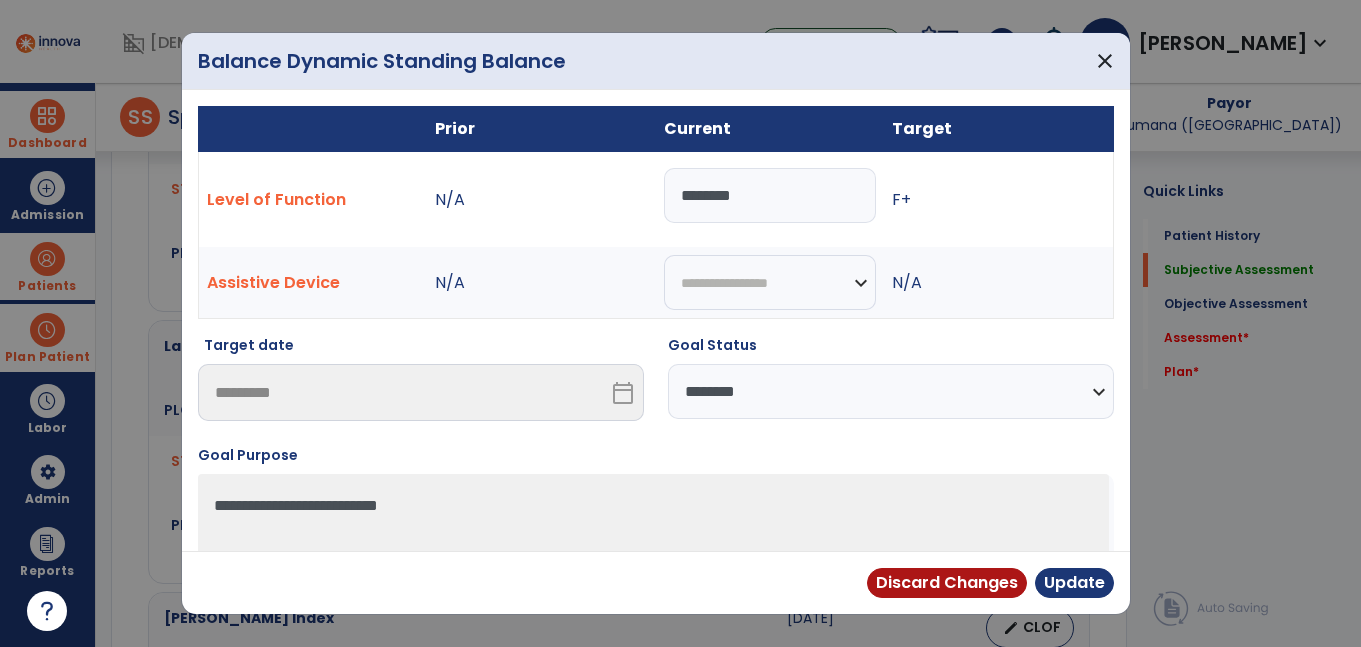 click on "********" at bounding box center (770, 195) 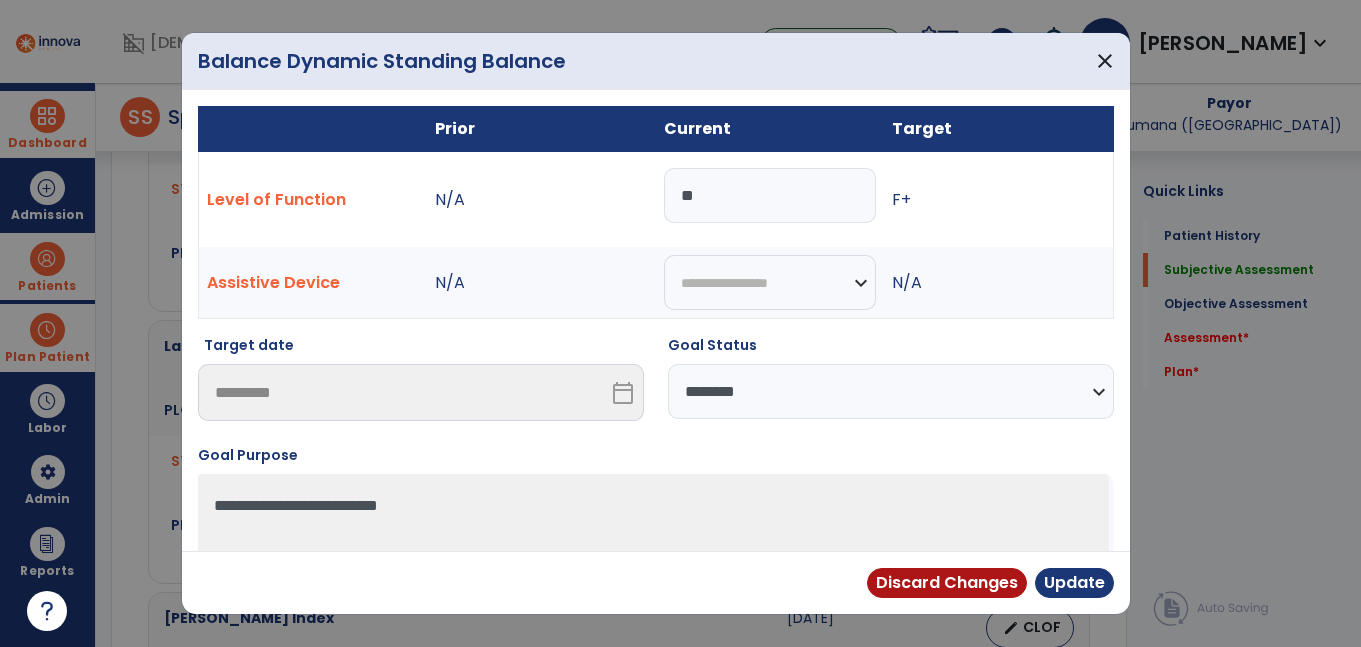 type on "*" 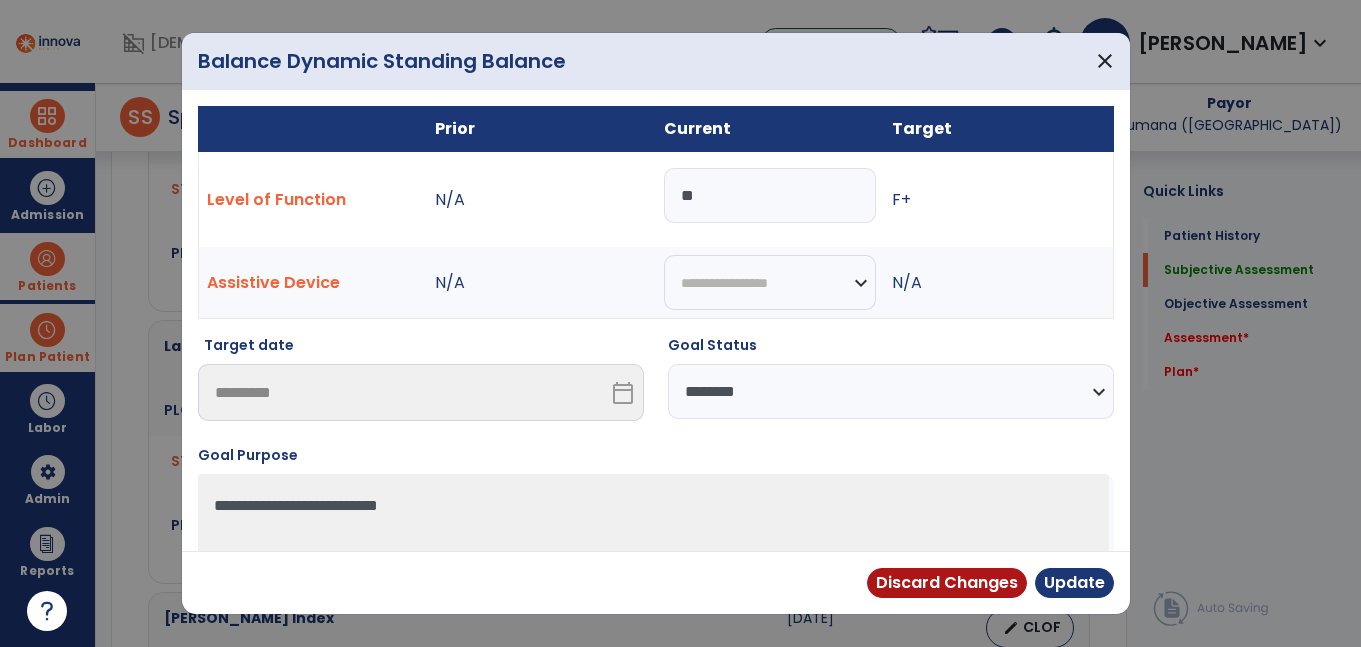 type on "**" 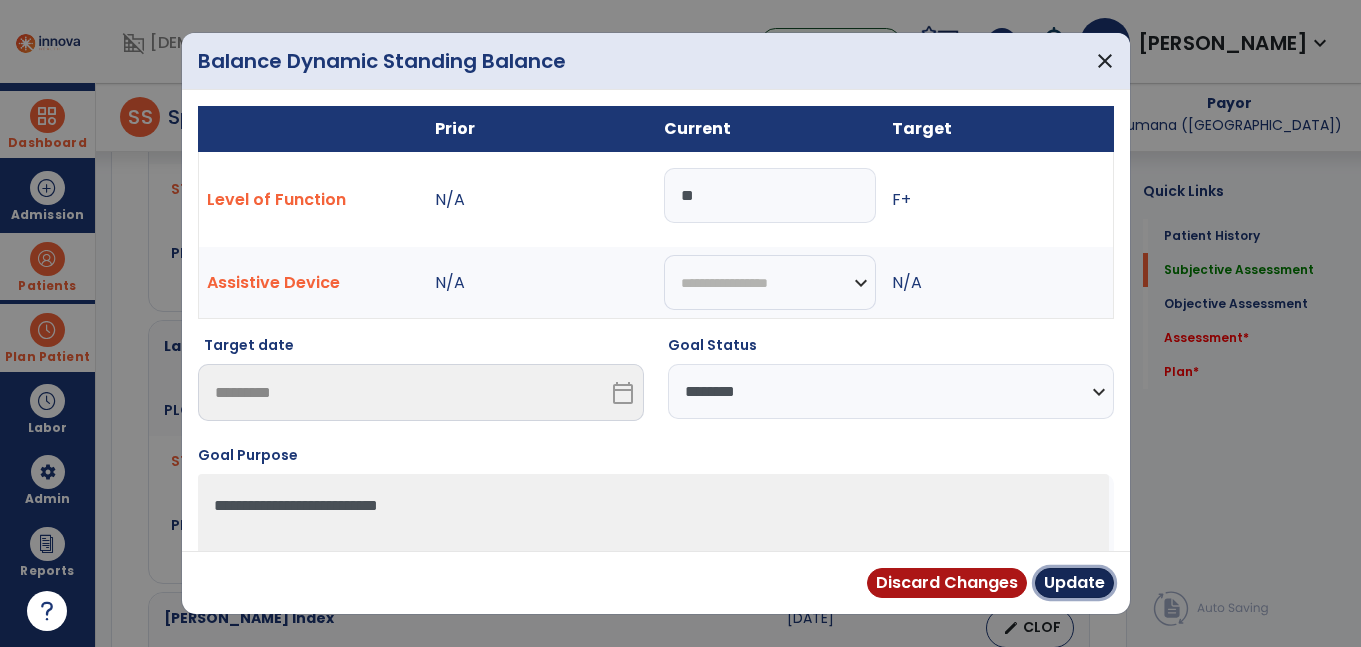 click on "Update" at bounding box center [1074, 583] 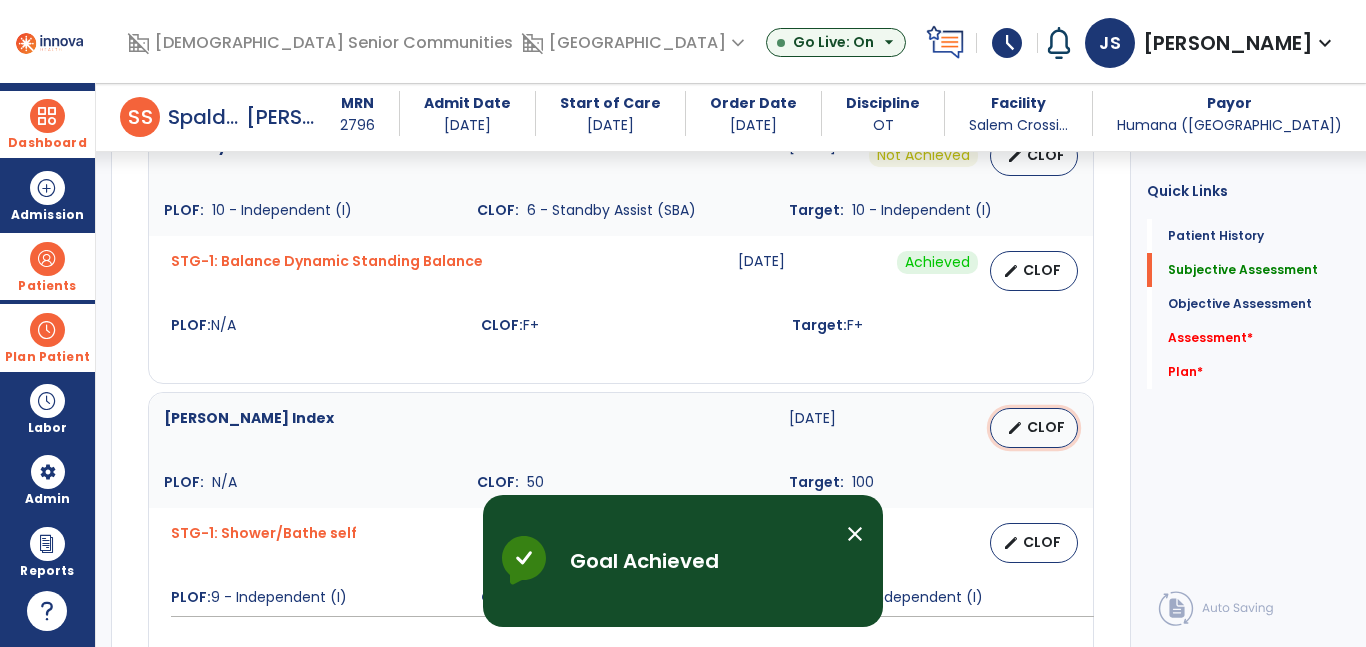 click on "edit   CLOF" at bounding box center [1034, 428] 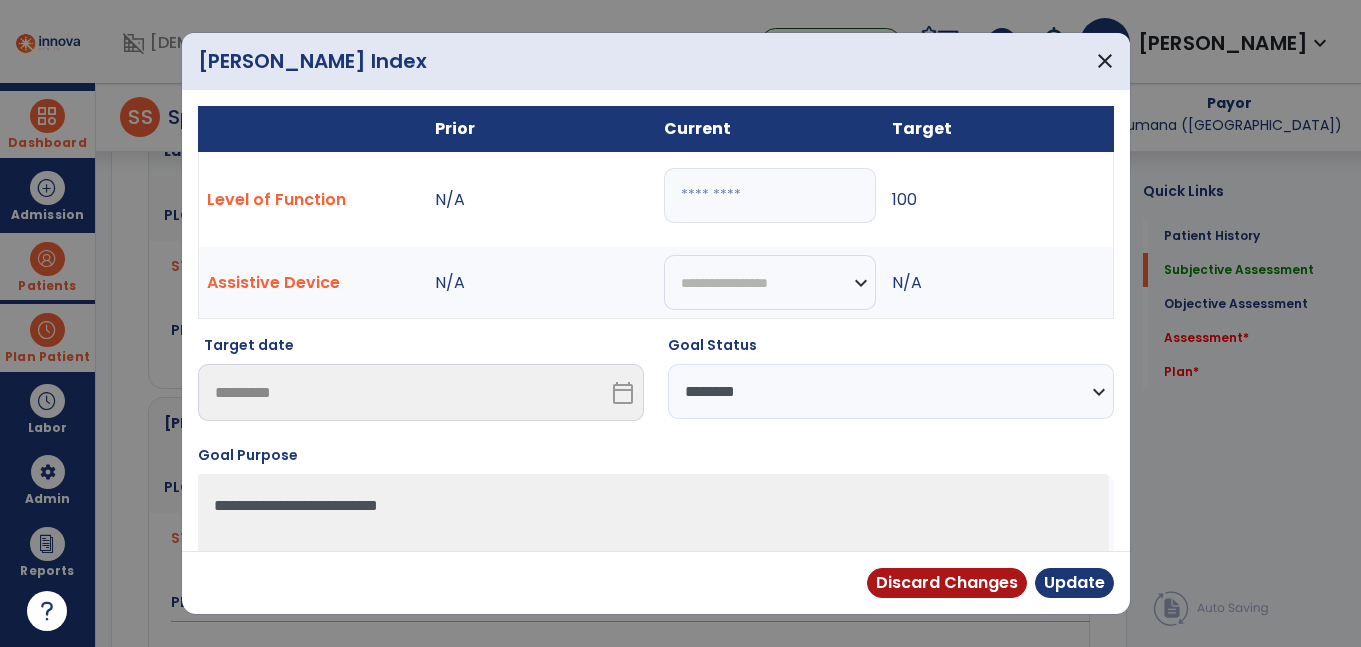 scroll, scrollTop: 1106, scrollLeft: 0, axis: vertical 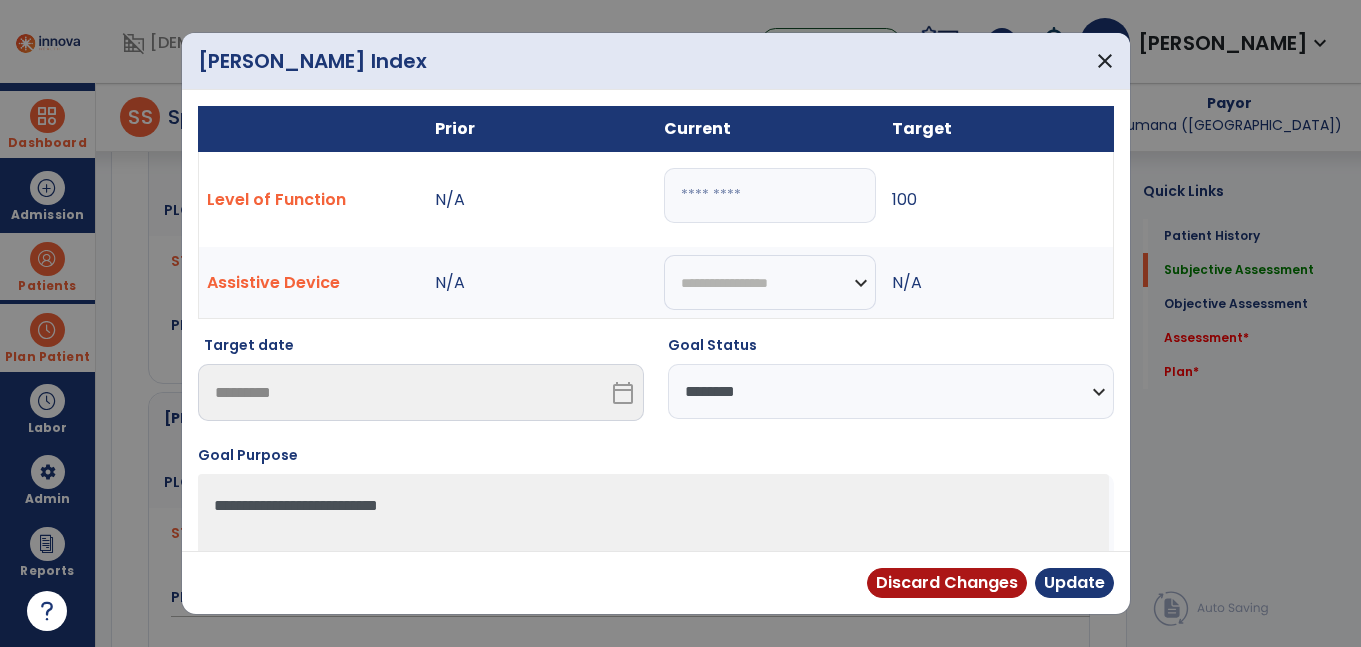 drag, startPoint x: 744, startPoint y: 205, endPoint x: 526, endPoint y: 196, distance: 218.1857 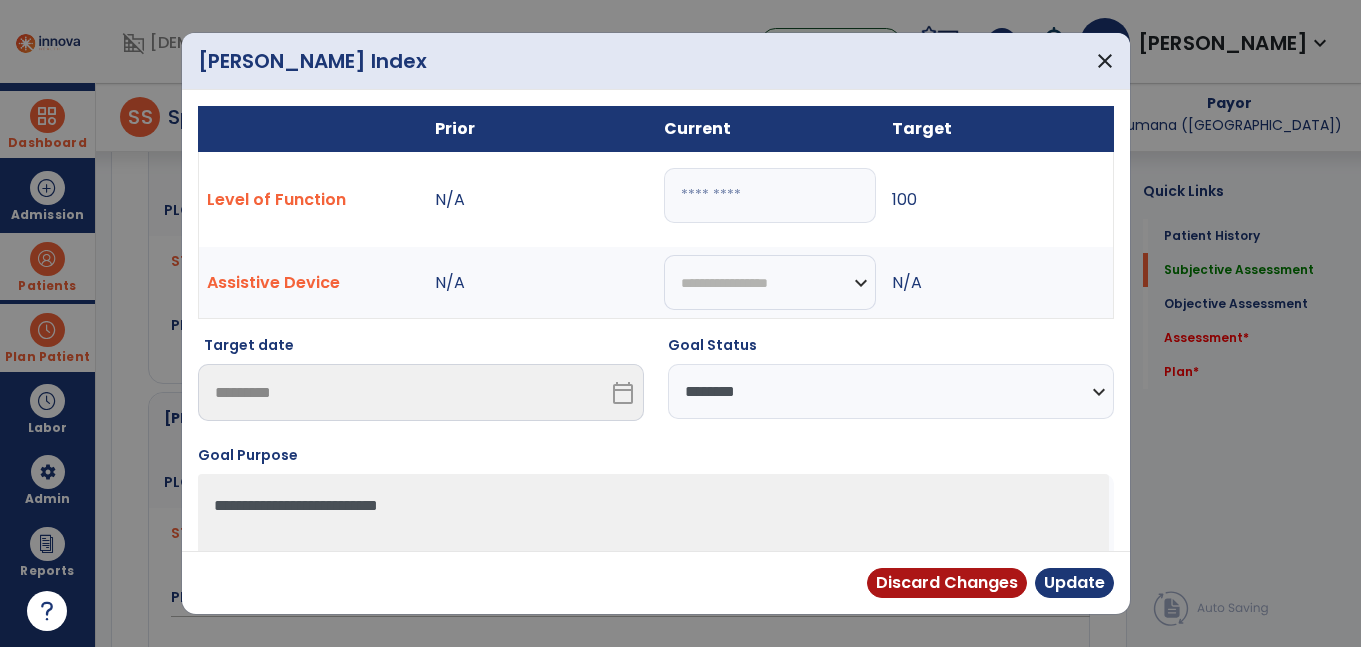 type on "**" 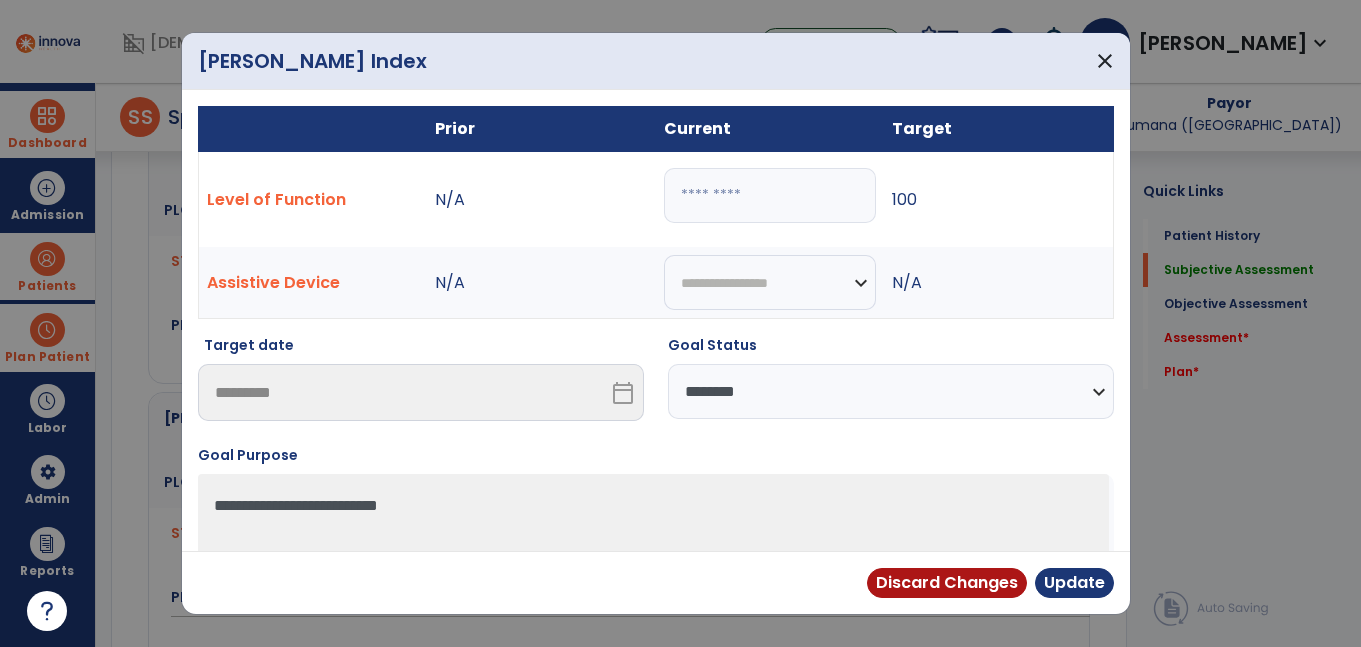 click on "**********" at bounding box center [891, 391] 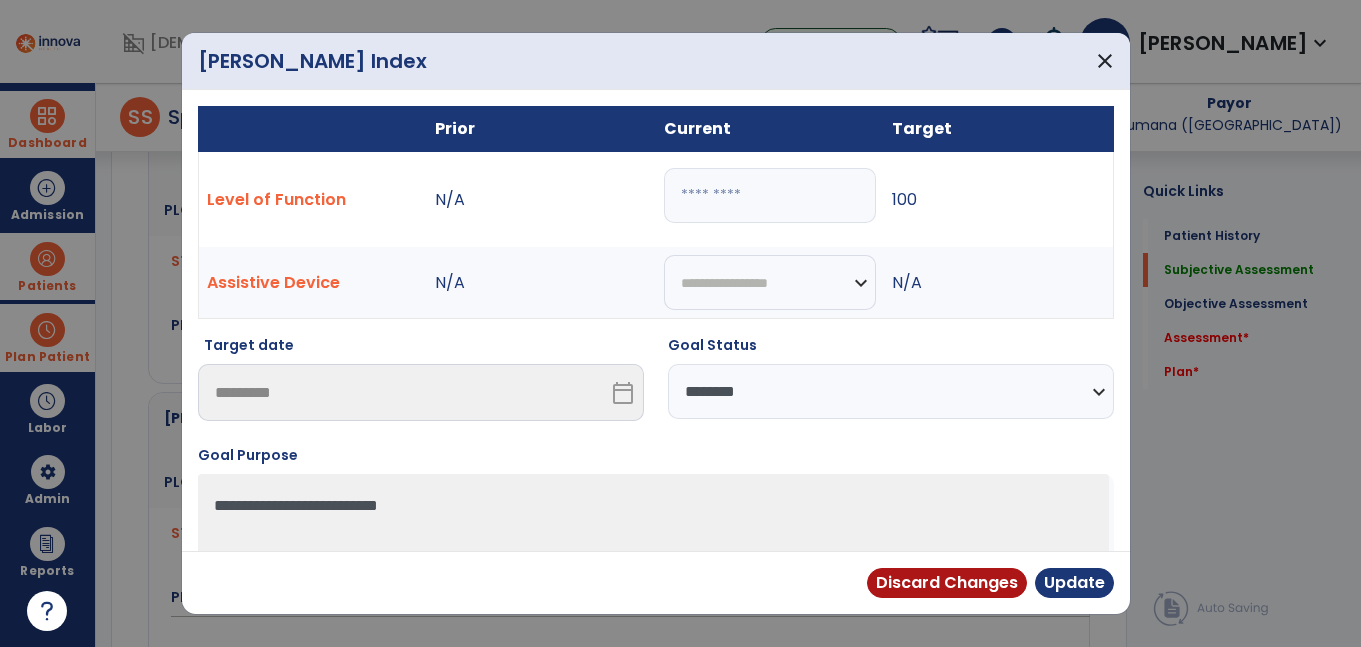 select on "**********" 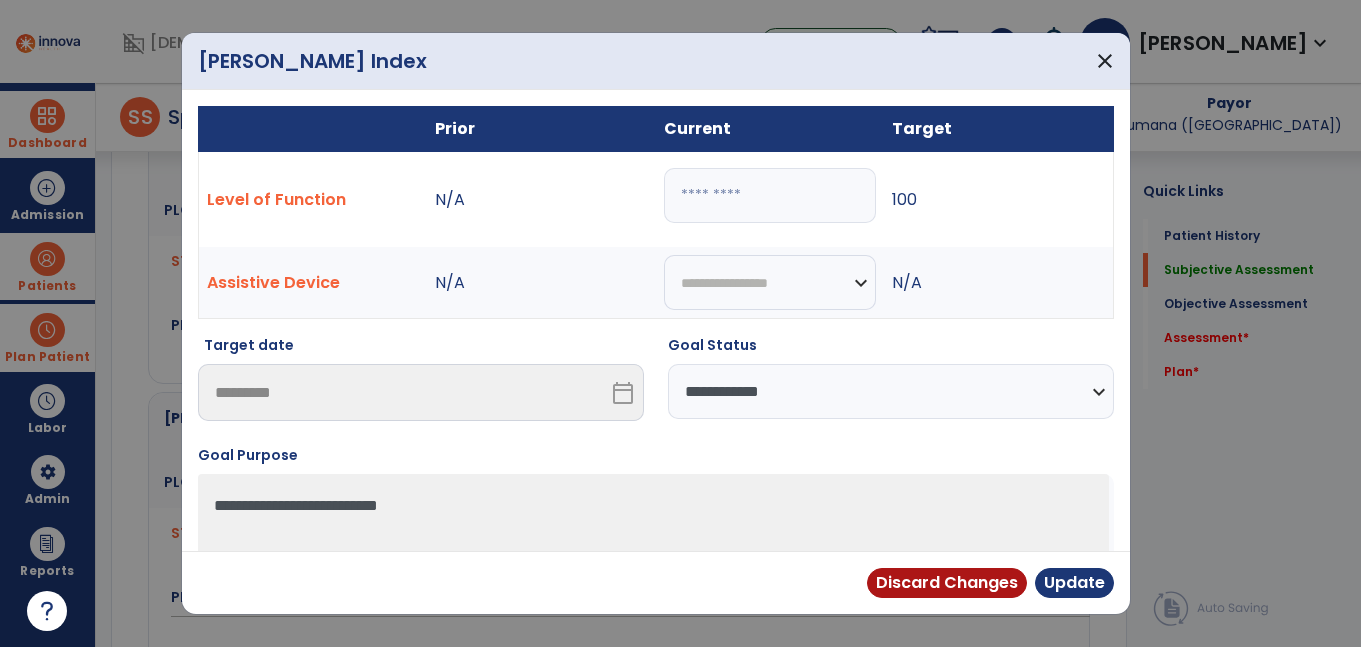 click on "**********" at bounding box center [891, 391] 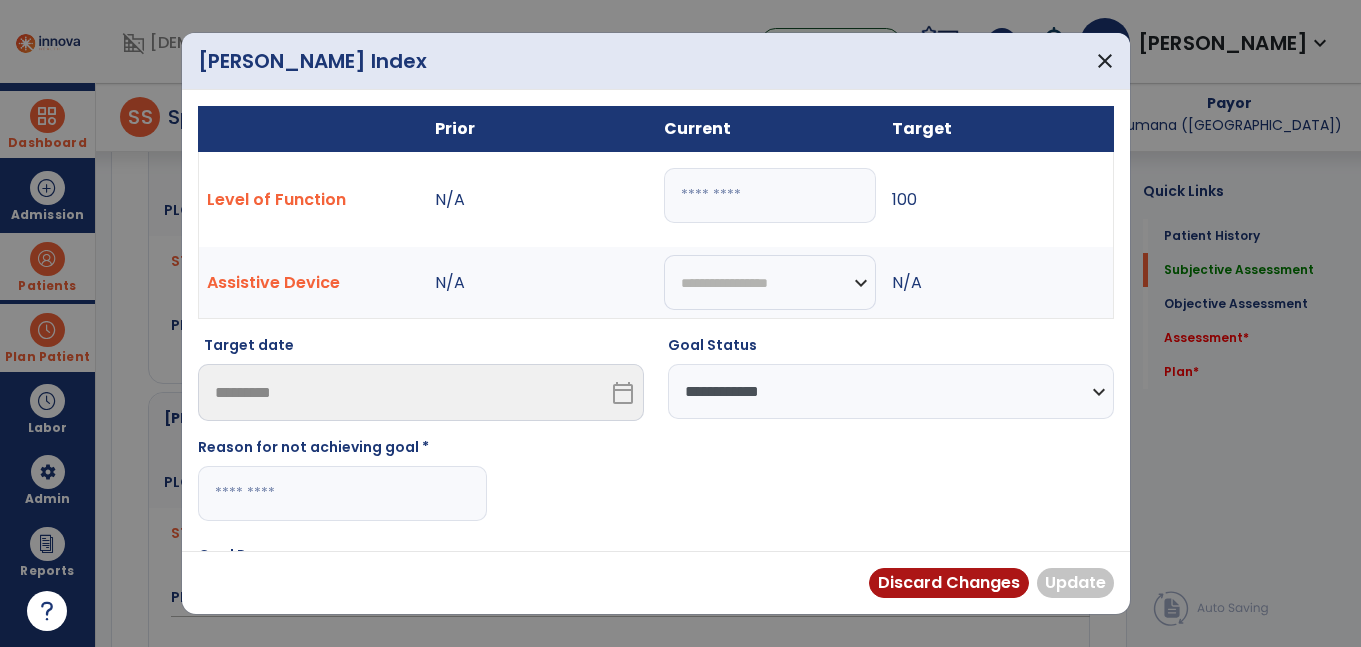 drag, startPoint x: 287, startPoint y: 496, endPoint x: 288, endPoint y: 484, distance: 12.0415945 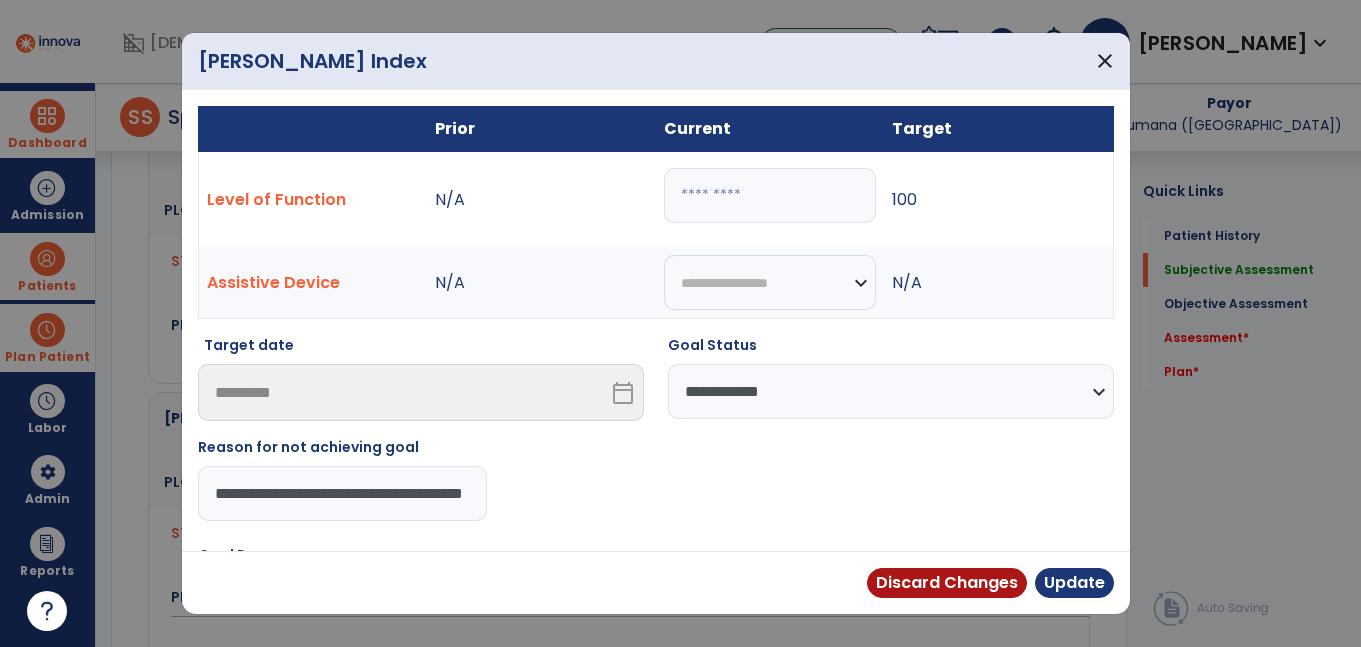 type on "**********" 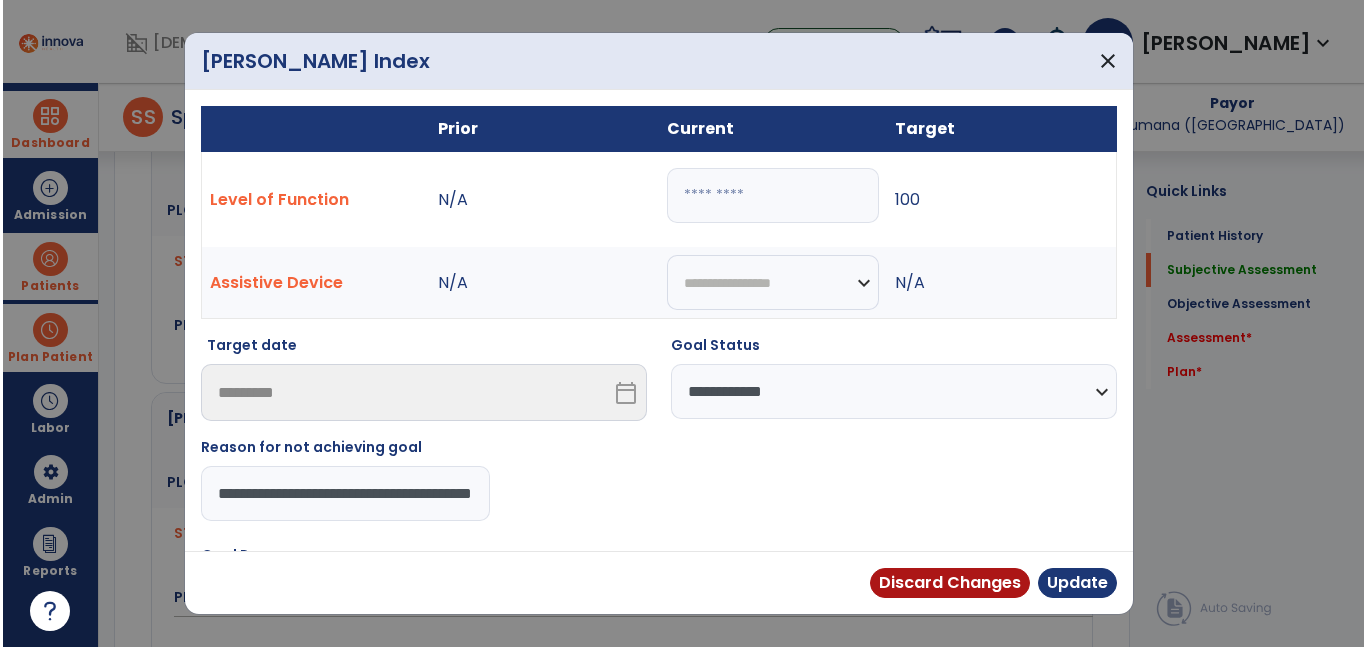 scroll, scrollTop: 0, scrollLeft: 85, axis: horizontal 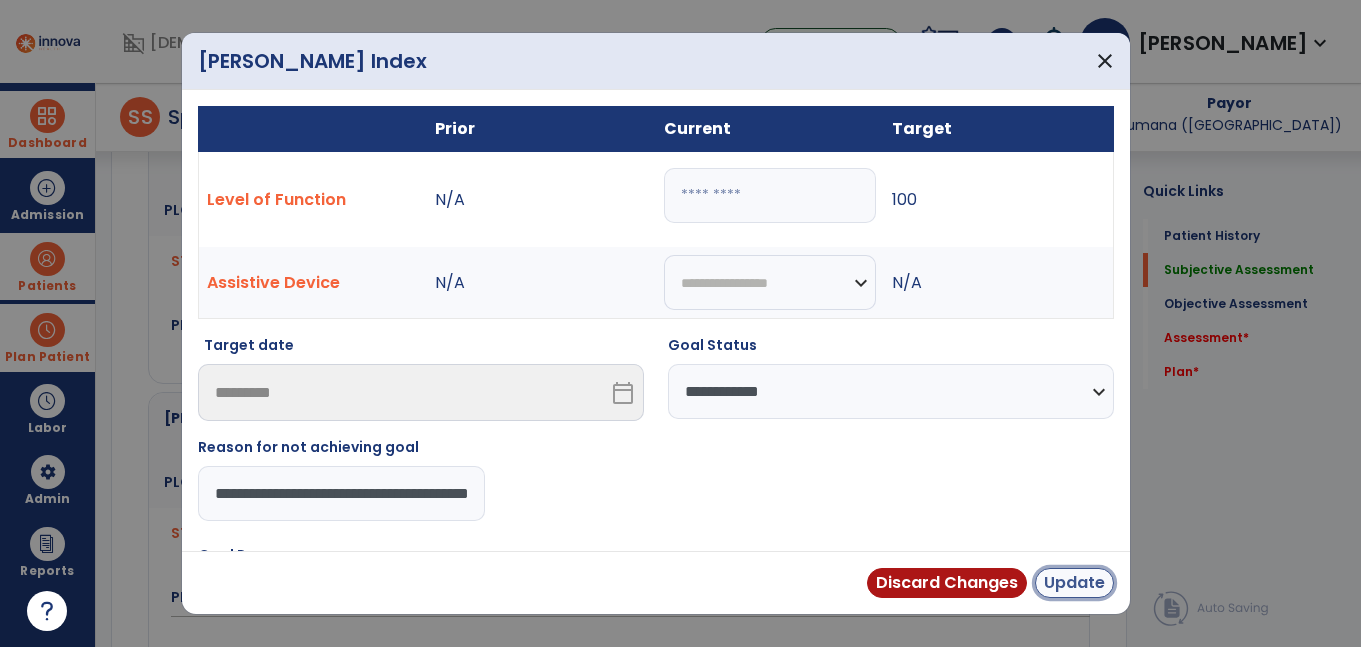 click on "Update" at bounding box center [1074, 583] 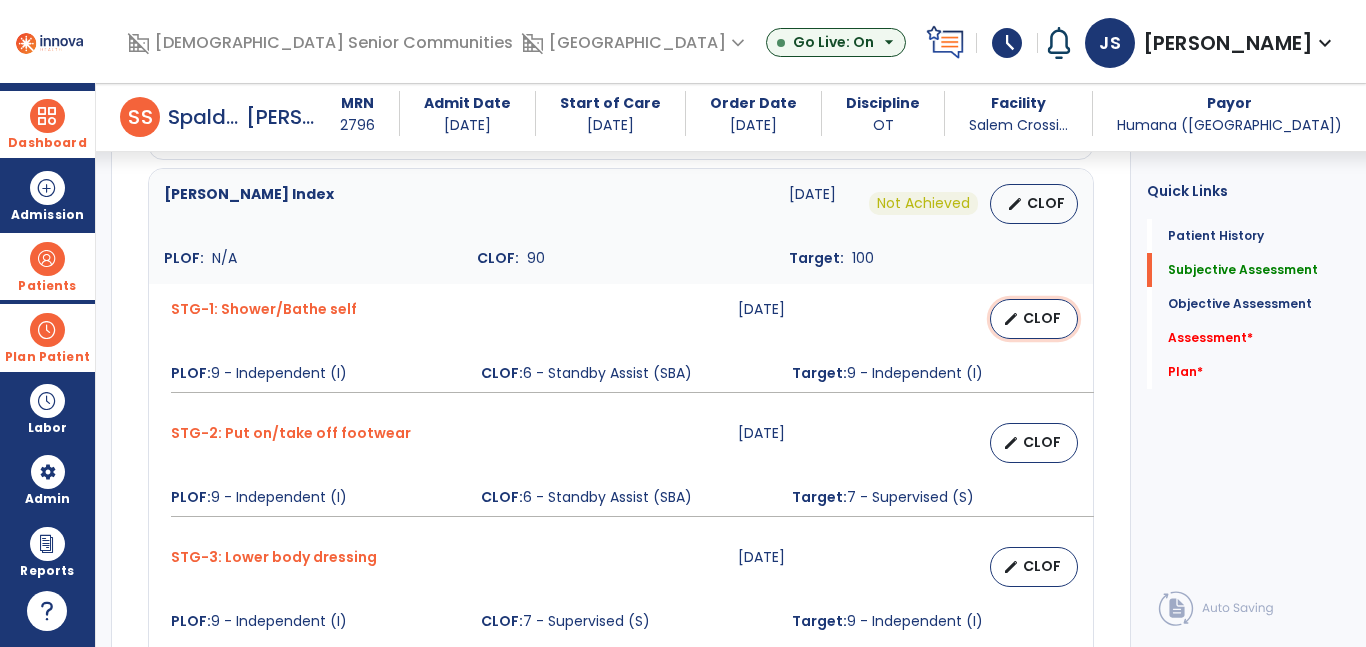 click on "edit" at bounding box center (1011, 319) 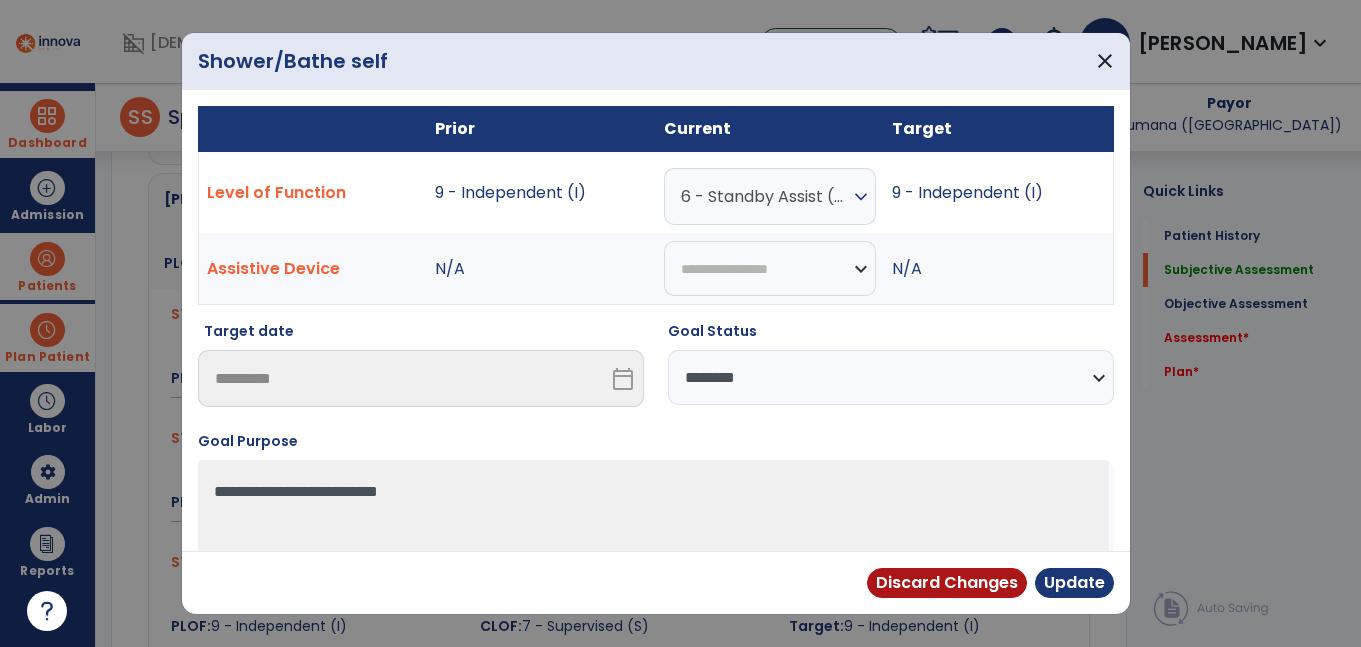 scroll, scrollTop: 1330, scrollLeft: 0, axis: vertical 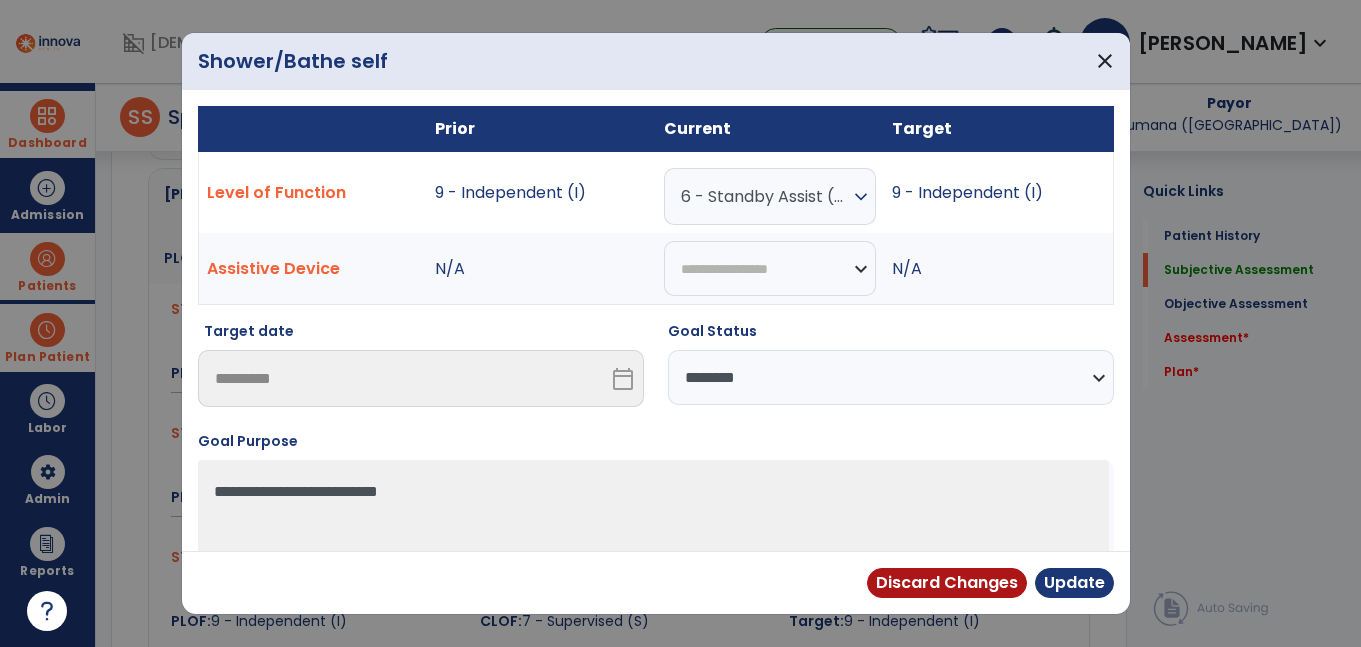 click on "6 - Standby Assist (SBA)" at bounding box center (765, 196) 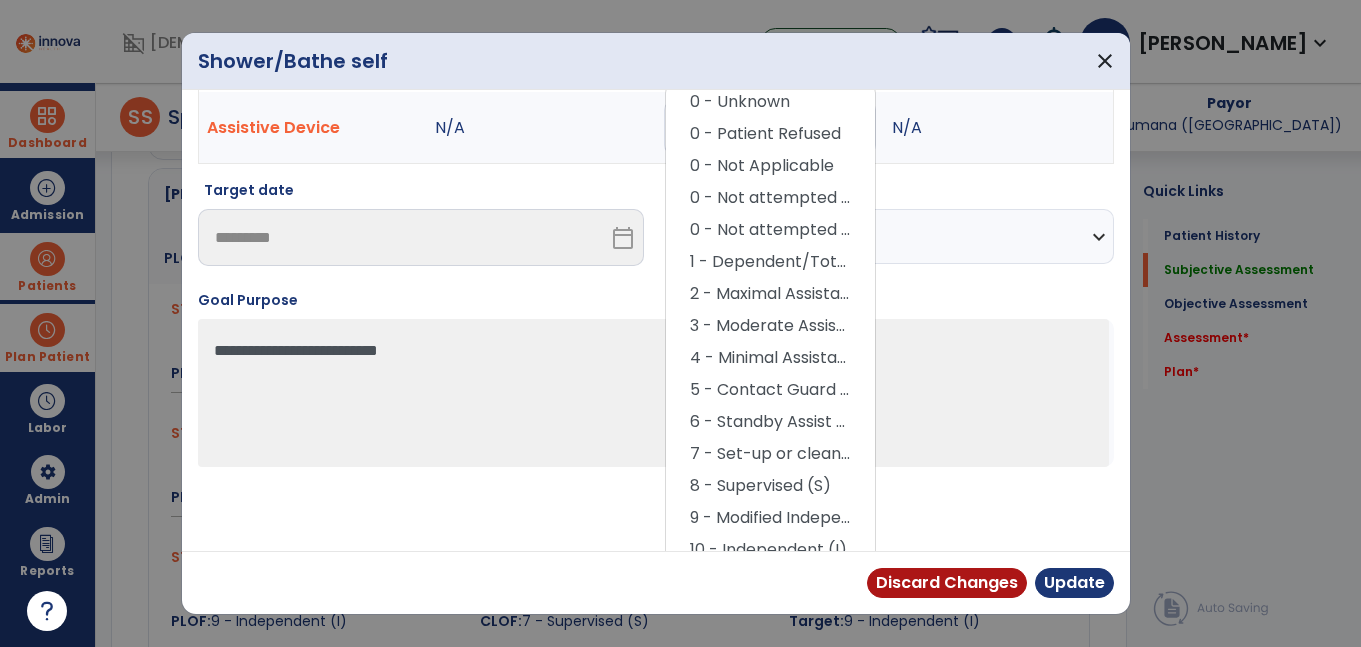 click on "8 - Supervised (S)" at bounding box center (770, 486) 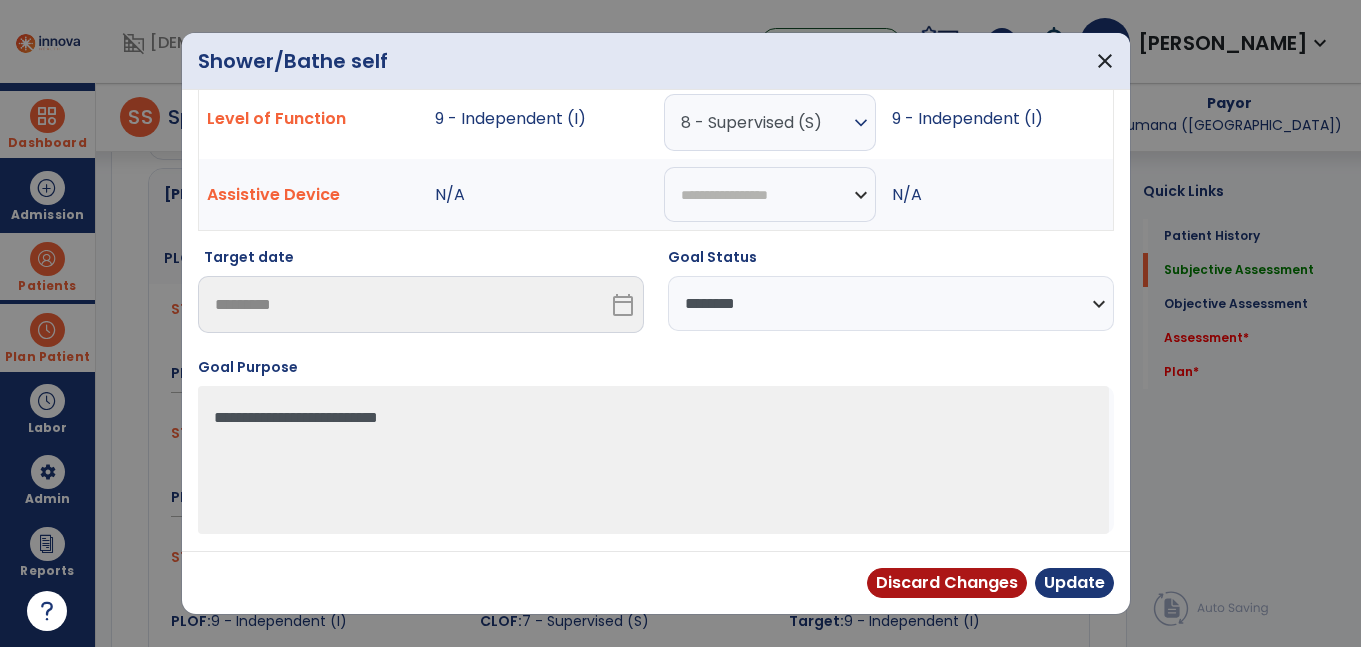 scroll, scrollTop: 74, scrollLeft: 0, axis: vertical 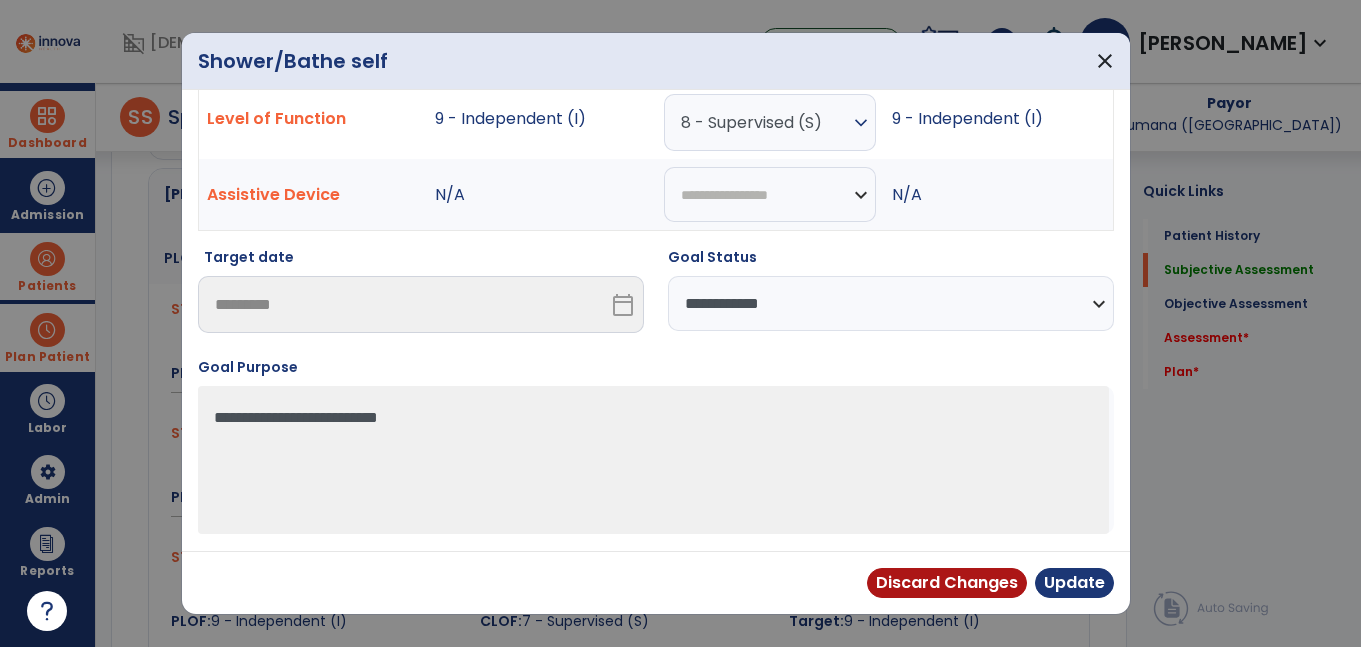 click on "**********" at bounding box center (891, 303) 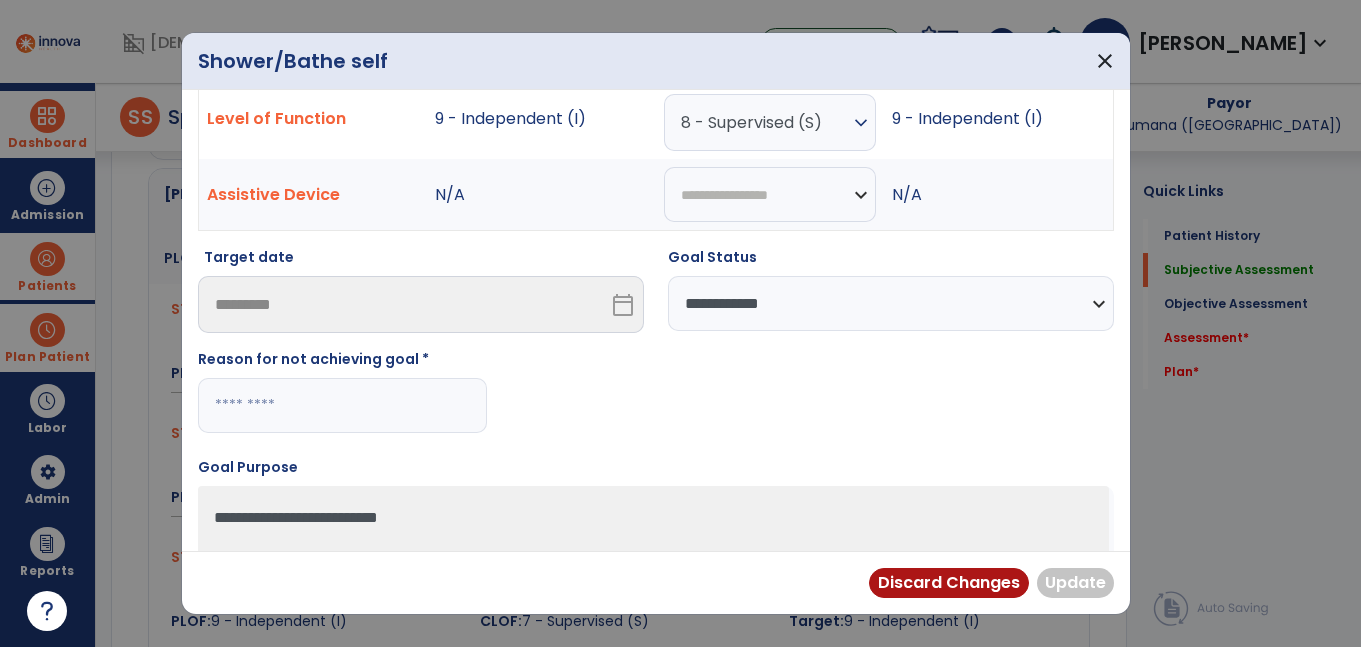 click at bounding box center (342, 405) 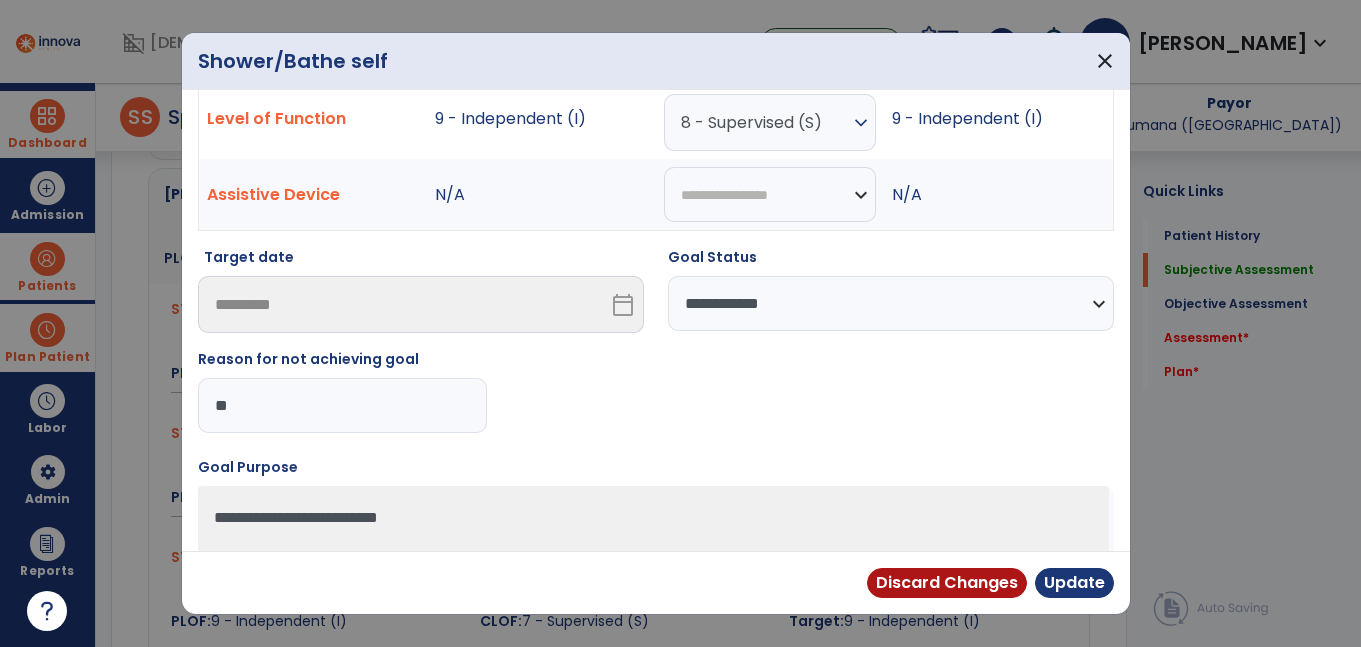 type on "*" 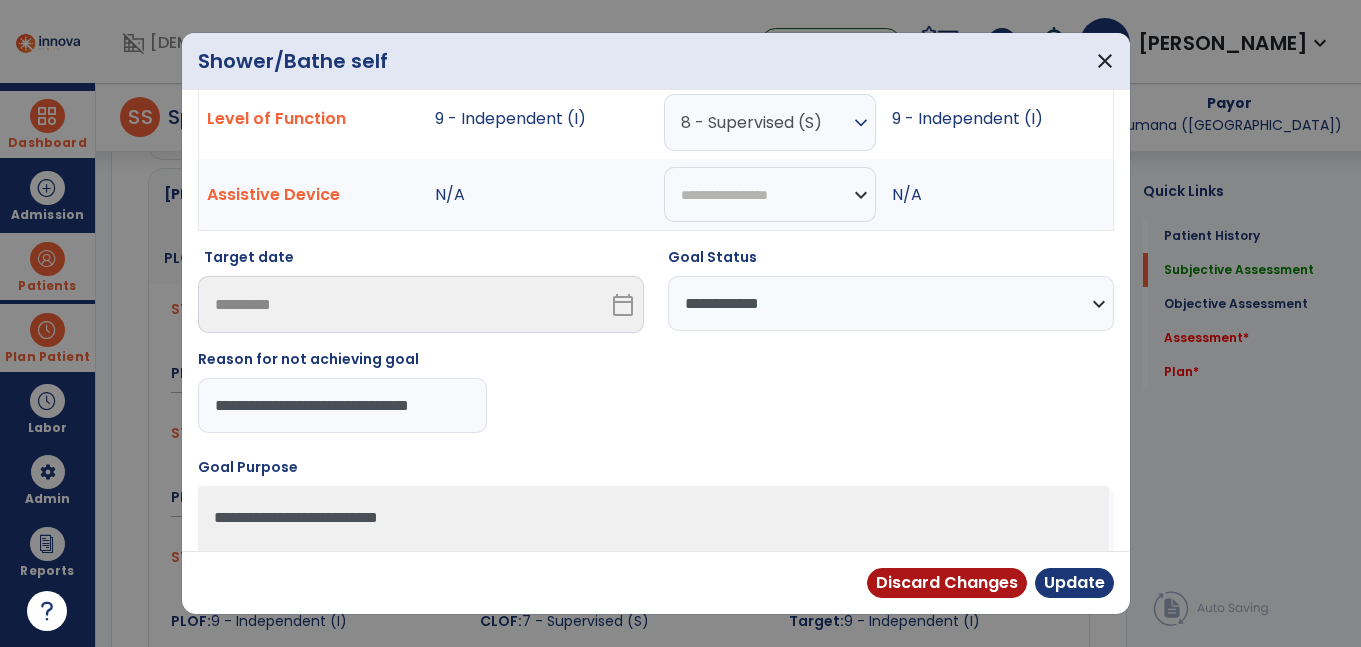 type on "**********" 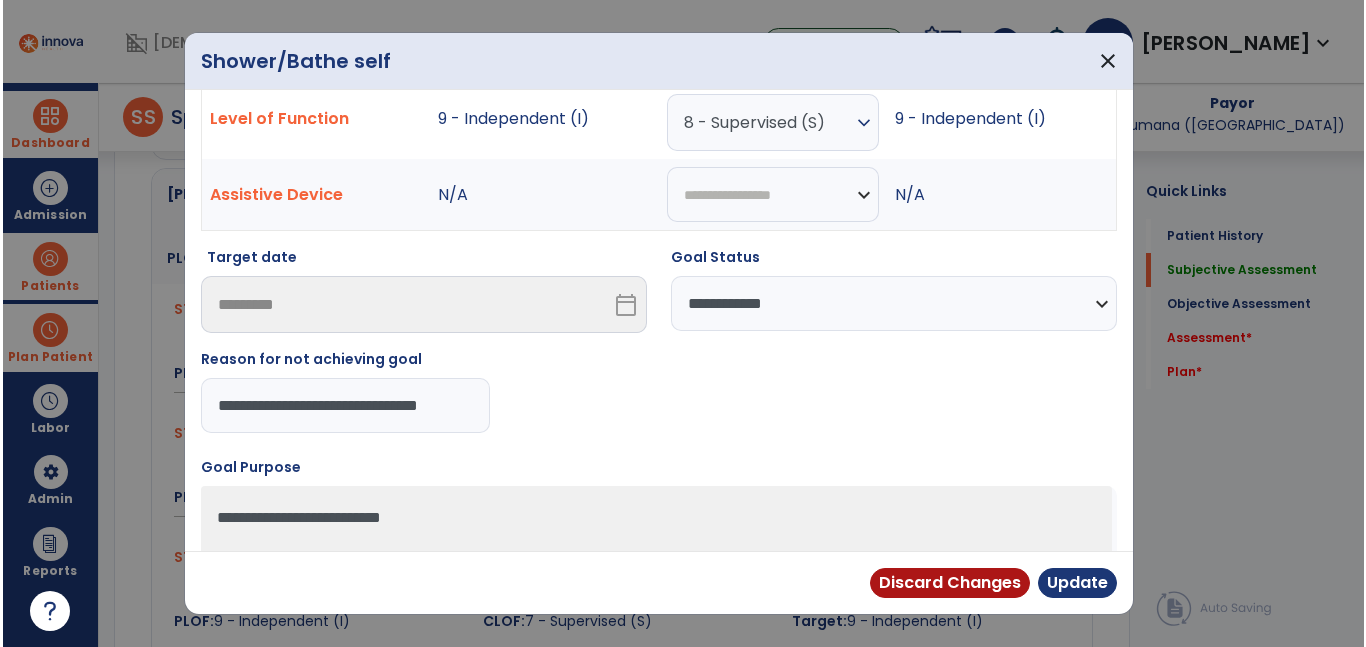 scroll, scrollTop: 0, scrollLeft: 11, axis: horizontal 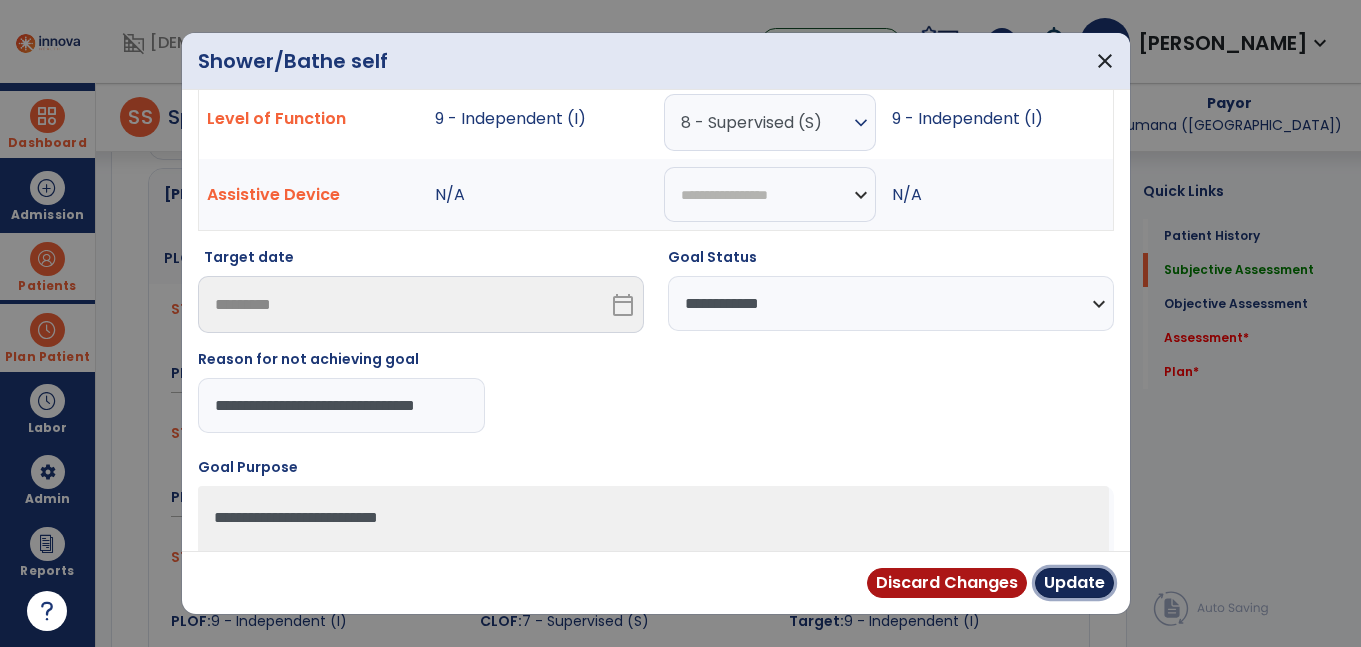 click on "Update" at bounding box center [1074, 583] 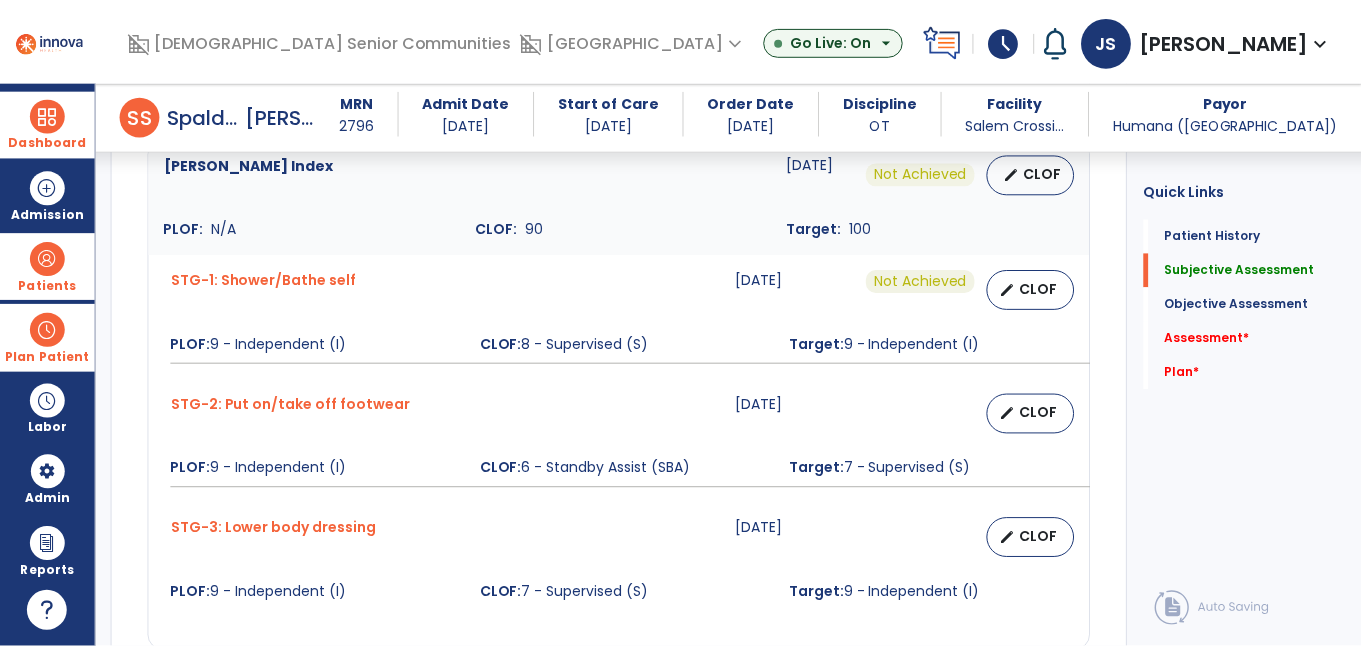 scroll, scrollTop: 1361, scrollLeft: 0, axis: vertical 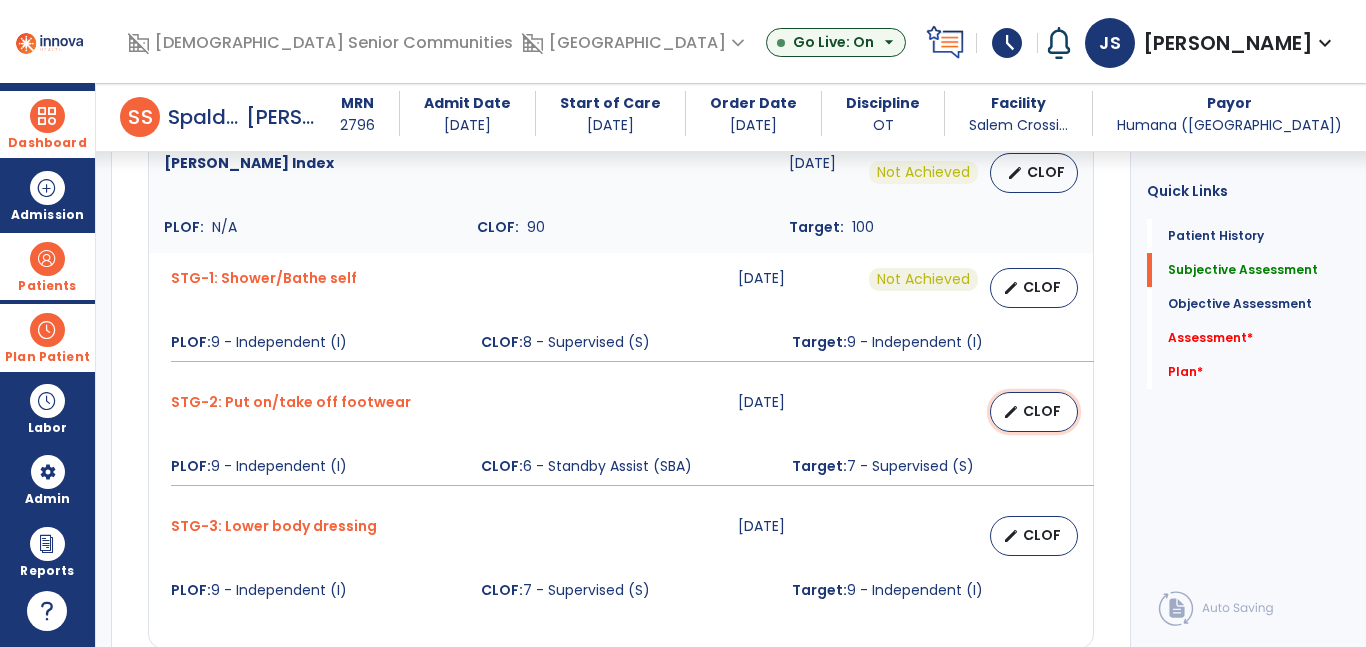 click on "edit" at bounding box center (1011, 412) 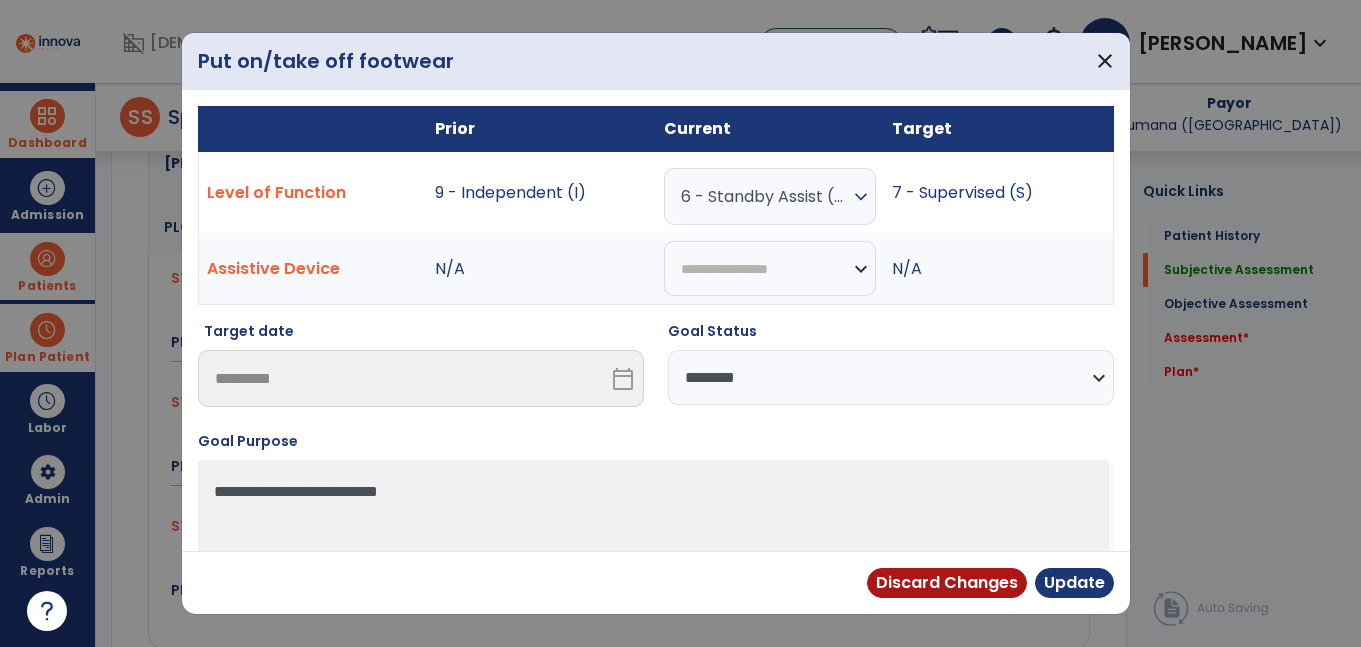 scroll, scrollTop: 1361, scrollLeft: 0, axis: vertical 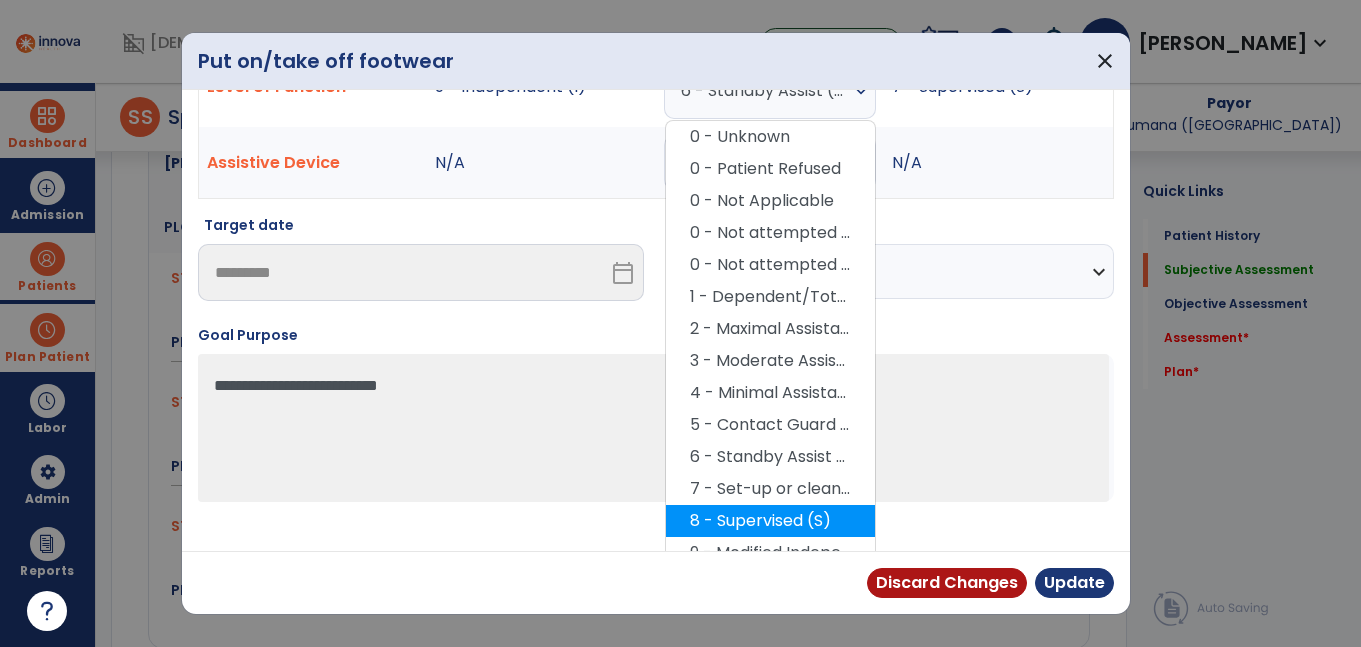 click on "8 - Supervised (S)" at bounding box center [770, 521] 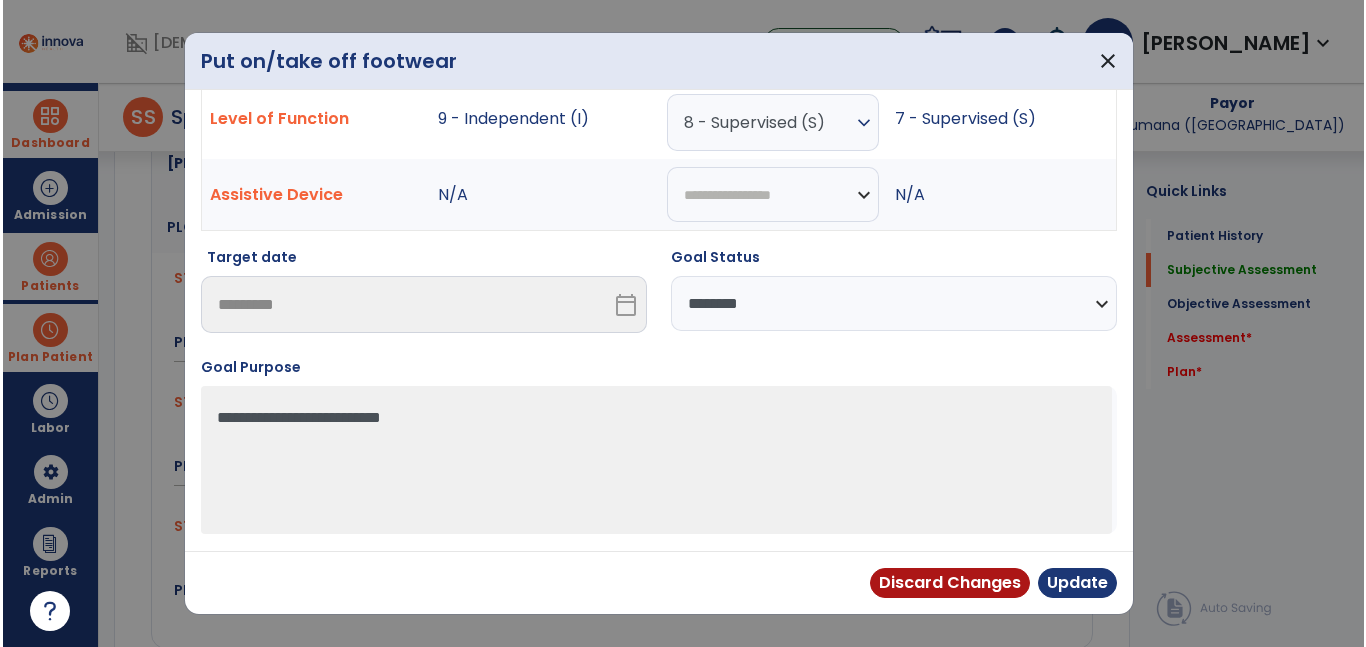 scroll, scrollTop: 74, scrollLeft: 0, axis: vertical 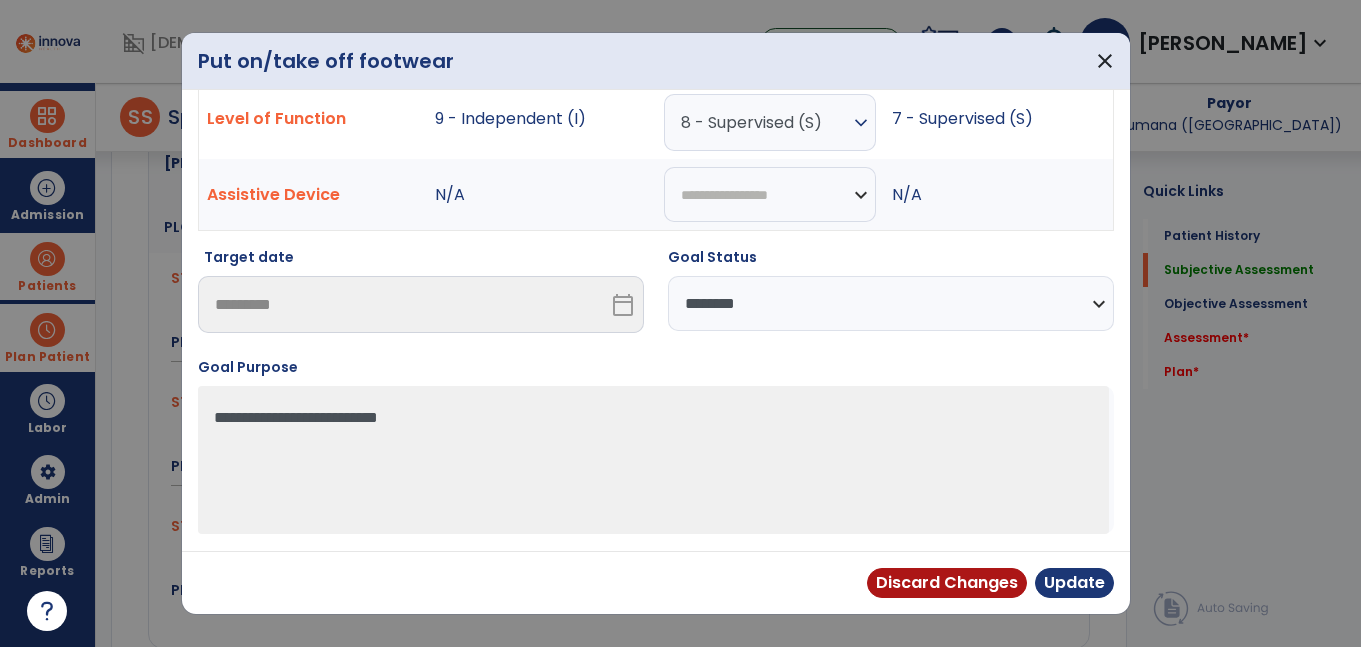 drag, startPoint x: 733, startPoint y: 301, endPoint x: 722, endPoint y: 316, distance: 18.601076 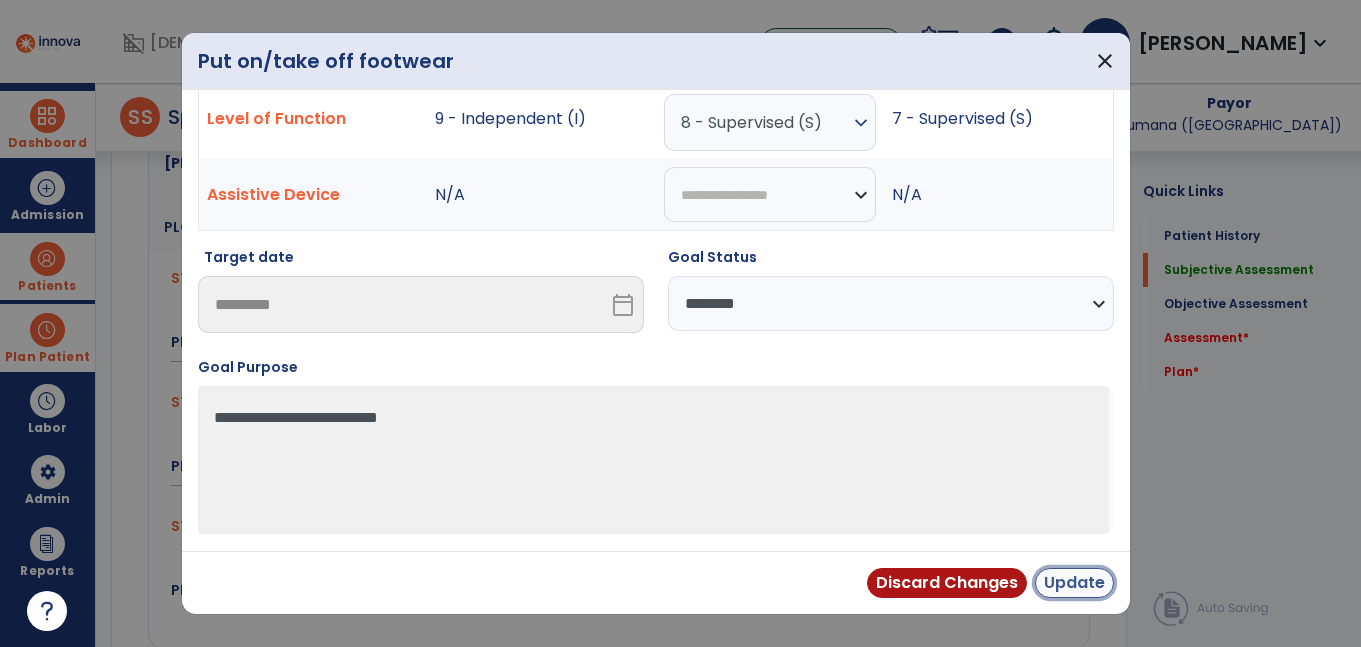 click on "Update" at bounding box center (1074, 583) 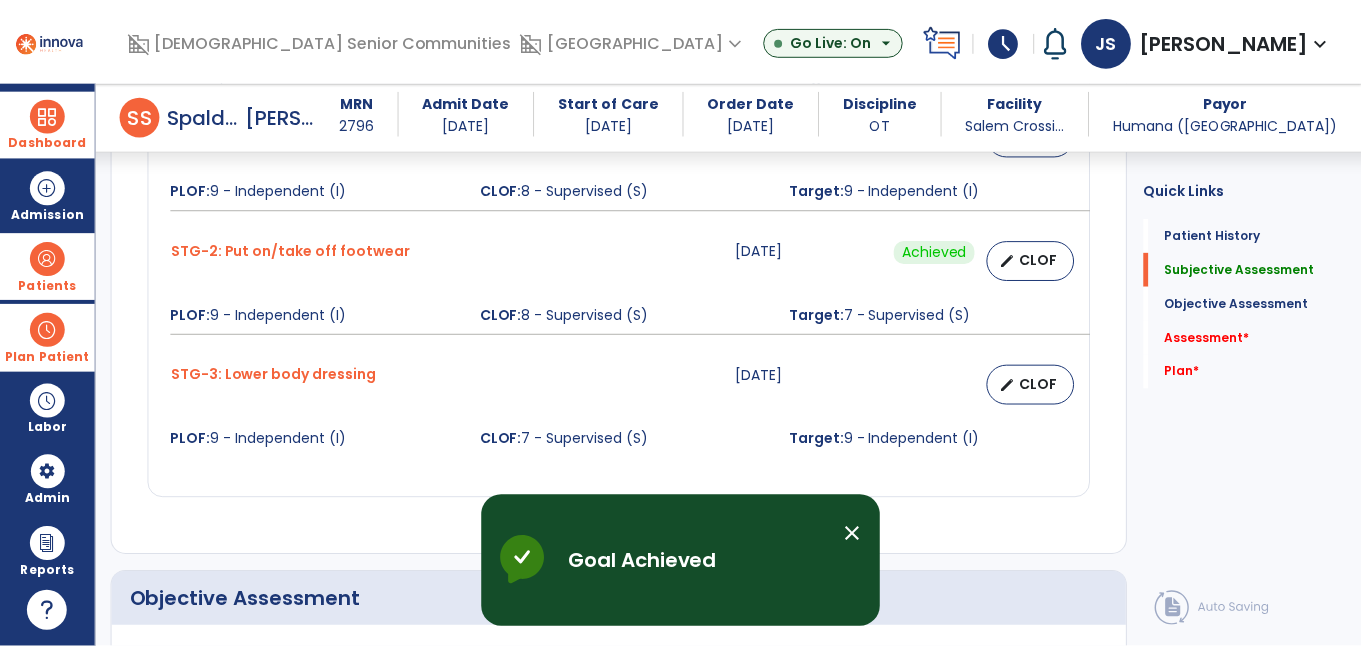 scroll, scrollTop: 1578, scrollLeft: 0, axis: vertical 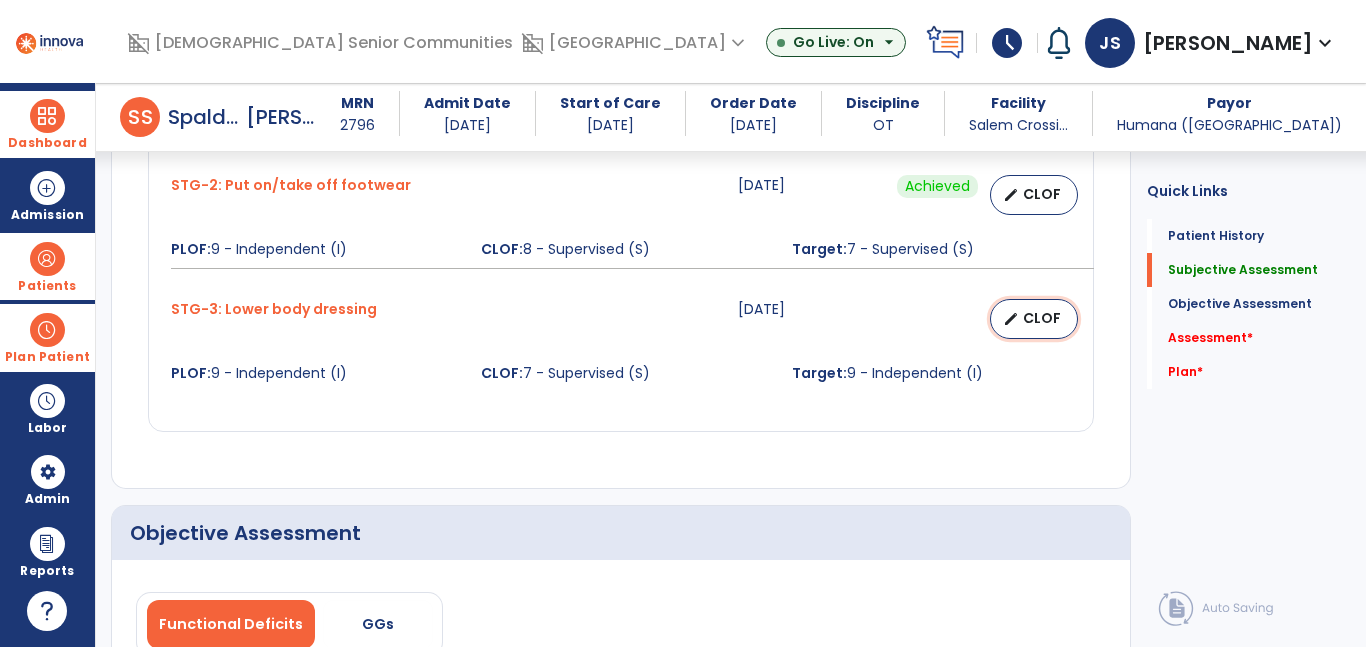 click on "edit" at bounding box center (1011, 319) 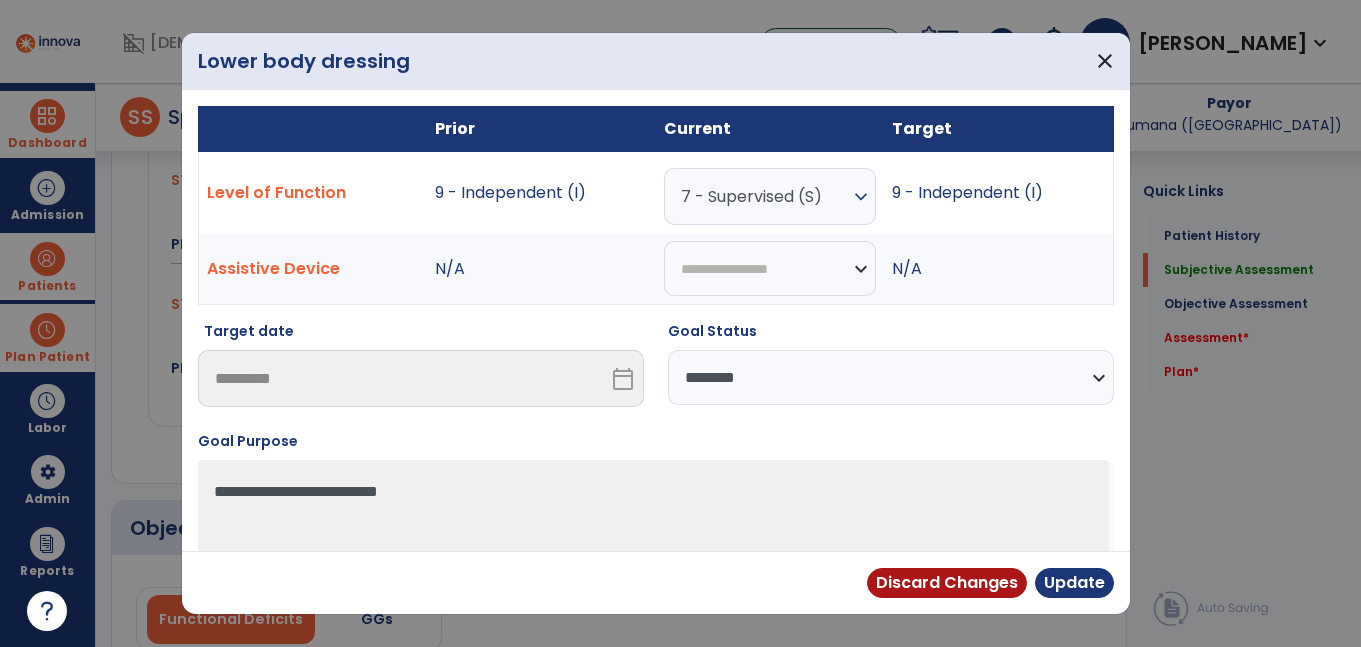 scroll, scrollTop: 1578, scrollLeft: 0, axis: vertical 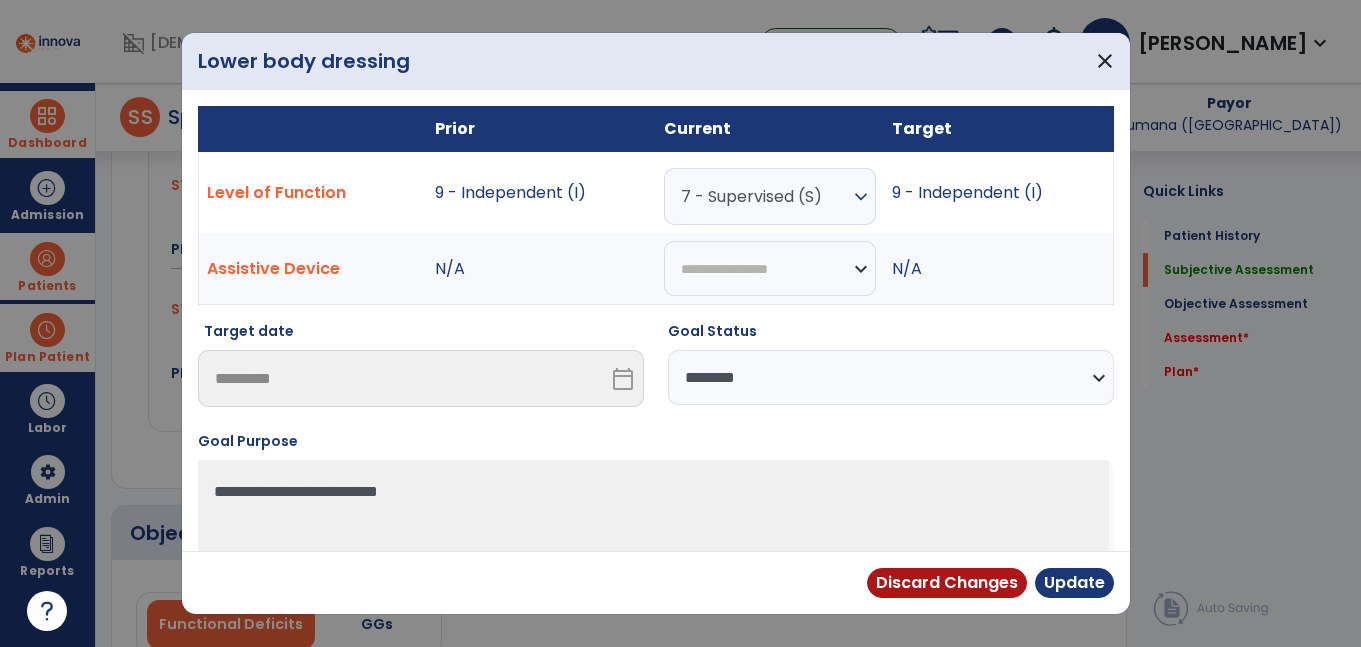 click on "7 - Supervised (S)" at bounding box center (765, 196) 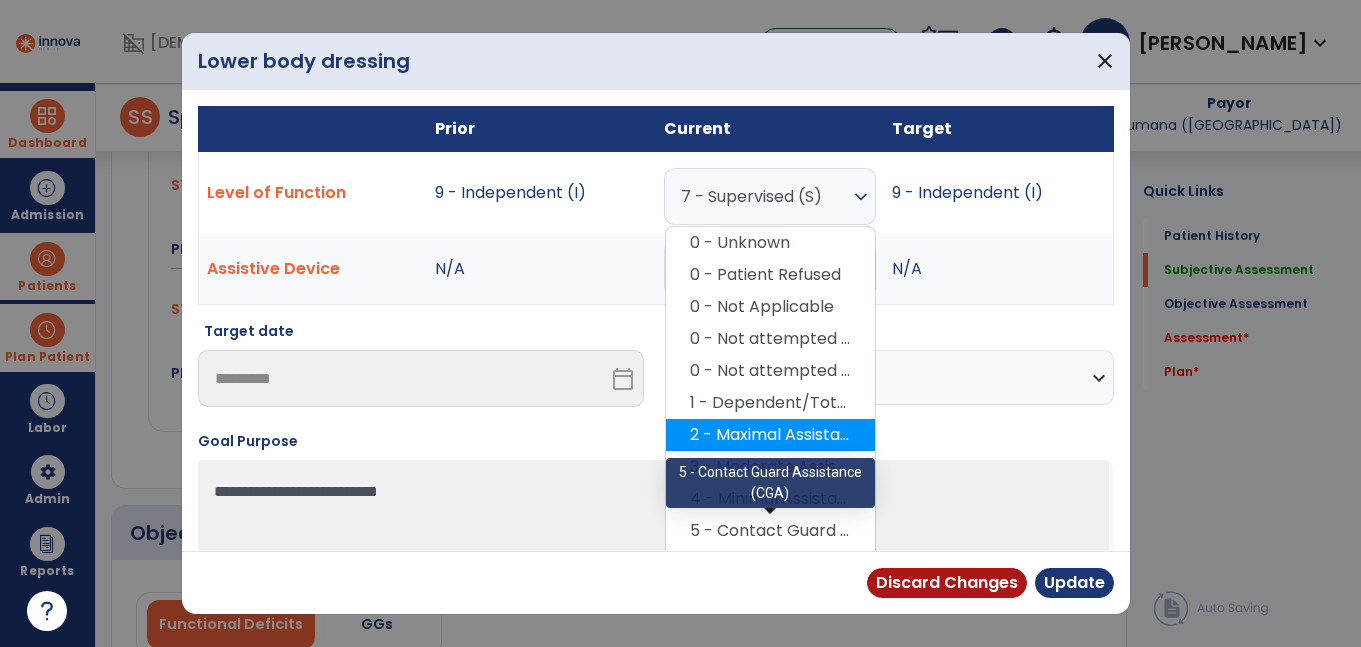 scroll, scrollTop: 157, scrollLeft: 0, axis: vertical 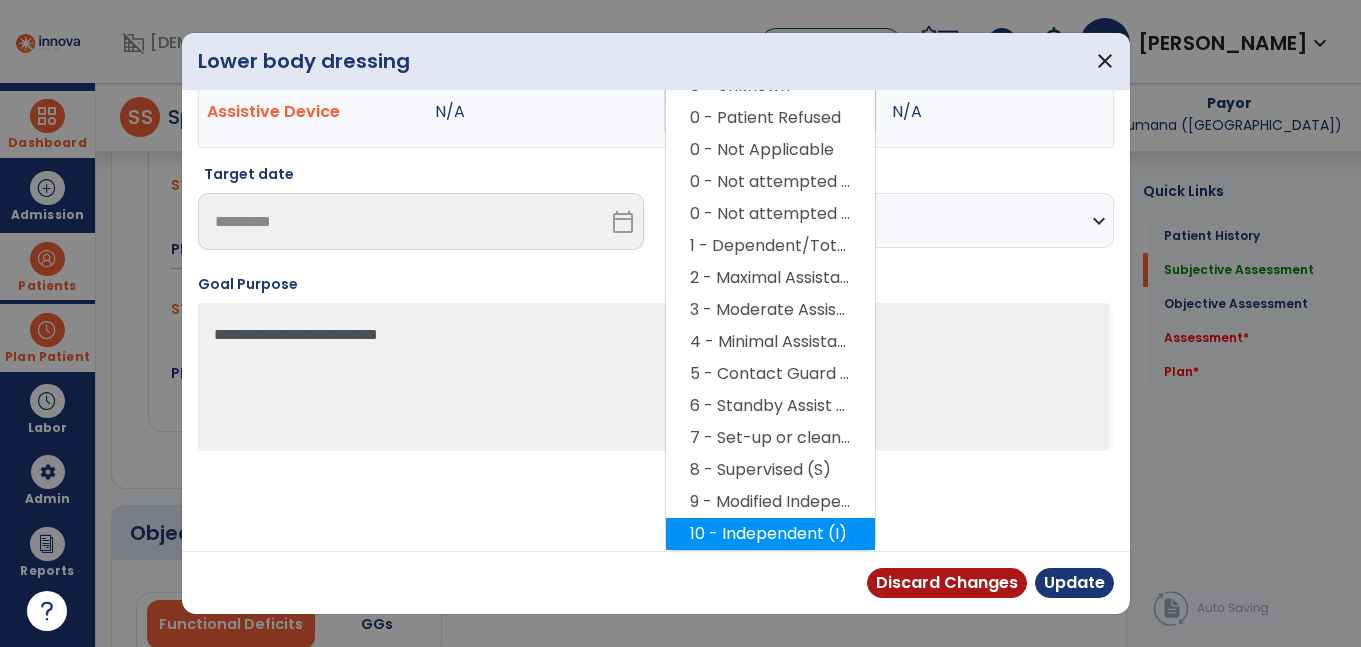 click on "10 - Independent (I)" at bounding box center [770, 534] 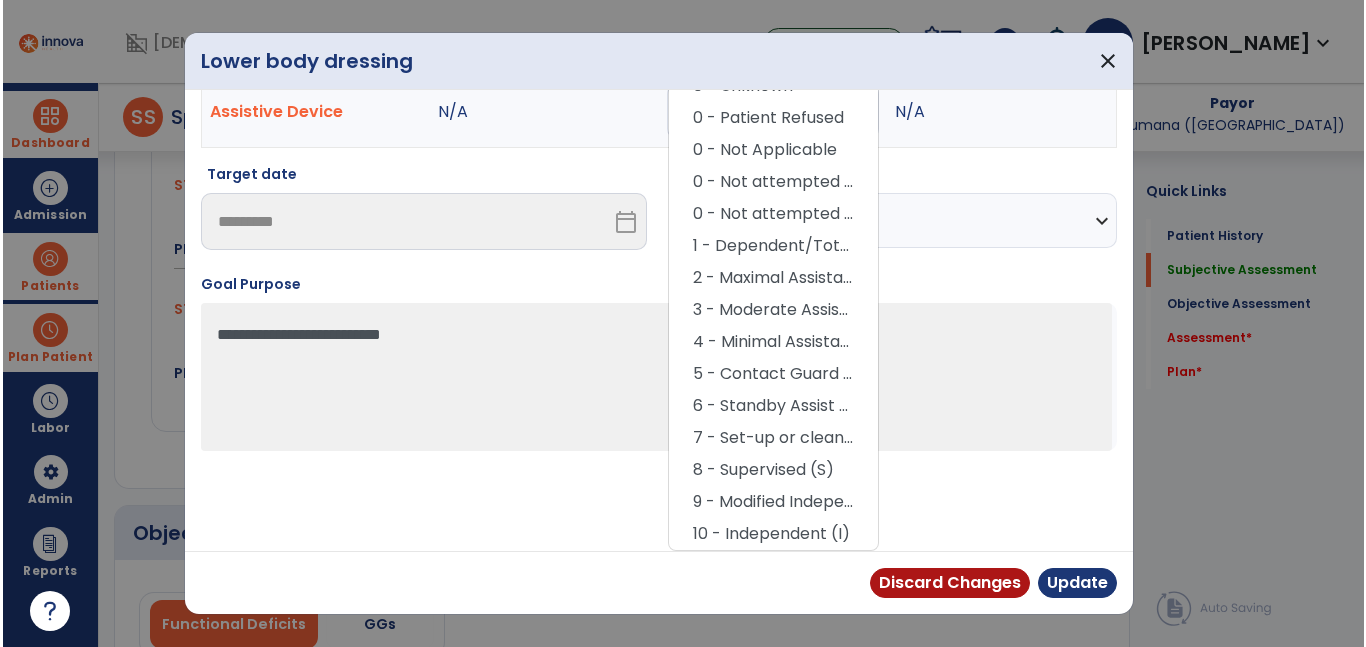 scroll, scrollTop: 74, scrollLeft: 0, axis: vertical 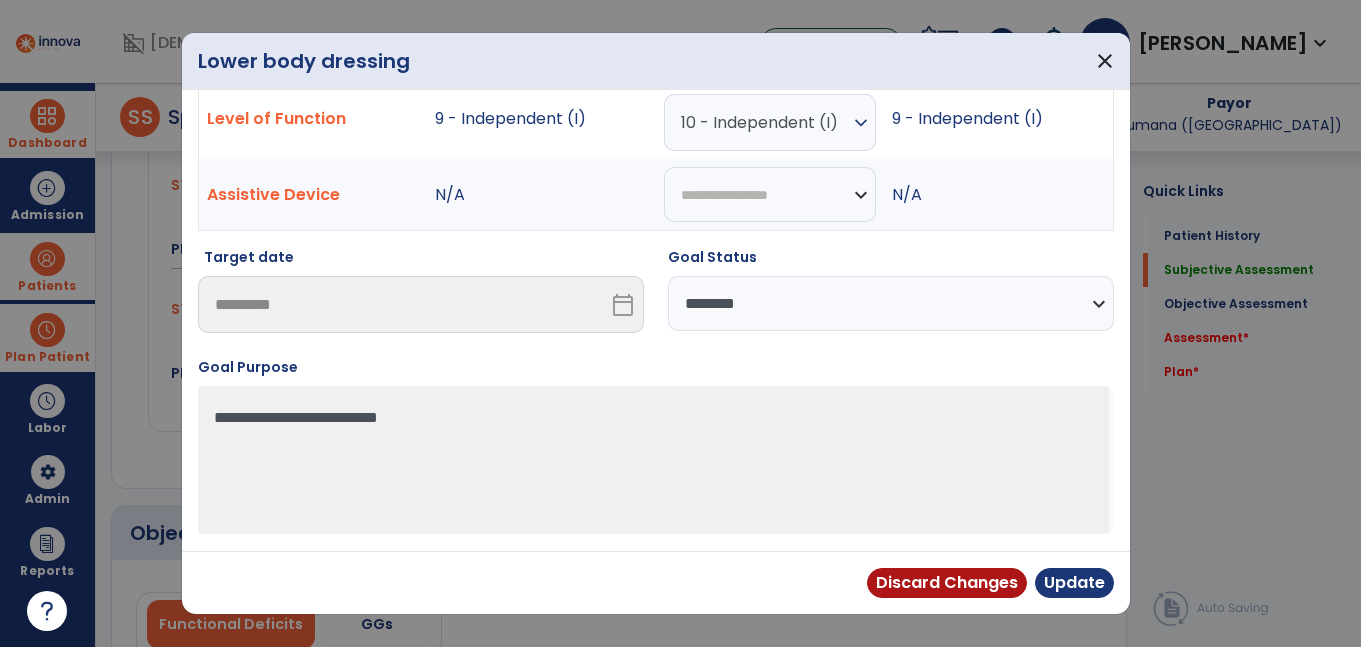 click on "**********" at bounding box center [891, 303] 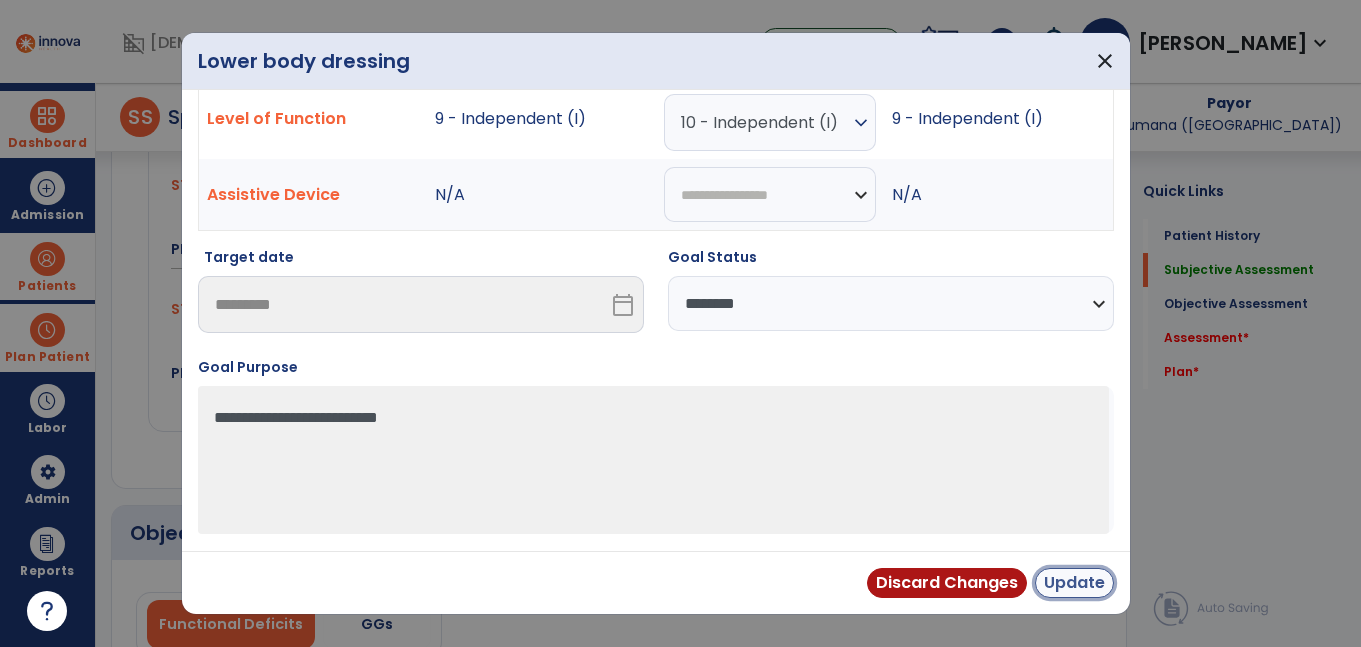 click on "Update" at bounding box center [1074, 583] 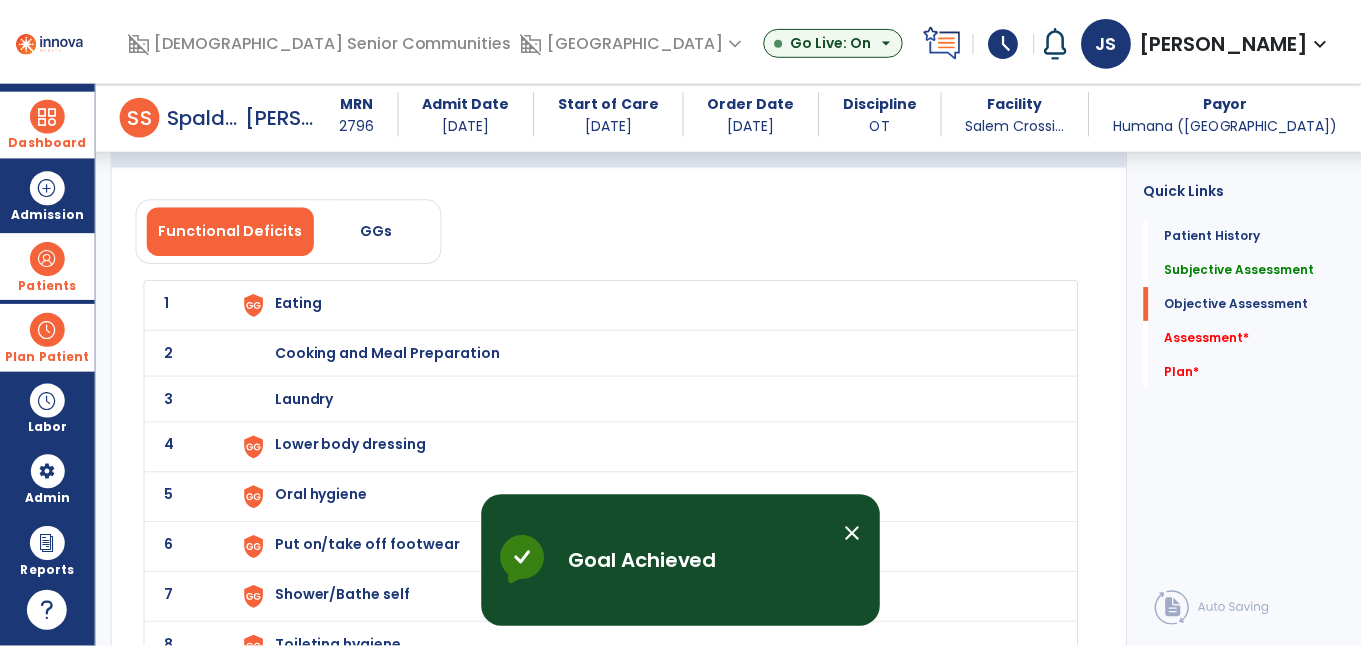 scroll, scrollTop: 1985, scrollLeft: 0, axis: vertical 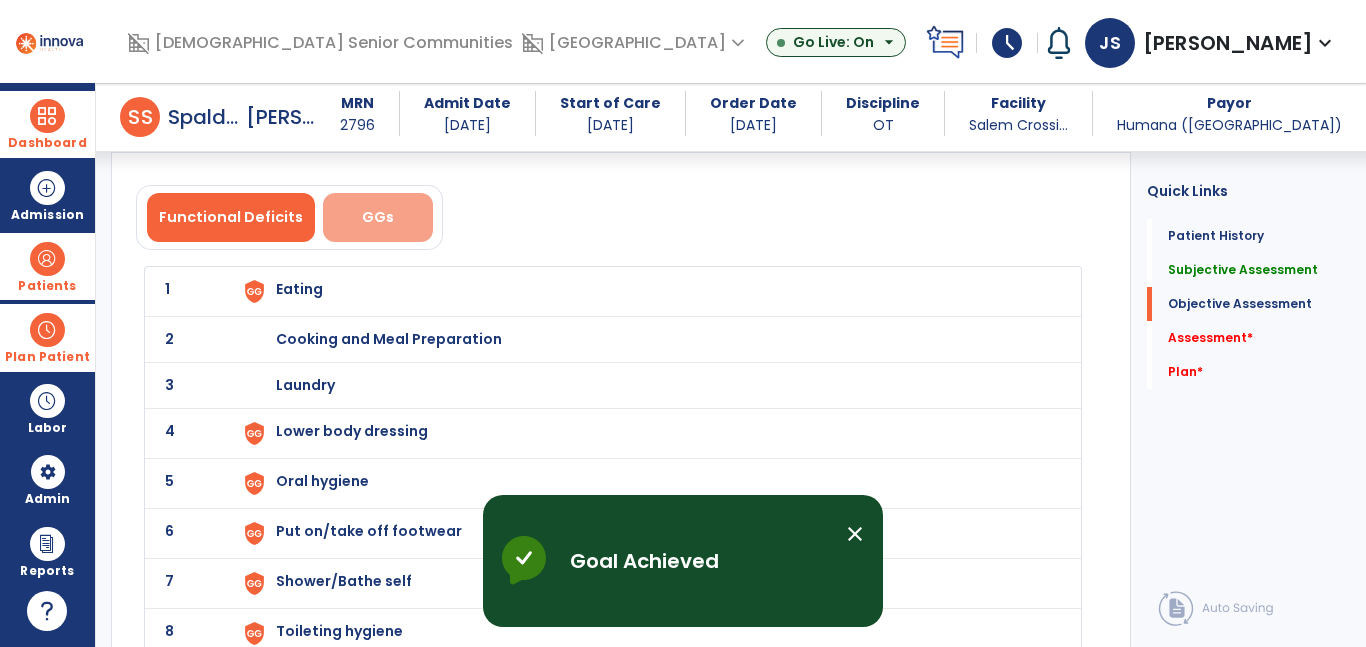 click on "GGs" at bounding box center [378, 217] 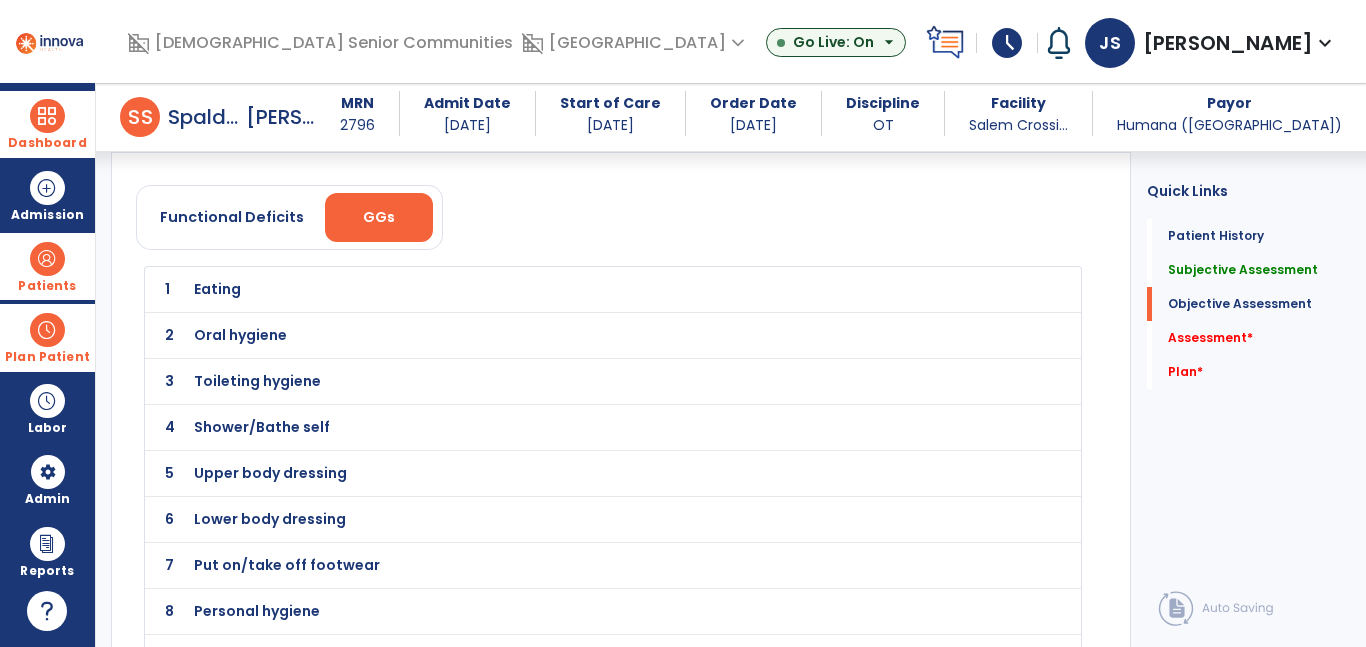 click on "Eating" at bounding box center [217, 289] 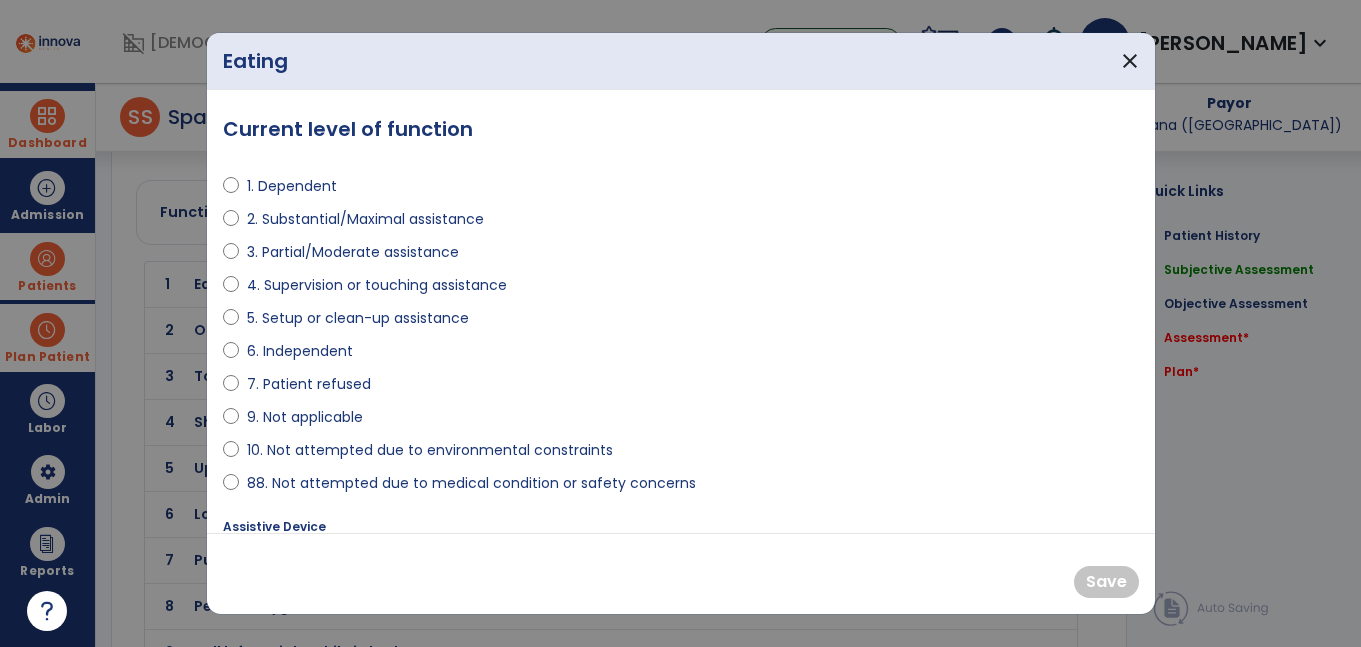 scroll, scrollTop: 1985, scrollLeft: 0, axis: vertical 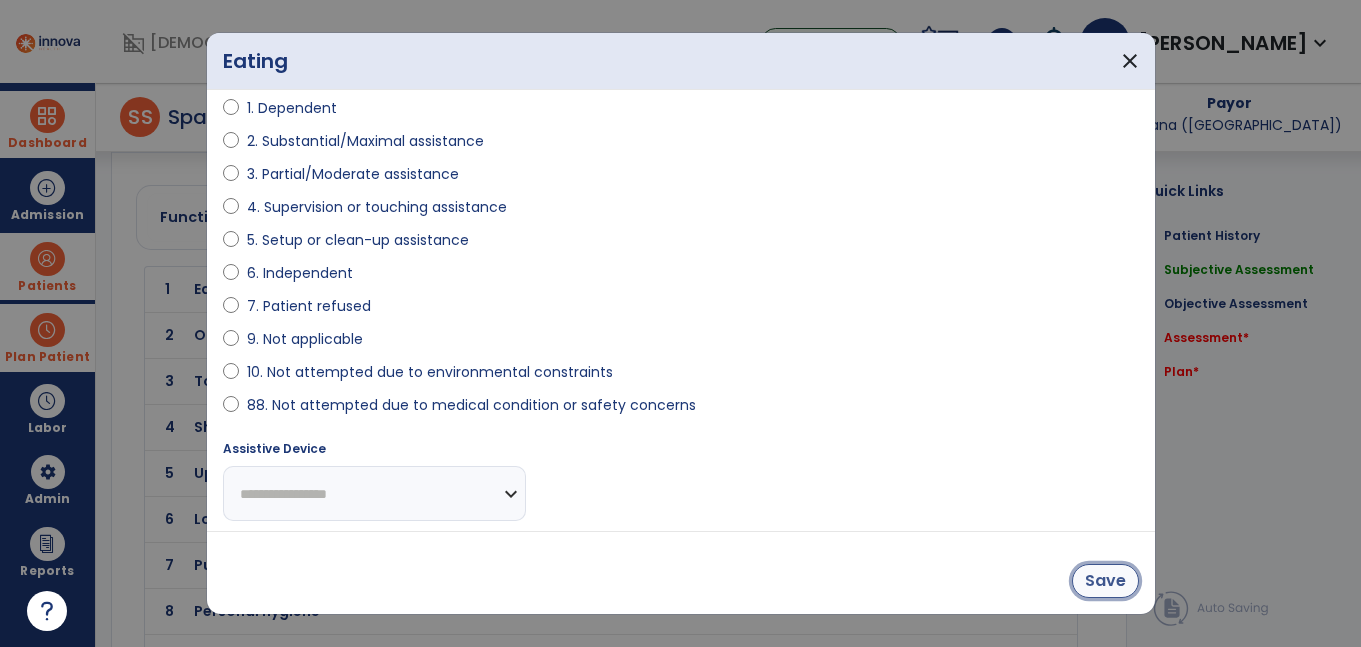 click on "Save" at bounding box center [1105, 581] 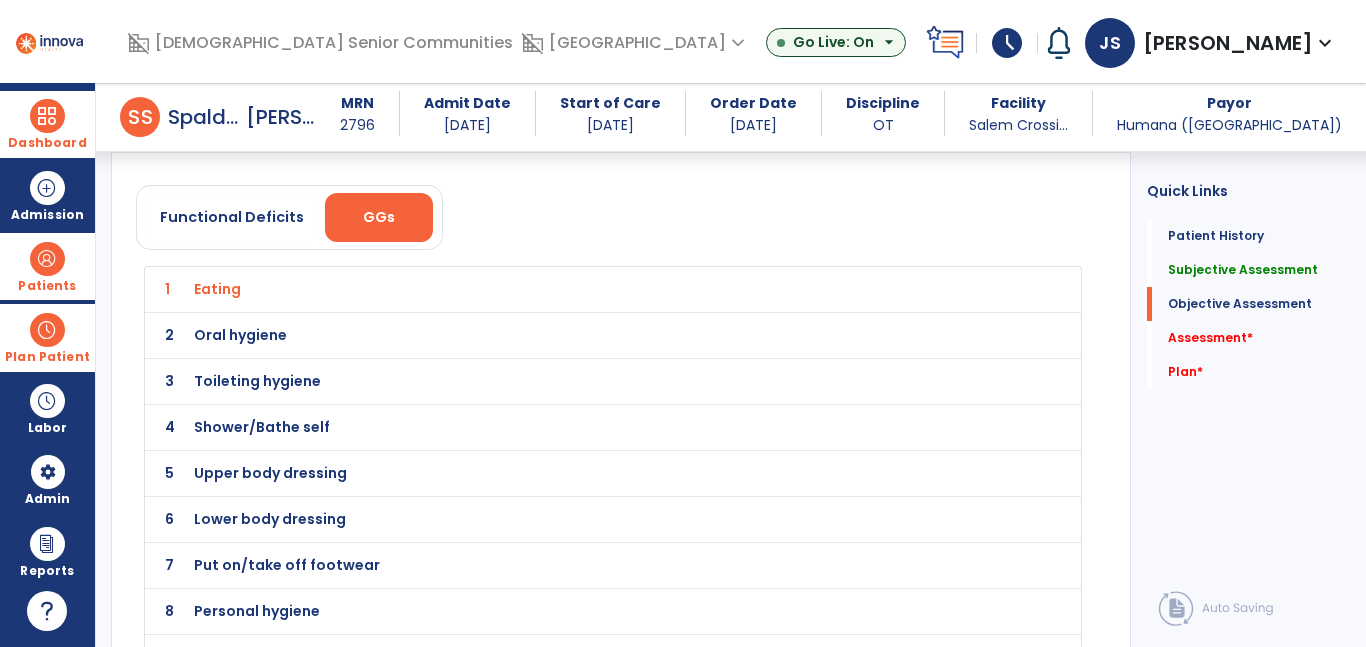 click on "Oral hygiene" at bounding box center (217, 289) 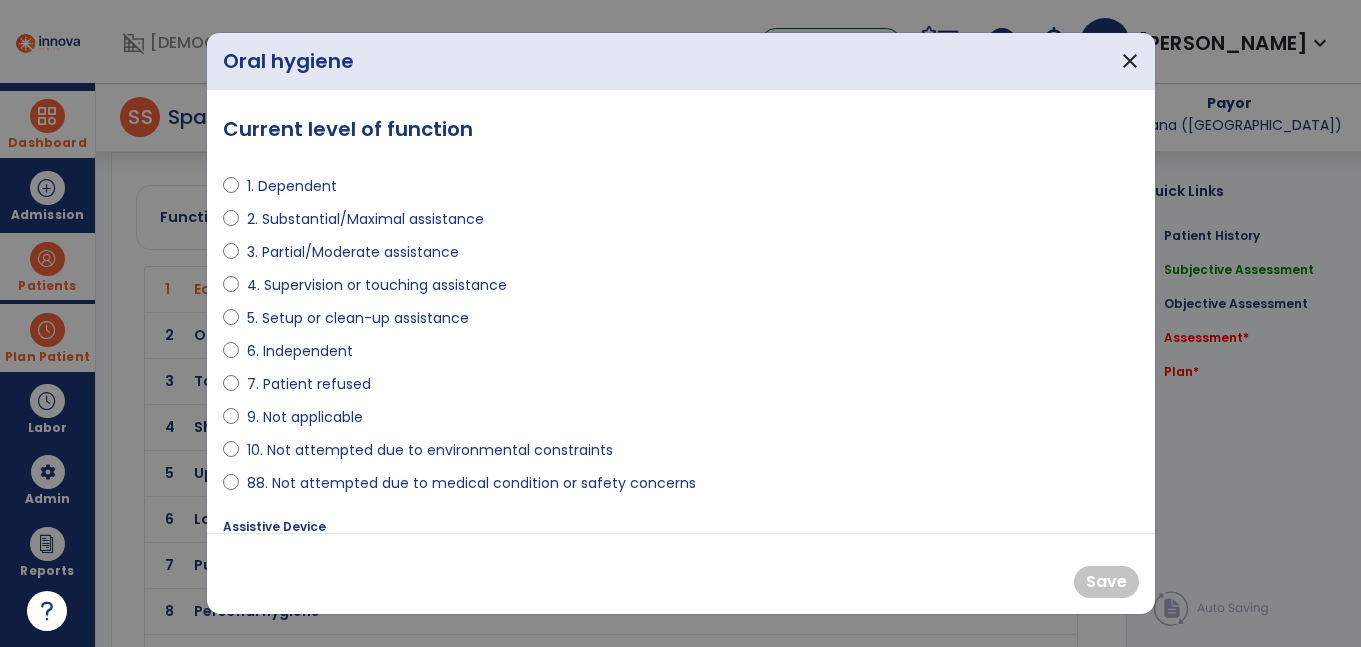scroll, scrollTop: 1985, scrollLeft: 0, axis: vertical 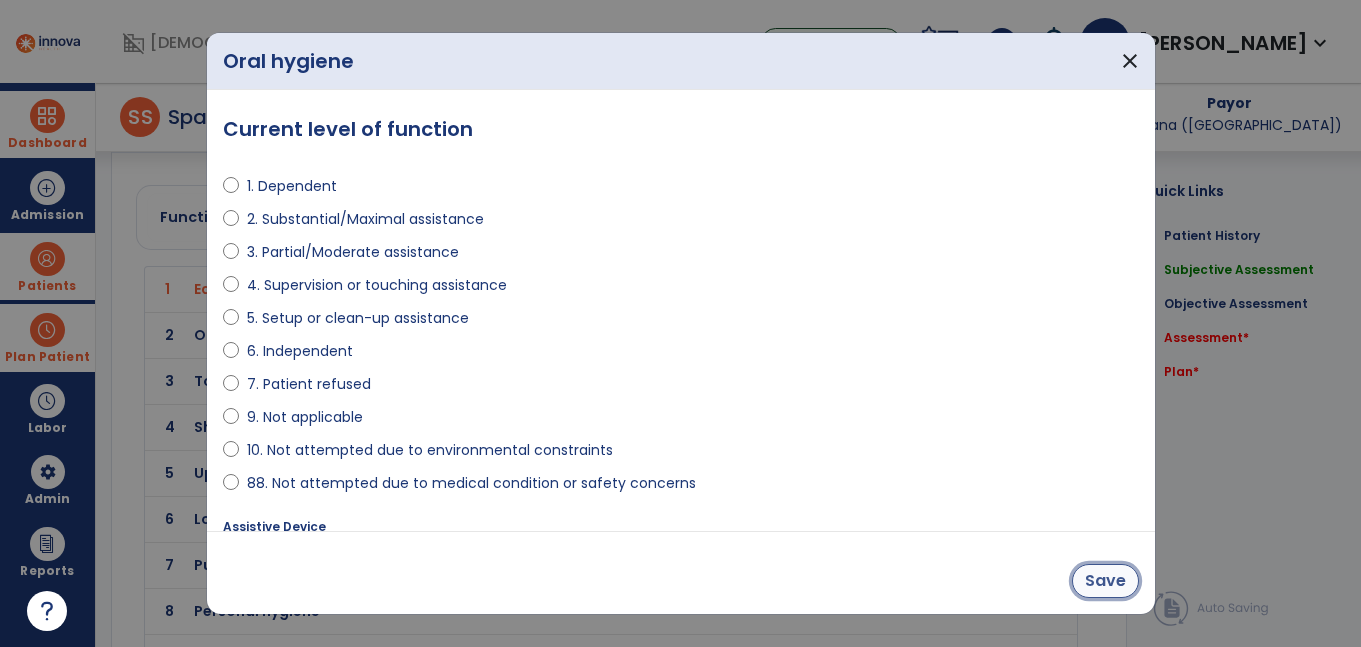 click on "Save" at bounding box center (1105, 581) 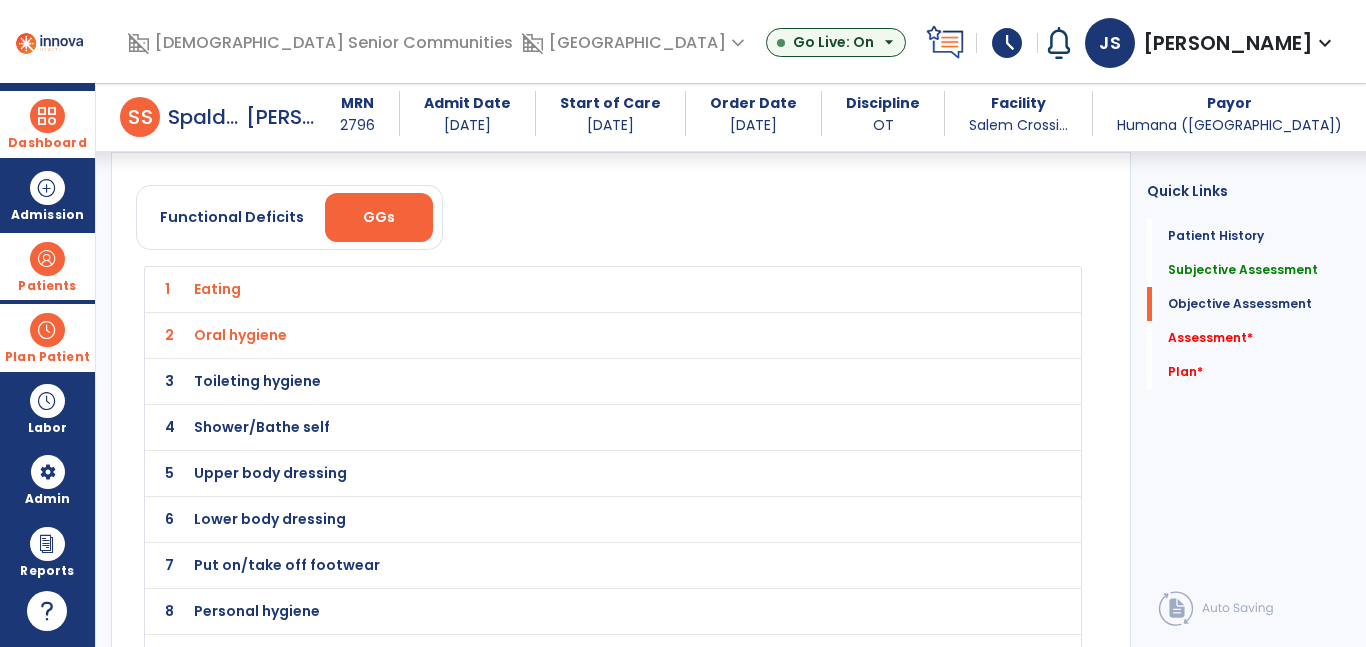 click on "Toileting hygiene" at bounding box center (217, 289) 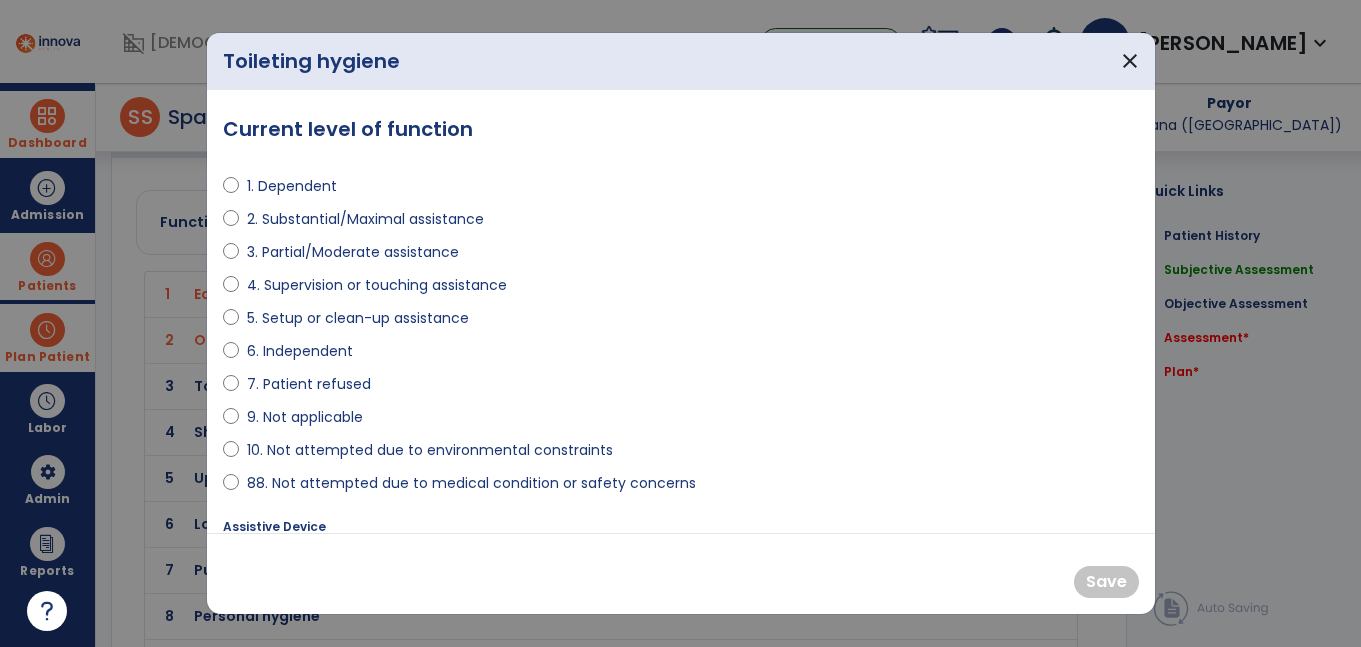scroll, scrollTop: 1985, scrollLeft: 0, axis: vertical 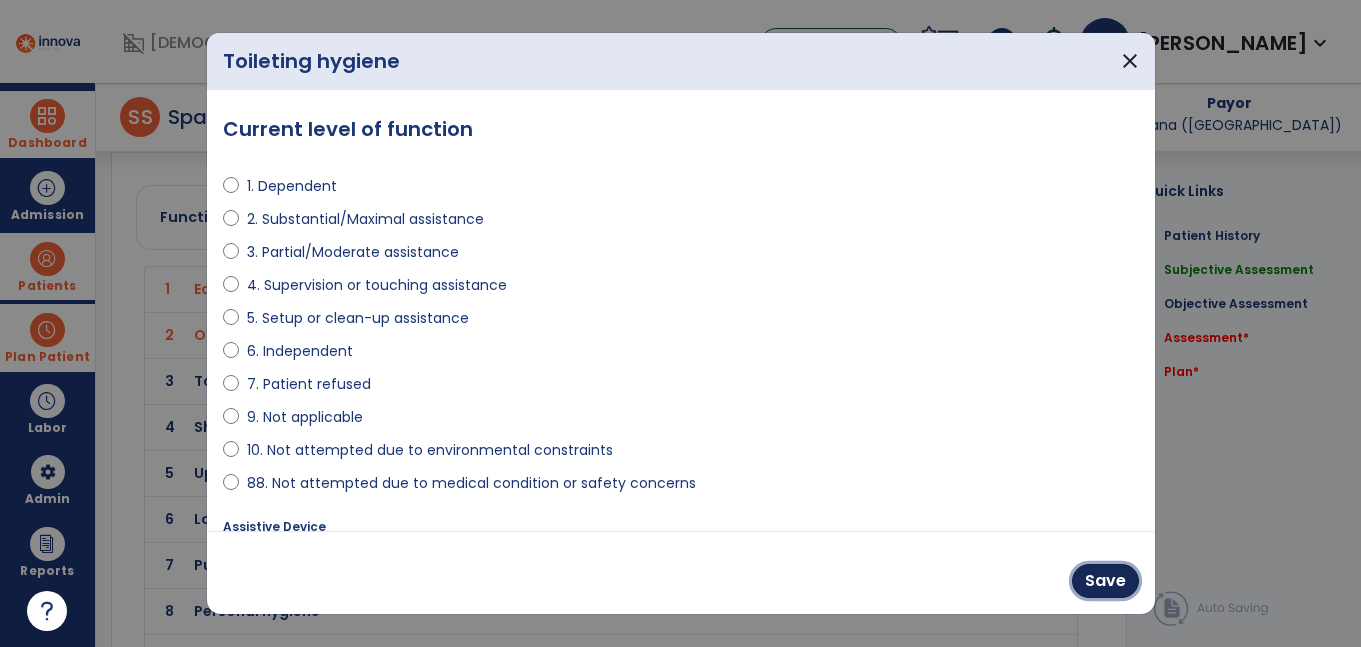 drag, startPoint x: 1096, startPoint y: 583, endPoint x: 923, endPoint y: 552, distance: 175.75551 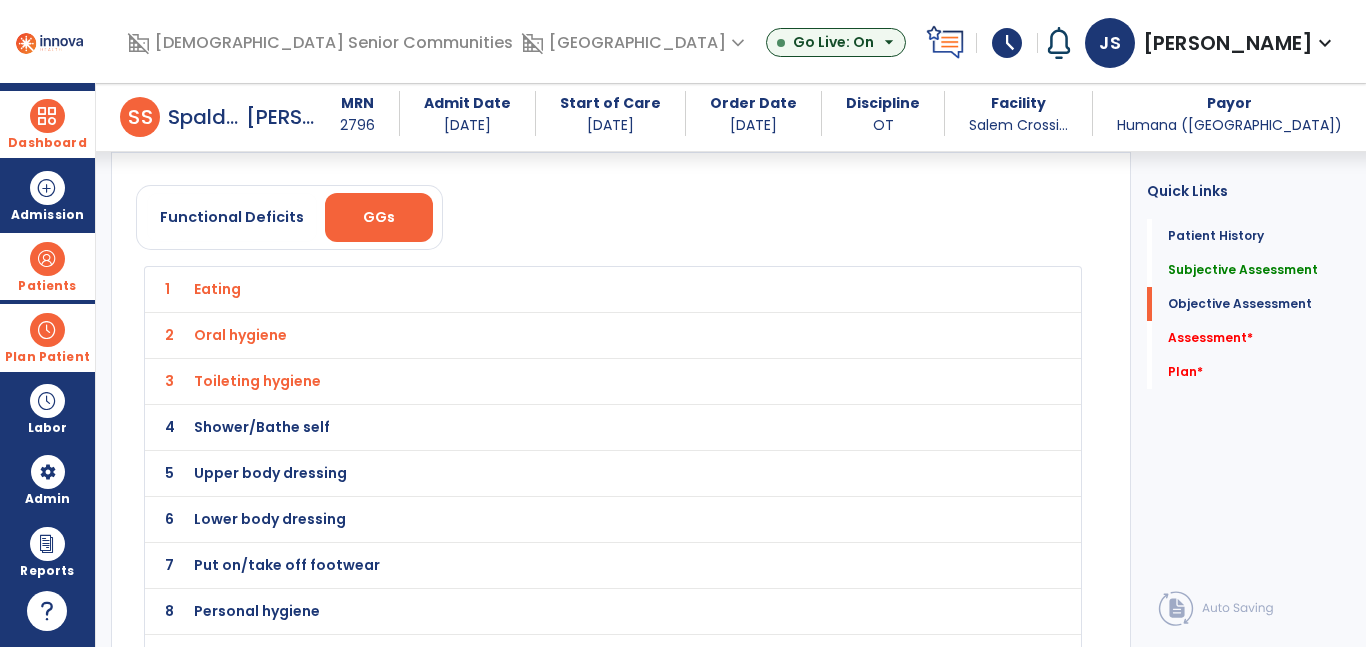 click on "4 Shower/Bathe self" 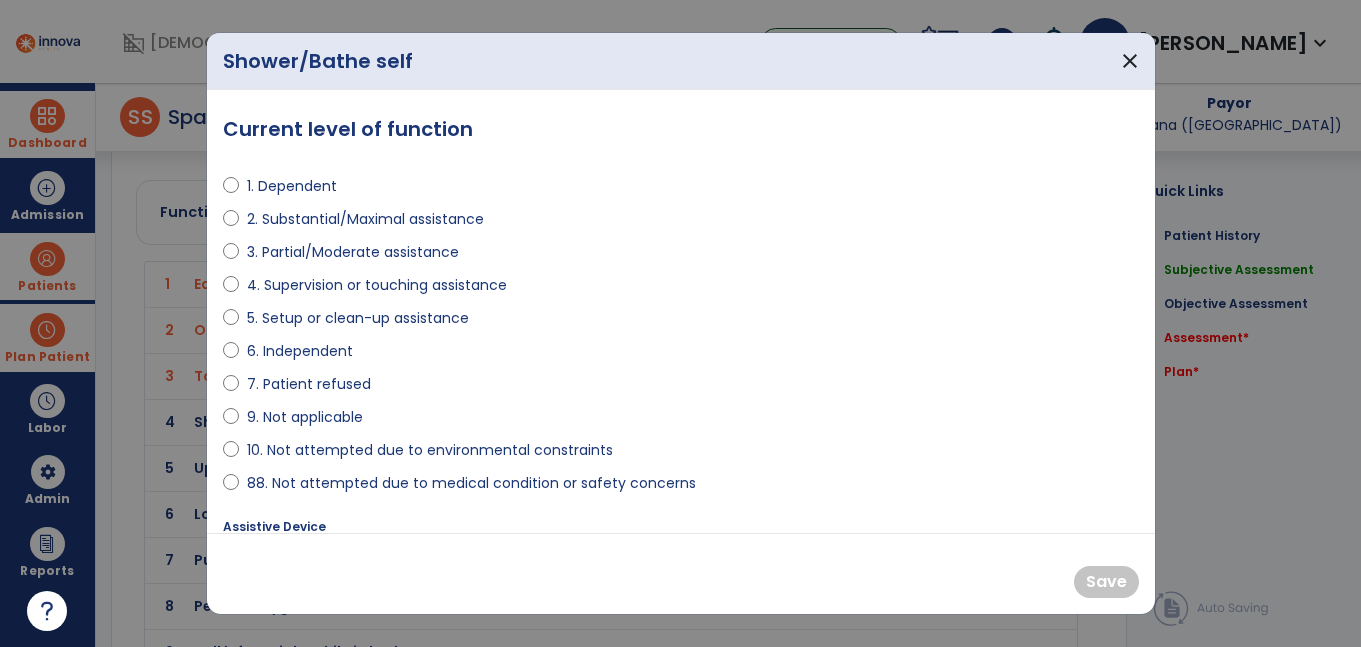 scroll, scrollTop: 1985, scrollLeft: 0, axis: vertical 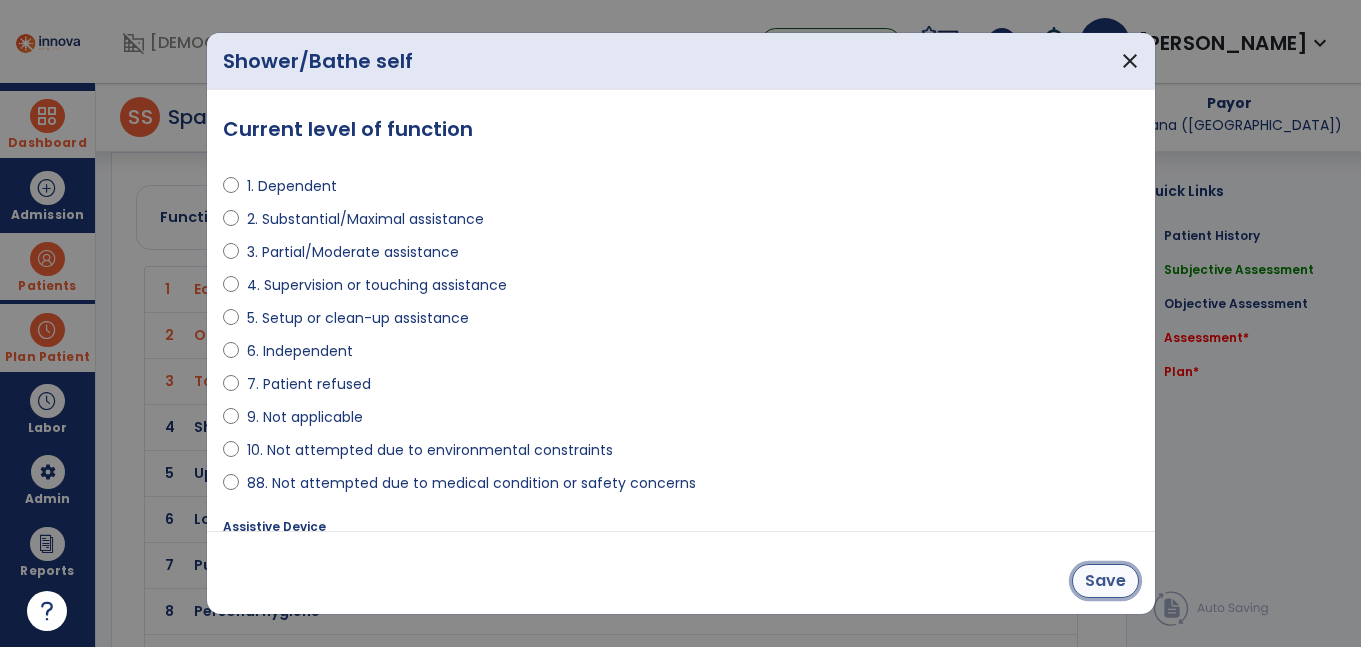 click on "Save" at bounding box center [1105, 581] 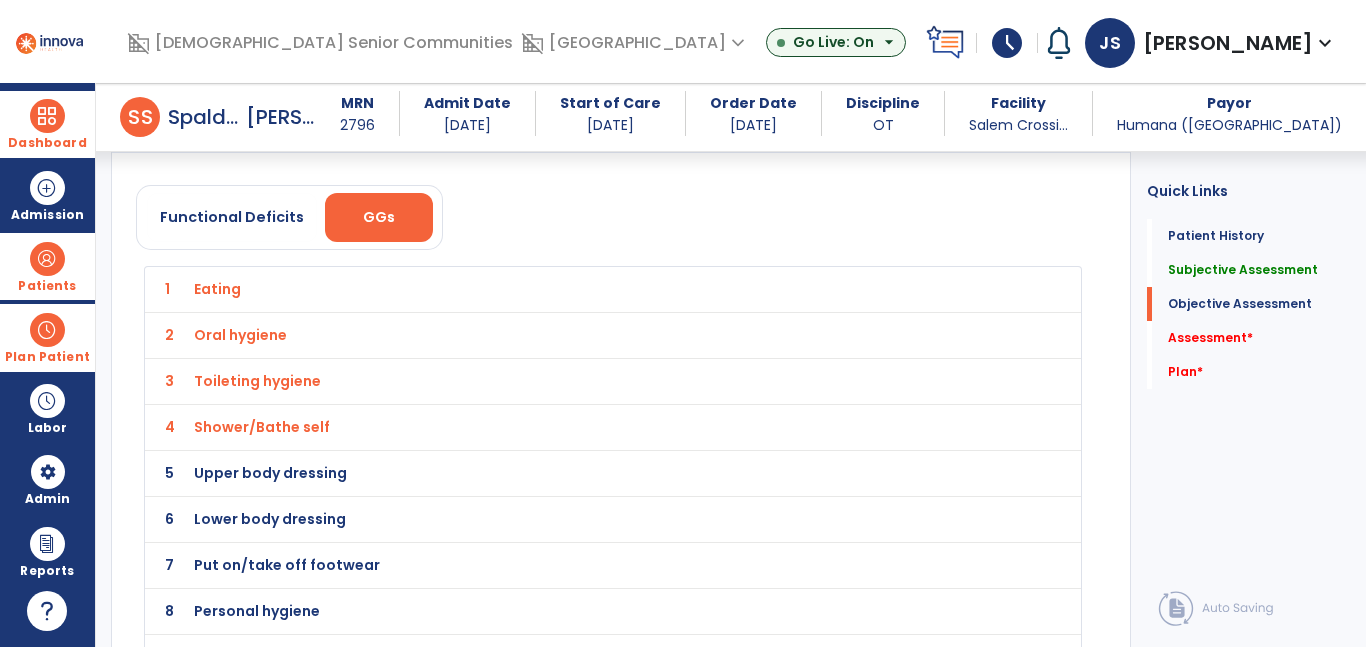 click on "Upper body dressing" at bounding box center [568, 289] 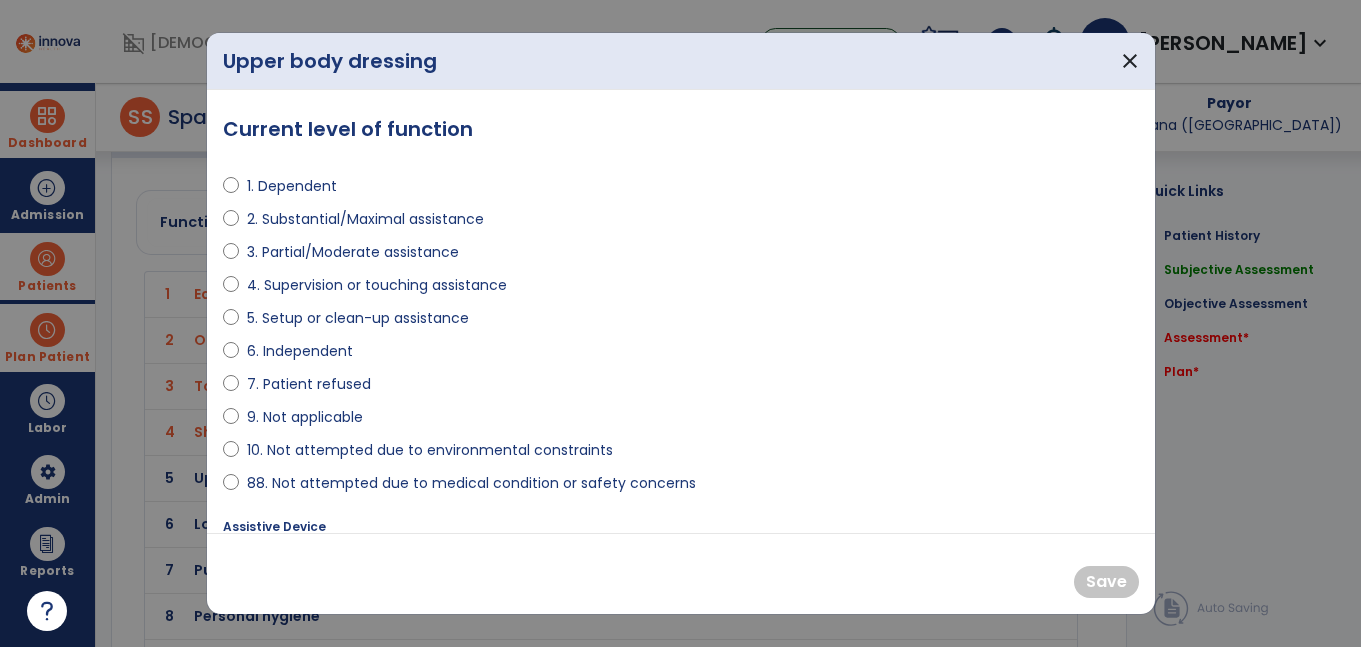 scroll, scrollTop: 1985, scrollLeft: 0, axis: vertical 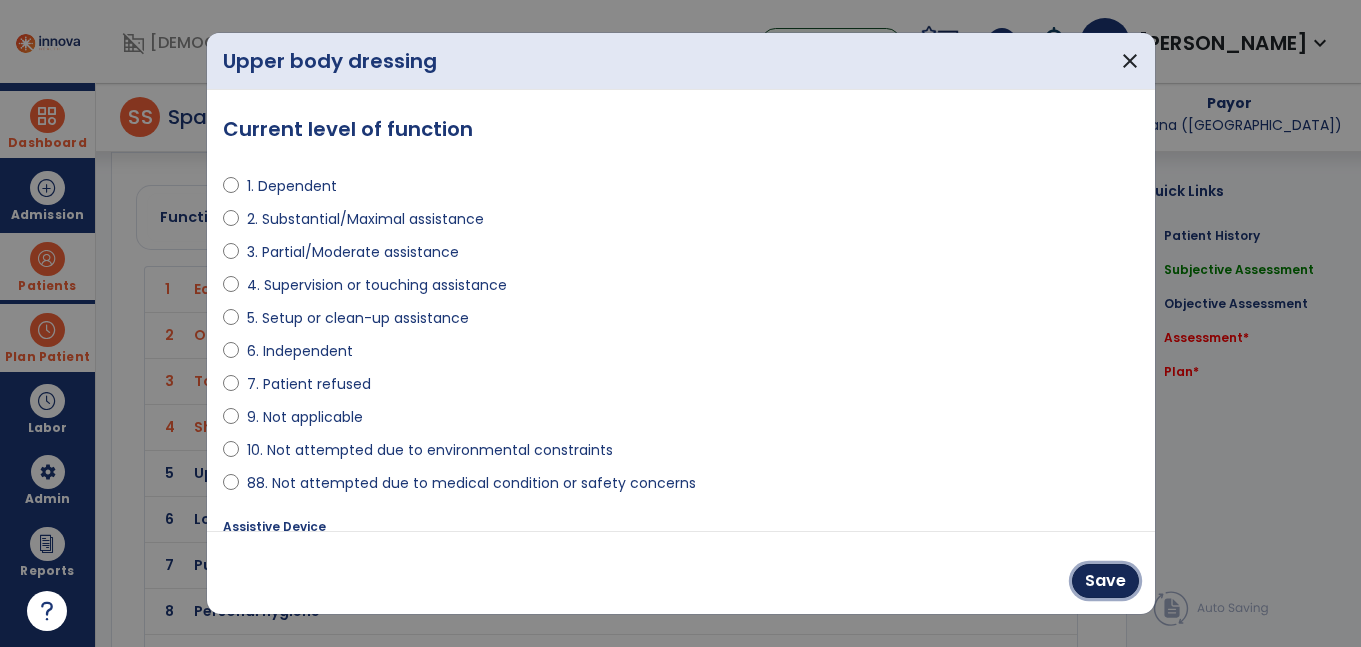 click on "Save" at bounding box center (1105, 581) 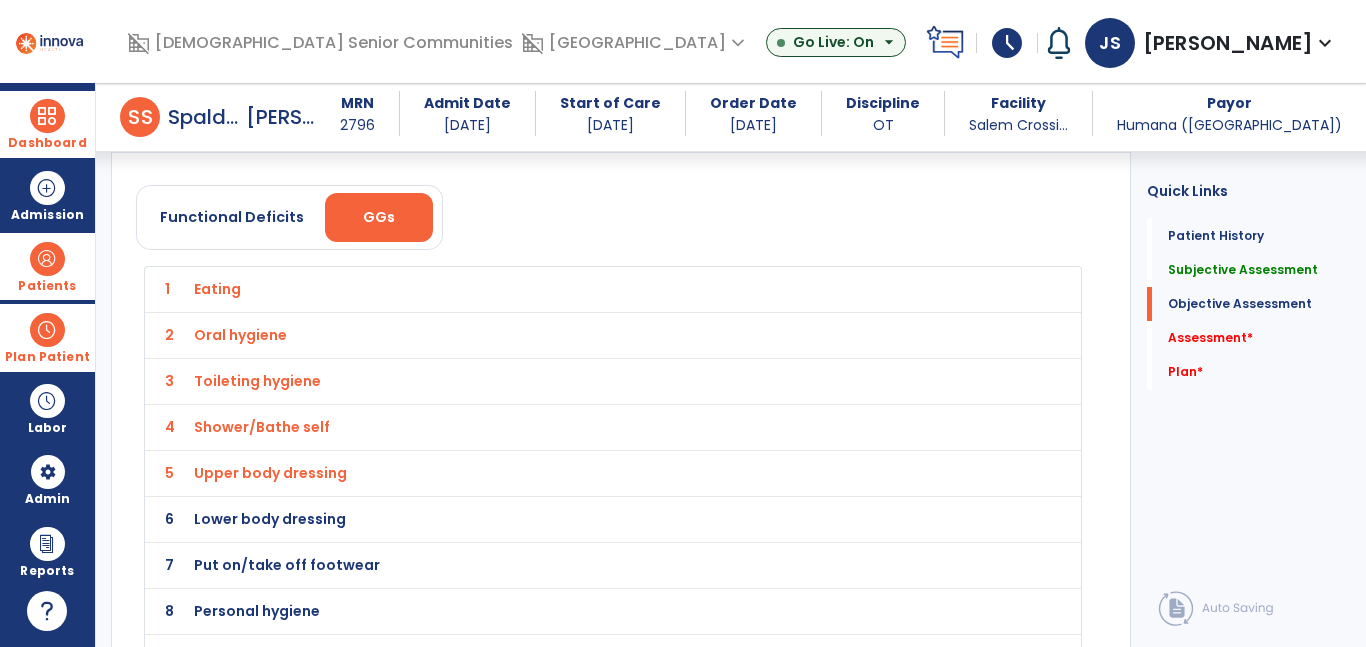 click on "6 Lower body dressing" 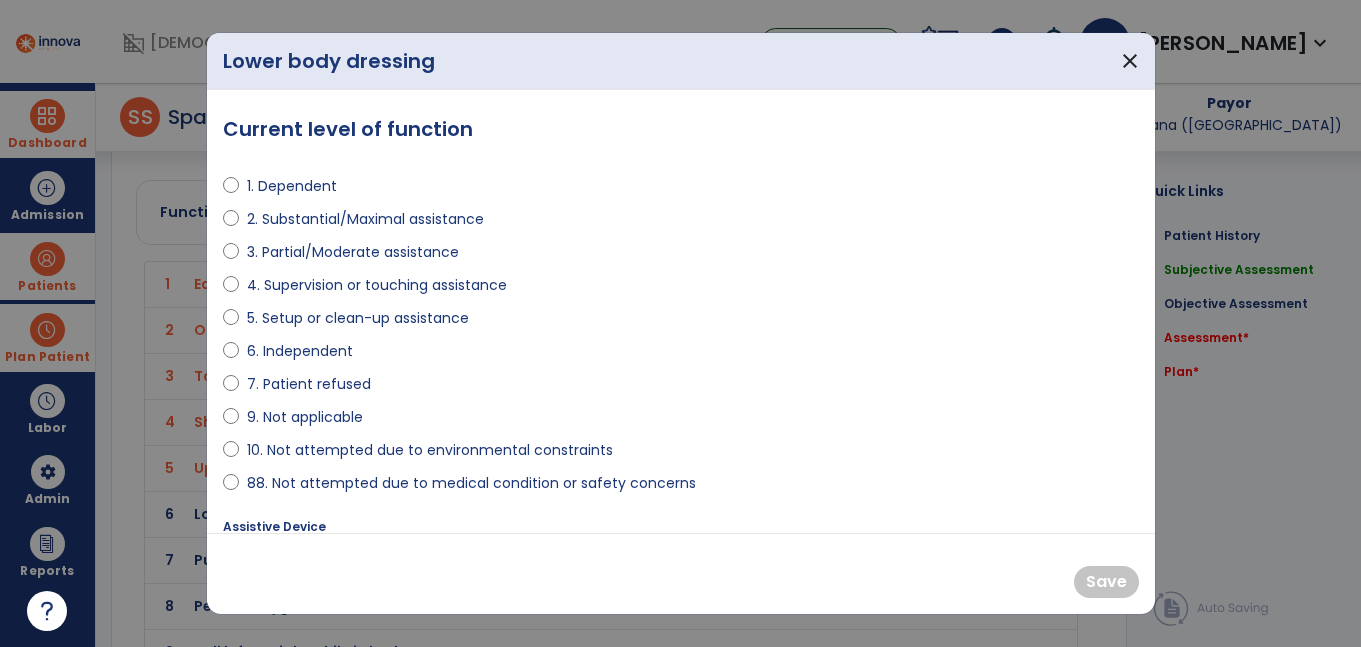 scroll, scrollTop: 1985, scrollLeft: 0, axis: vertical 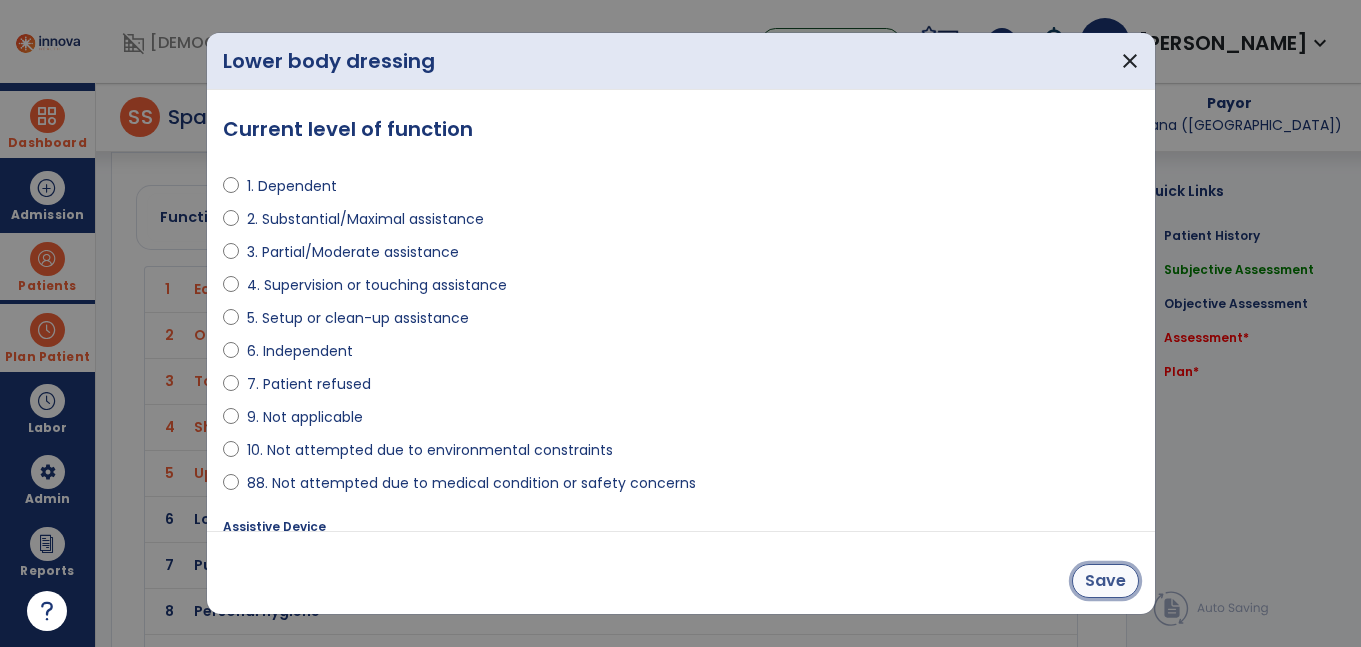 click on "Save" at bounding box center [1105, 581] 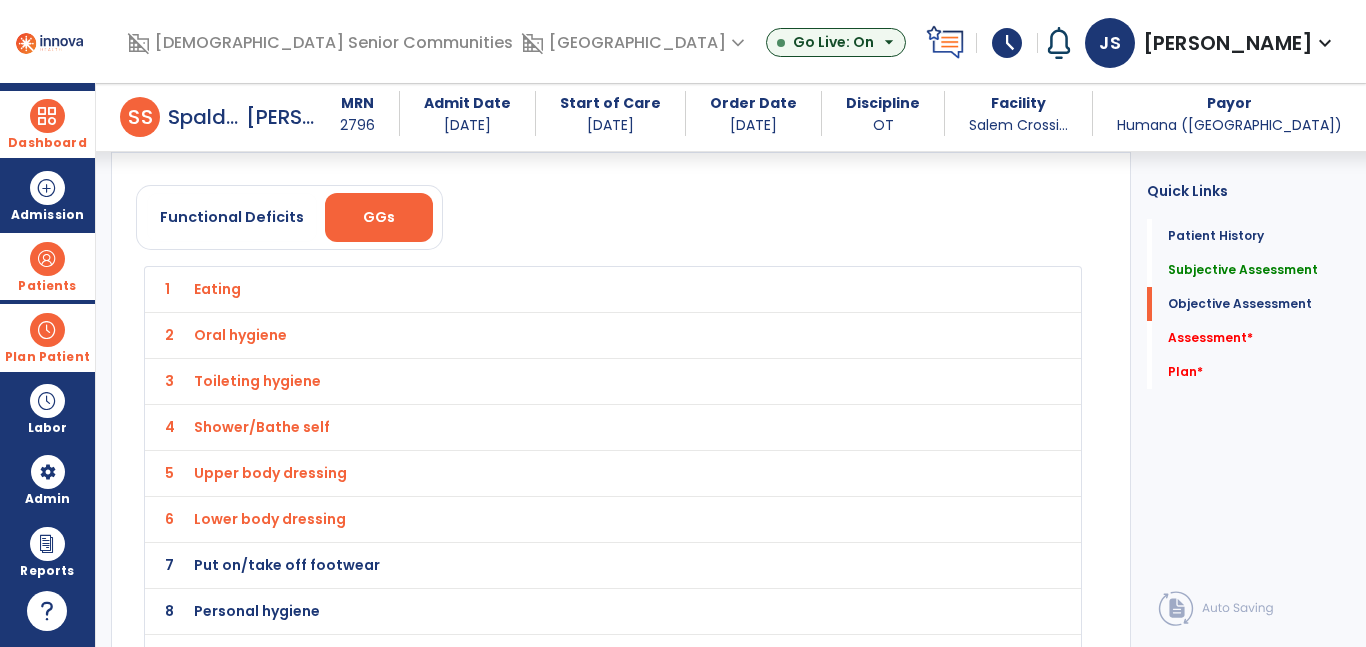 click on "7 Put on/take off footwear" 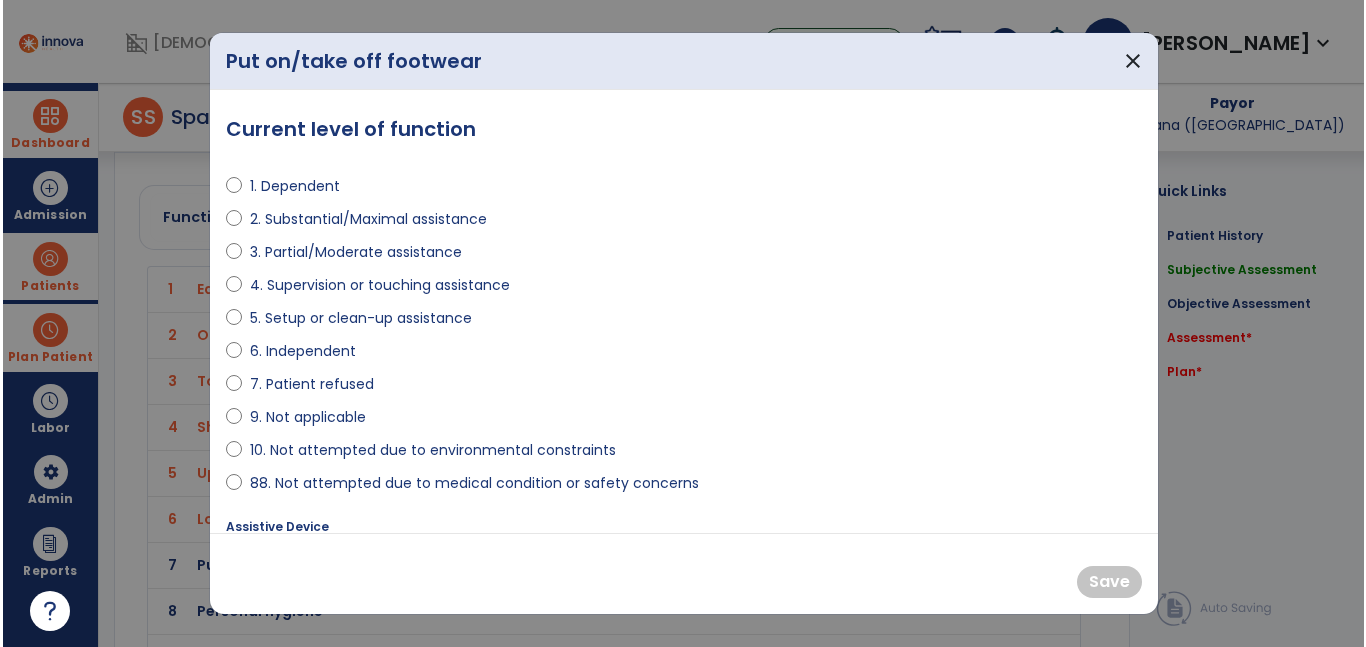 scroll, scrollTop: 1985, scrollLeft: 0, axis: vertical 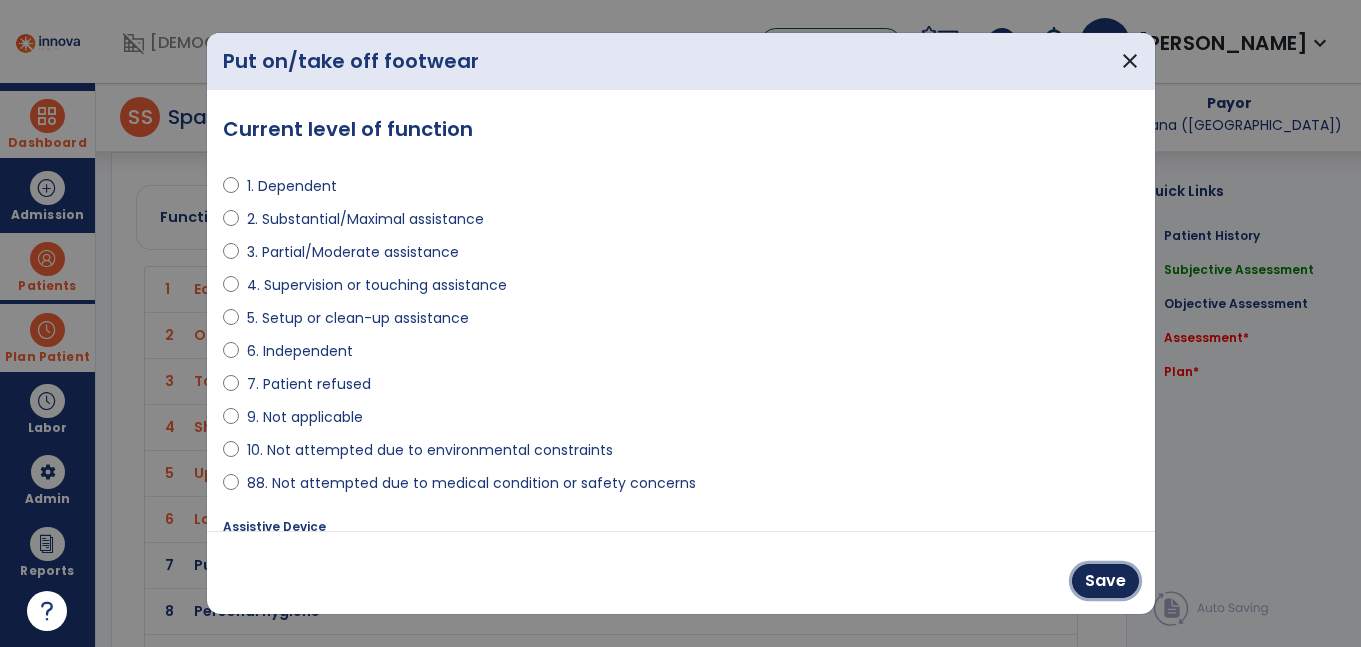 click on "Save" at bounding box center [1105, 581] 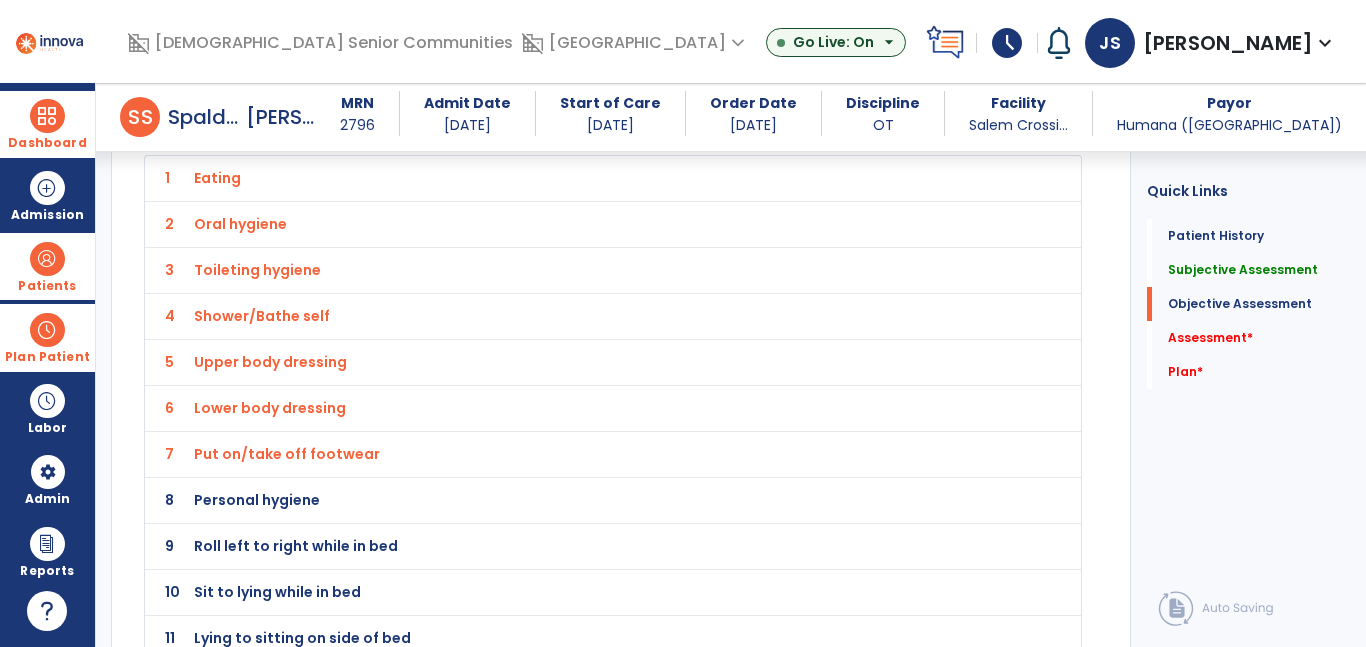 click on "Personal hygiene" at bounding box center (217, 178) 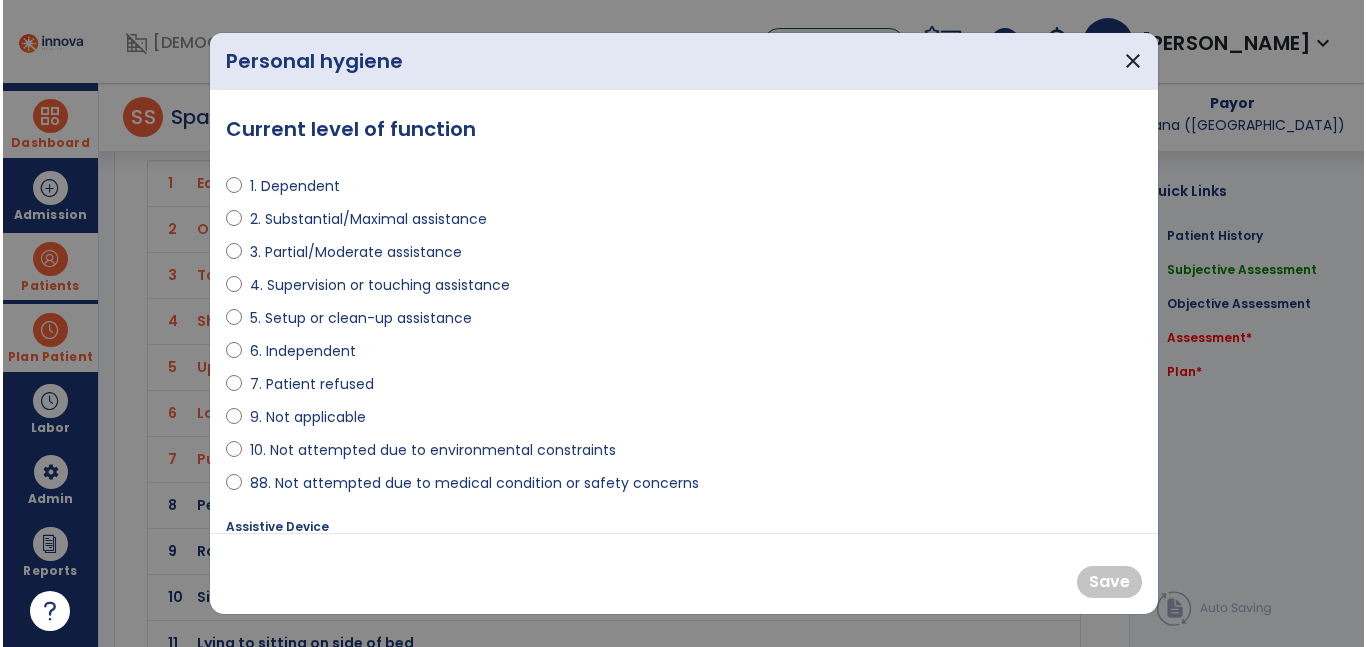 scroll, scrollTop: 2096, scrollLeft: 0, axis: vertical 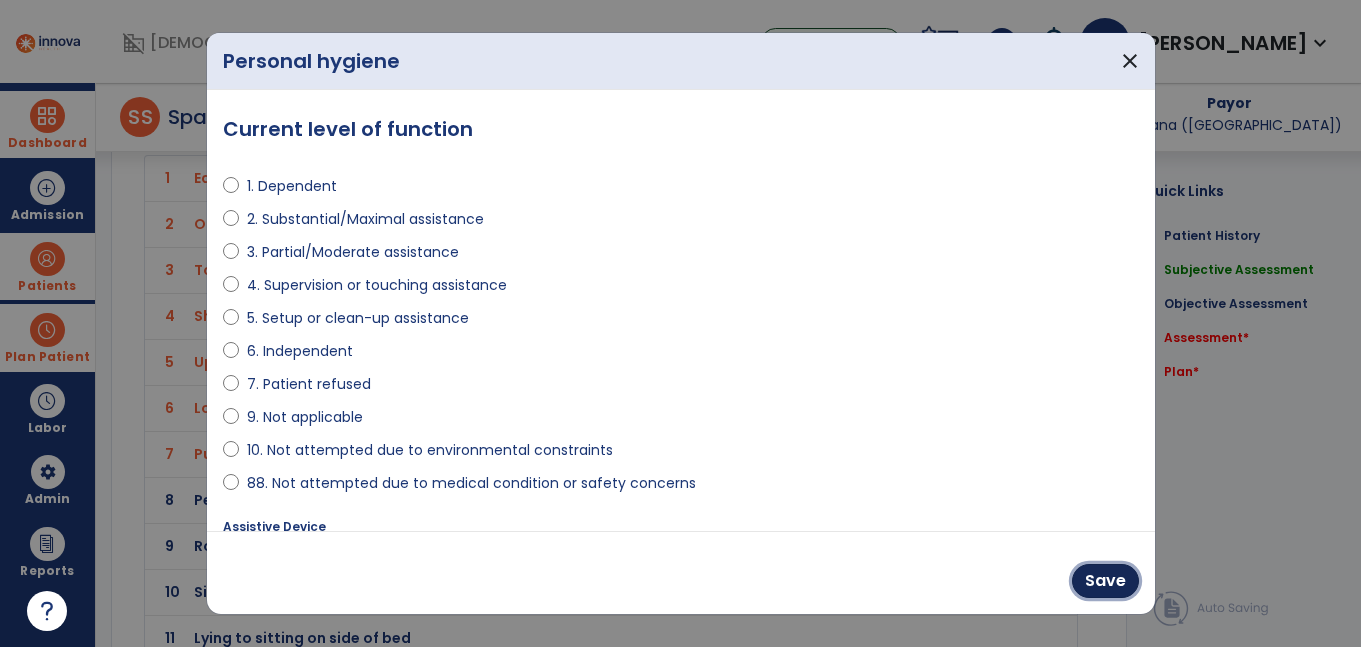 drag, startPoint x: 1118, startPoint y: 582, endPoint x: 1040, endPoint y: 567, distance: 79.429214 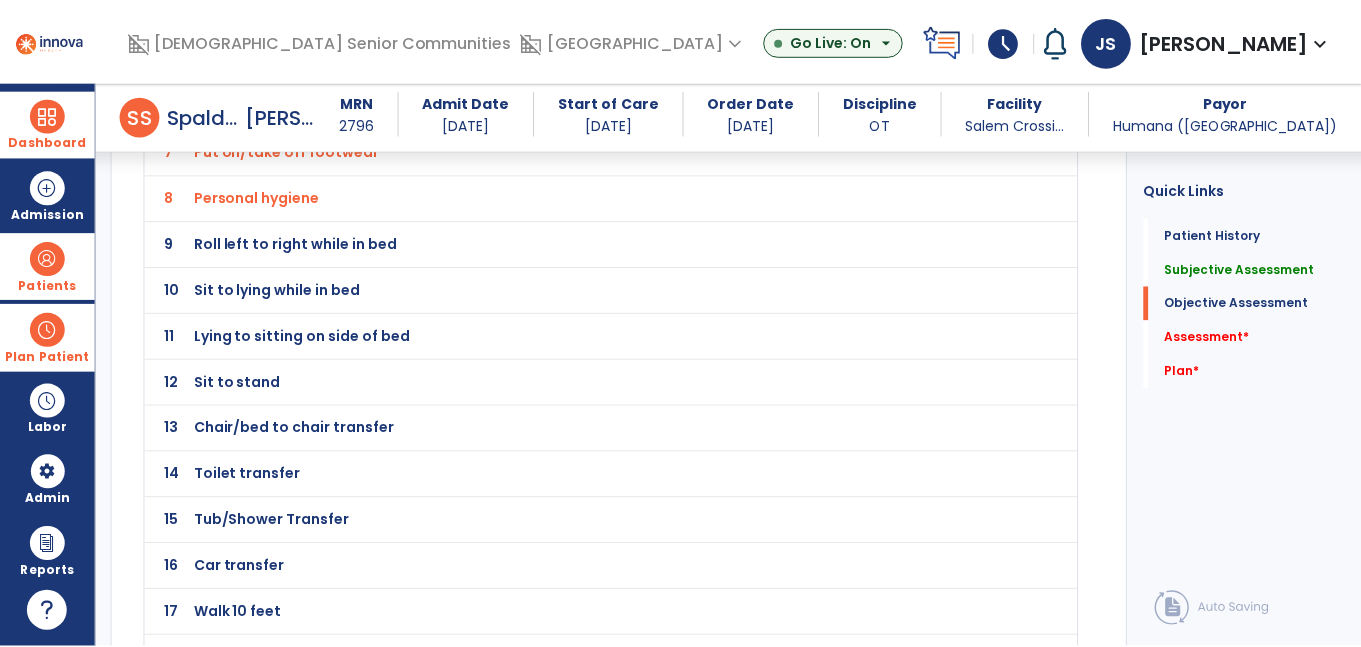 scroll, scrollTop: 2407, scrollLeft: 0, axis: vertical 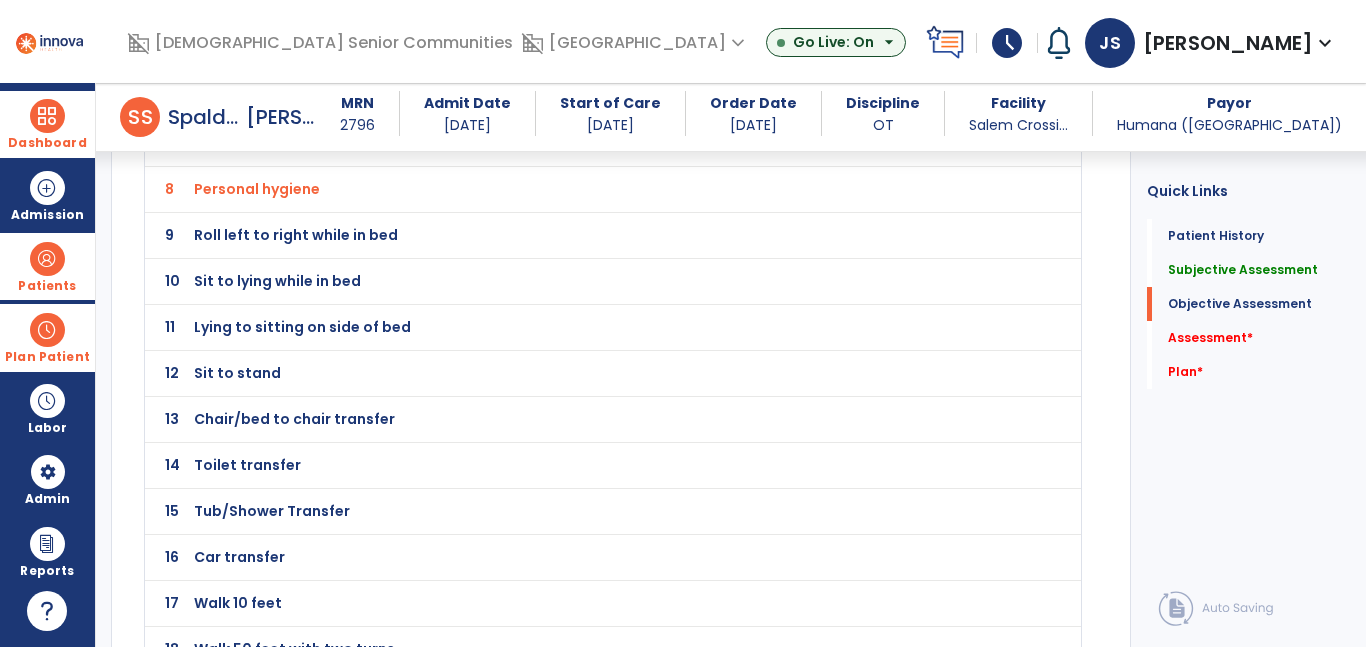 click on "Toilet transfer" at bounding box center [217, -133] 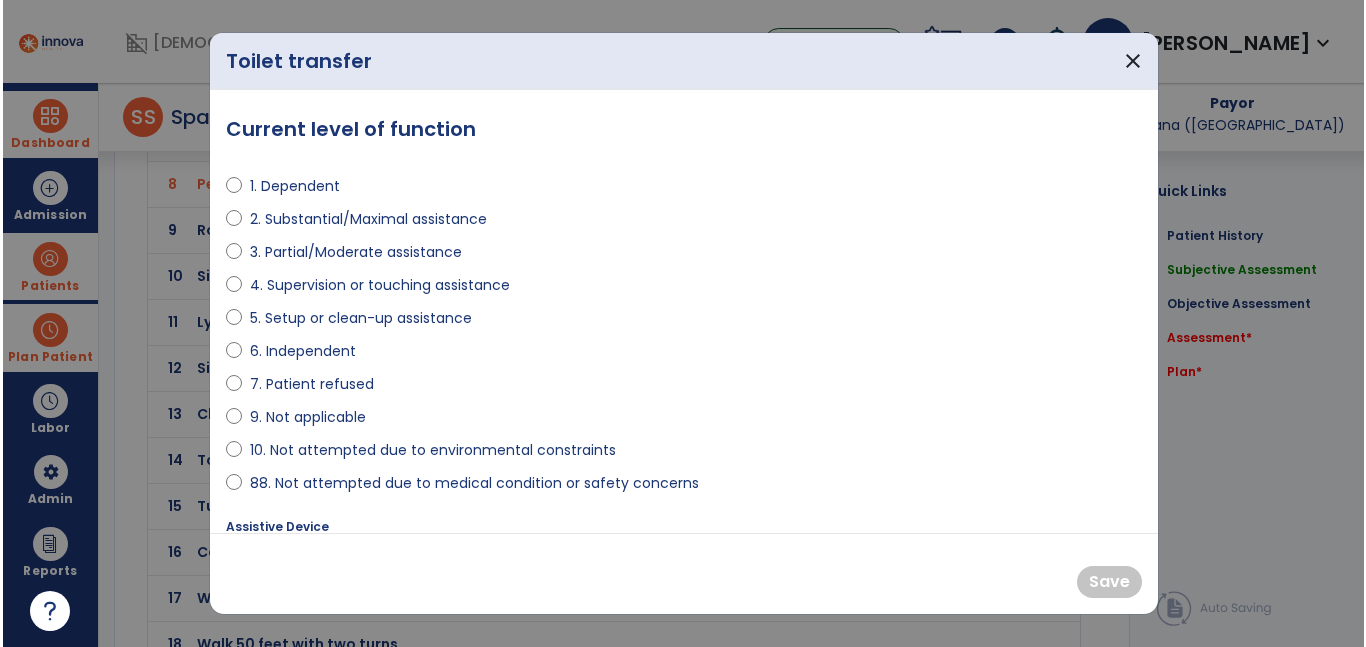 scroll, scrollTop: 2407, scrollLeft: 0, axis: vertical 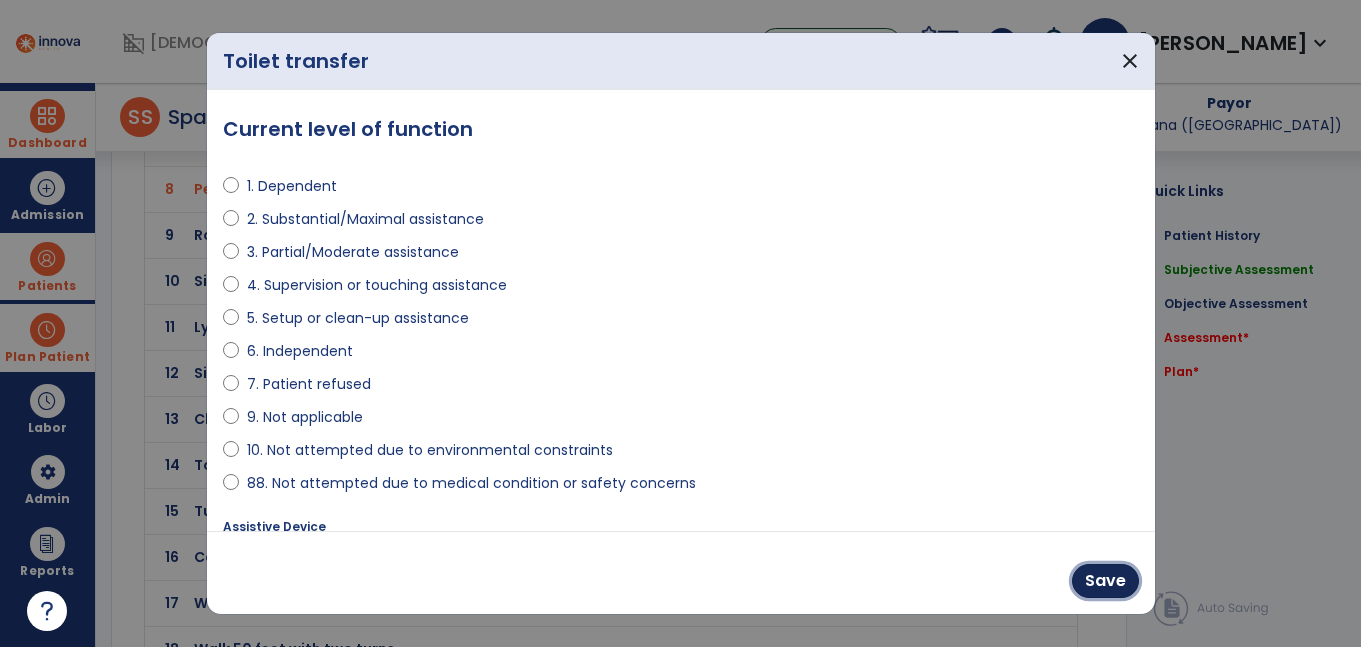 click on "Save" at bounding box center (1105, 581) 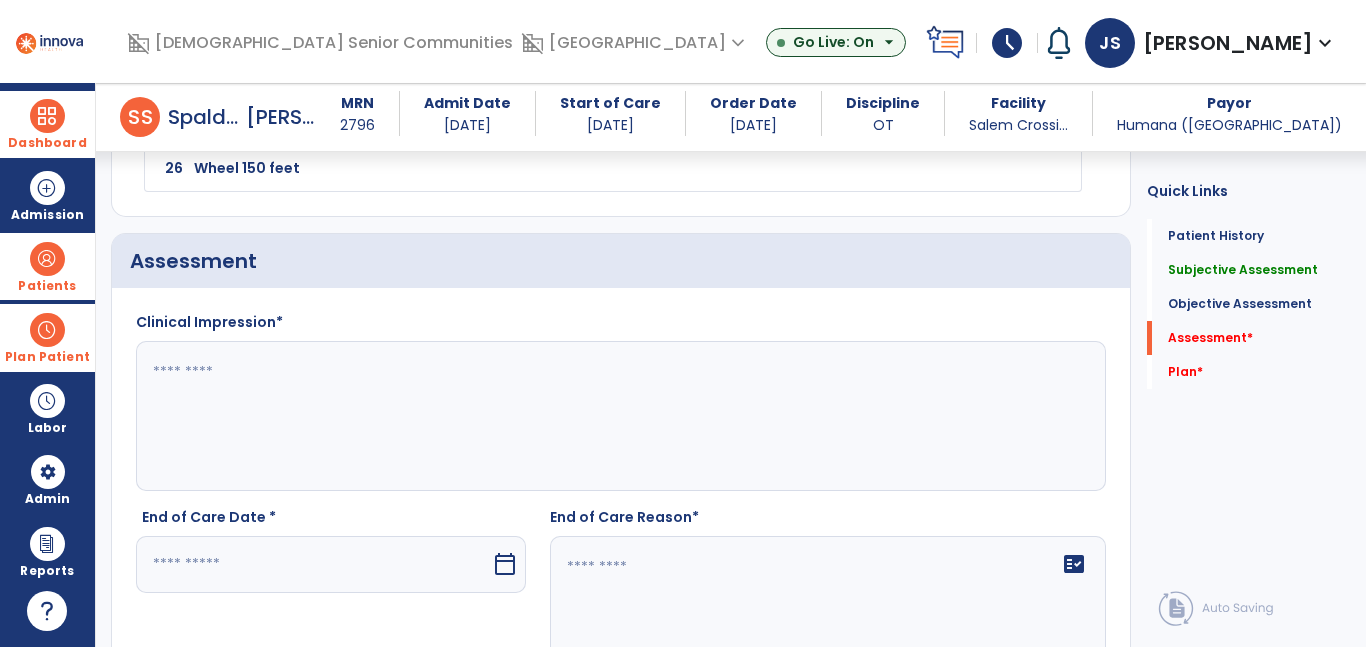 scroll, scrollTop: 3252, scrollLeft: 0, axis: vertical 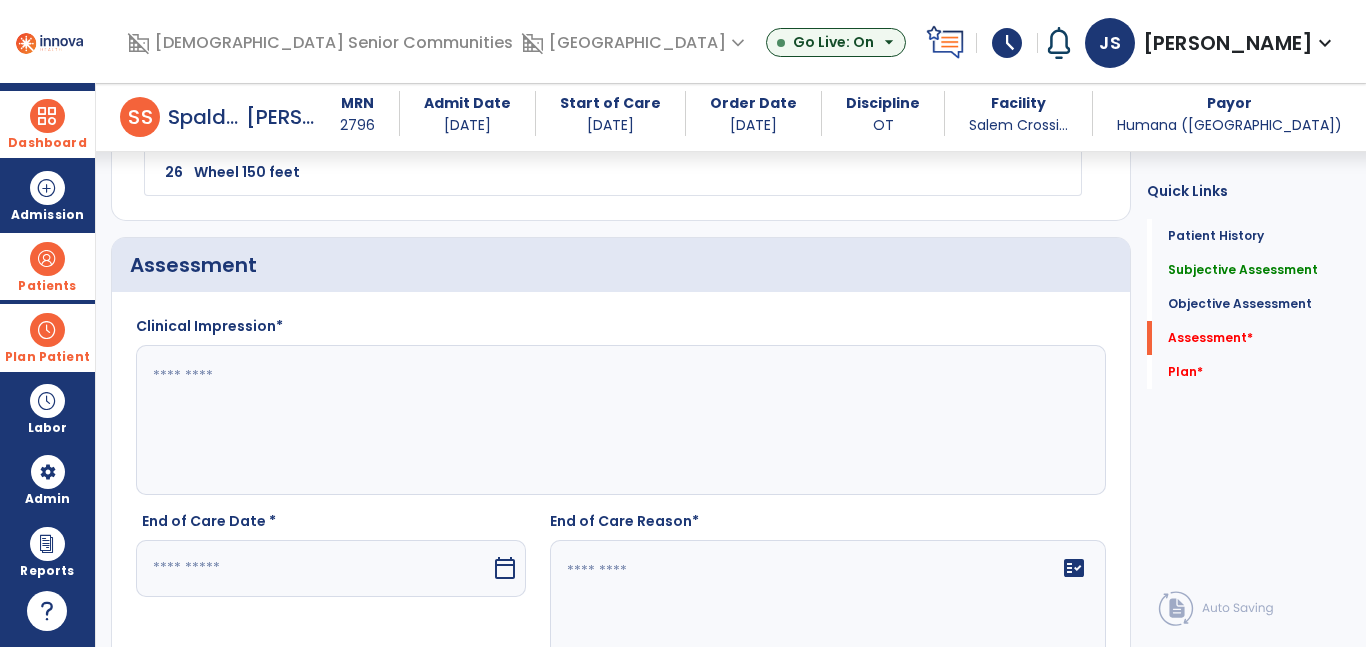 click 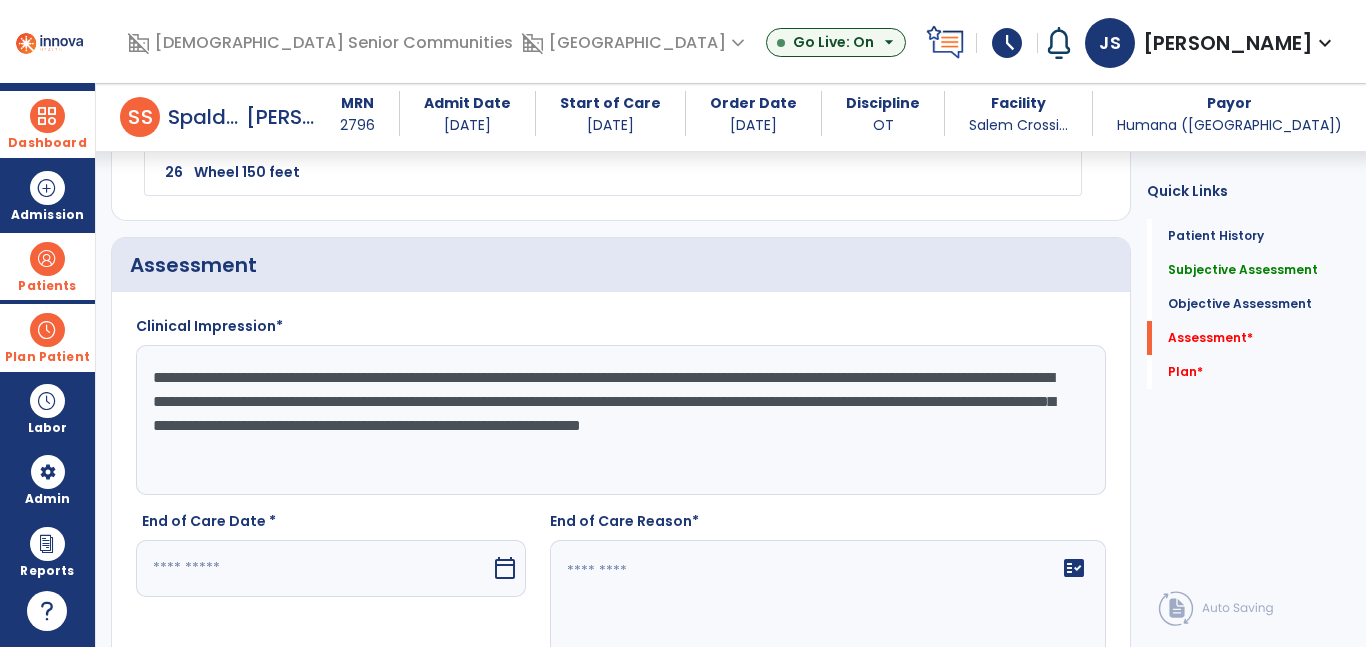 type on "**********" 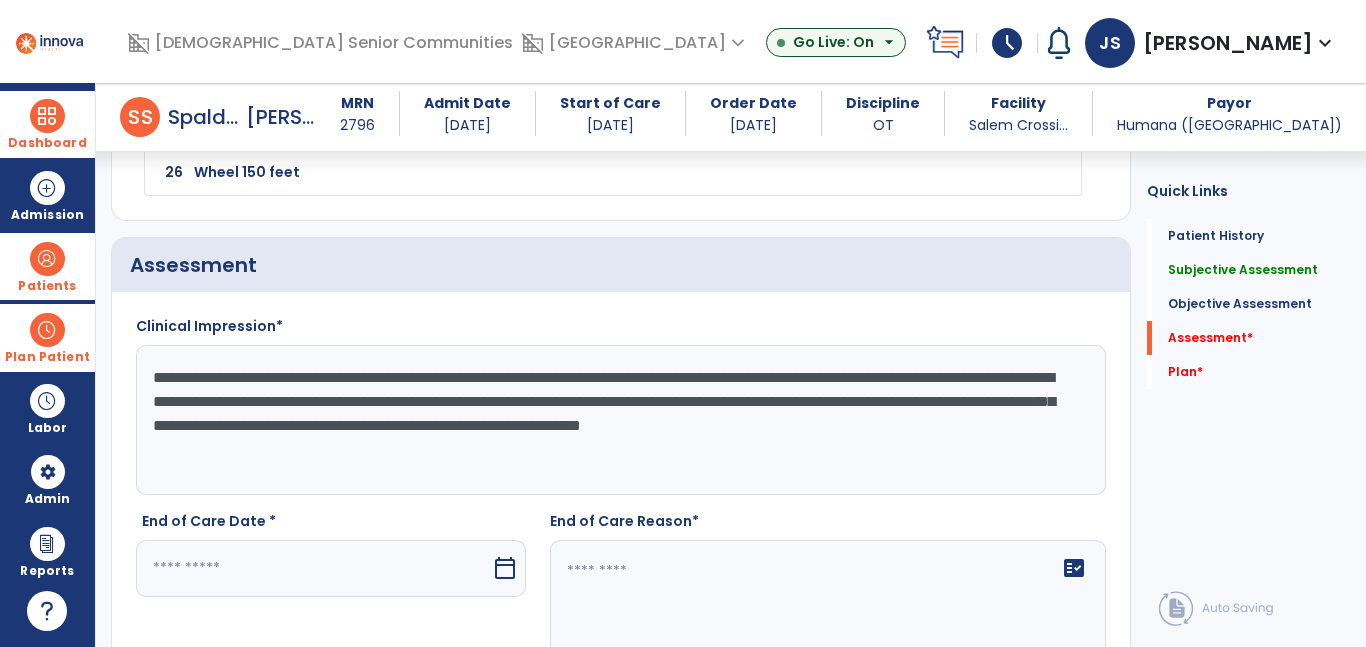drag, startPoint x: 365, startPoint y: 573, endPoint x: 358, endPoint y: 581, distance: 10.630146 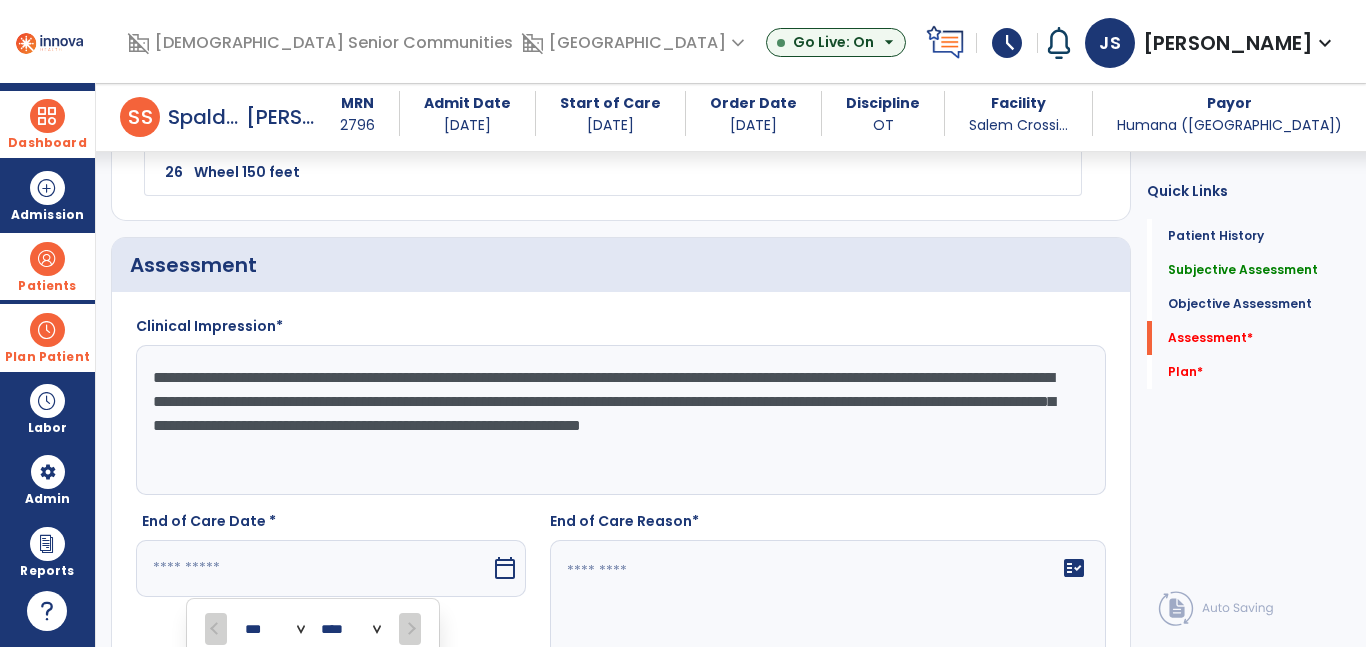 scroll, scrollTop: 3622, scrollLeft: 0, axis: vertical 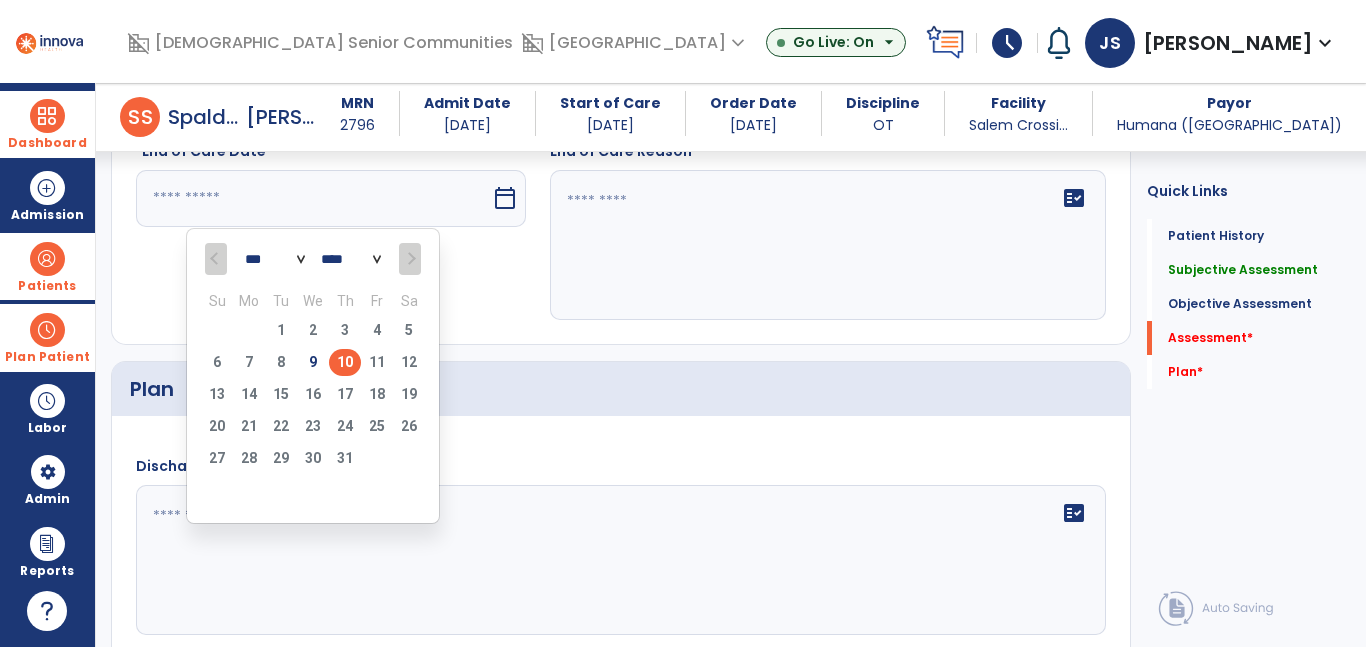 click on "10" at bounding box center (345, 362) 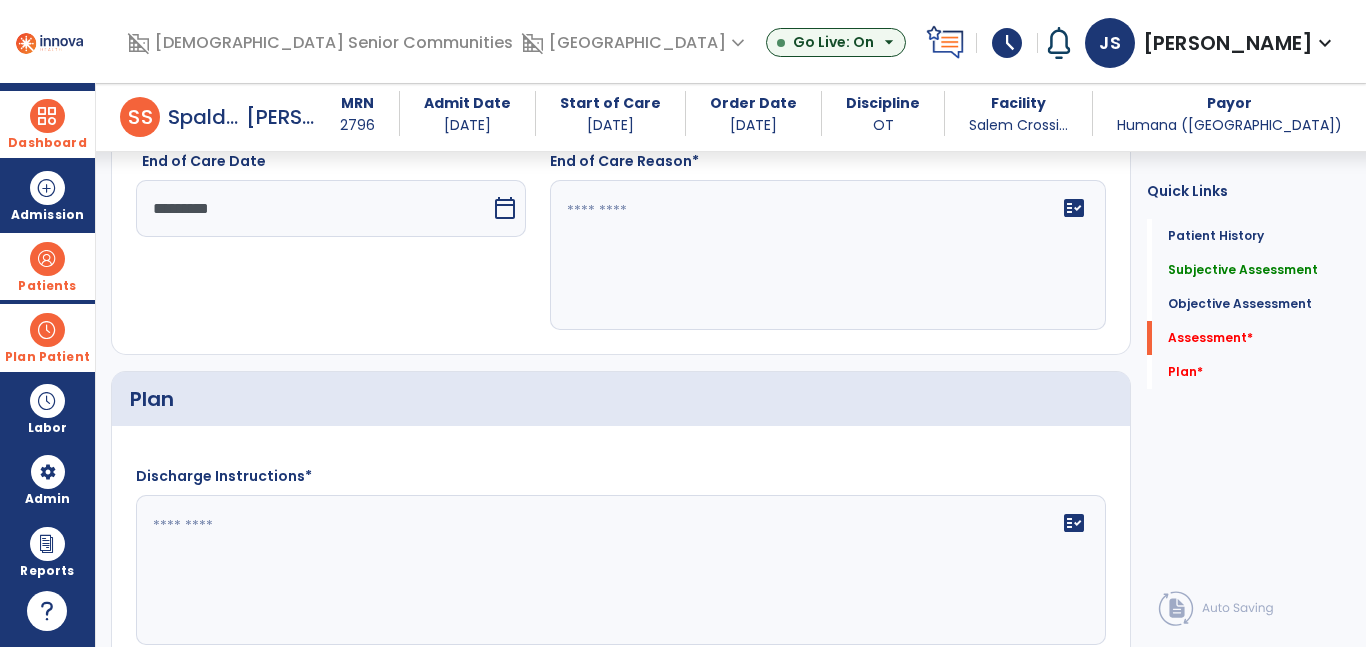 scroll, scrollTop: 3546, scrollLeft: 0, axis: vertical 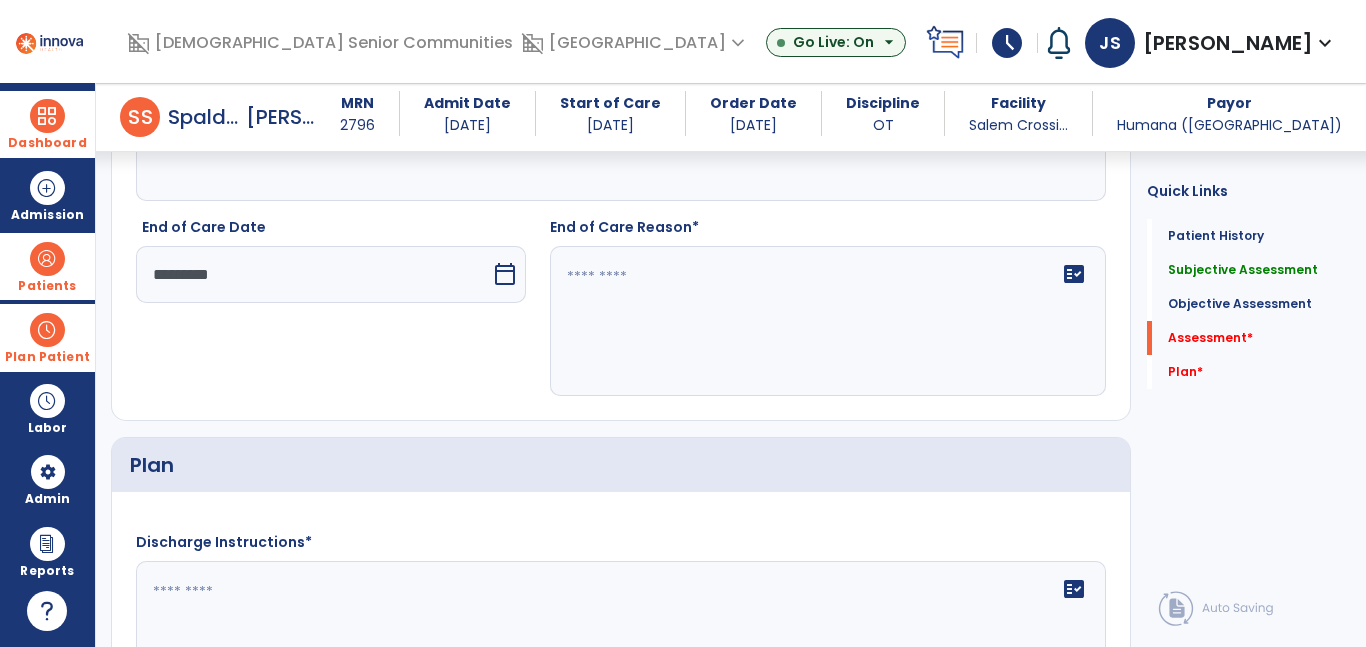 click on "*********" at bounding box center [313, 274] 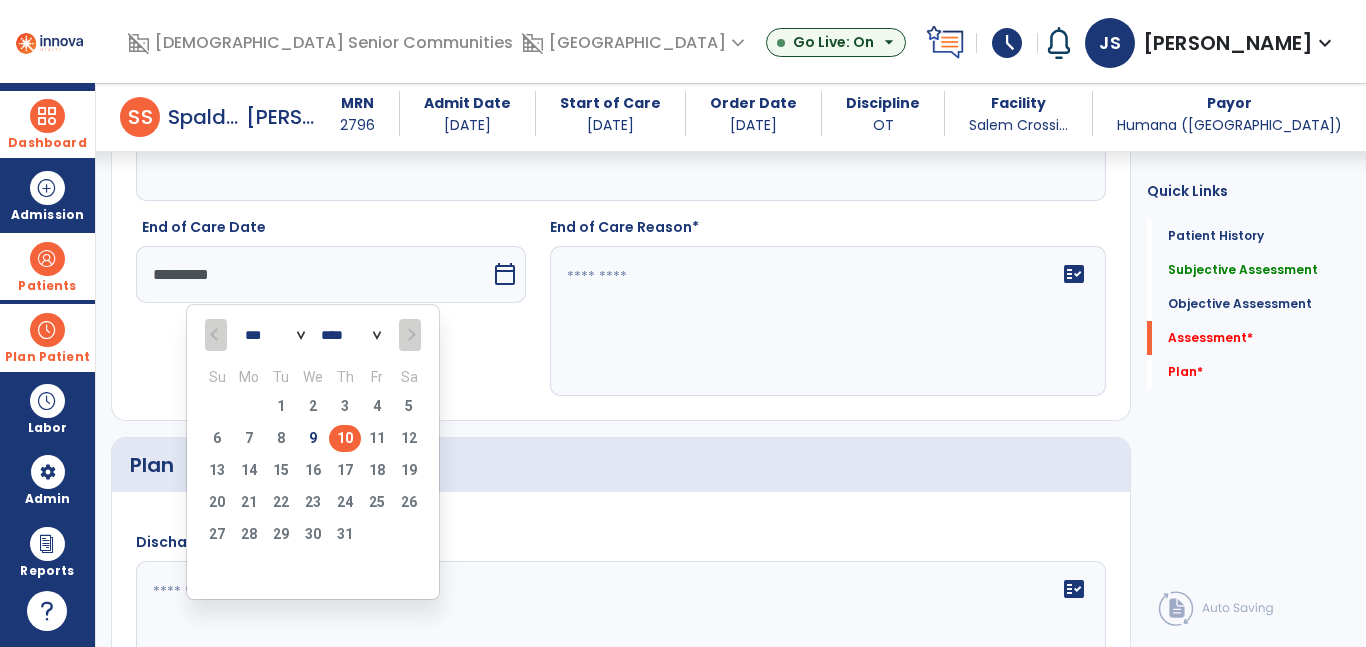 click on "9" at bounding box center [313, 438] 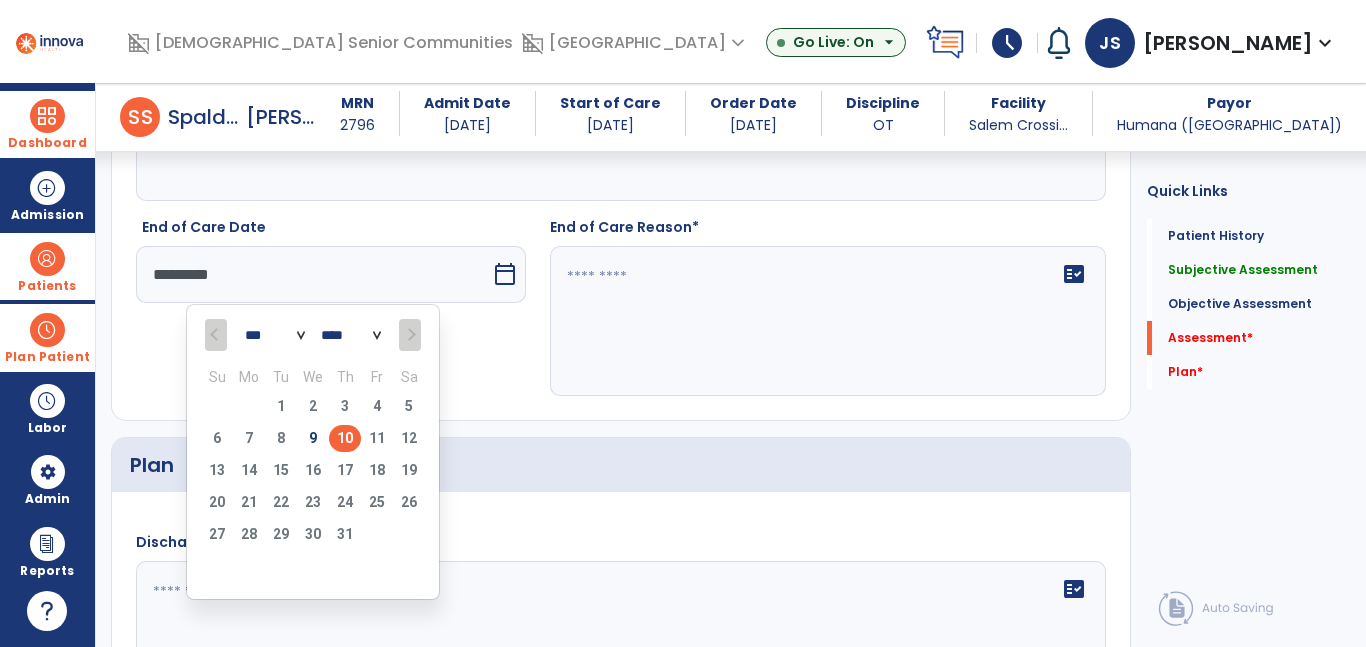 type on "********" 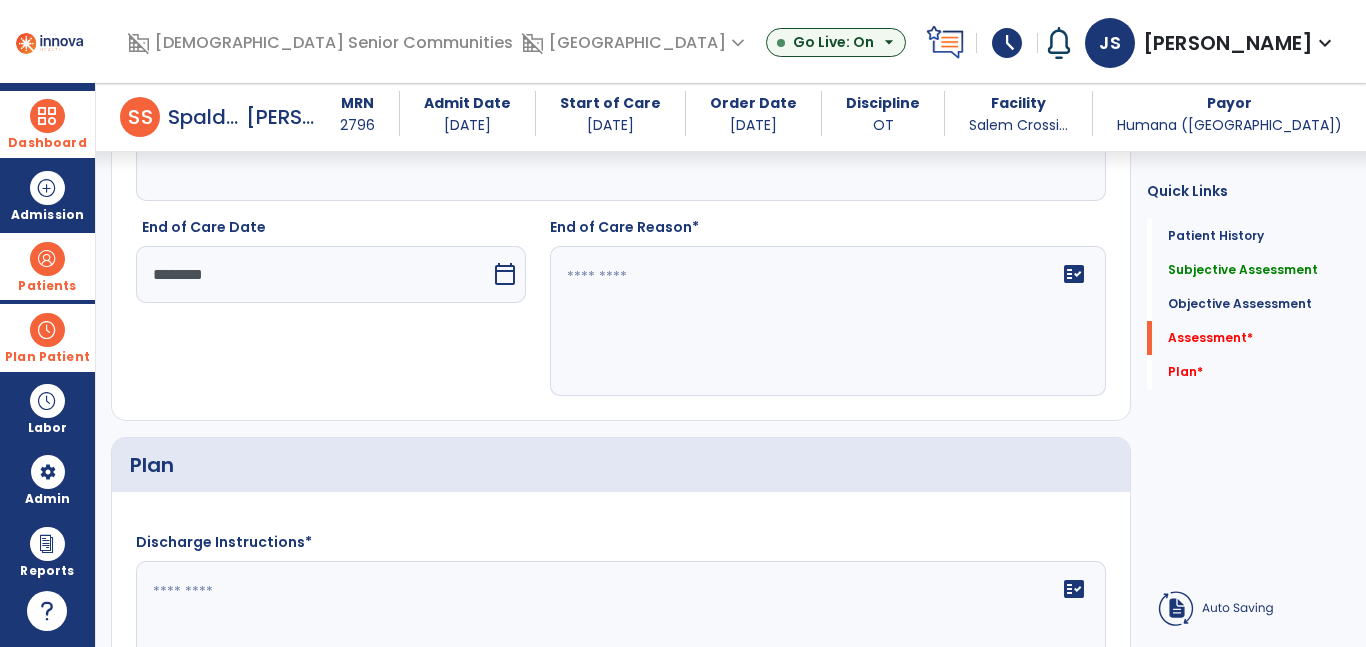 click on "fact_check" 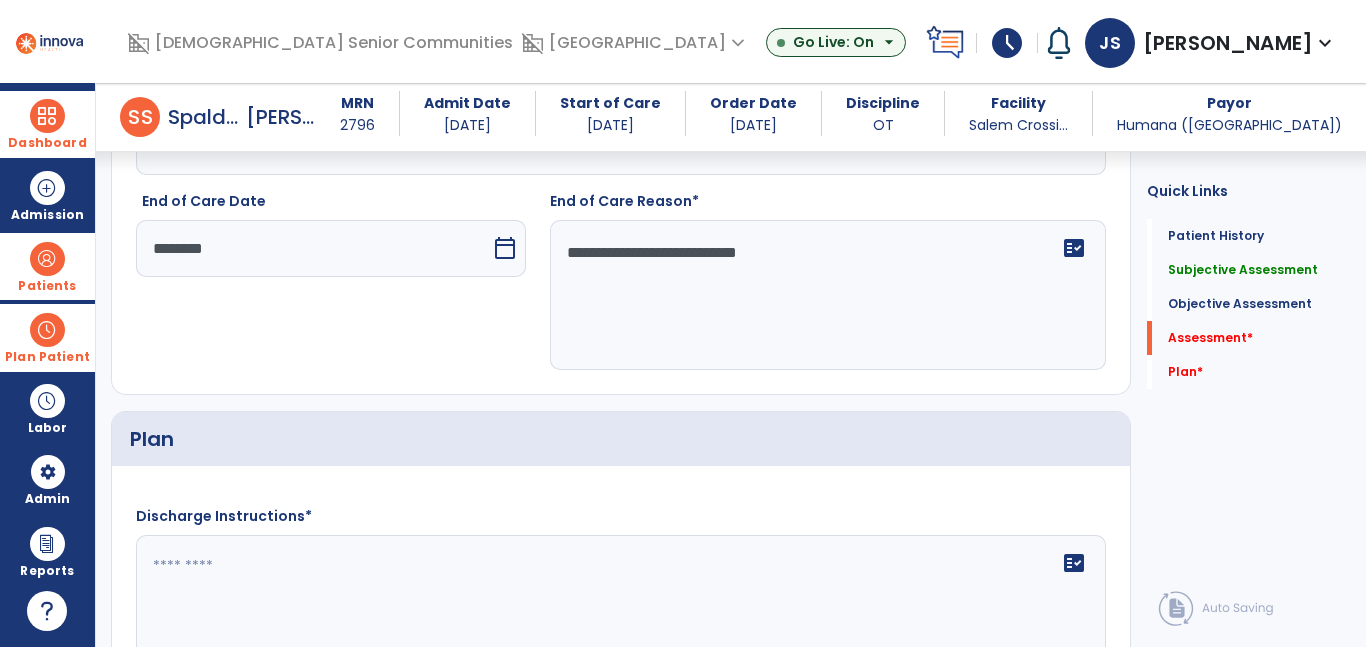 scroll, scrollTop: 3576, scrollLeft: 0, axis: vertical 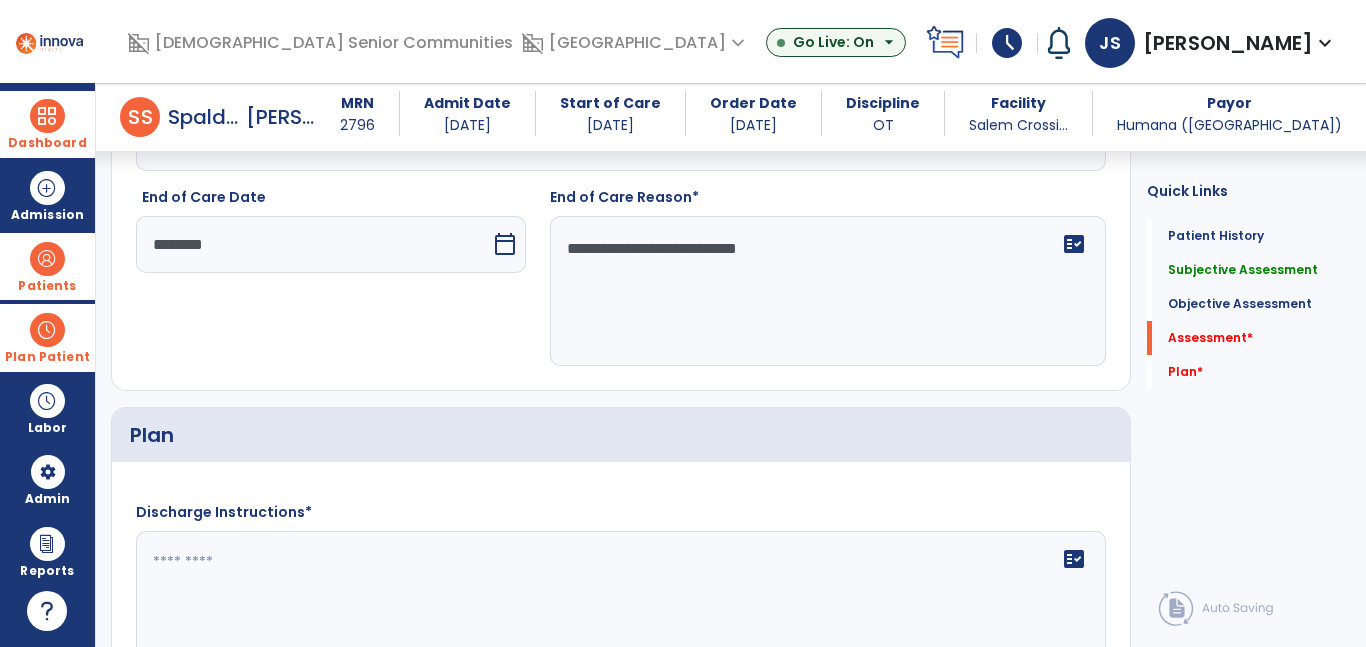 type on "**********" 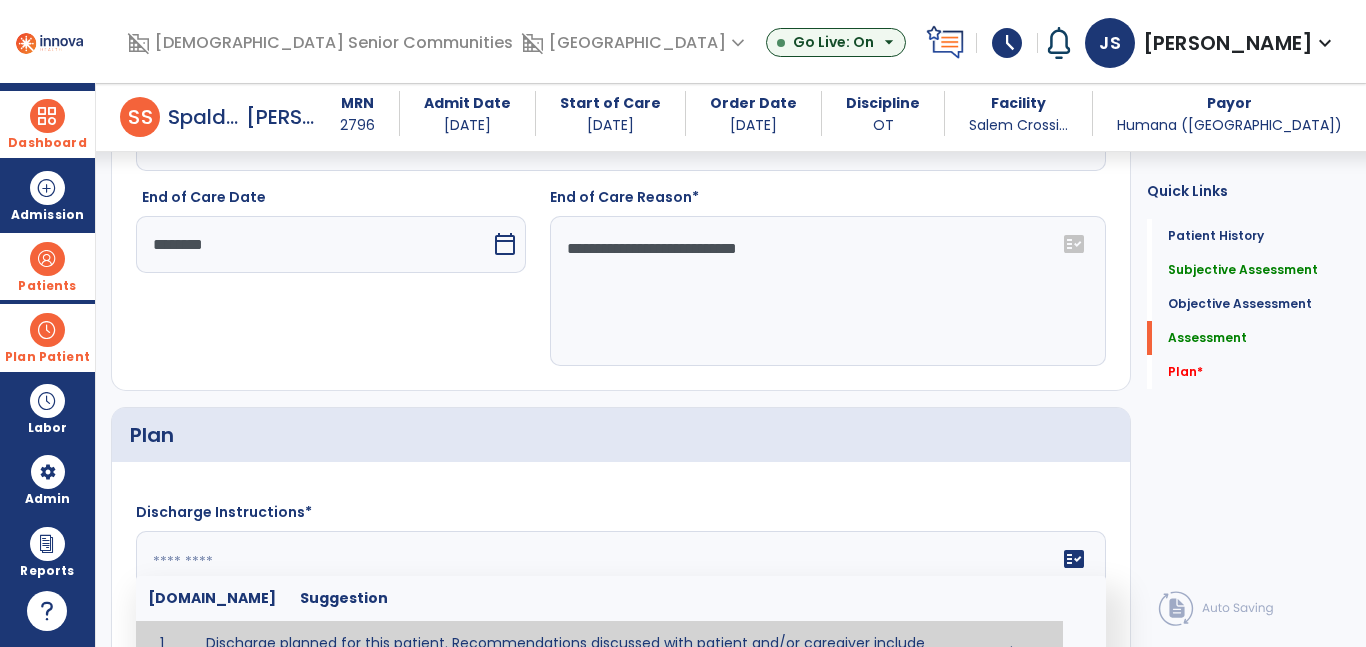 click 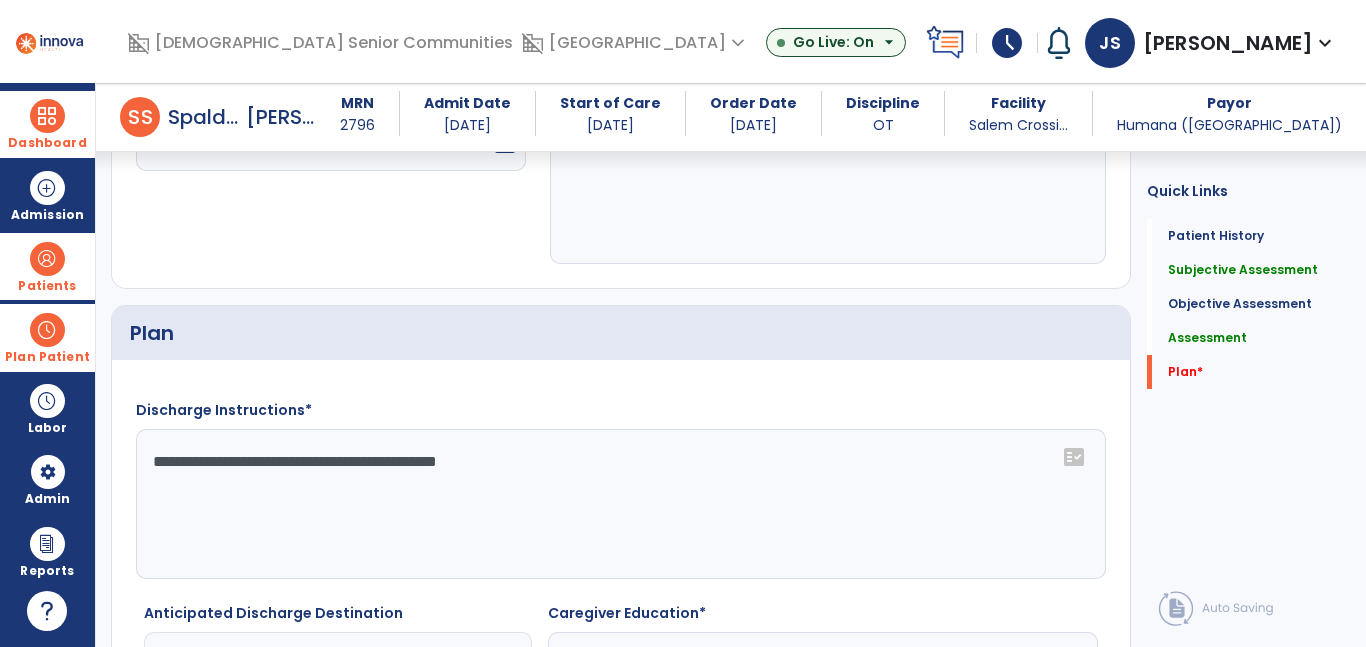 scroll, scrollTop: 3862, scrollLeft: 0, axis: vertical 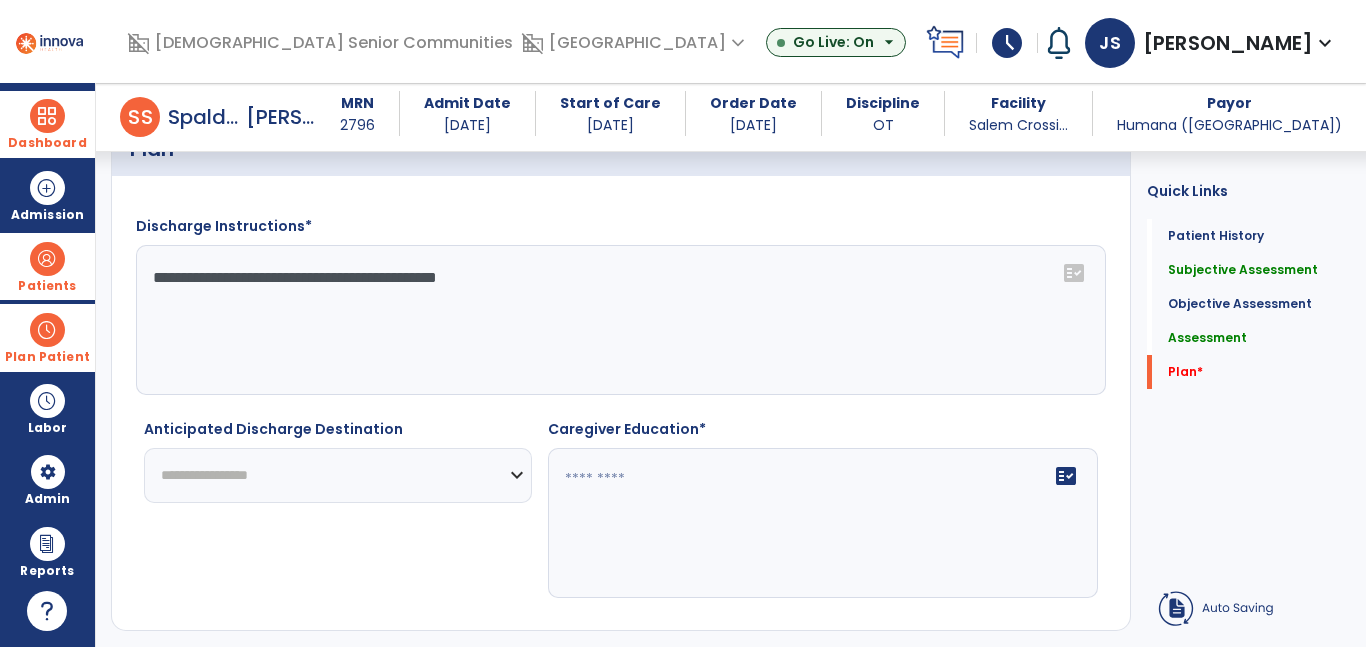 type on "**********" 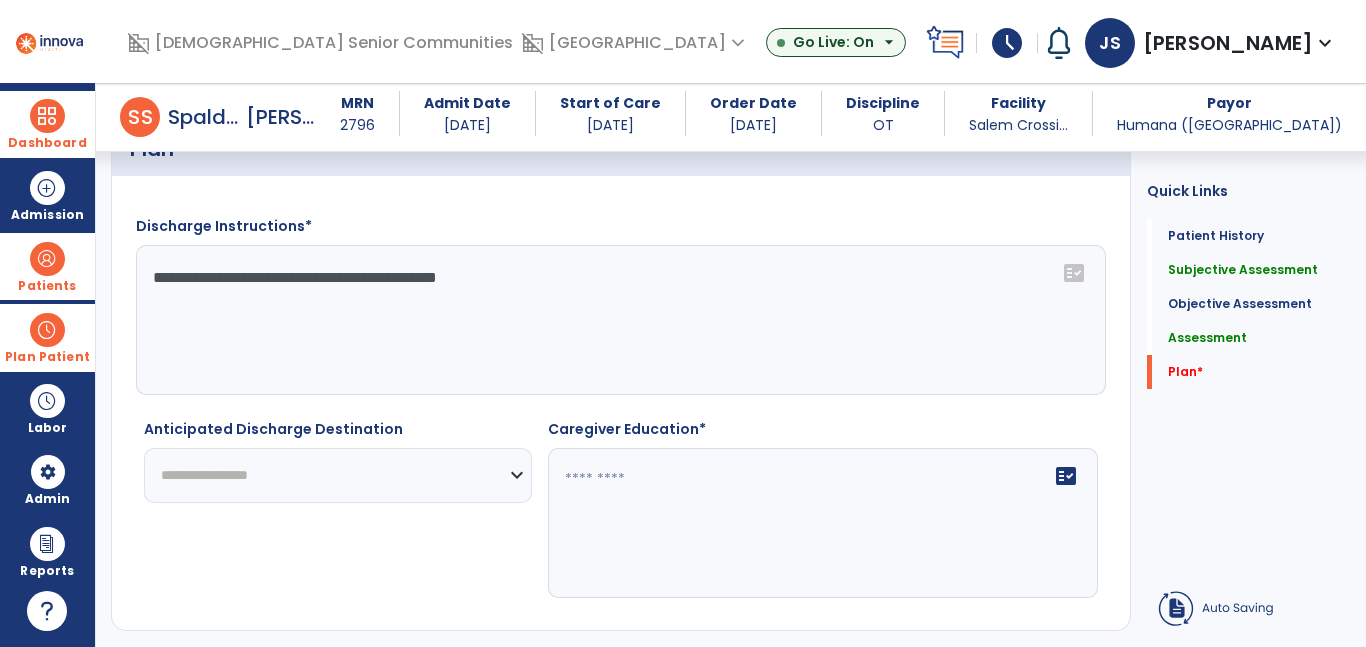 drag, startPoint x: 321, startPoint y: 471, endPoint x: 319, endPoint y: 460, distance: 11.18034 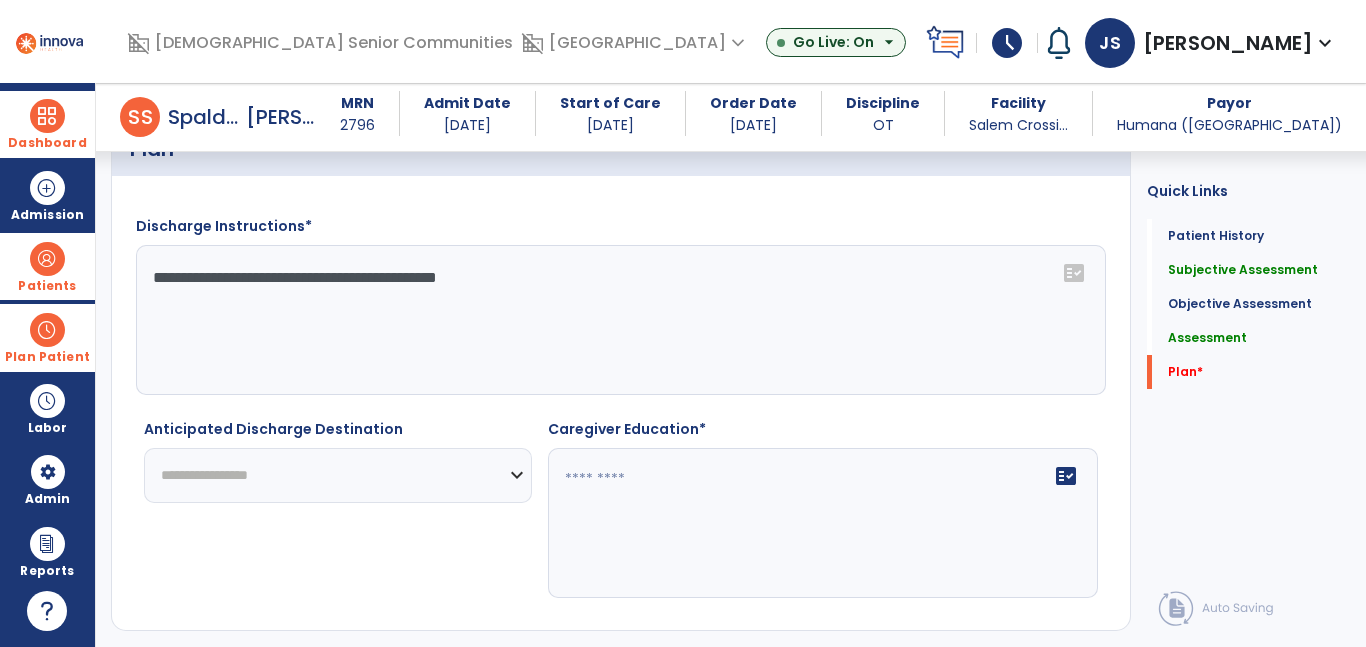 select on "****" 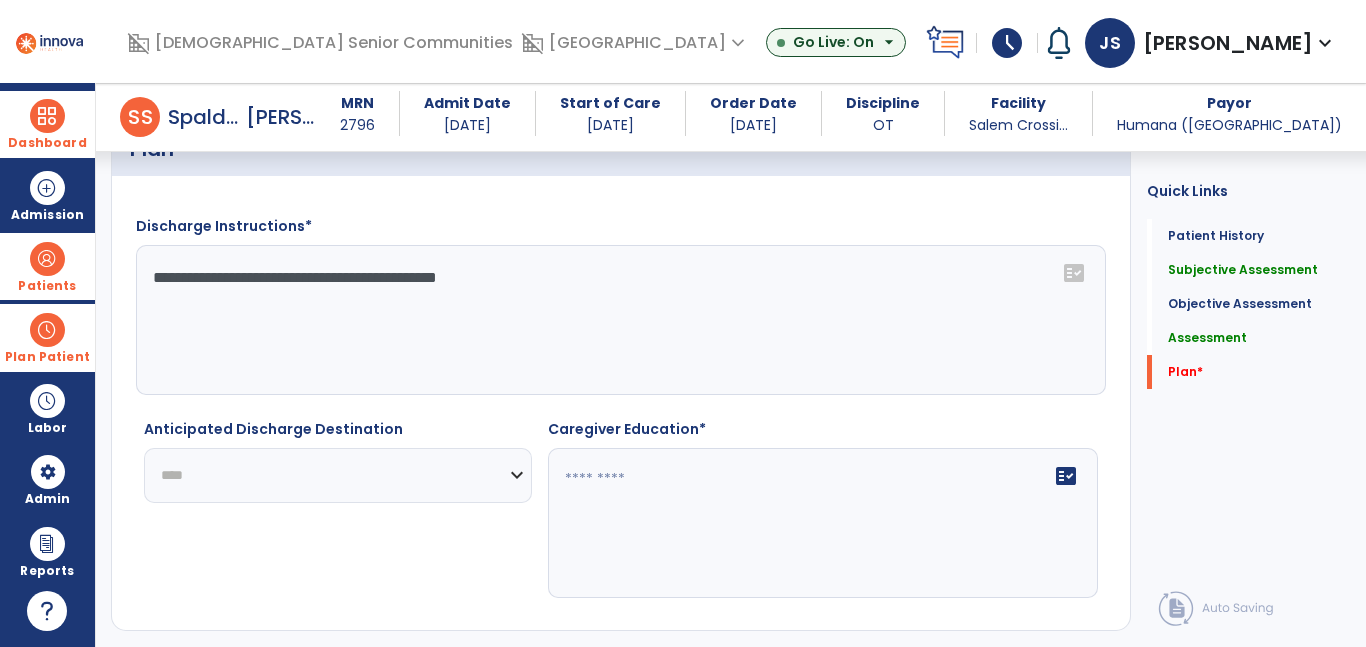 click on "**********" 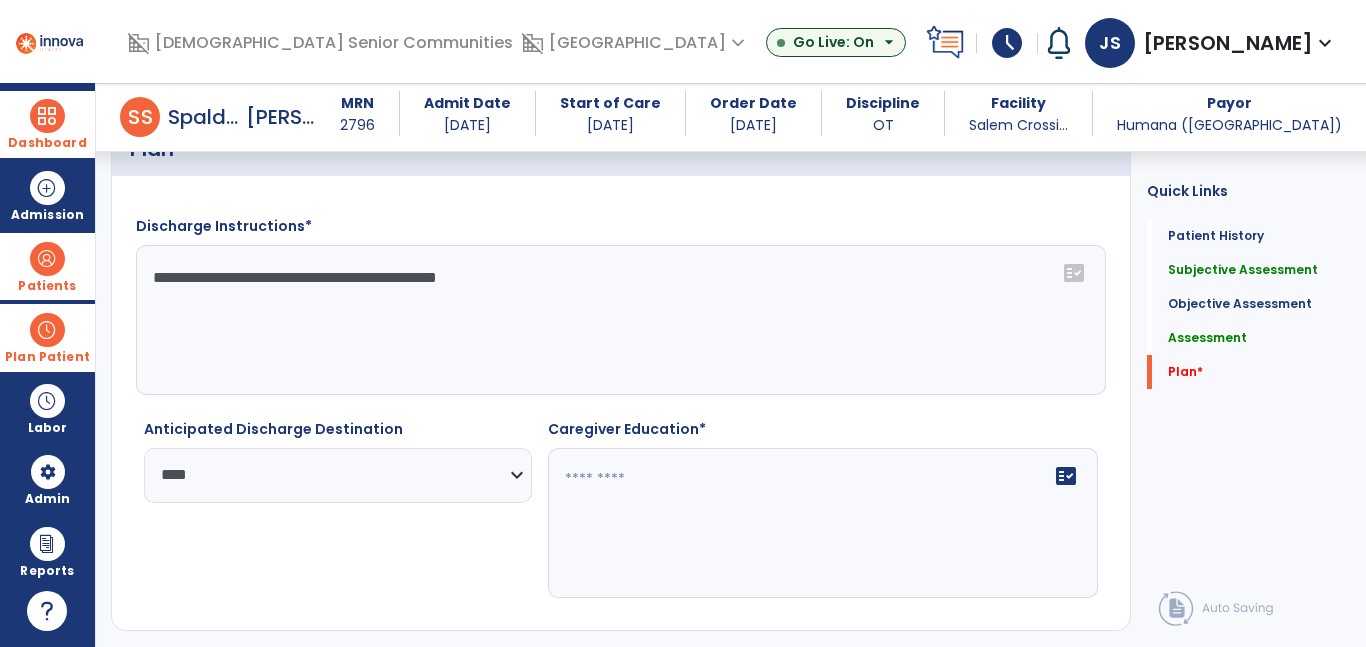 click on "fact_check" 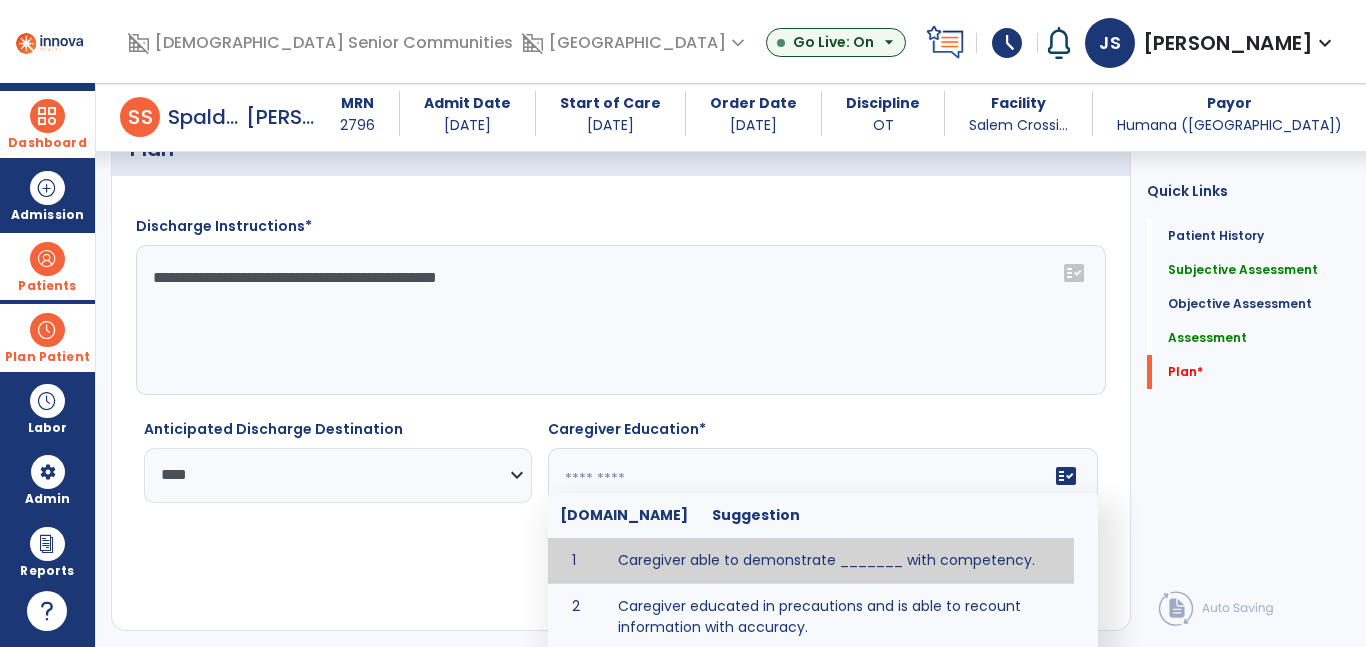 type on "*" 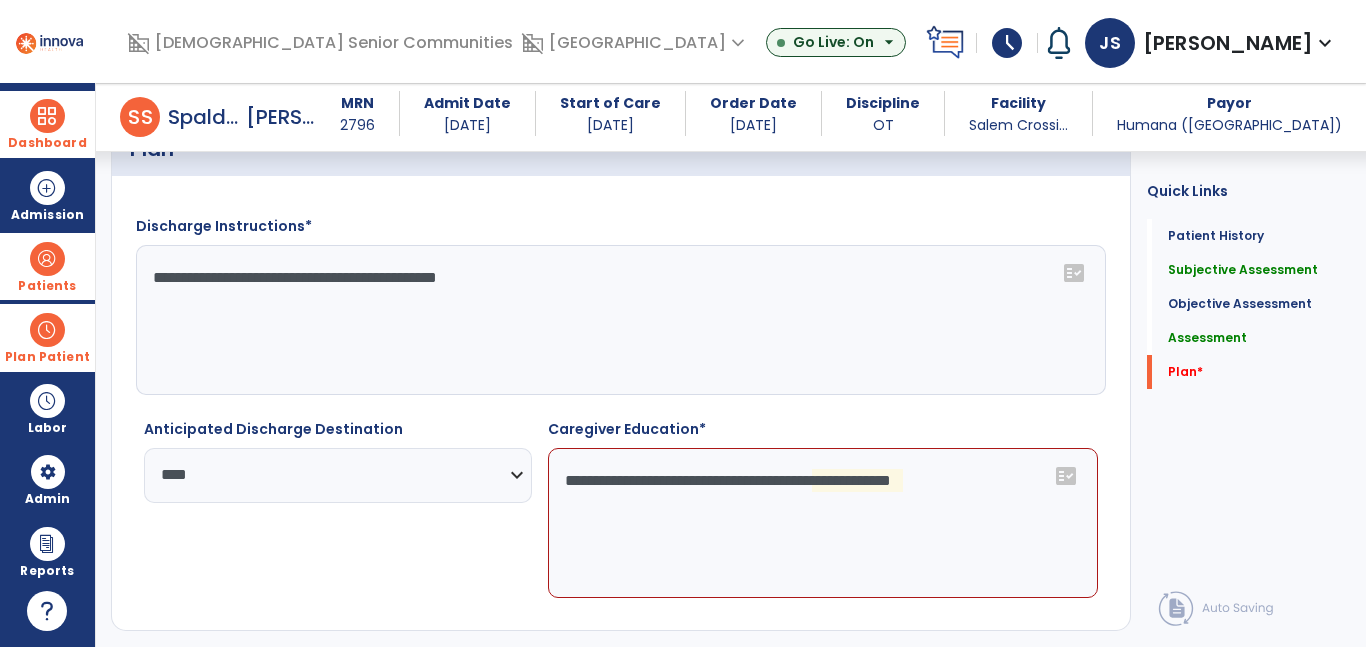click on "**********" 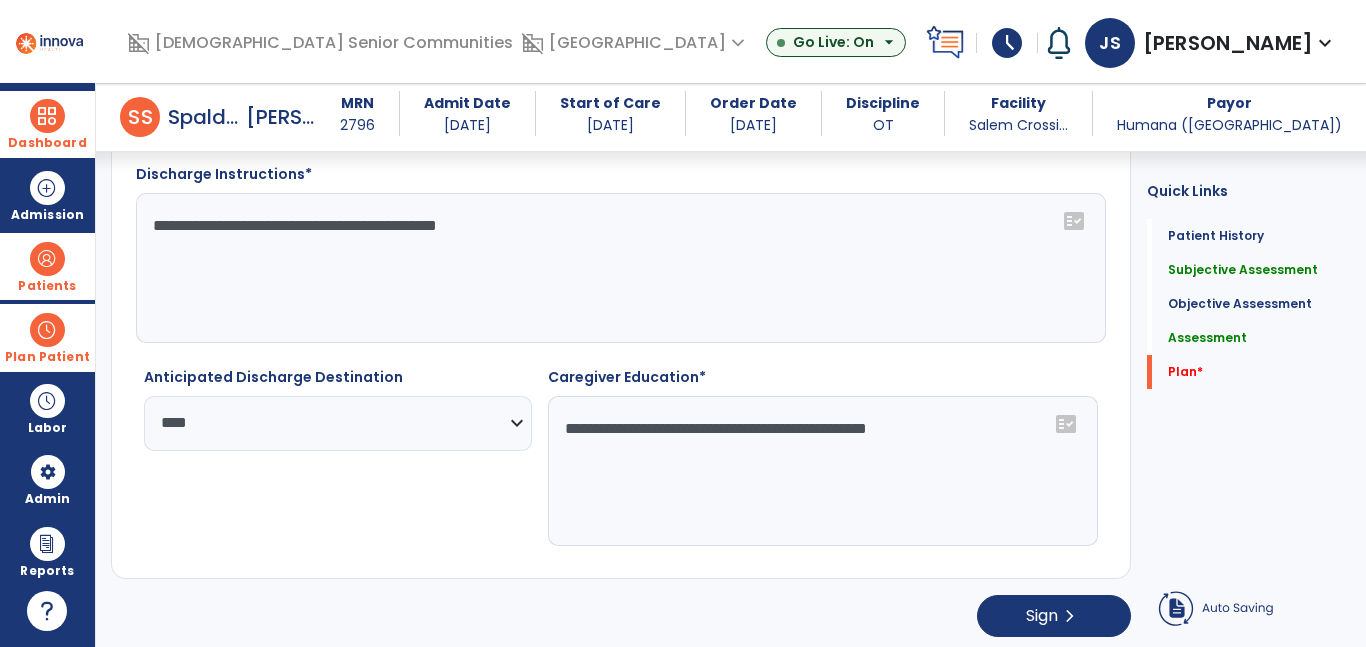 click on "**********" 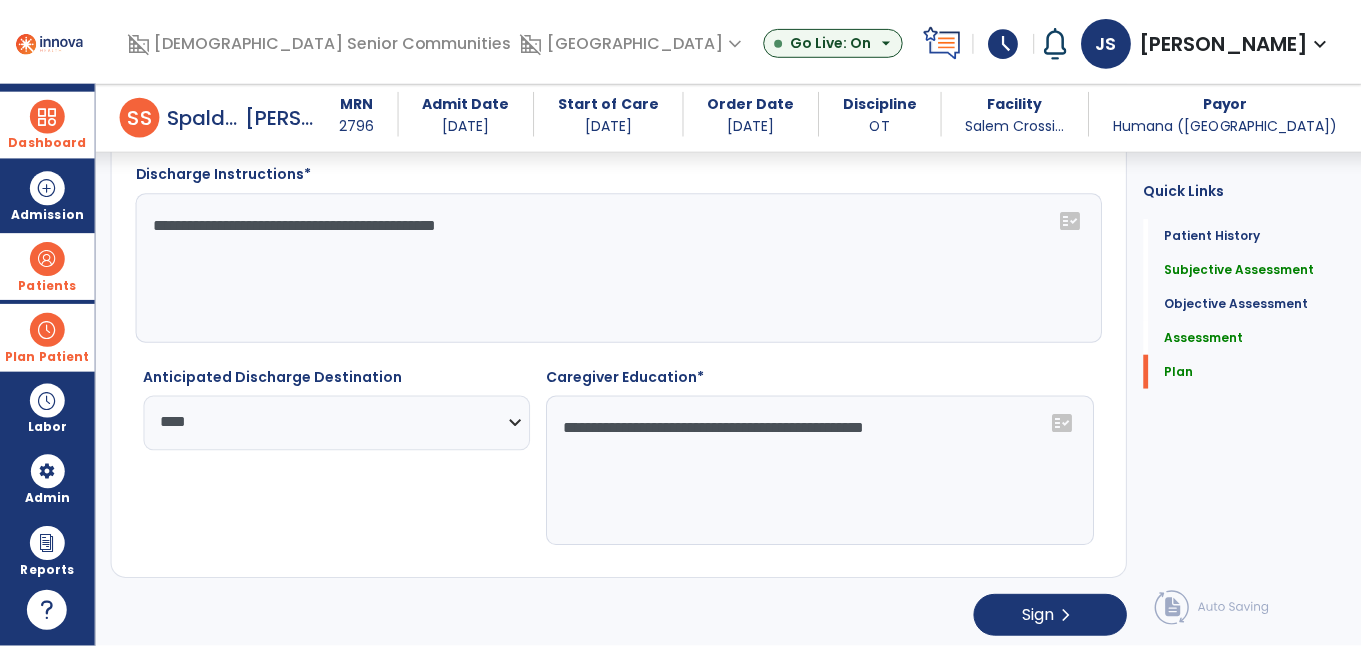 scroll, scrollTop: 3918, scrollLeft: 0, axis: vertical 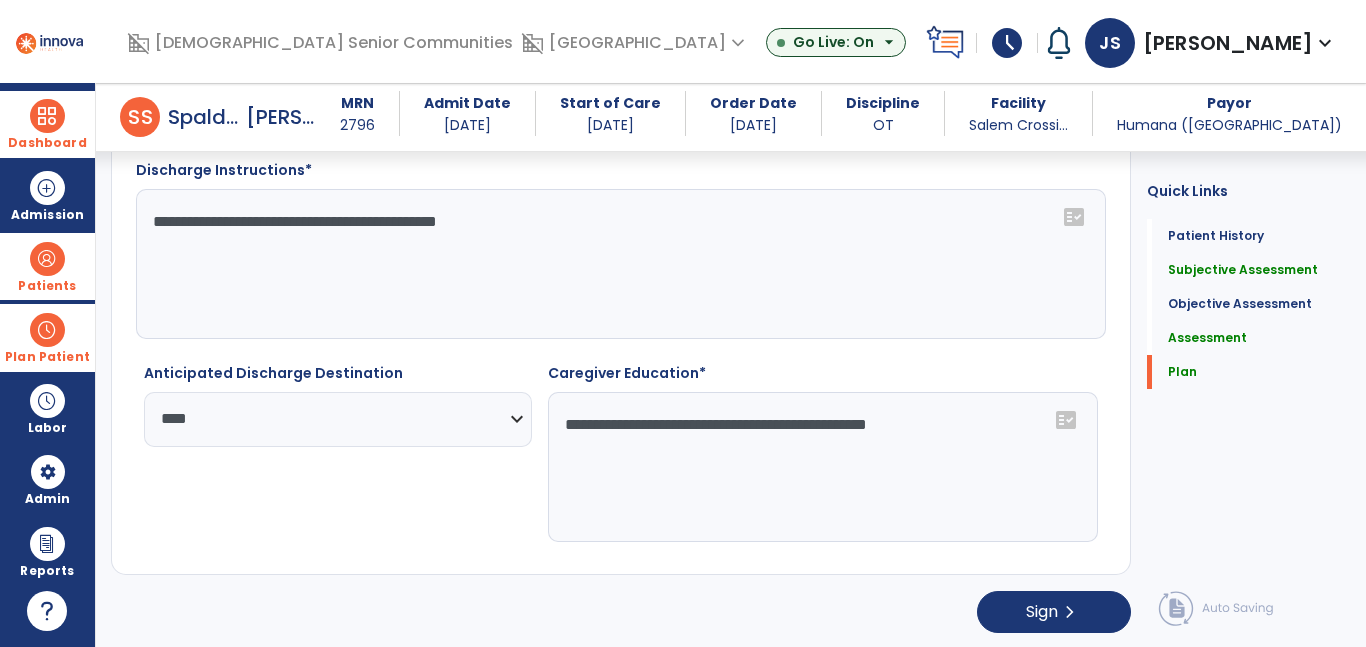 click on "**********" 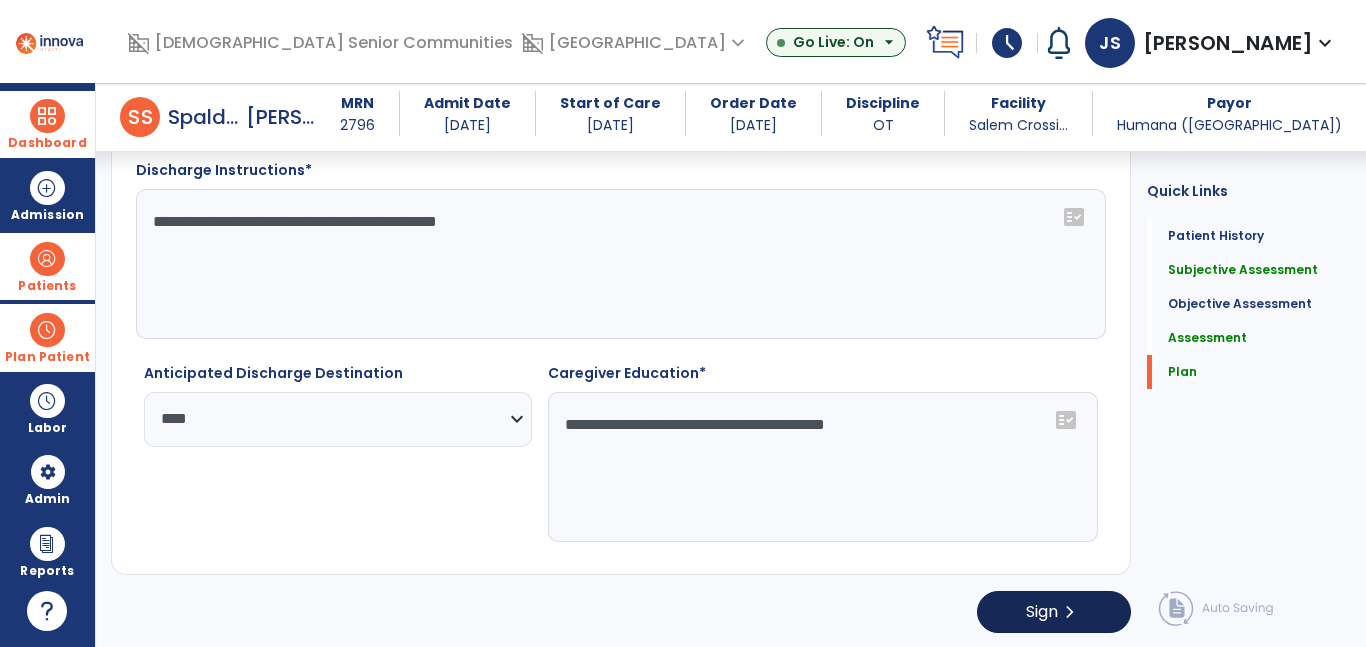 type on "**********" 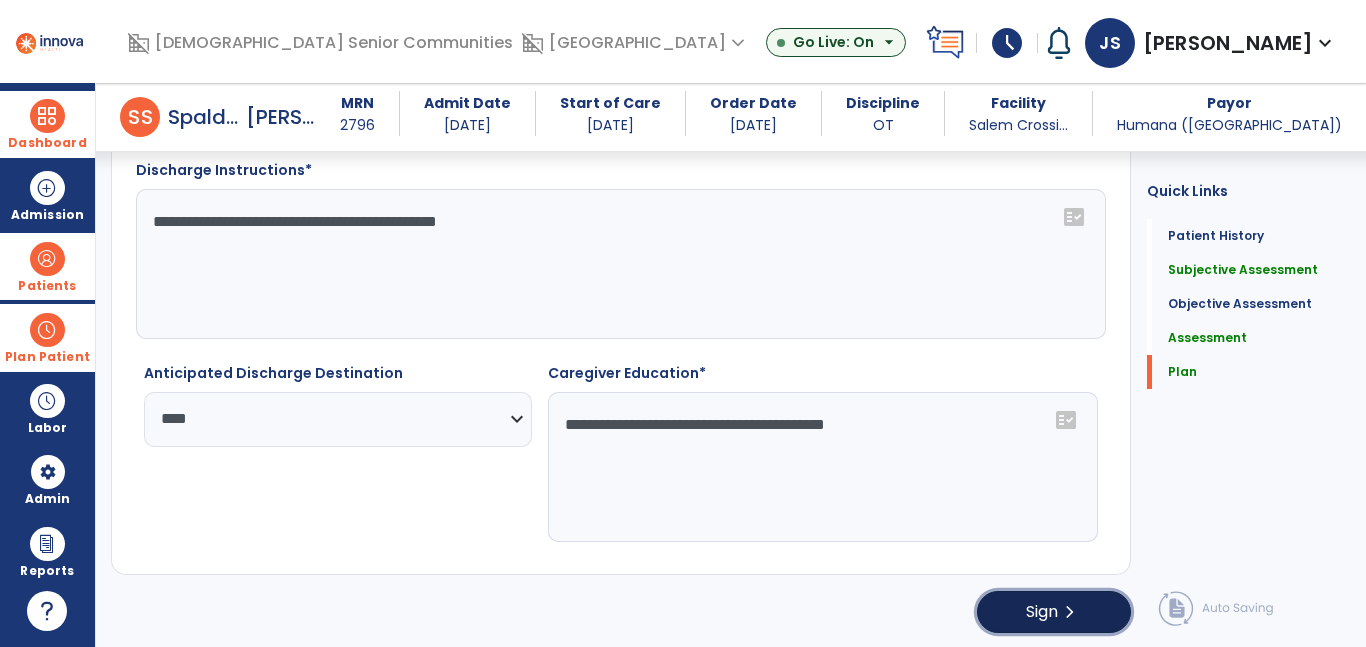 click on "Sign" 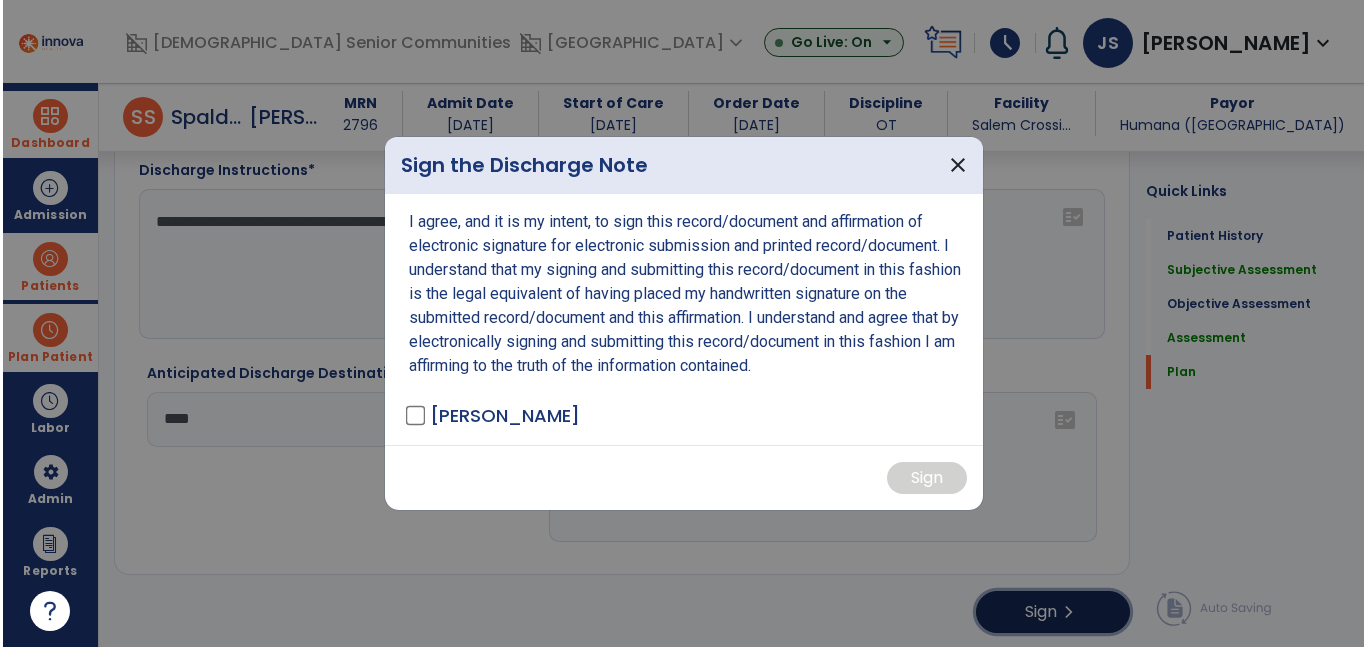 scroll, scrollTop: 3918, scrollLeft: 0, axis: vertical 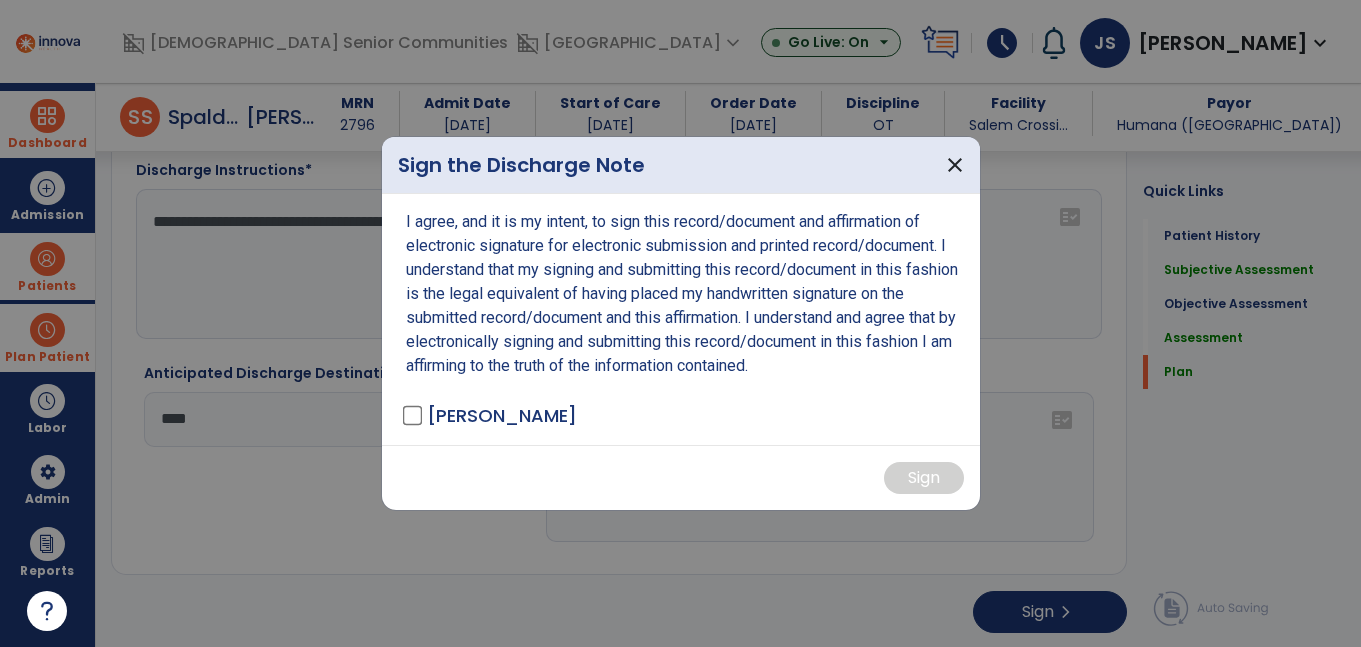click on "[PERSON_NAME]" at bounding box center (491, 415) 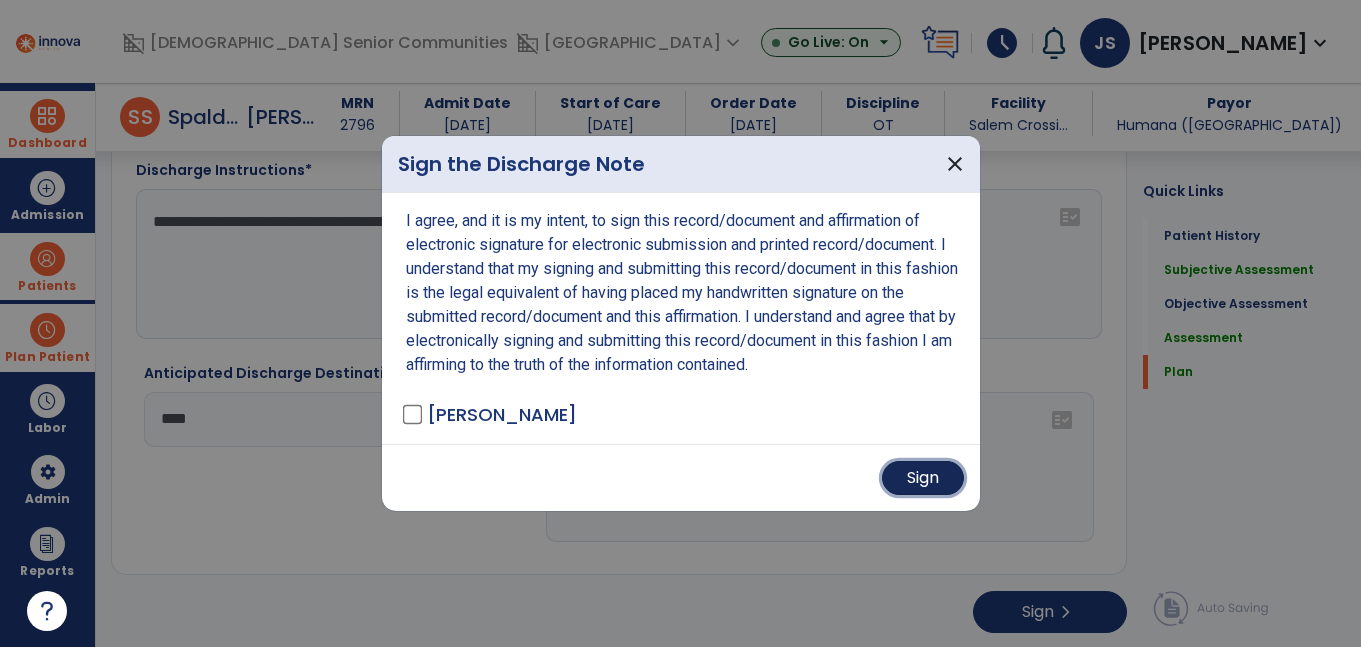 click on "Sign" at bounding box center (923, 478) 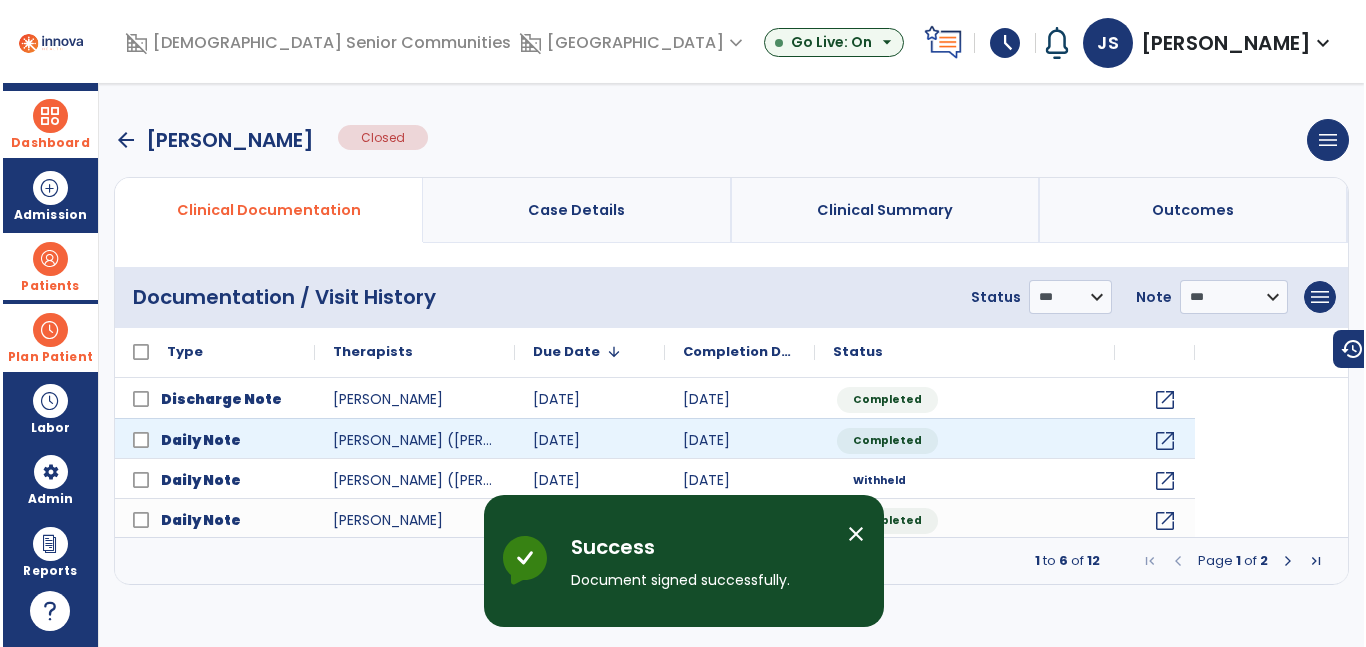 scroll, scrollTop: 0, scrollLeft: 0, axis: both 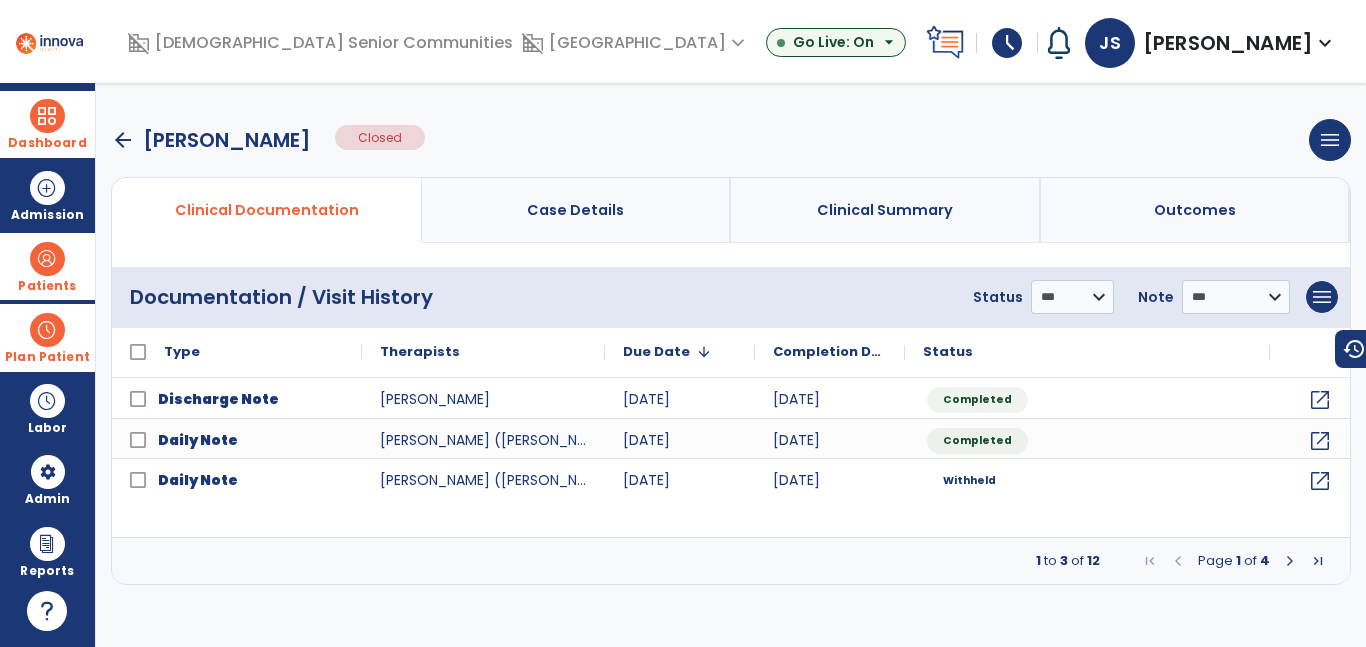 click on "arrow_back" at bounding box center [123, 140] 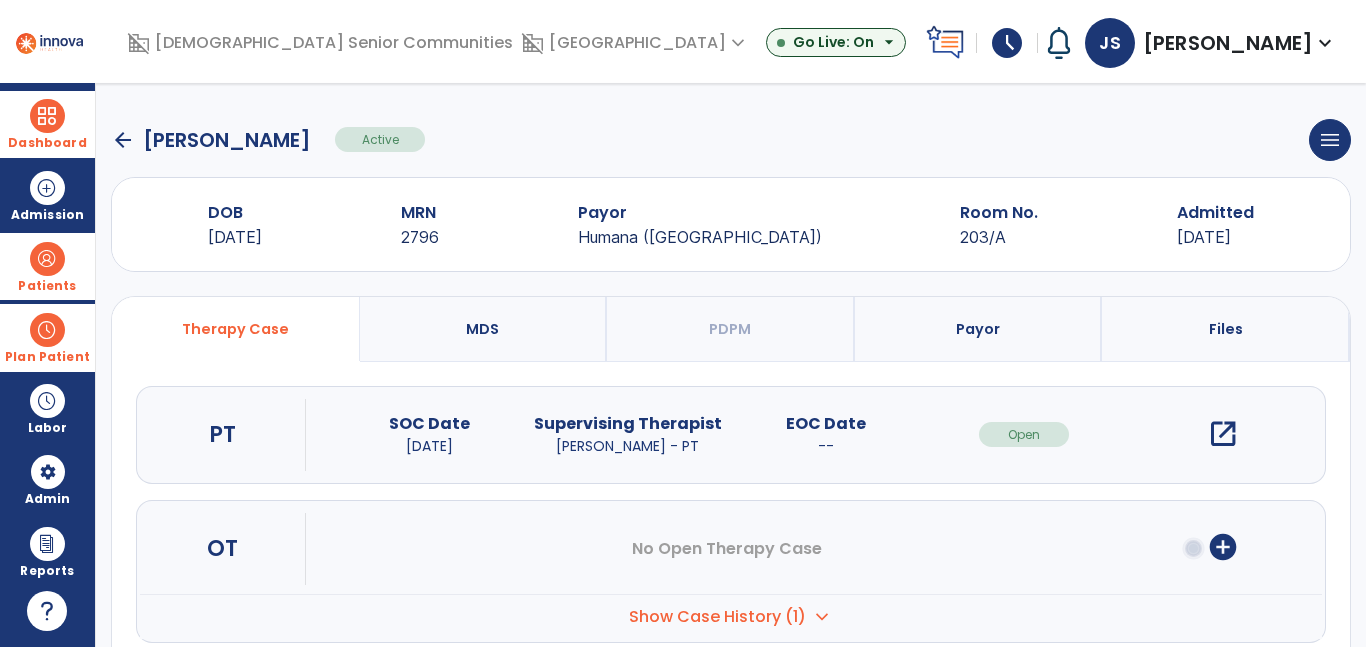 click on "Dashboard" at bounding box center (47, 124) 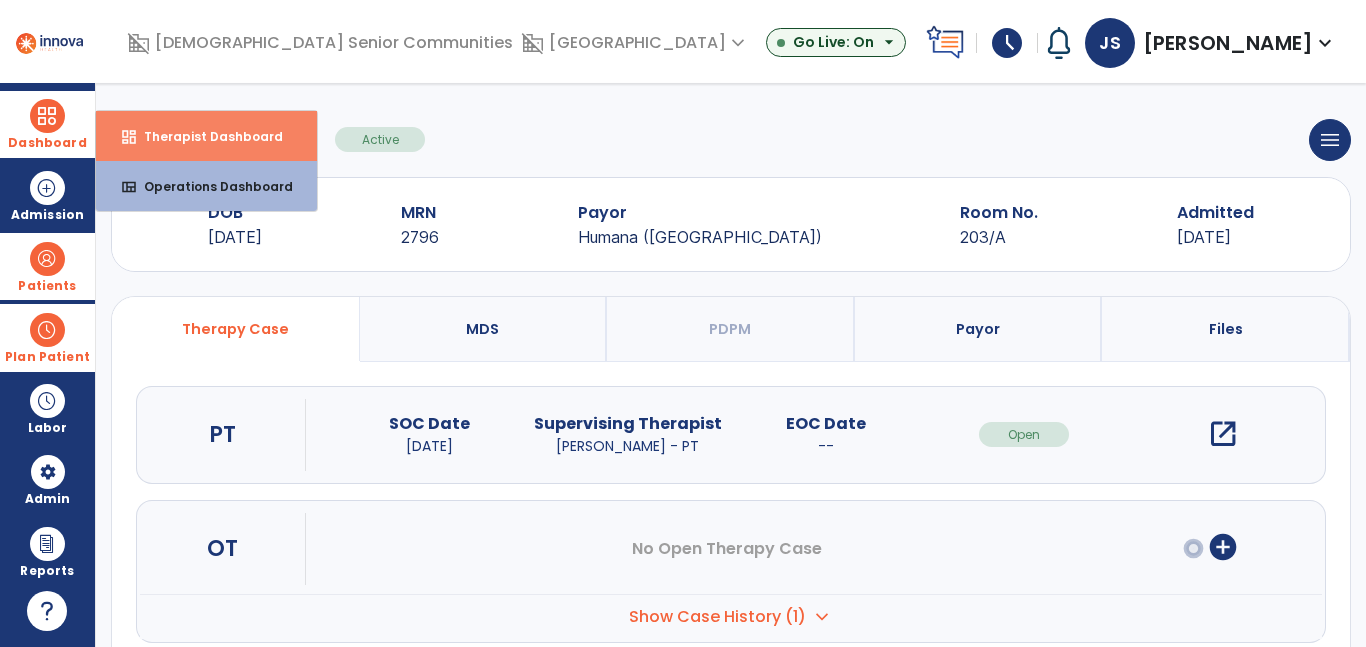 click on "Therapist Dashboard" at bounding box center (205, 136) 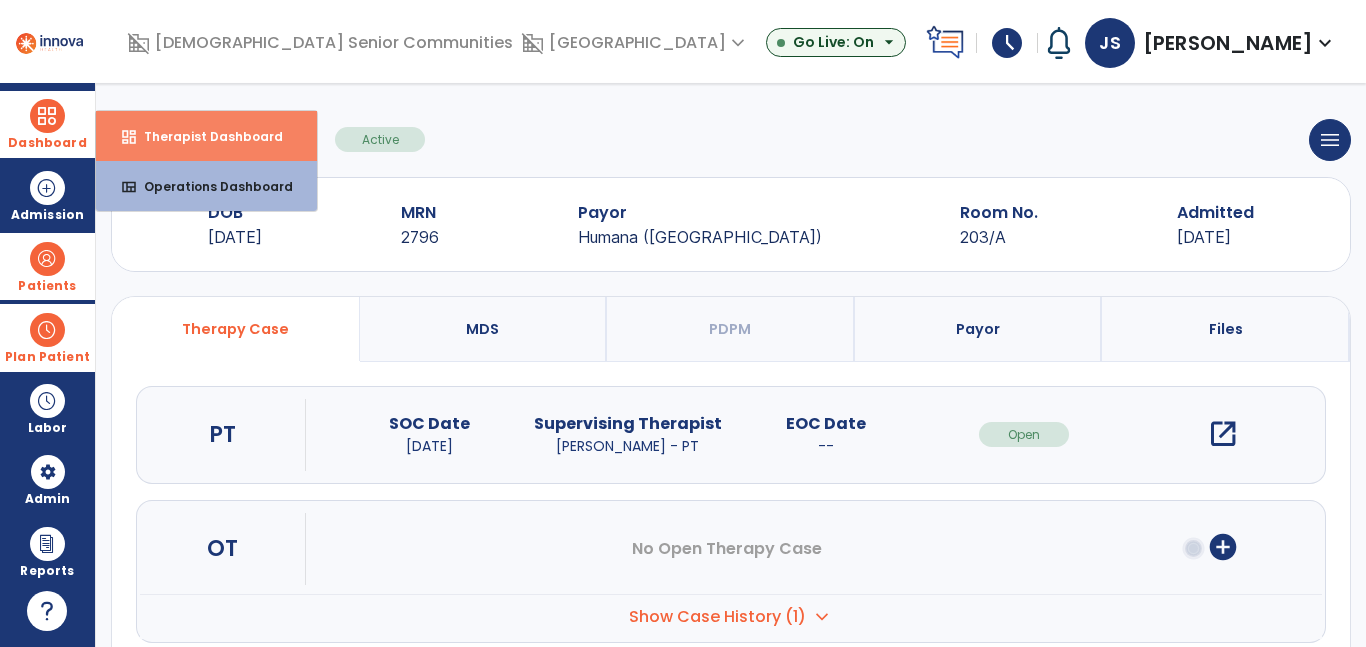 select on "****" 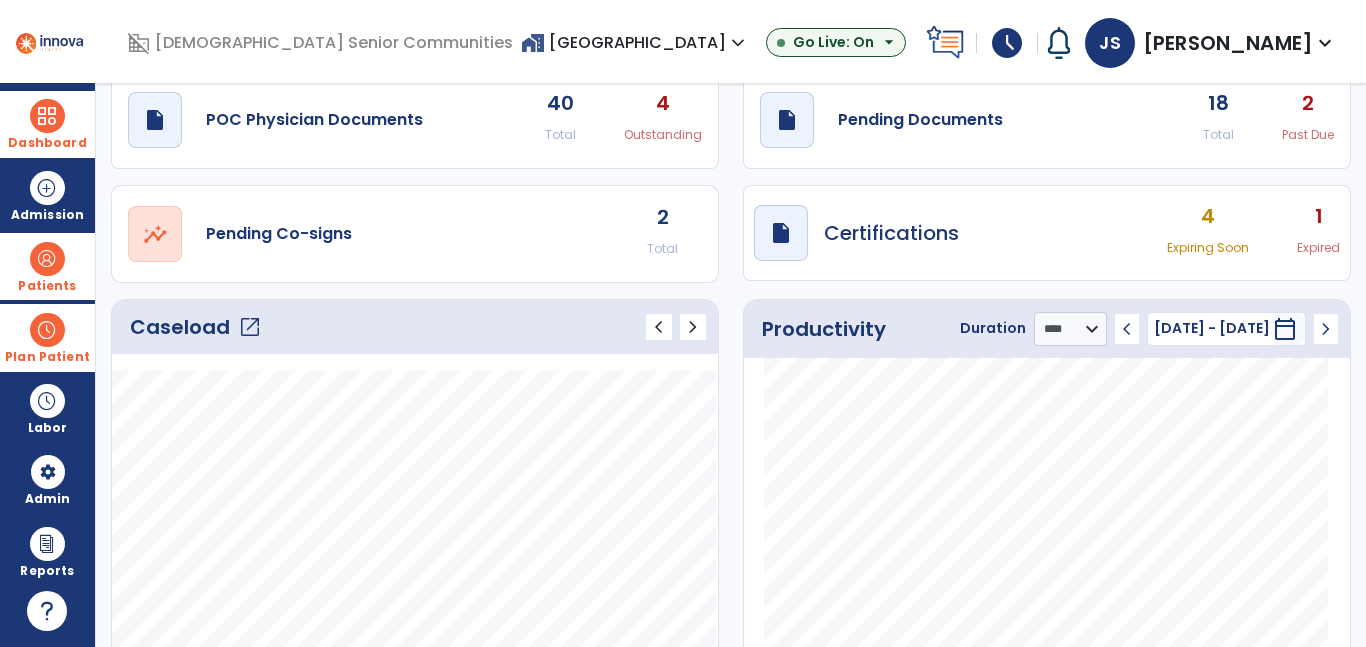 scroll, scrollTop: 73, scrollLeft: 0, axis: vertical 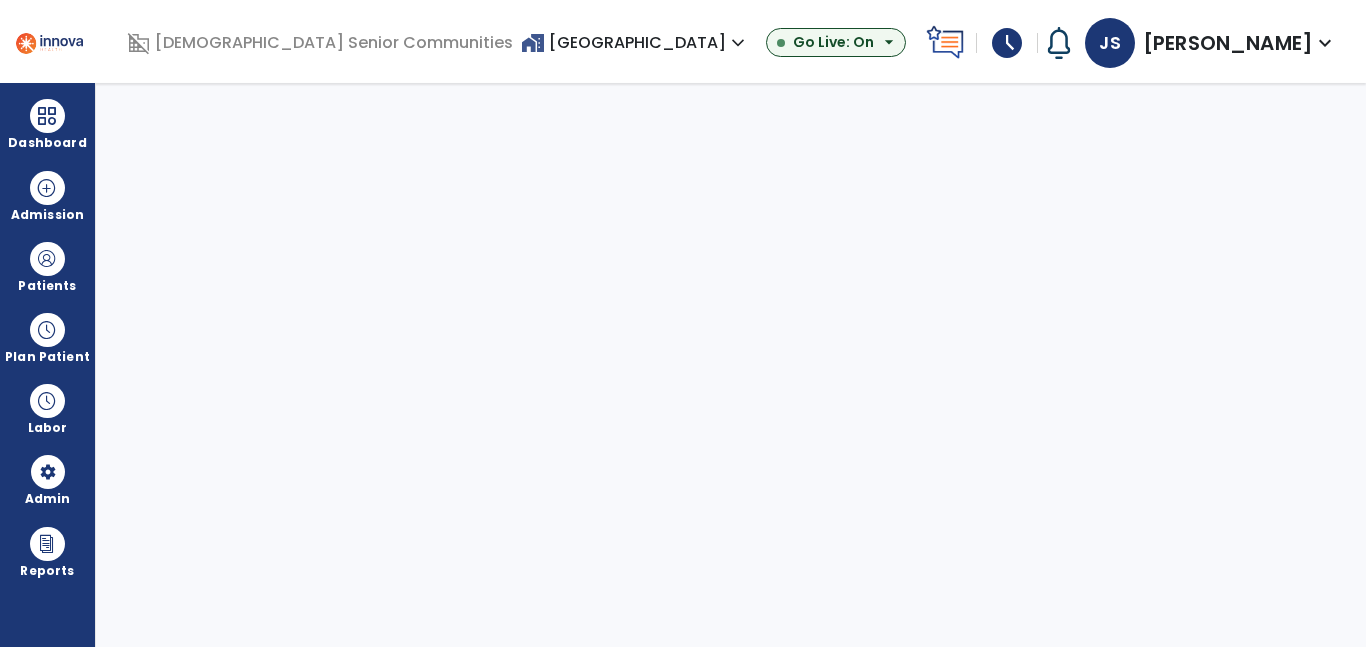select on "***" 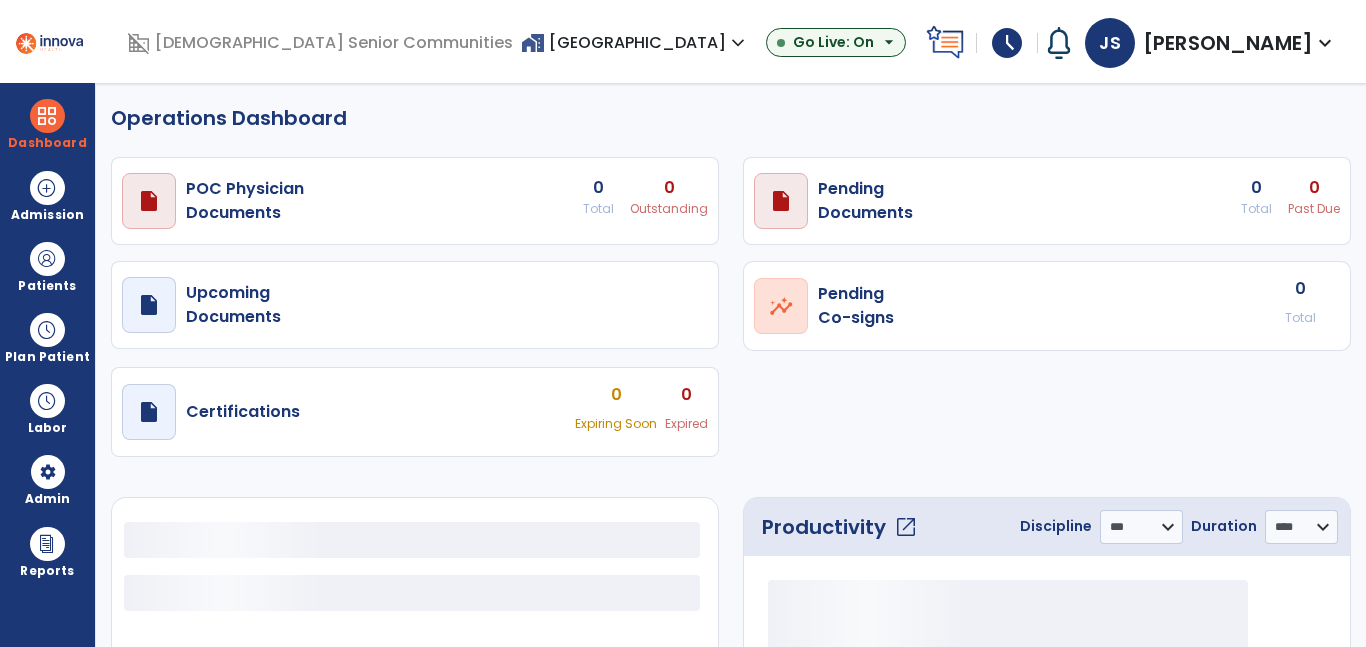 select on "***" 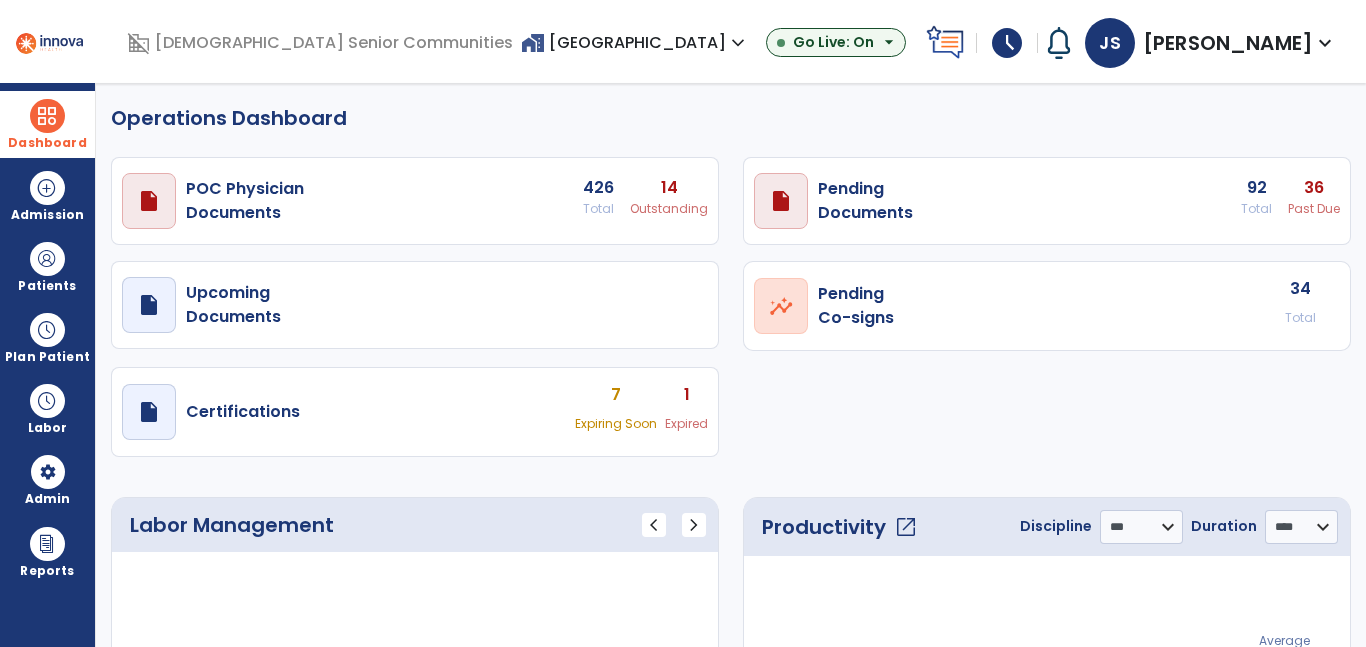 click on "Dashboard" at bounding box center (47, 124) 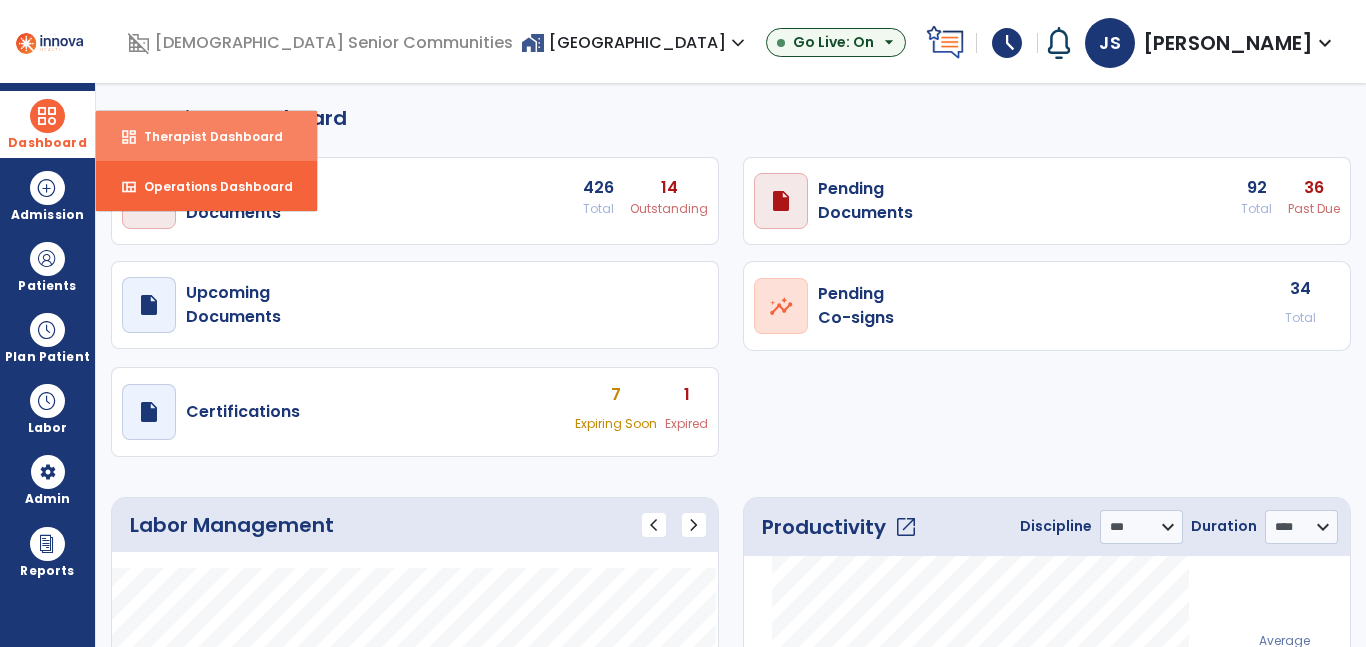 click on "dashboard" at bounding box center [129, 137] 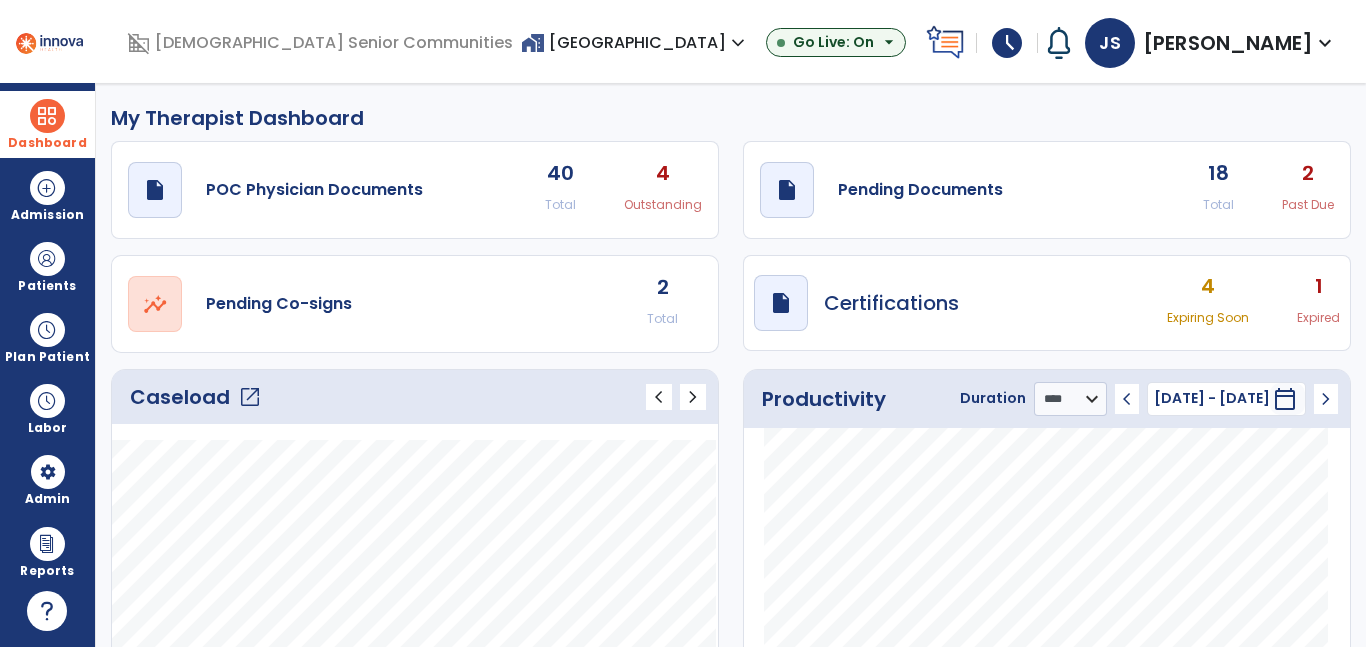 click on "open_in_new" 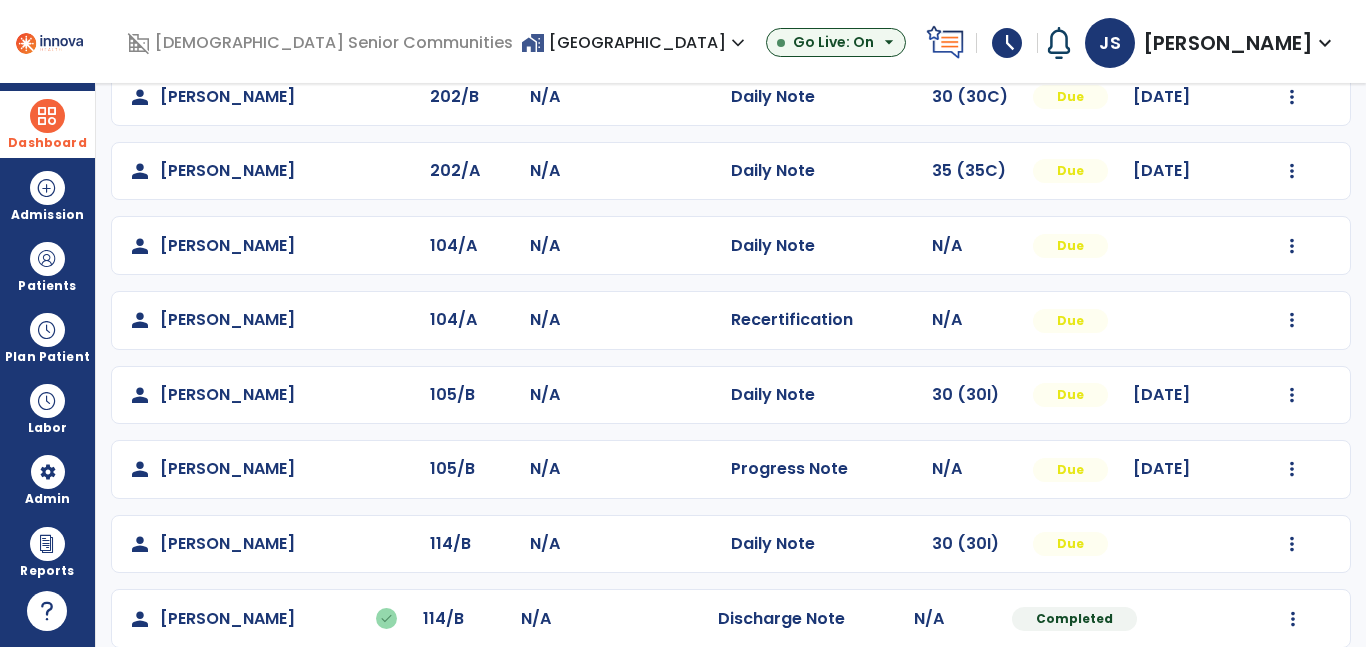 scroll, scrollTop: 269, scrollLeft: 0, axis: vertical 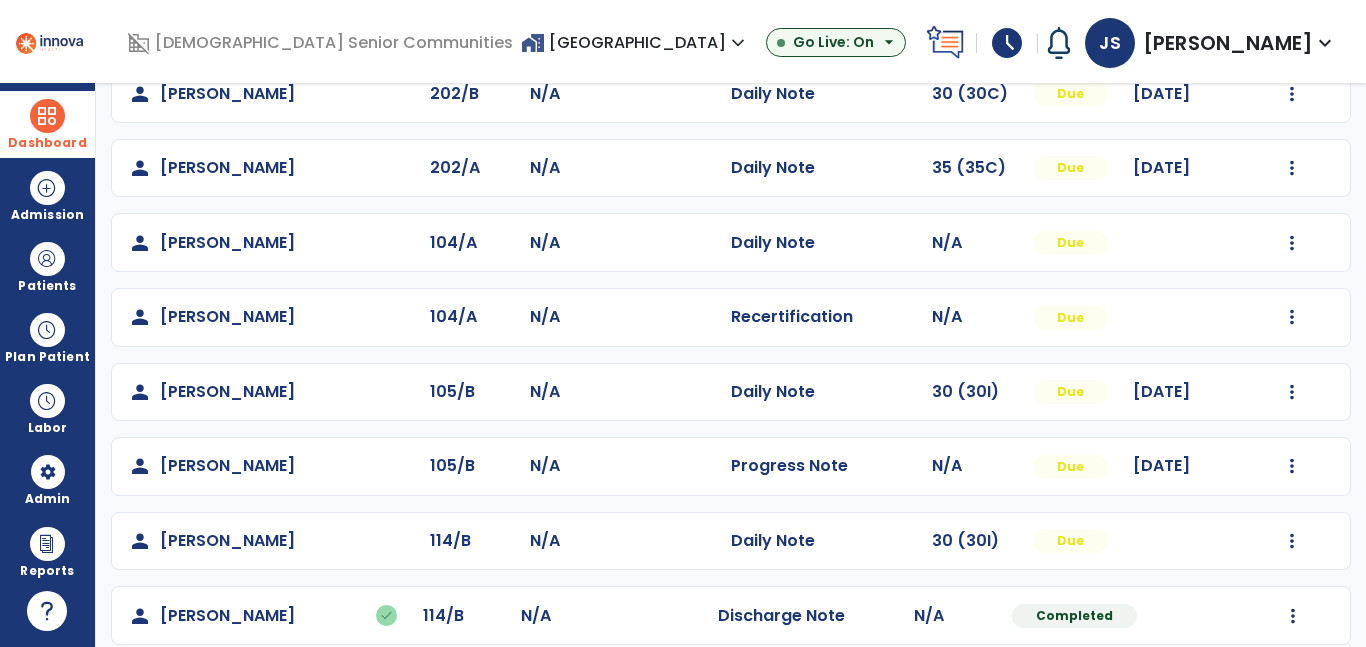 click on "N/A" 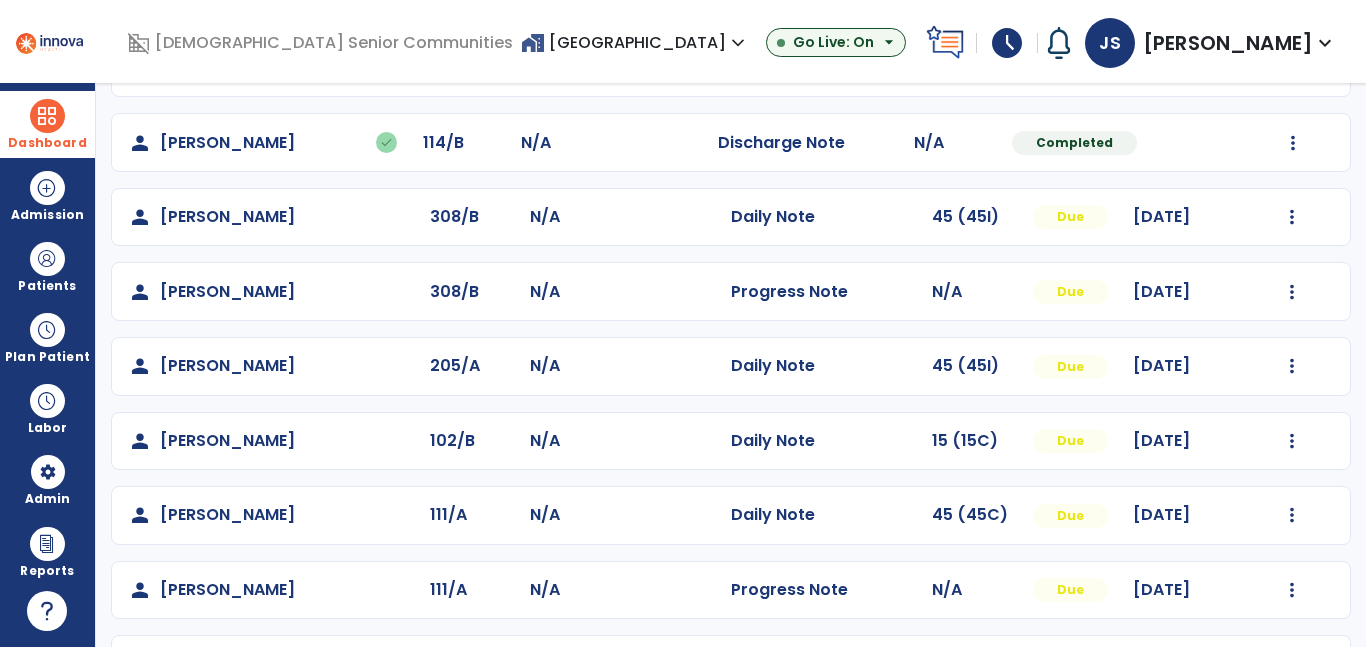 scroll, scrollTop: 887, scrollLeft: 0, axis: vertical 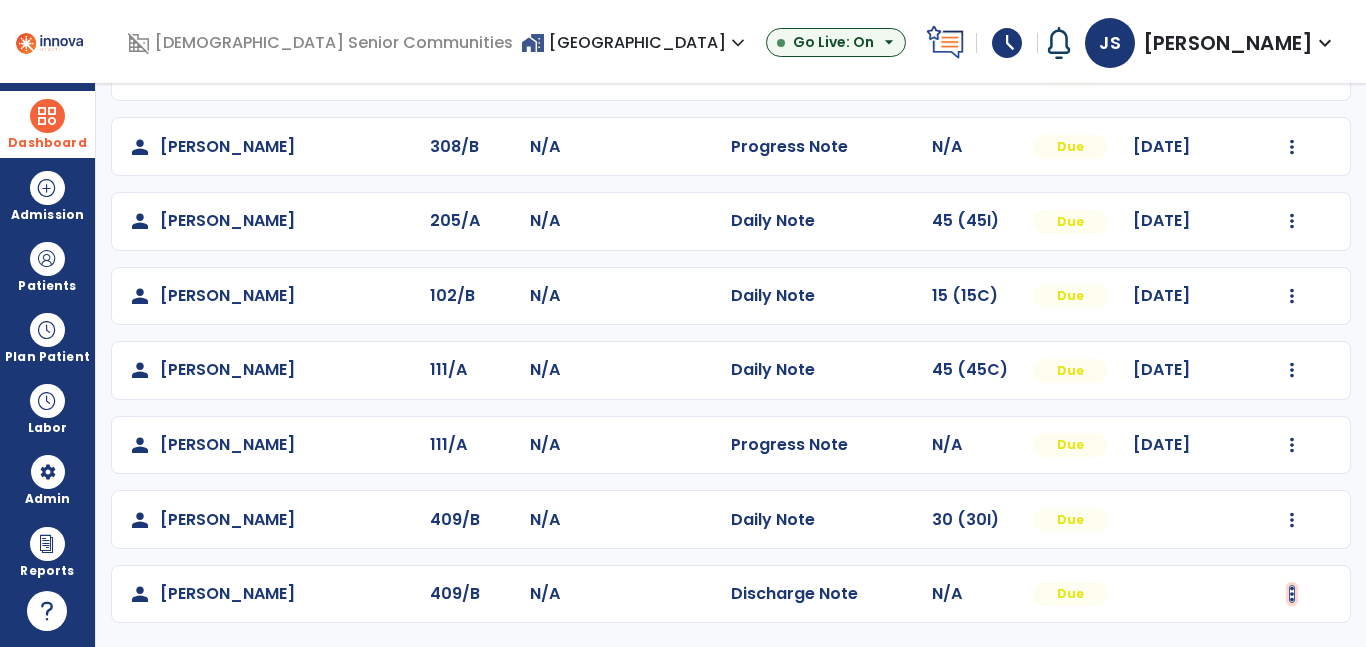 click at bounding box center [1292, -599] 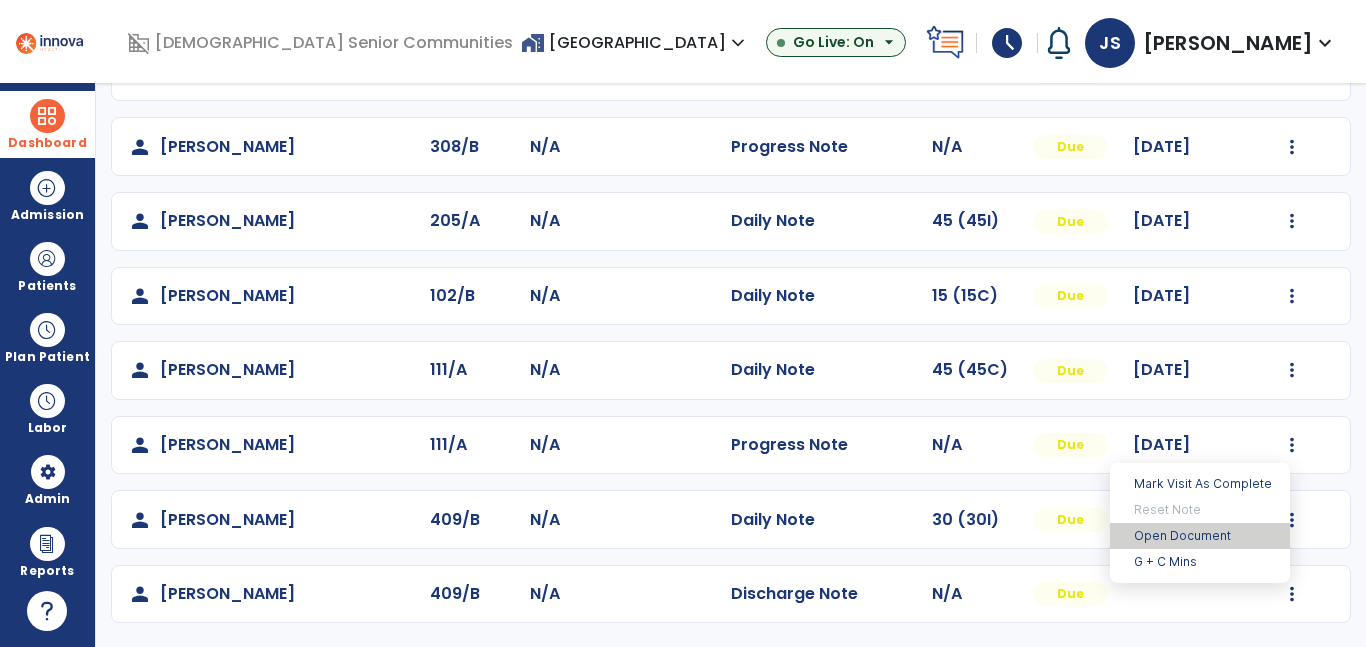 click on "Open Document" at bounding box center (1200, 536) 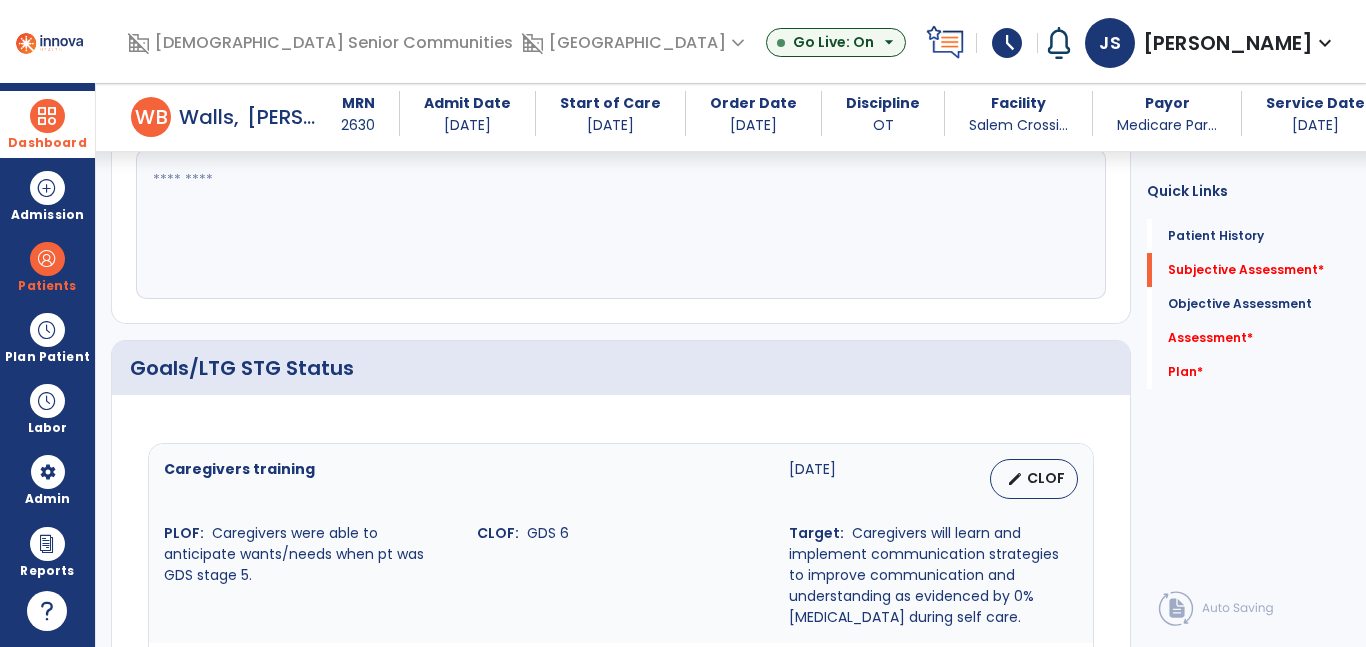 scroll, scrollTop: 527, scrollLeft: 0, axis: vertical 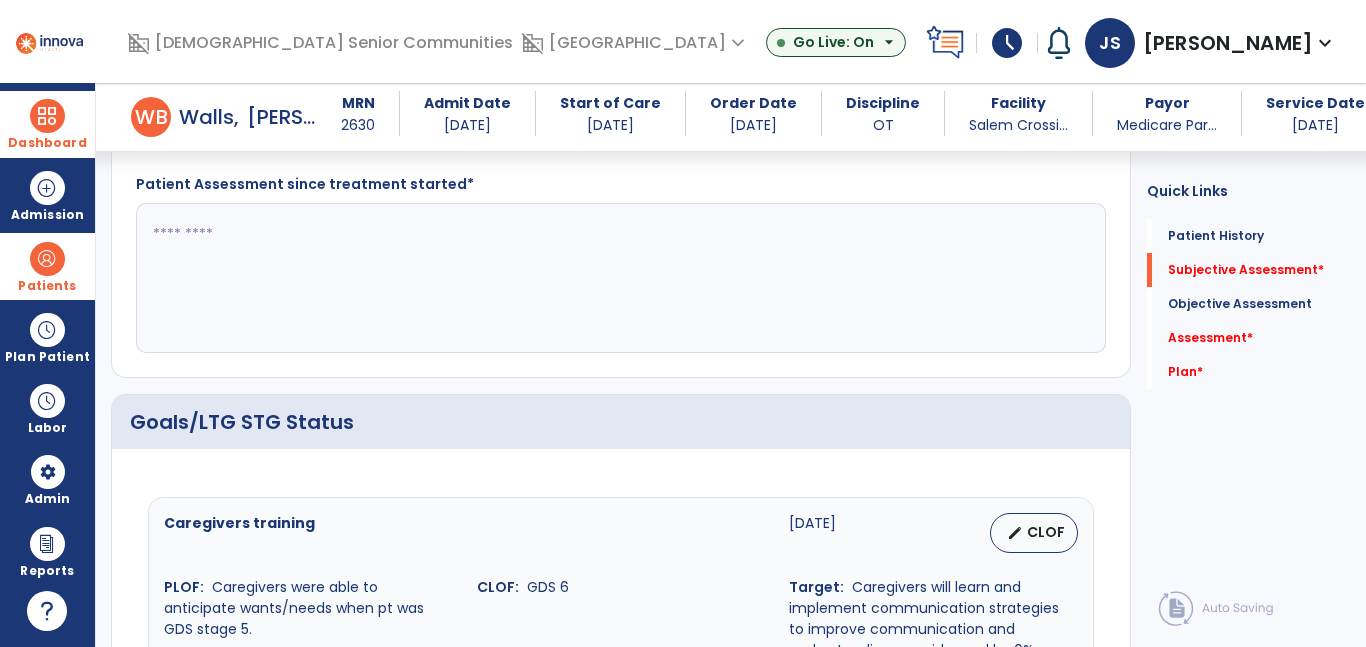 click on "Patients" at bounding box center (47, 286) 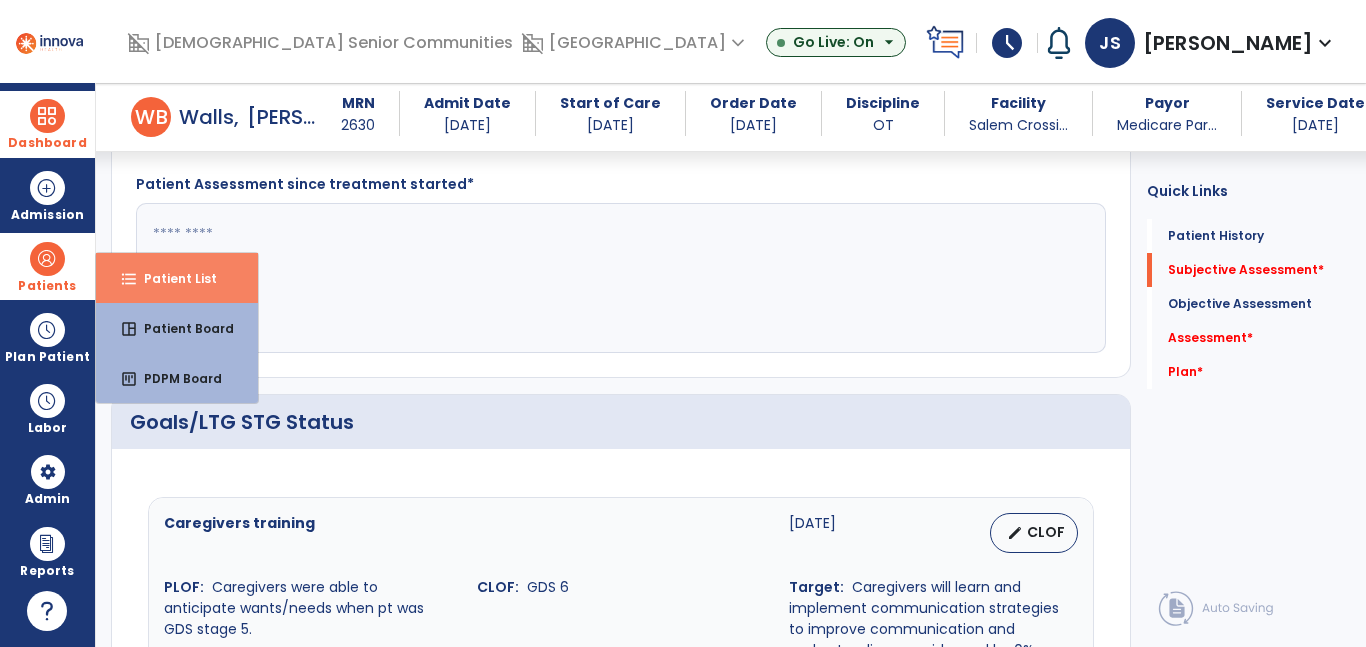click on "format_list_bulleted  Patient List" at bounding box center (177, 278) 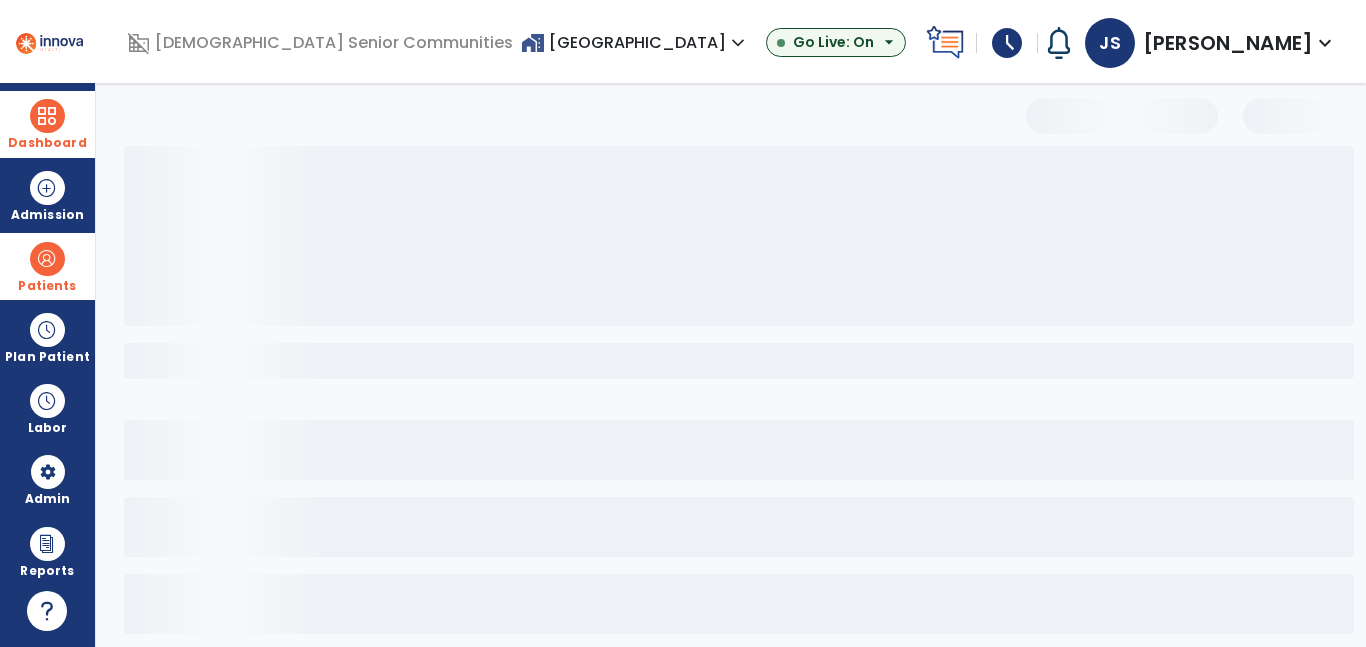 scroll, scrollTop: 96, scrollLeft: 0, axis: vertical 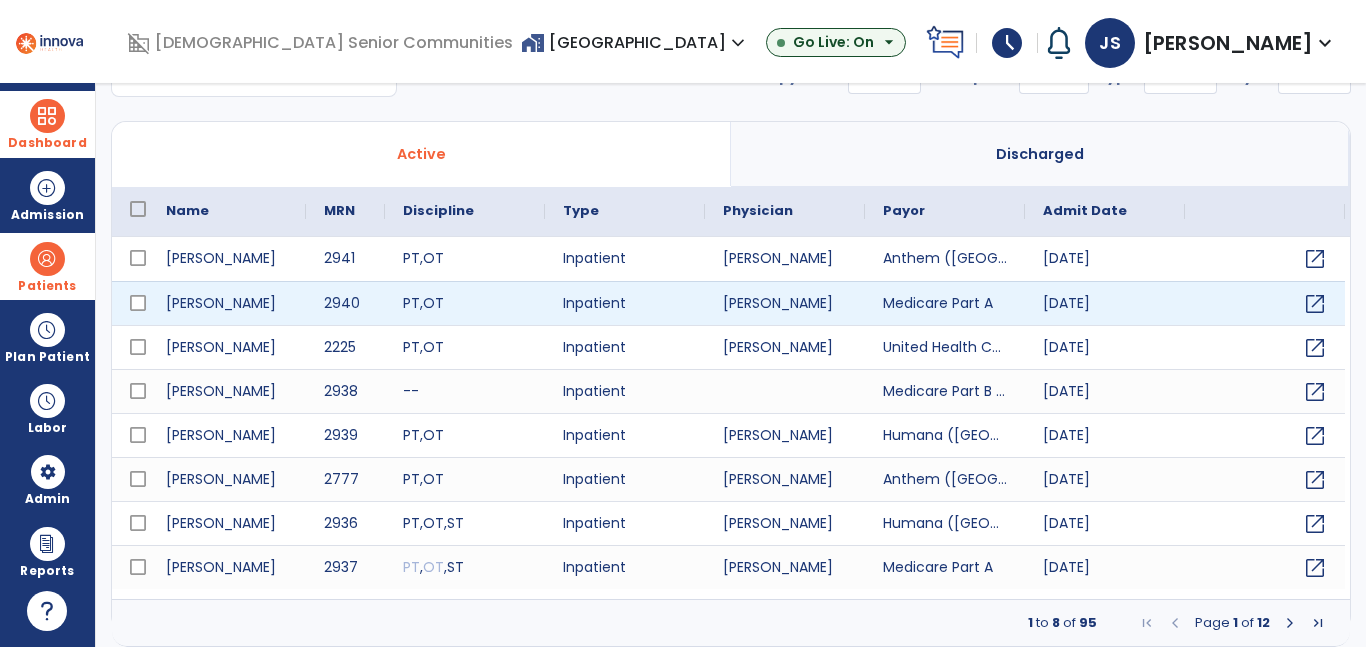 select on "***" 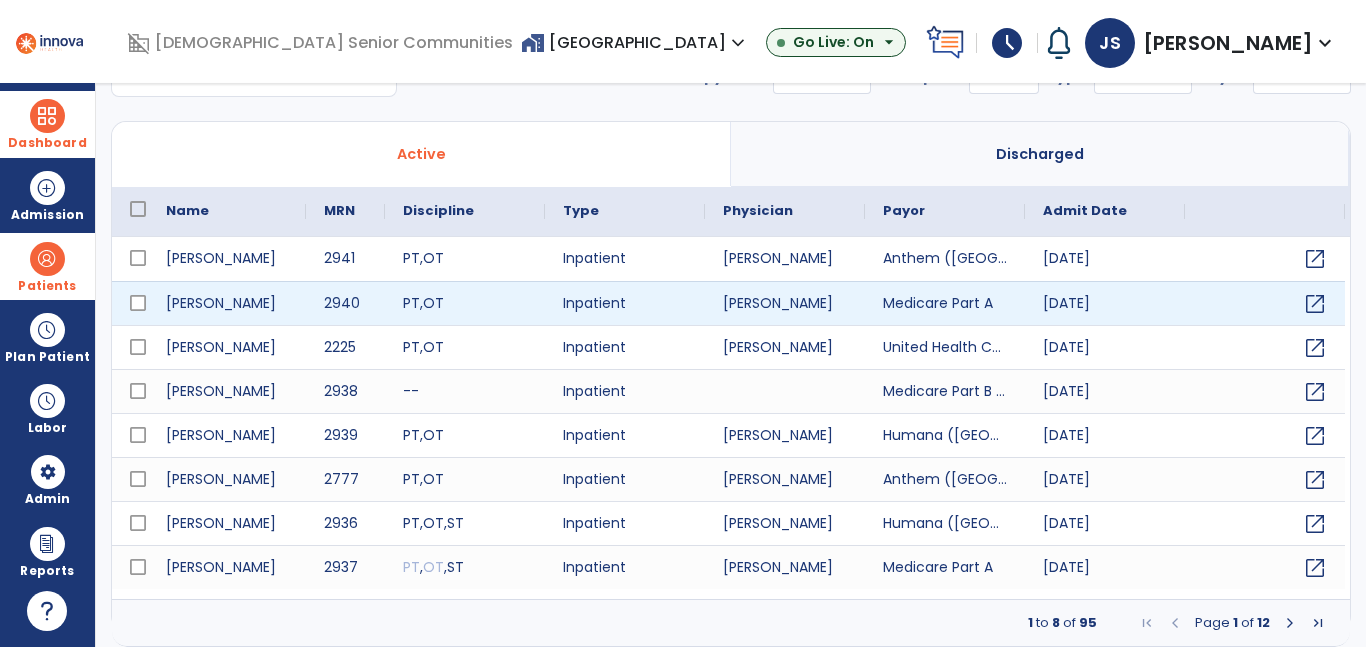 scroll, scrollTop: 0, scrollLeft: 0, axis: both 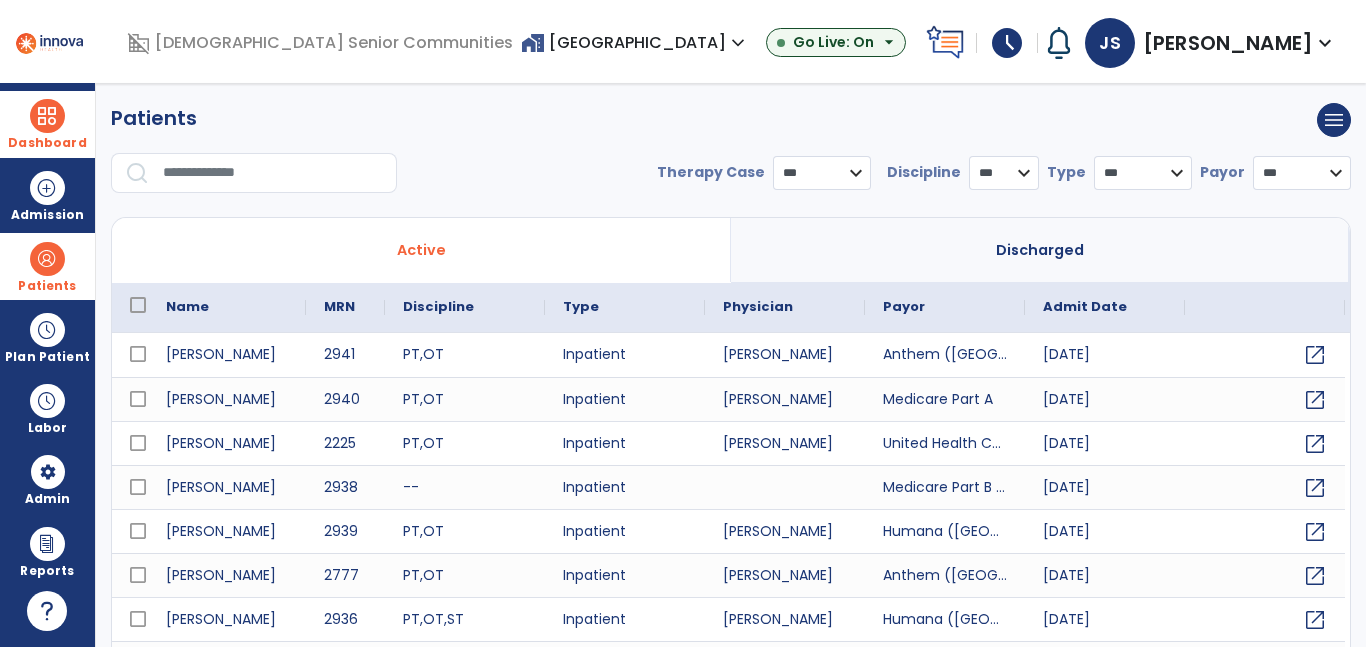 click at bounding box center (273, 173) 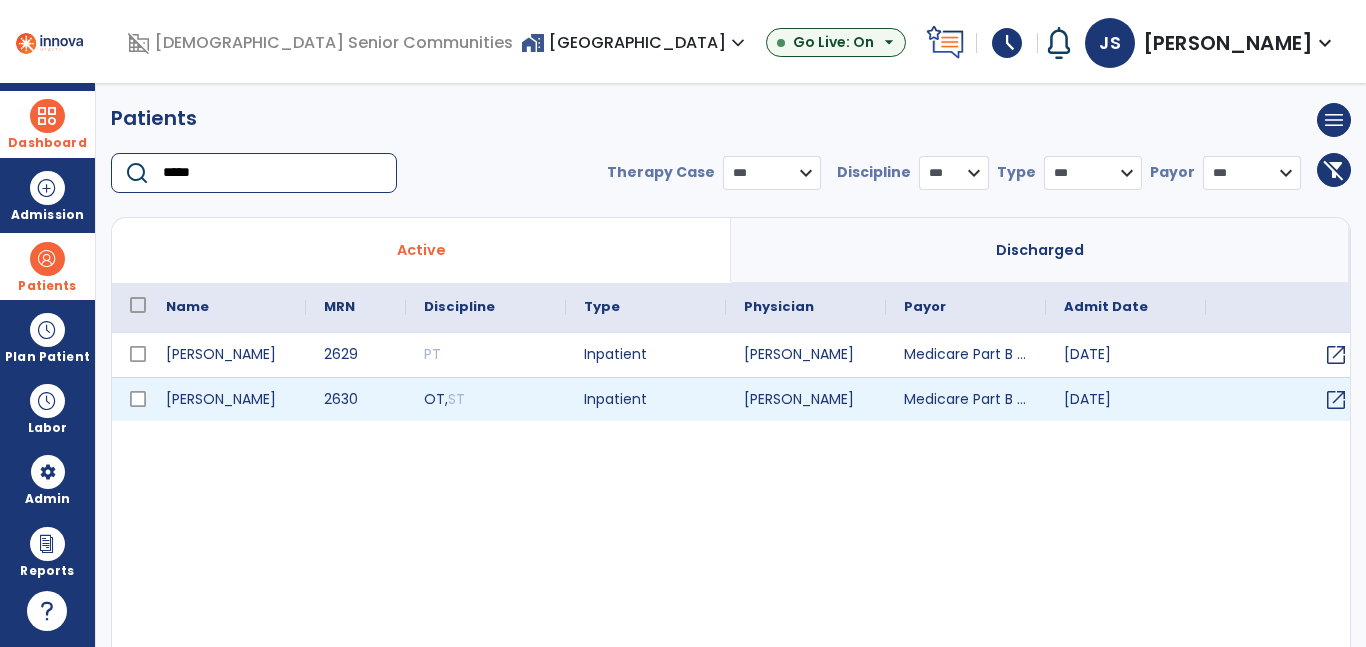 type on "*****" 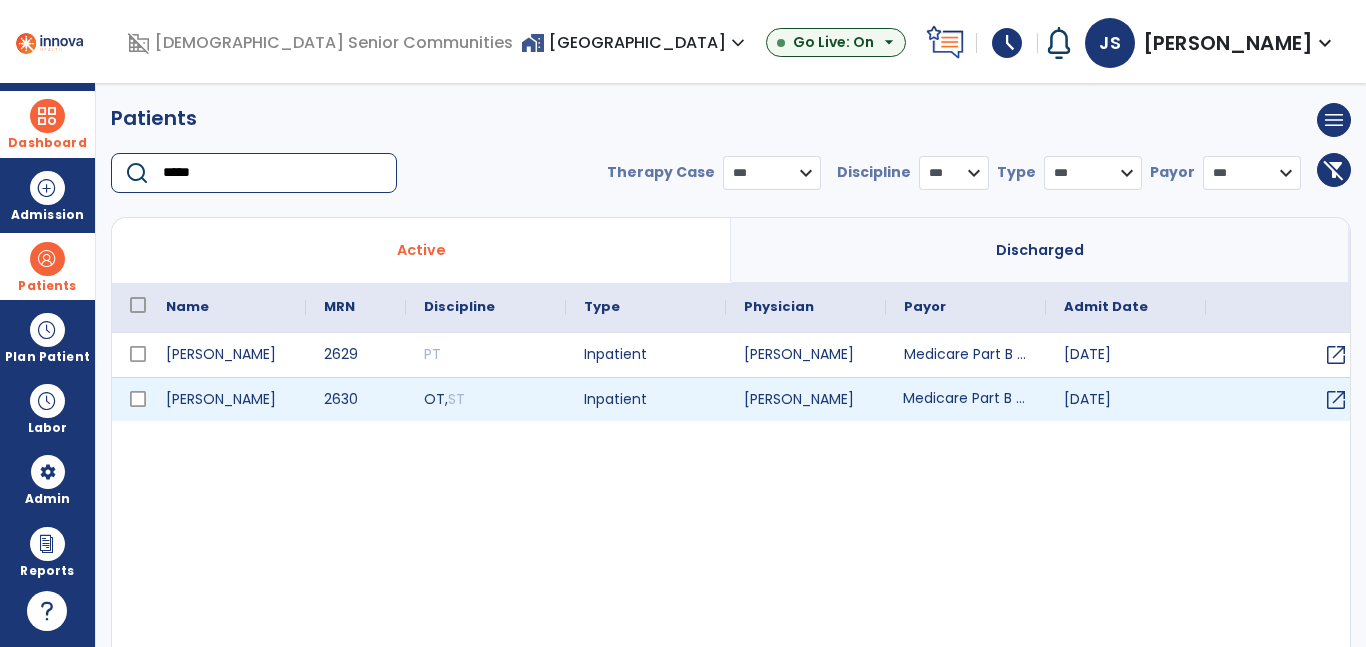 click on "Medicare Part B (WPS)" at bounding box center (966, 399) 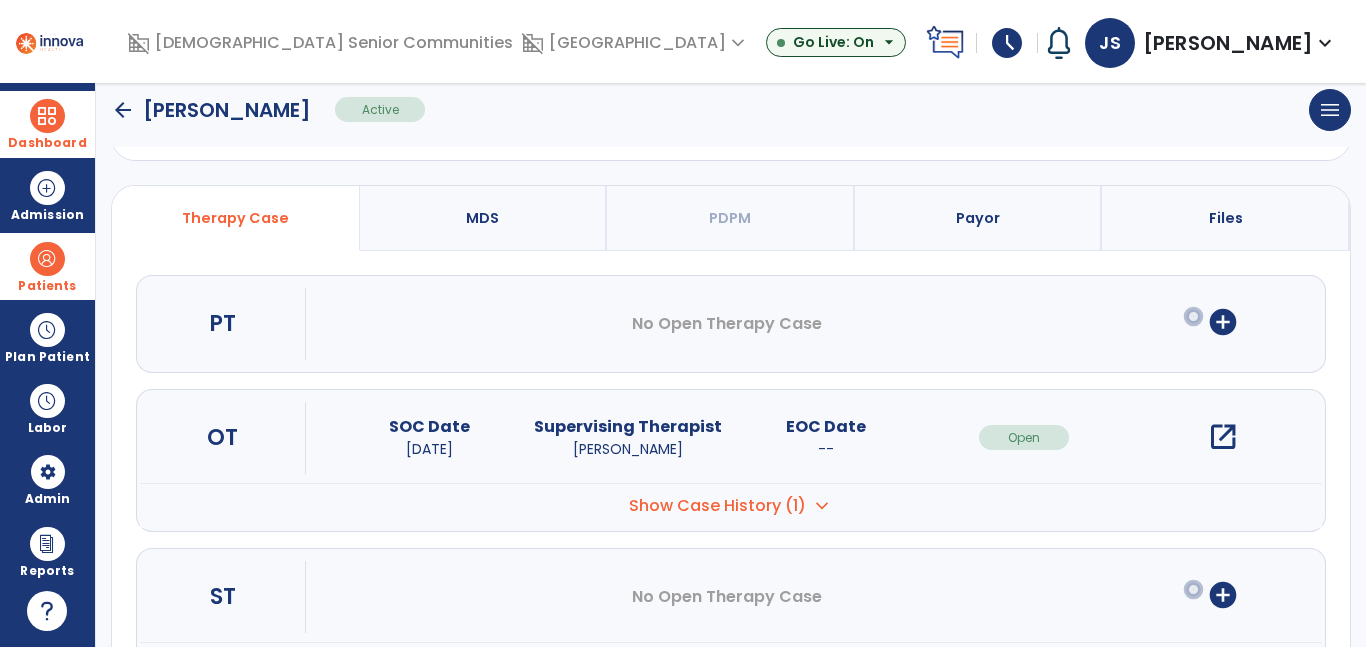 scroll, scrollTop: 118, scrollLeft: 0, axis: vertical 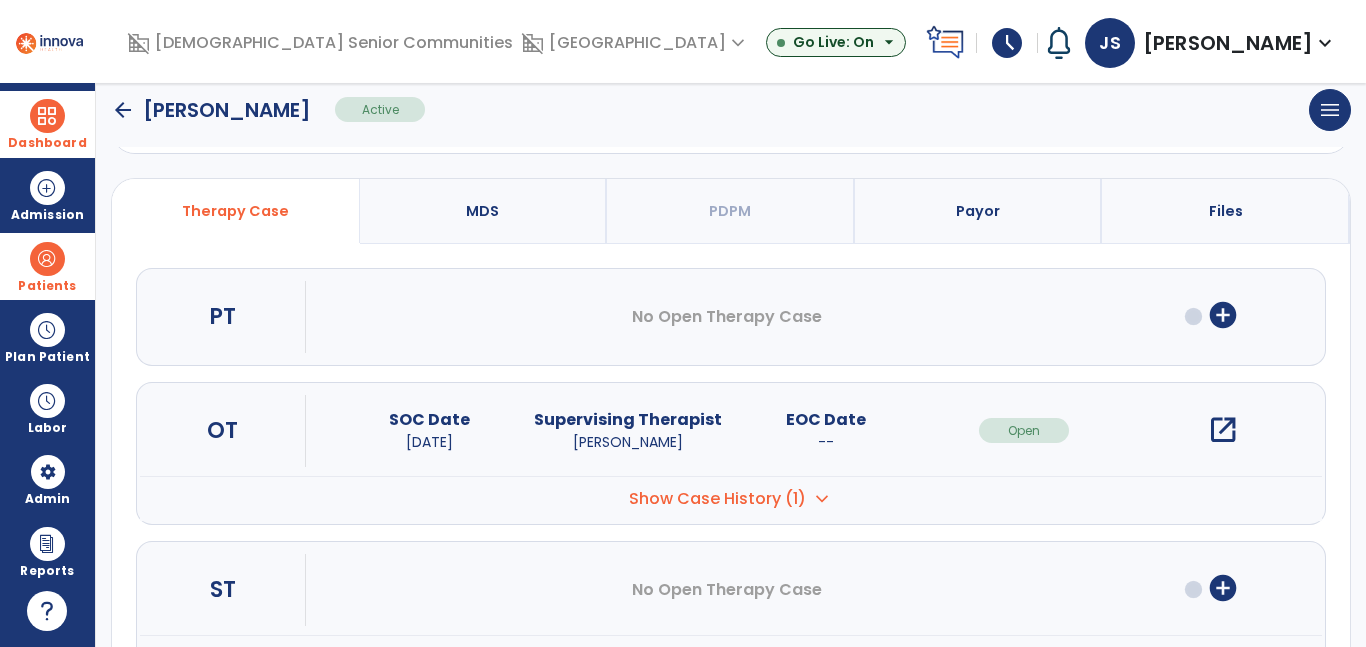 click on "OT SOC Date 05/16/2025 Supervising Therapist Sadtler, Jessica - OT EOC Date   --    Open  open_in_new" at bounding box center (731, 431) 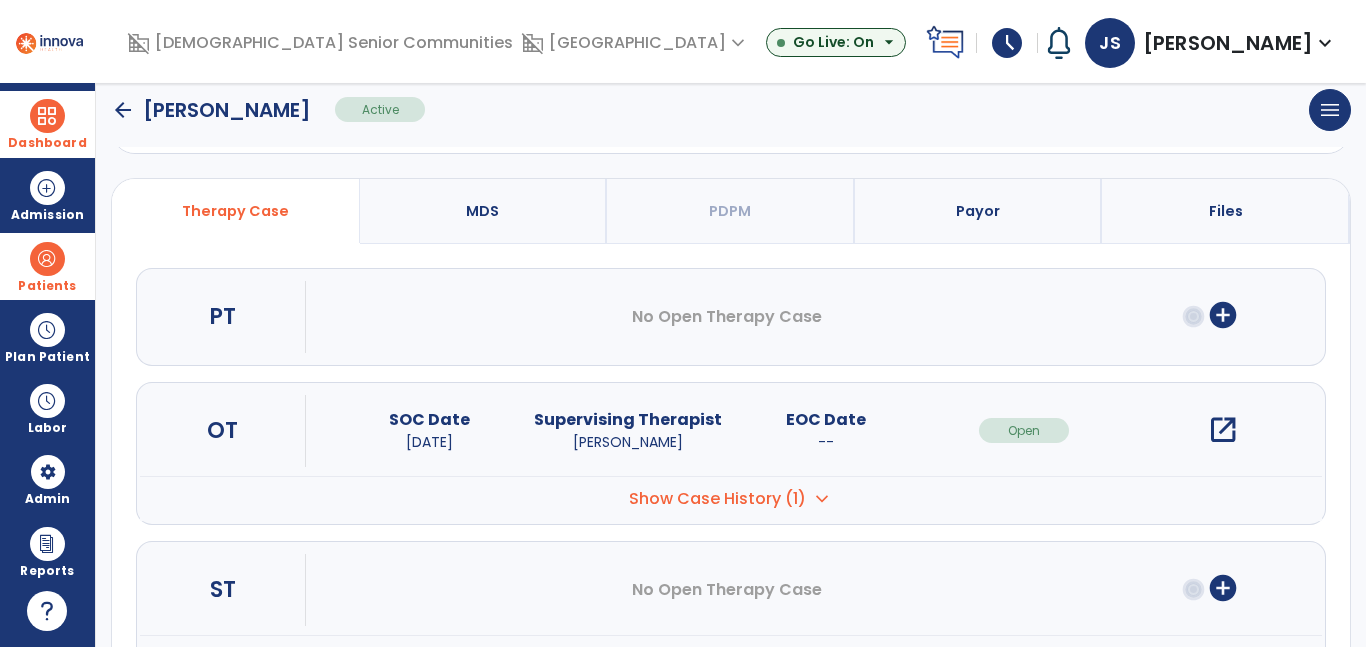 click on "open_in_new" at bounding box center [1223, 430] 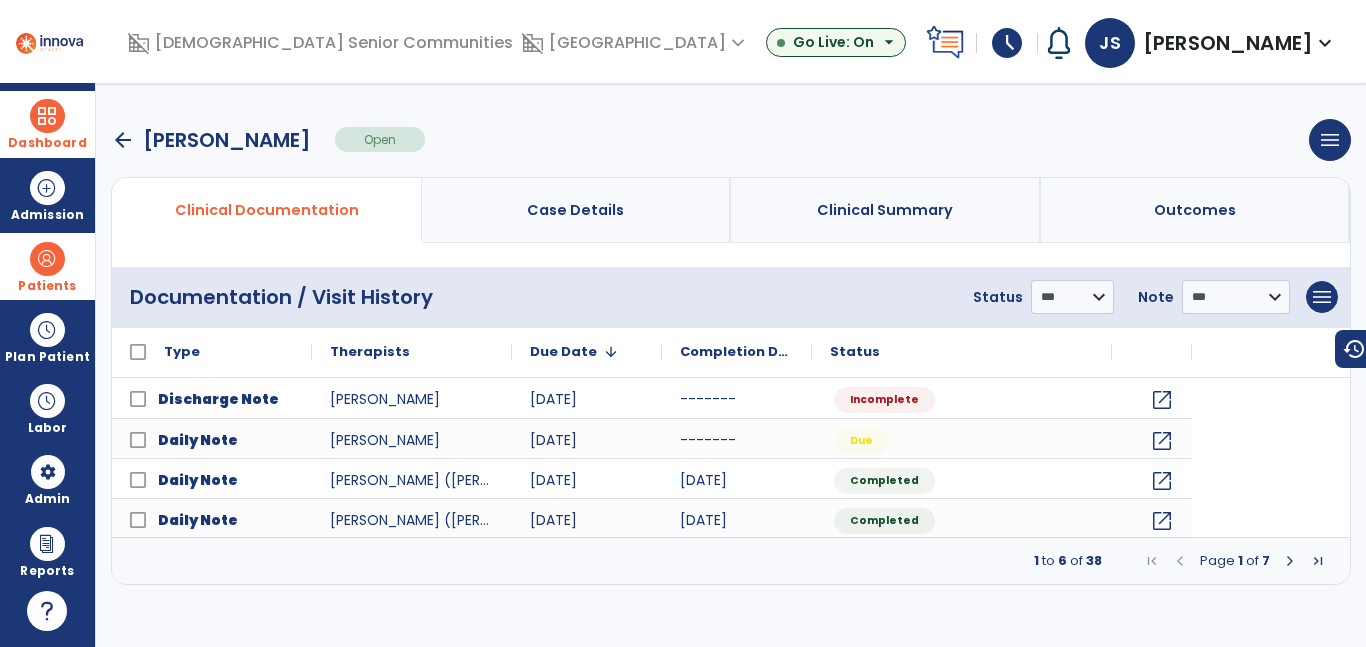 scroll, scrollTop: 0, scrollLeft: 0, axis: both 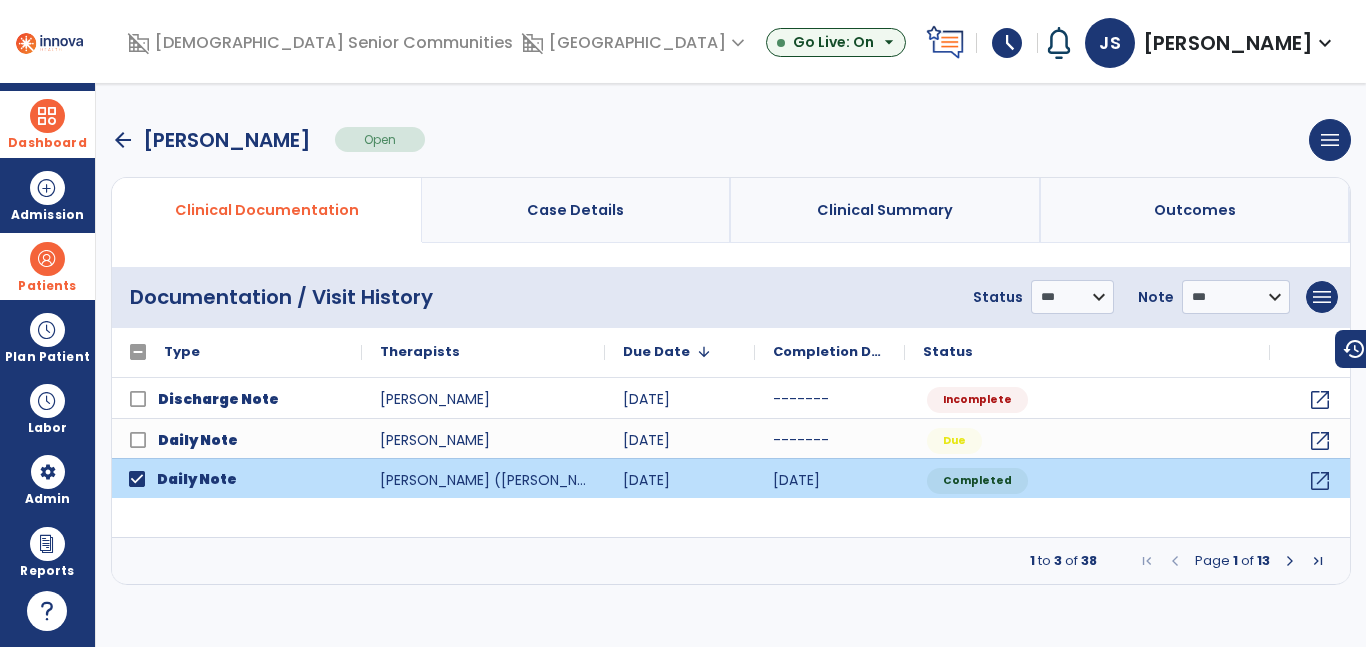 click at bounding box center [1290, 561] 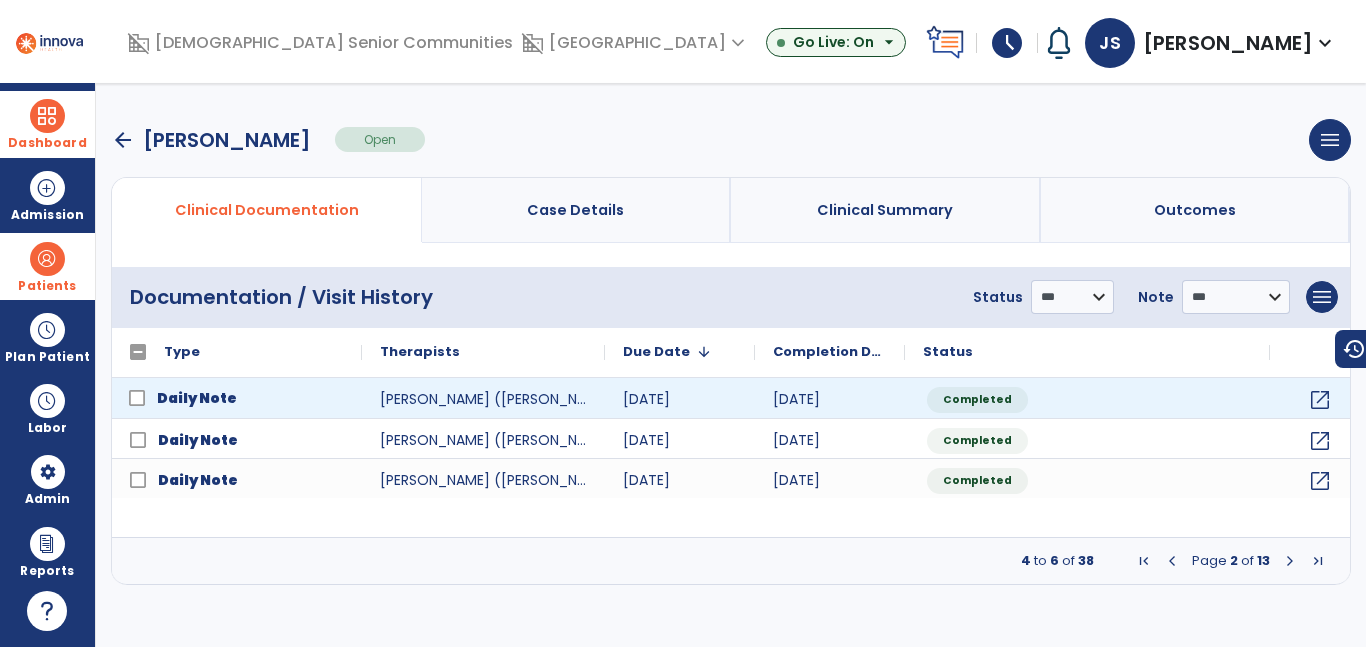 click 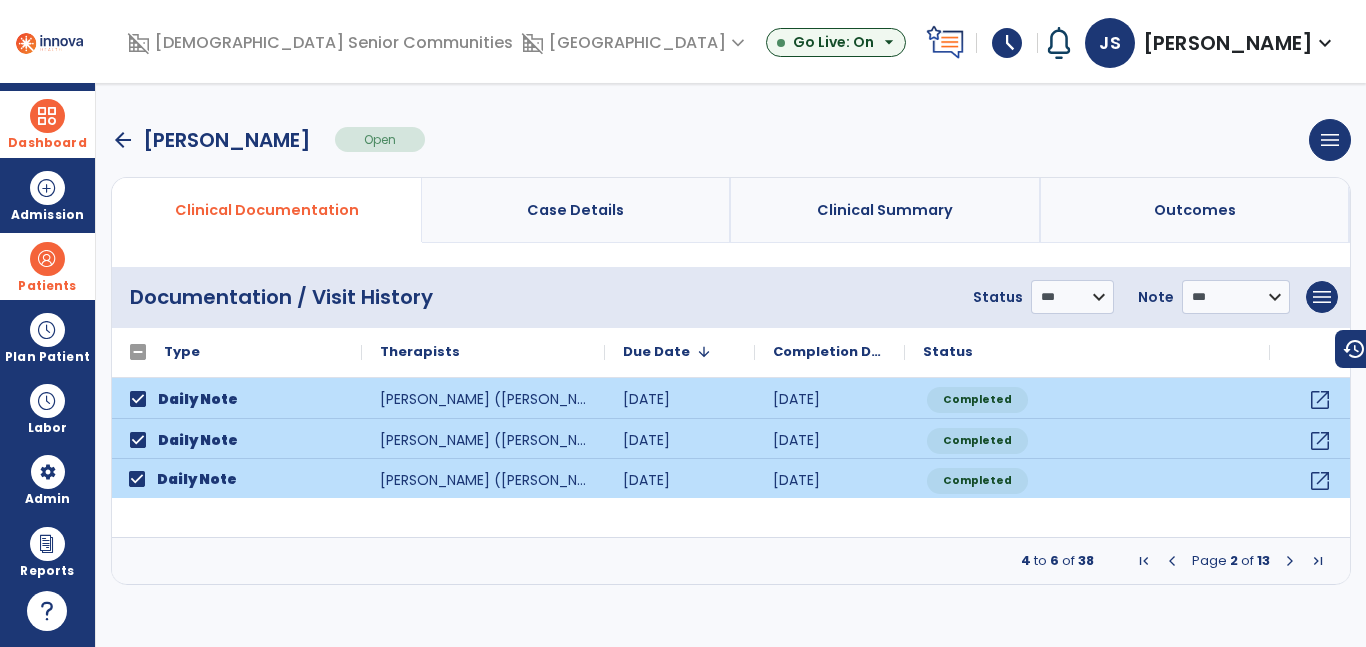 click at bounding box center [1290, 561] 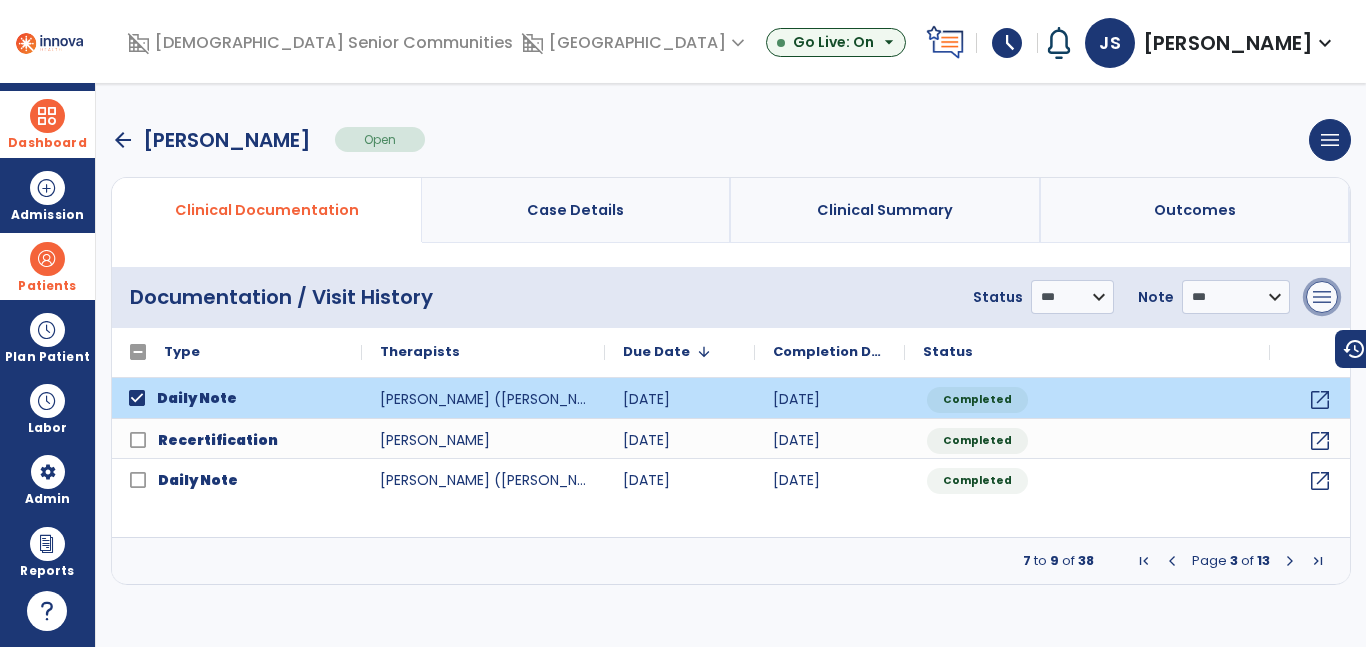 click on "menu" at bounding box center (1322, 297) 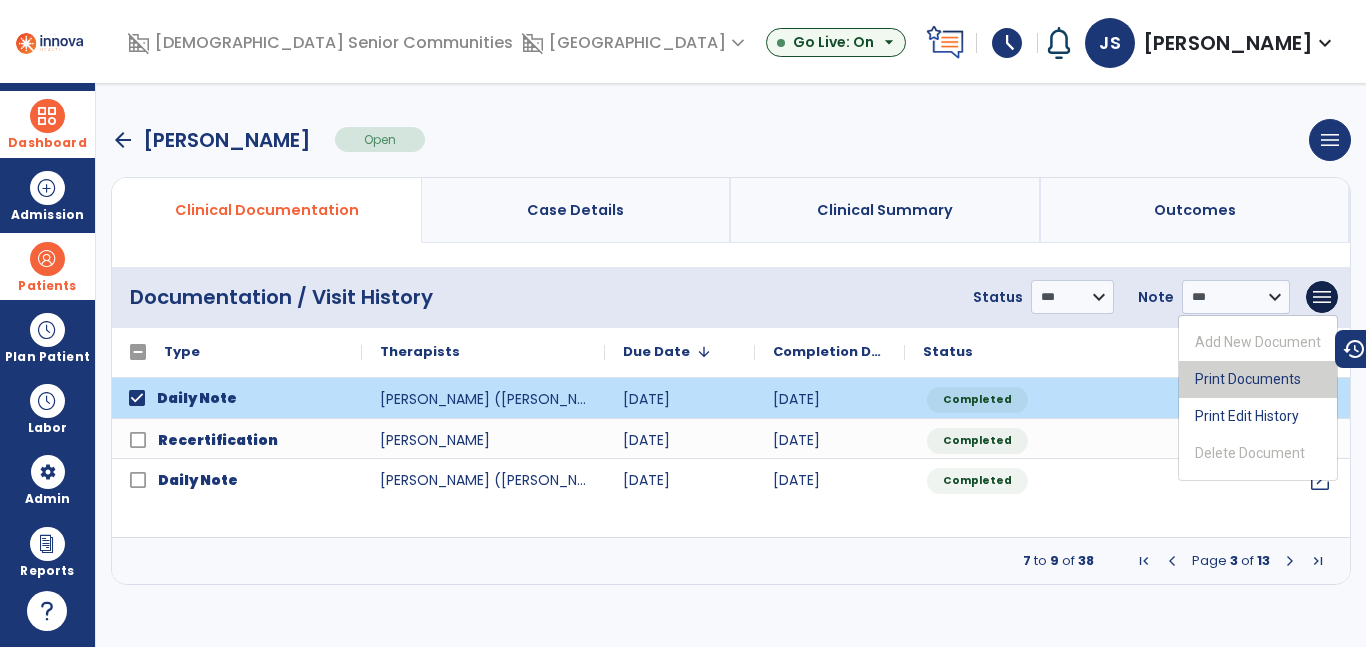 click on "Print Documents" at bounding box center [1258, 379] 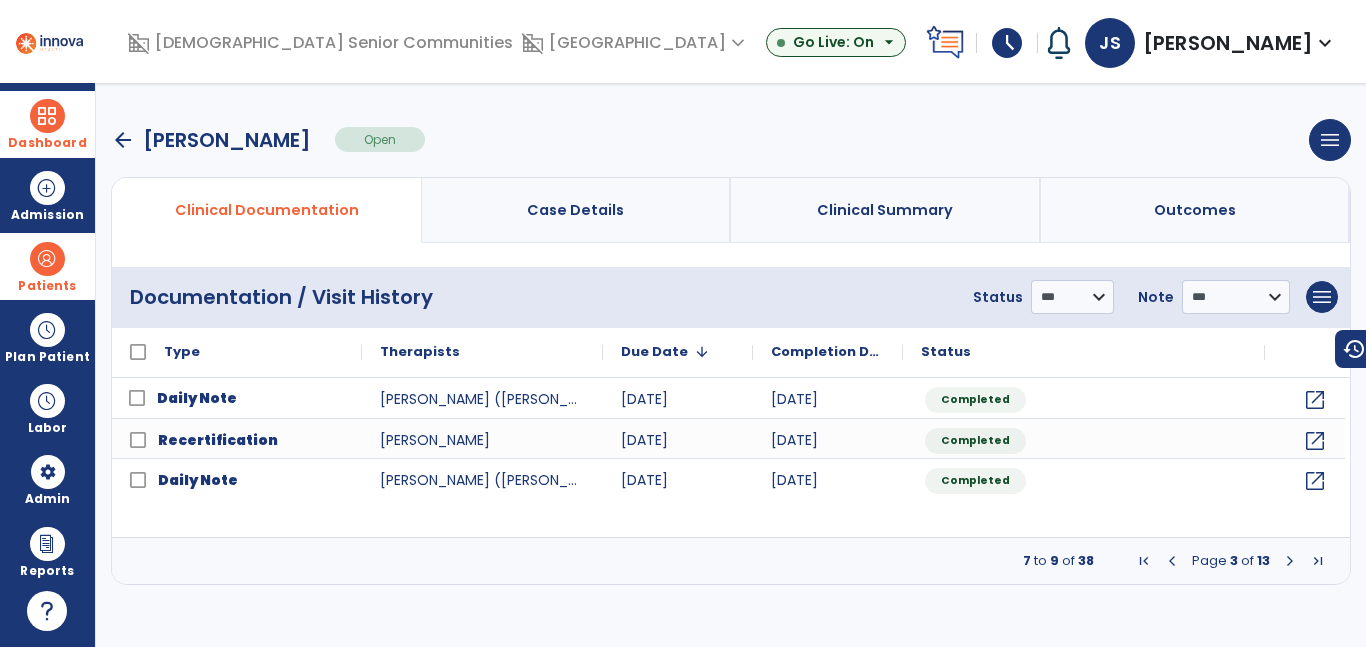 click at bounding box center (1144, 561) 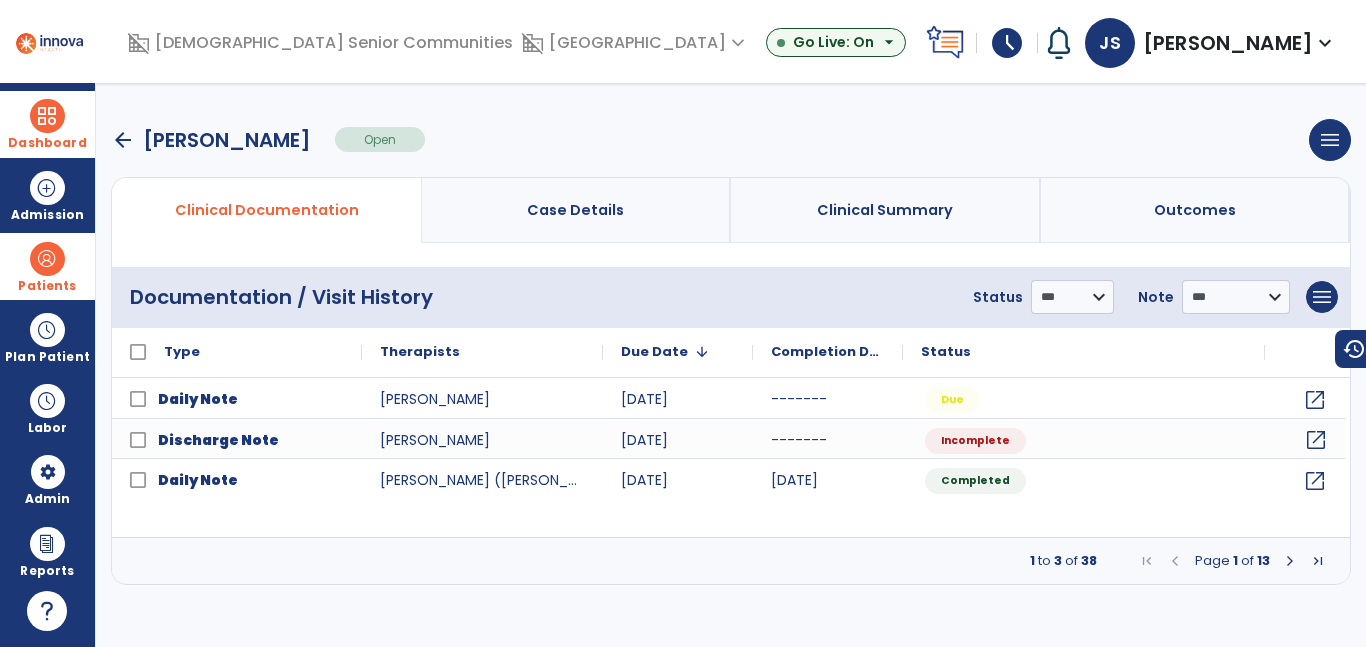 click on "open_in_new" 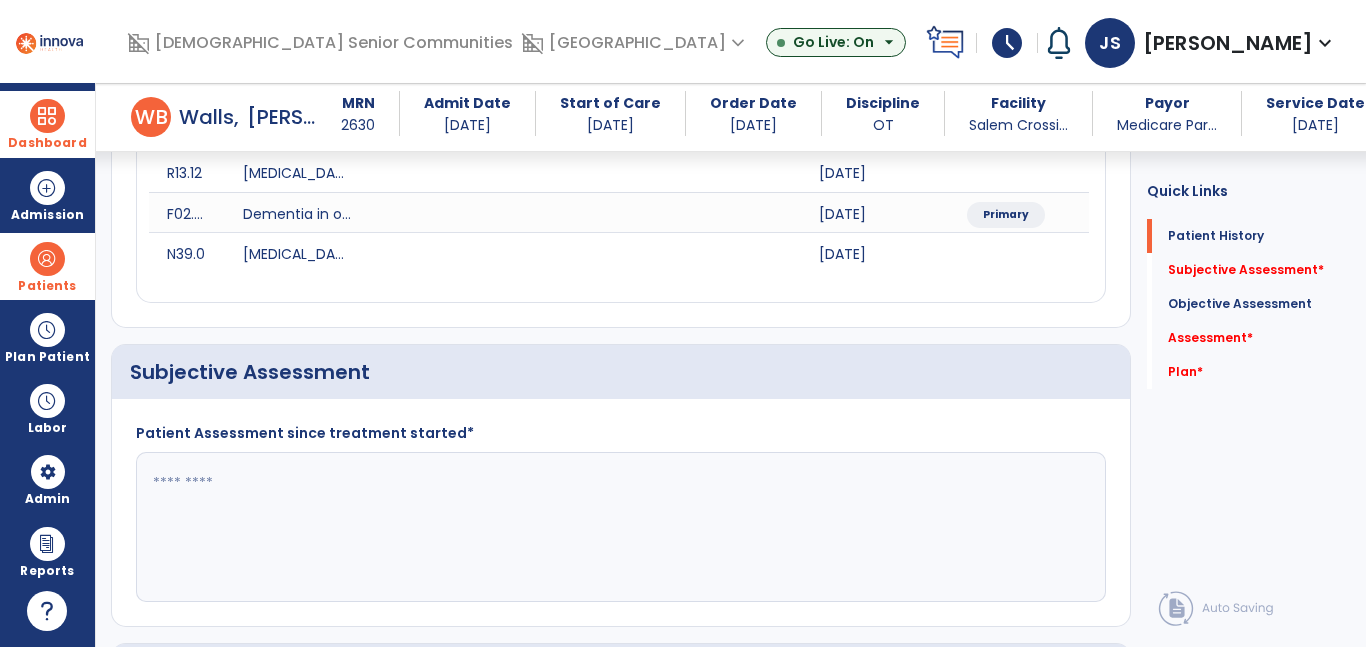 scroll, scrollTop: 286, scrollLeft: 0, axis: vertical 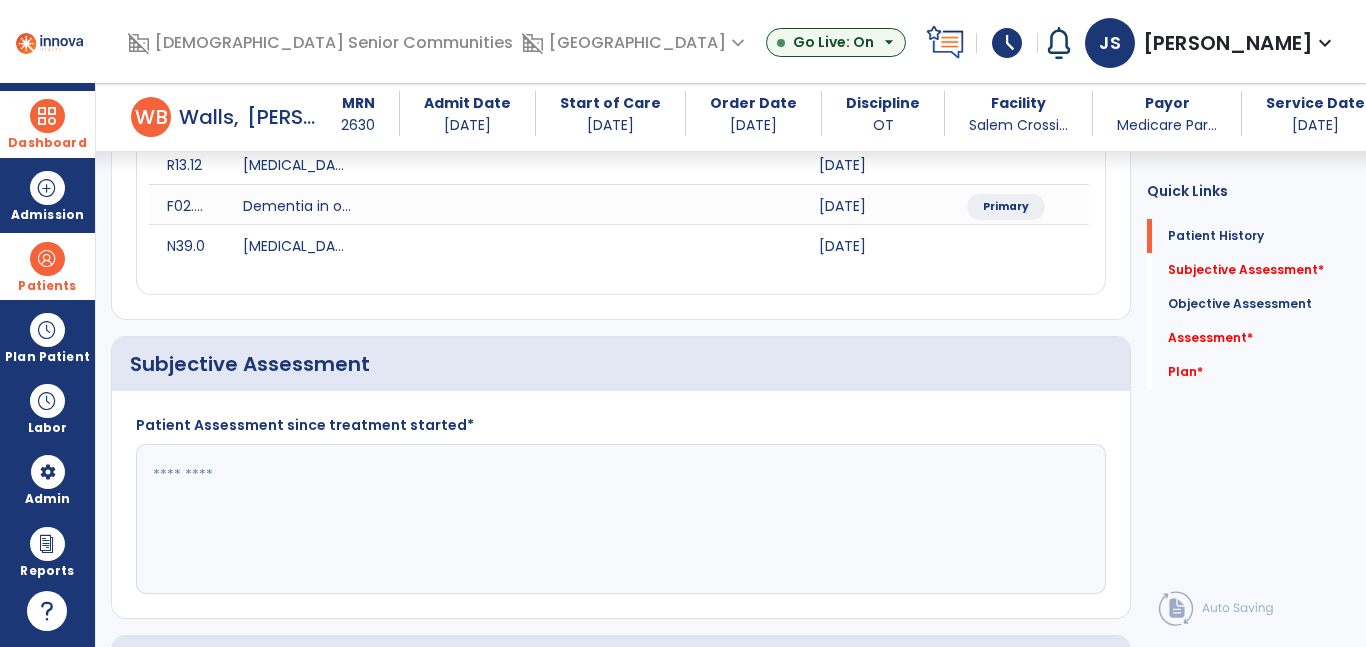 click 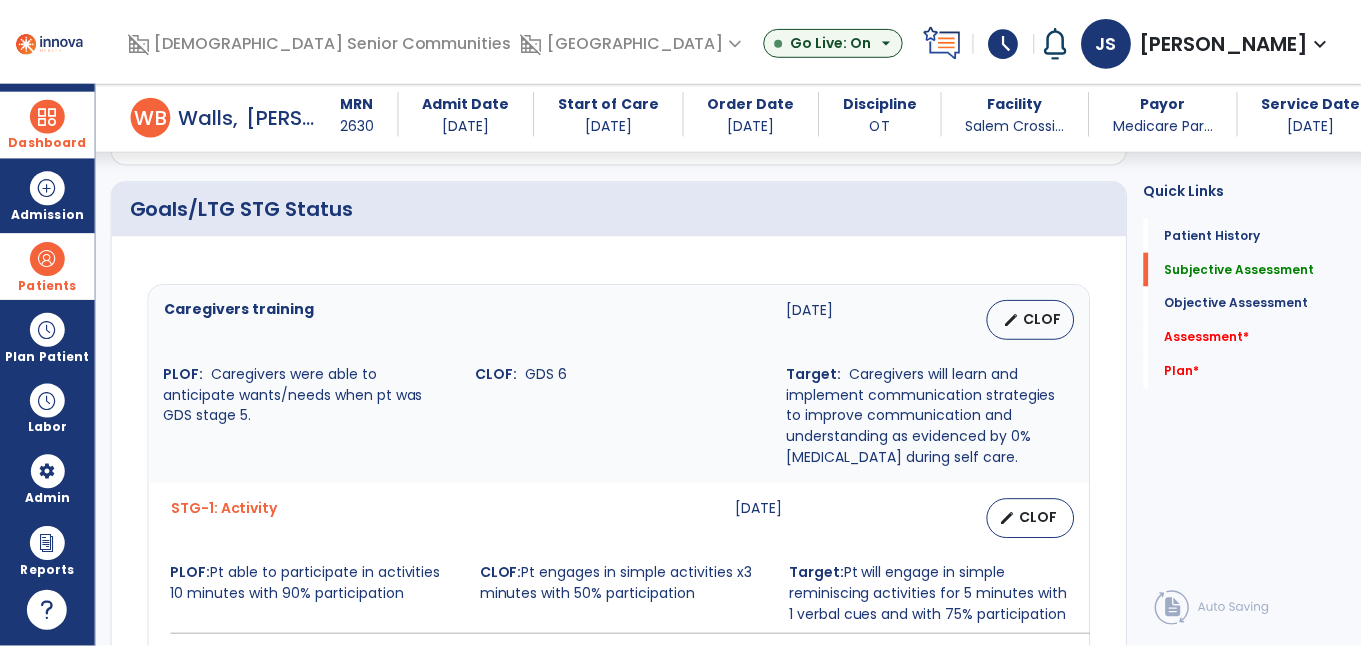 scroll, scrollTop: 766, scrollLeft: 0, axis: vertical 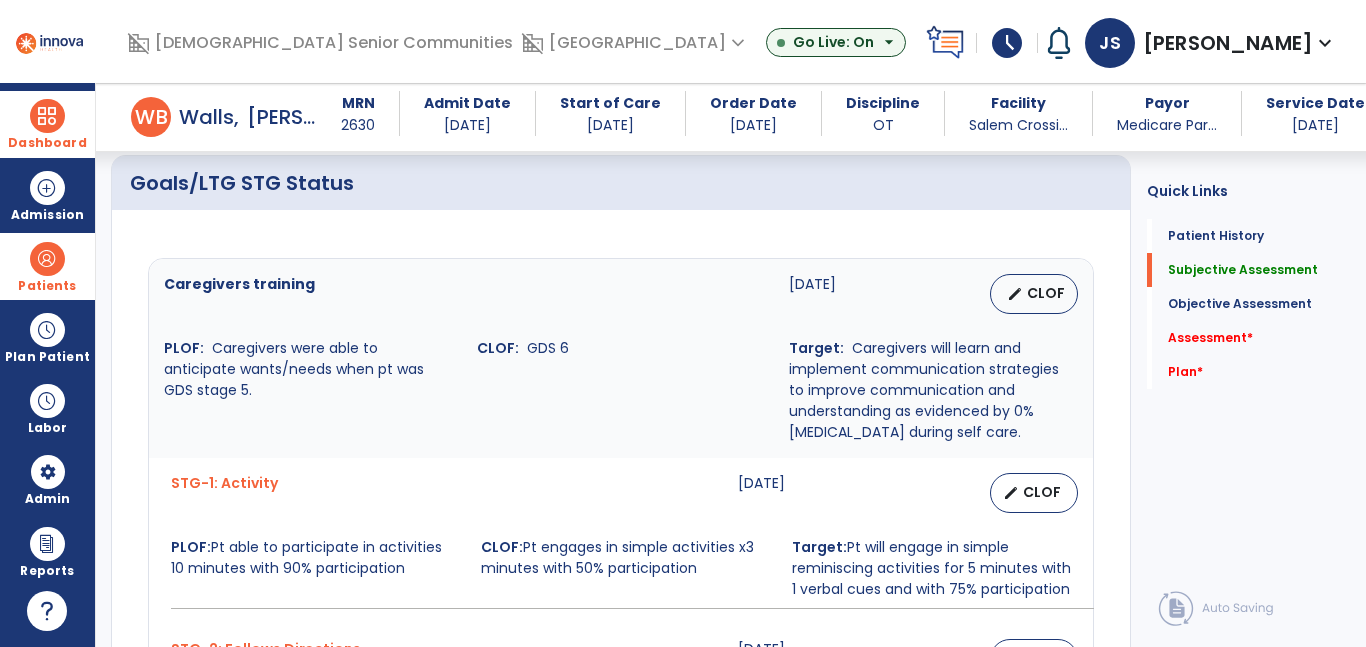type on "**********" 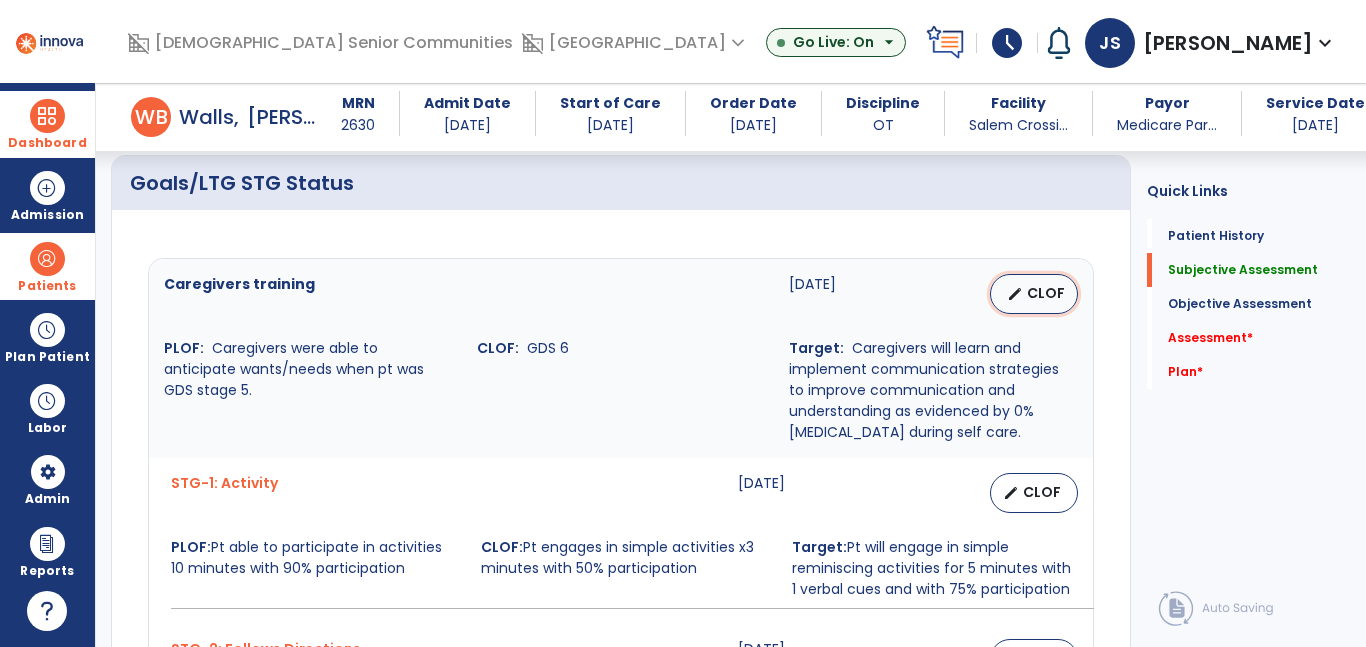 click on "edit   CLOF" at bounding box center (1034, 294) 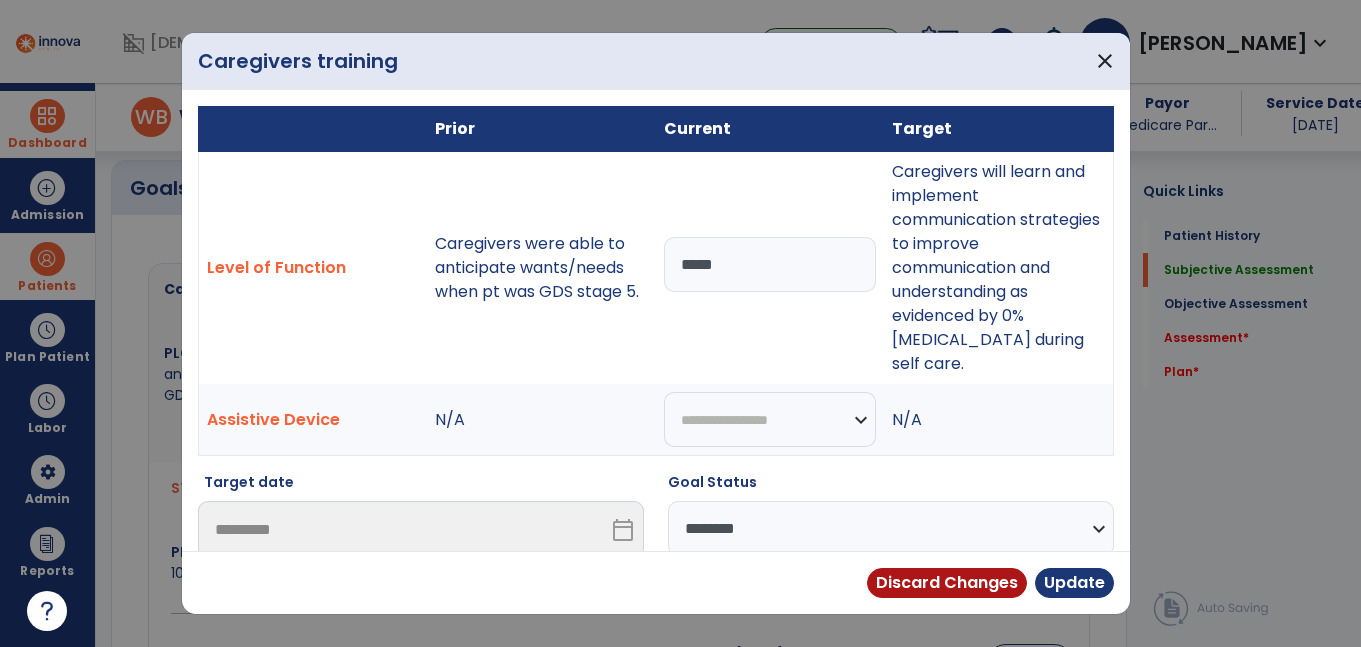 scroll, scrollTop: 766, scrollLeft: 0, axis: vertical 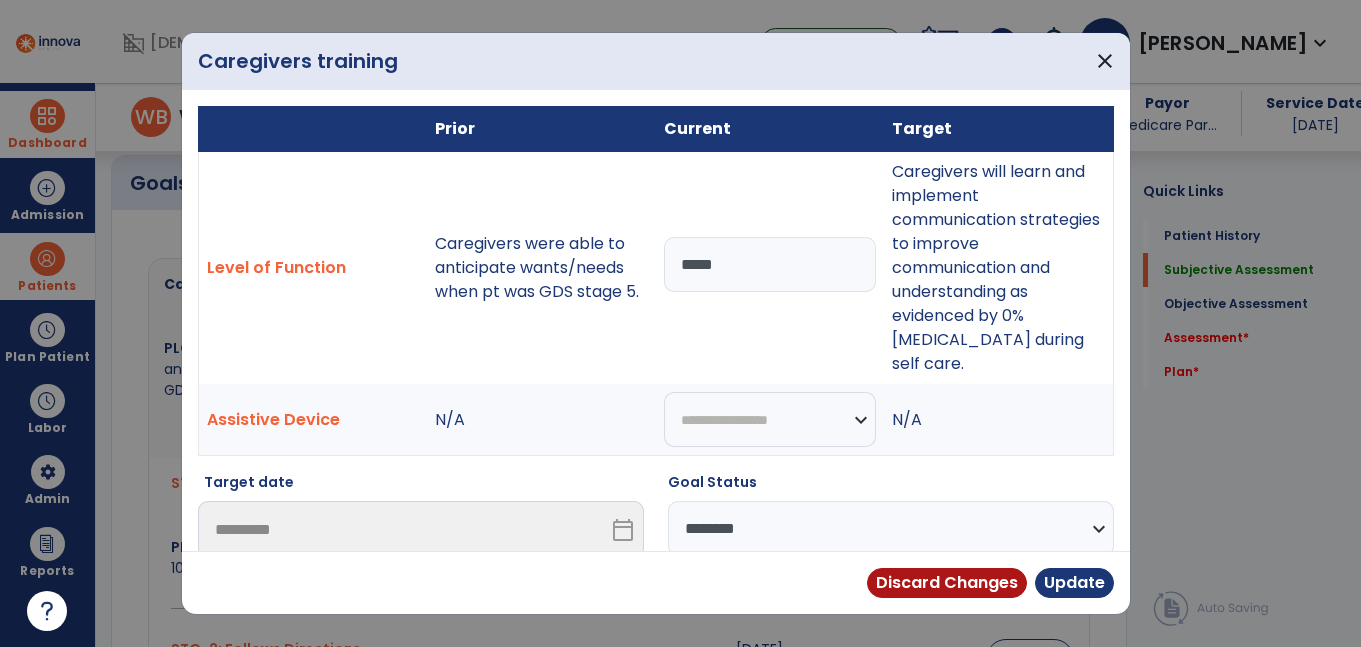 click on "**********" at bounding box center [891, 528] 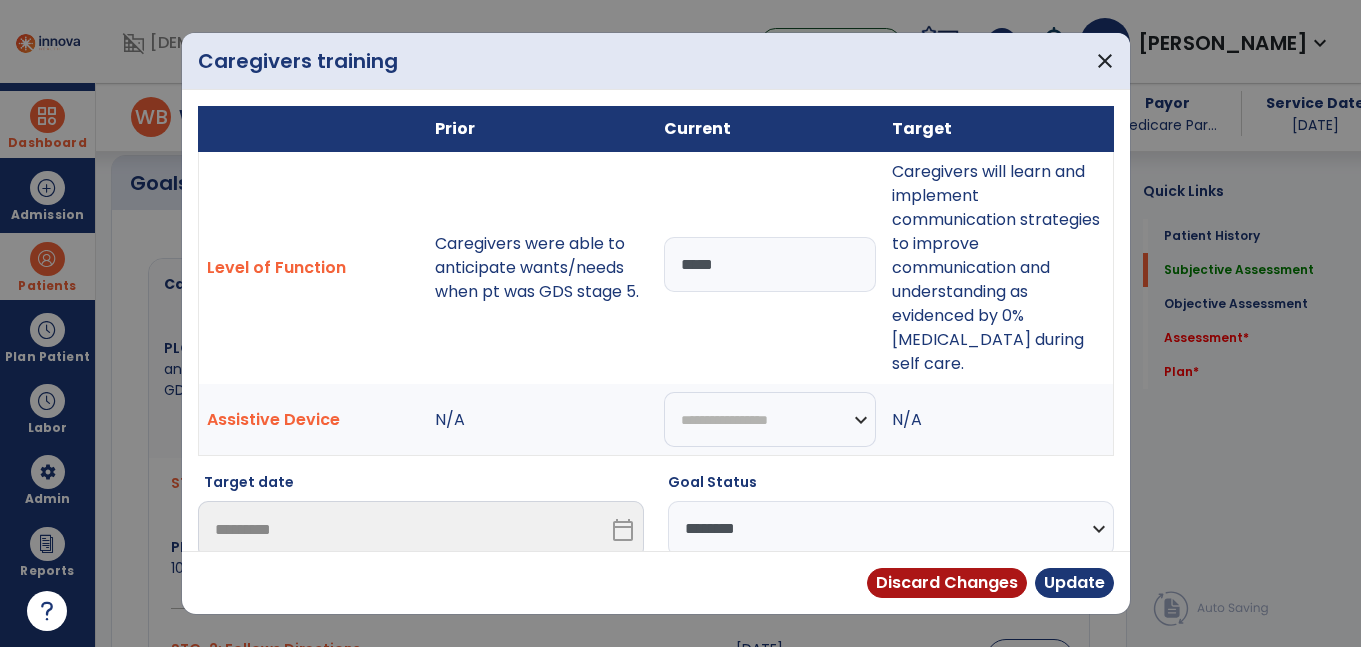 select on "********" 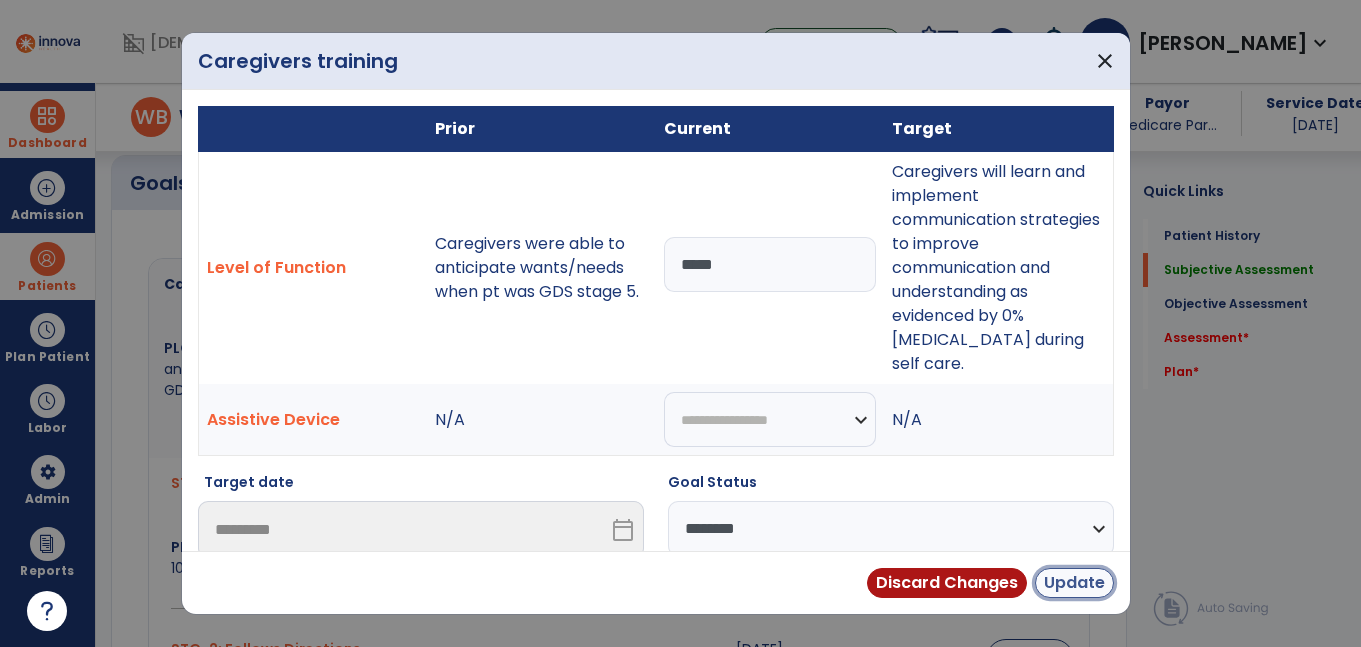 click on "Update" at bounding box center [1074, 583] 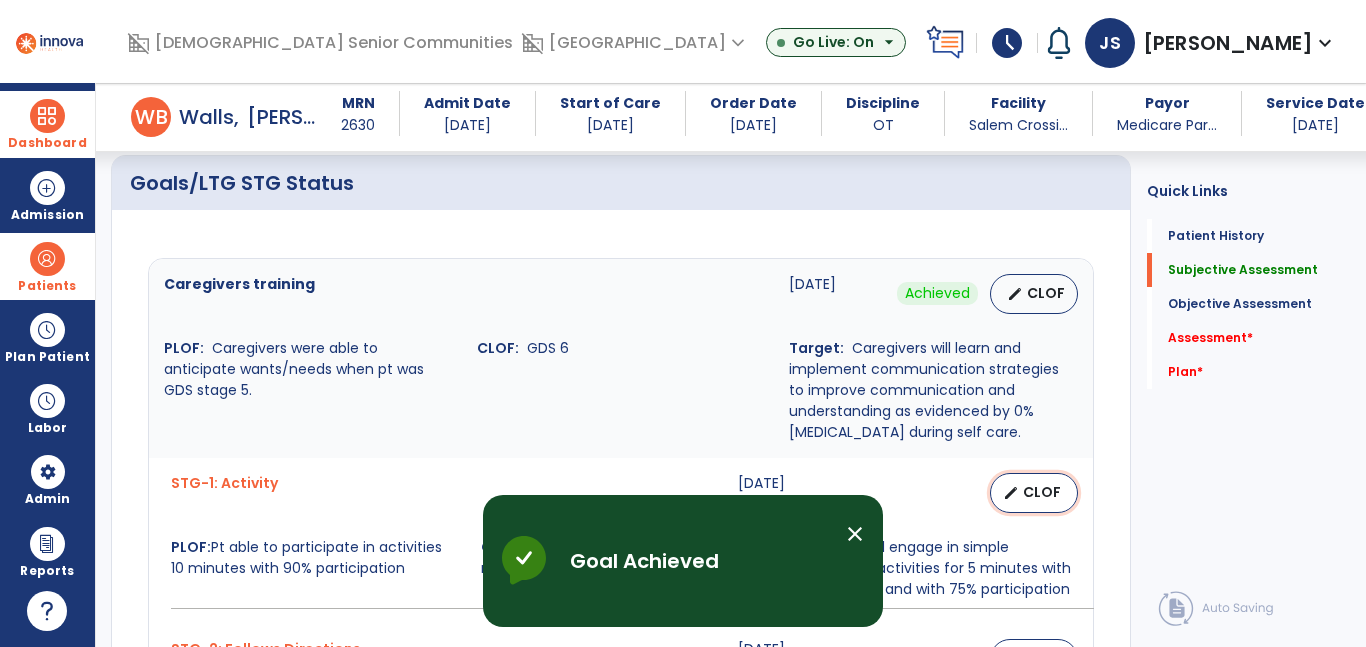 click on "edit   CLOF" at bounding box center (1034, 493) 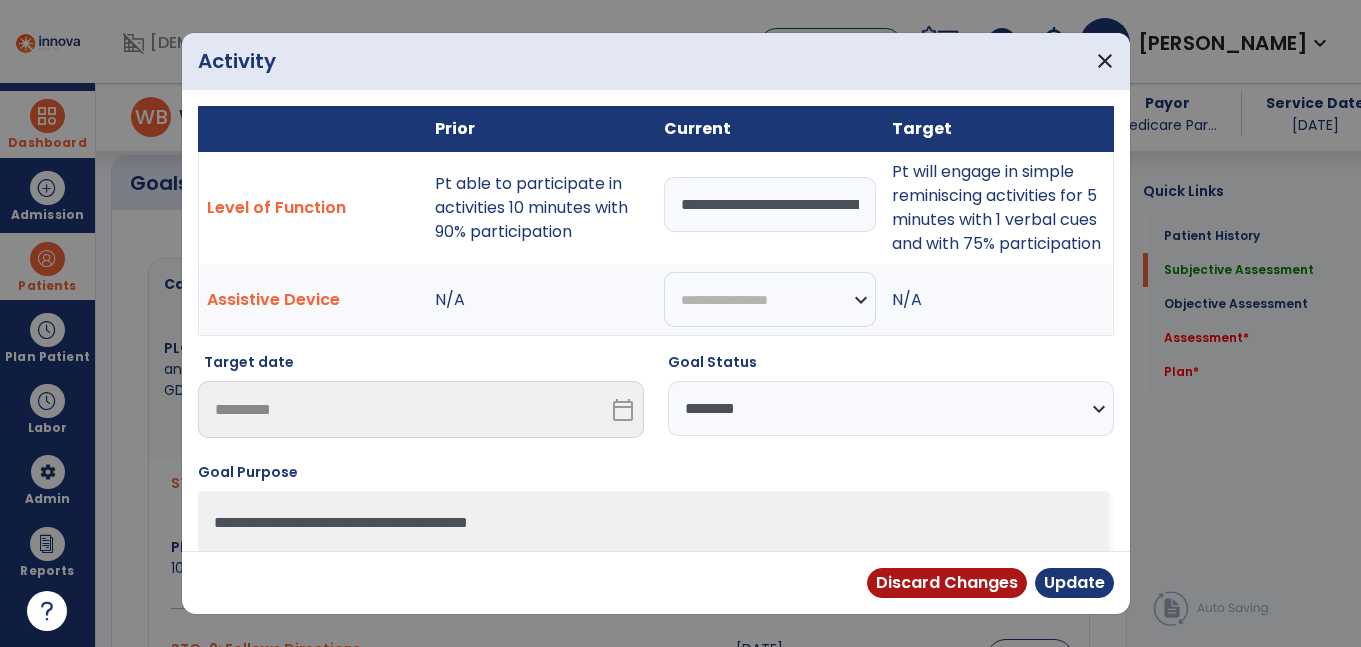 scroll, scrollTop: 766, scrollLeft: 0, axis: vertical 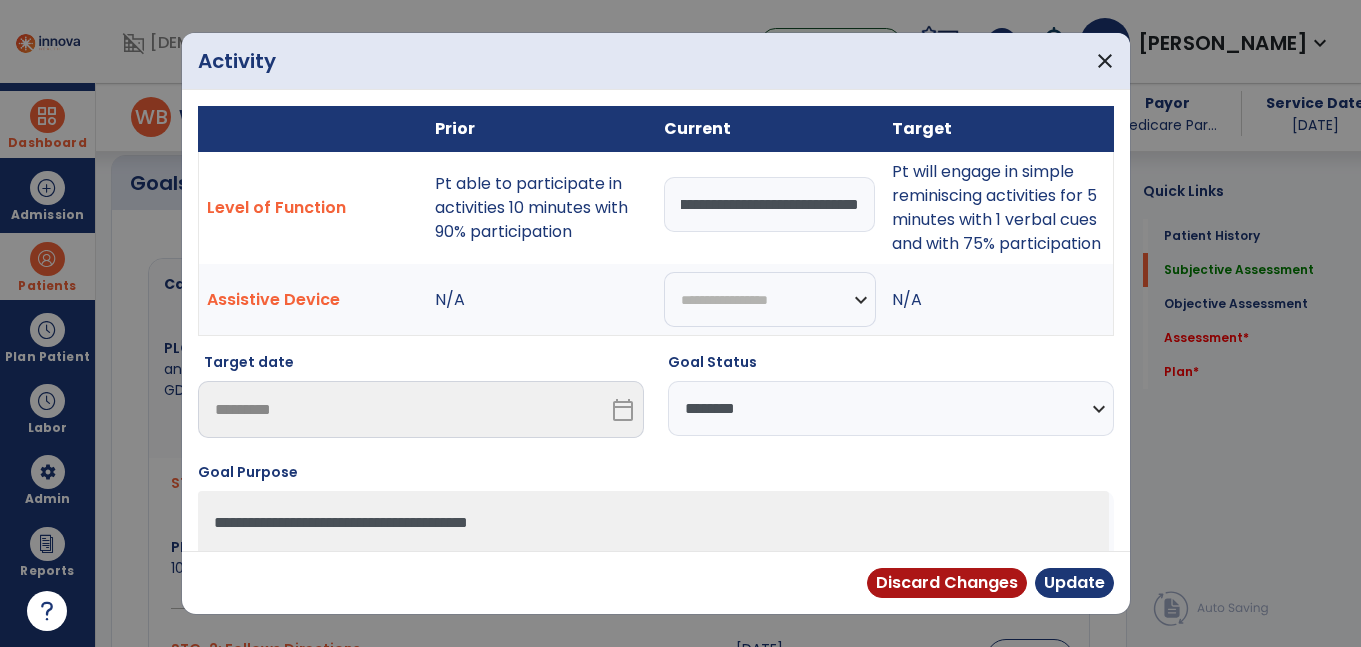 drag, startPoint x: 759, startPoint y: 223, endPoint x: 977, endPoint y: 240, distance: 218.66183 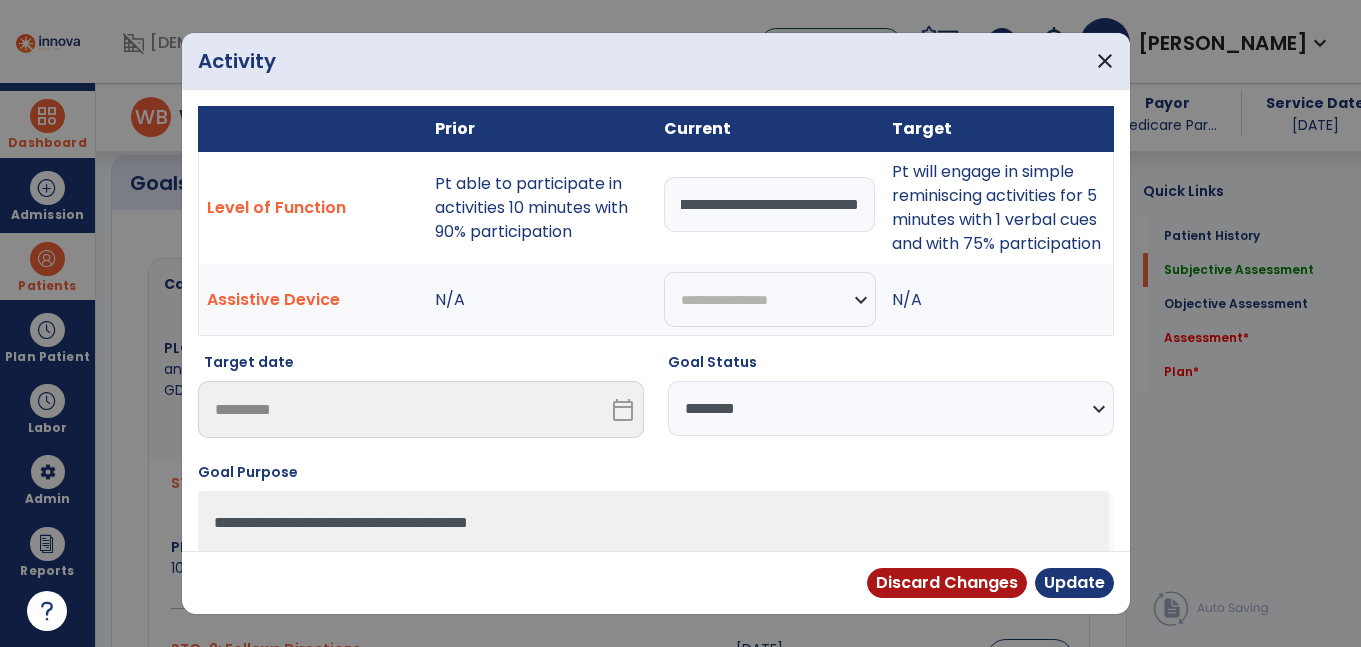 click on "**********" at bounding box center [891, 408] 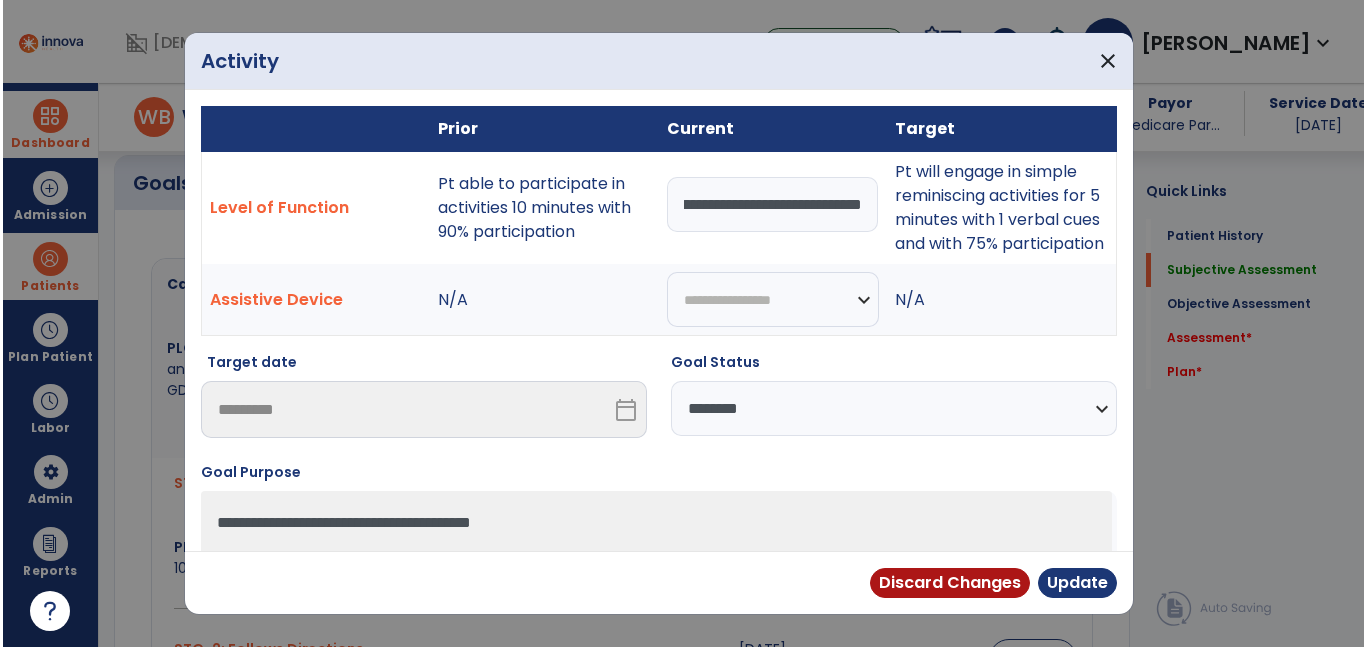 scroll, scrollTop: 0, scrollLeft: 0, axis: both 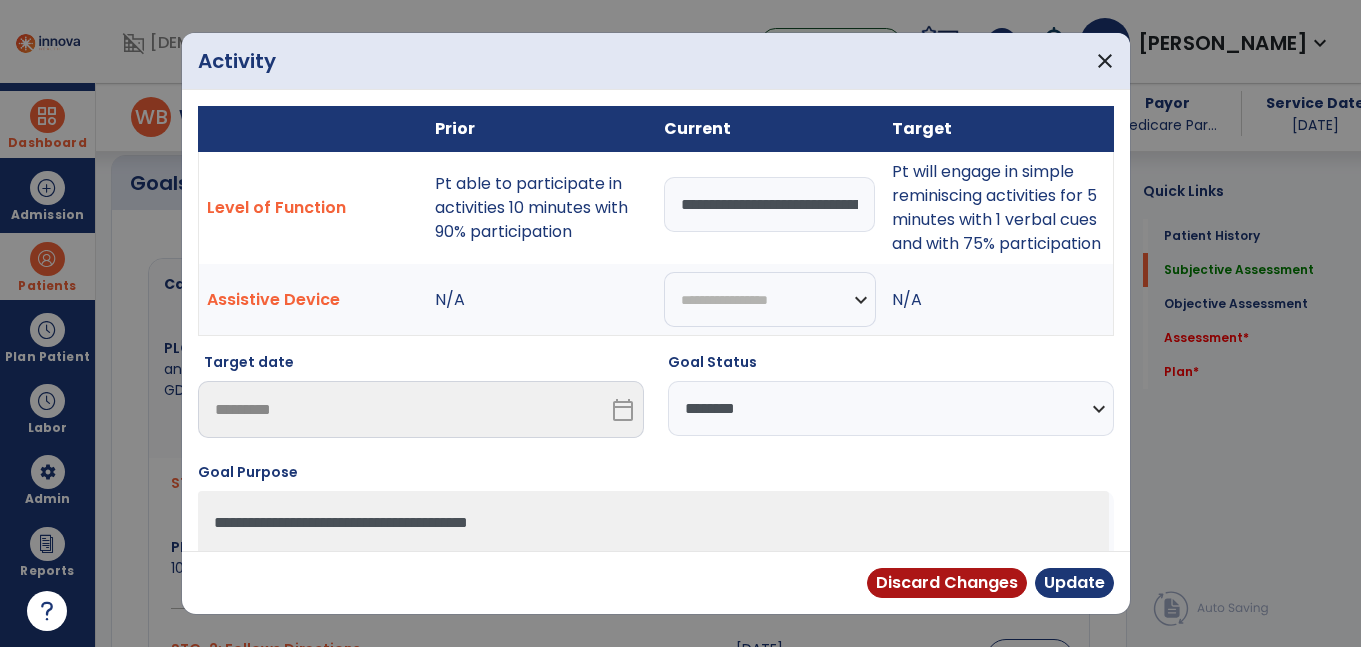 select on "**********" 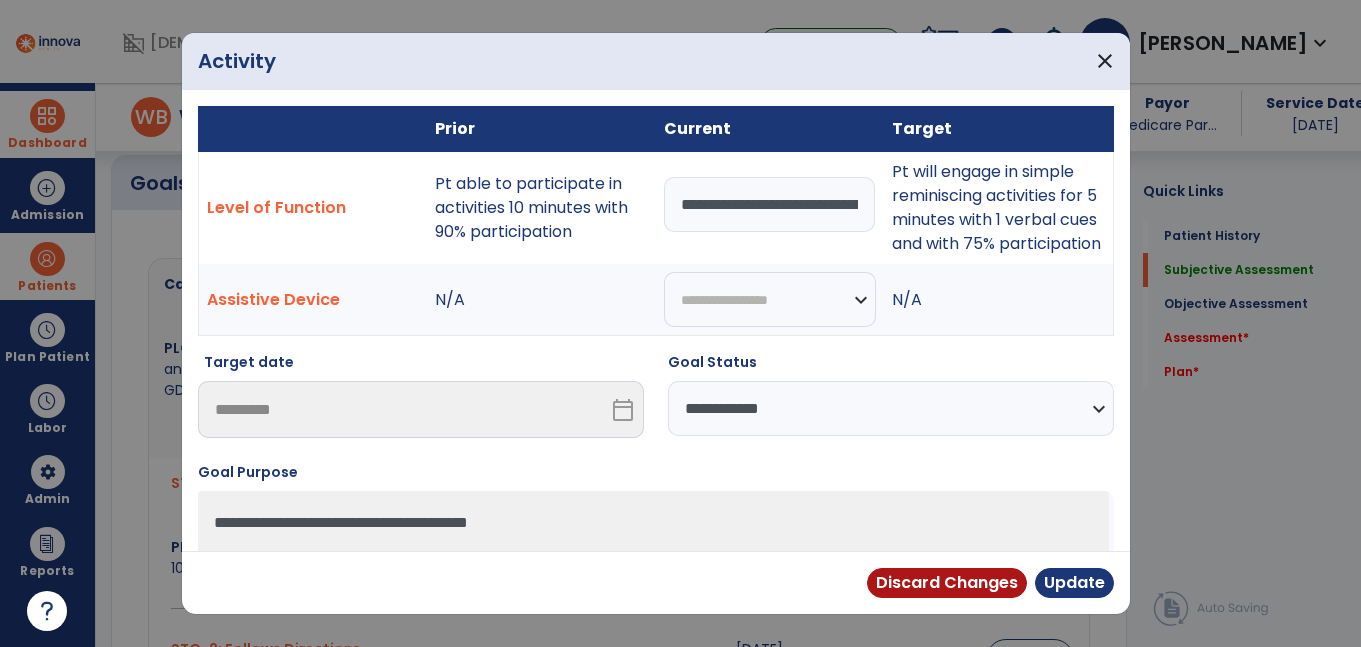 click on "**********" at bounding box center [891, 408] 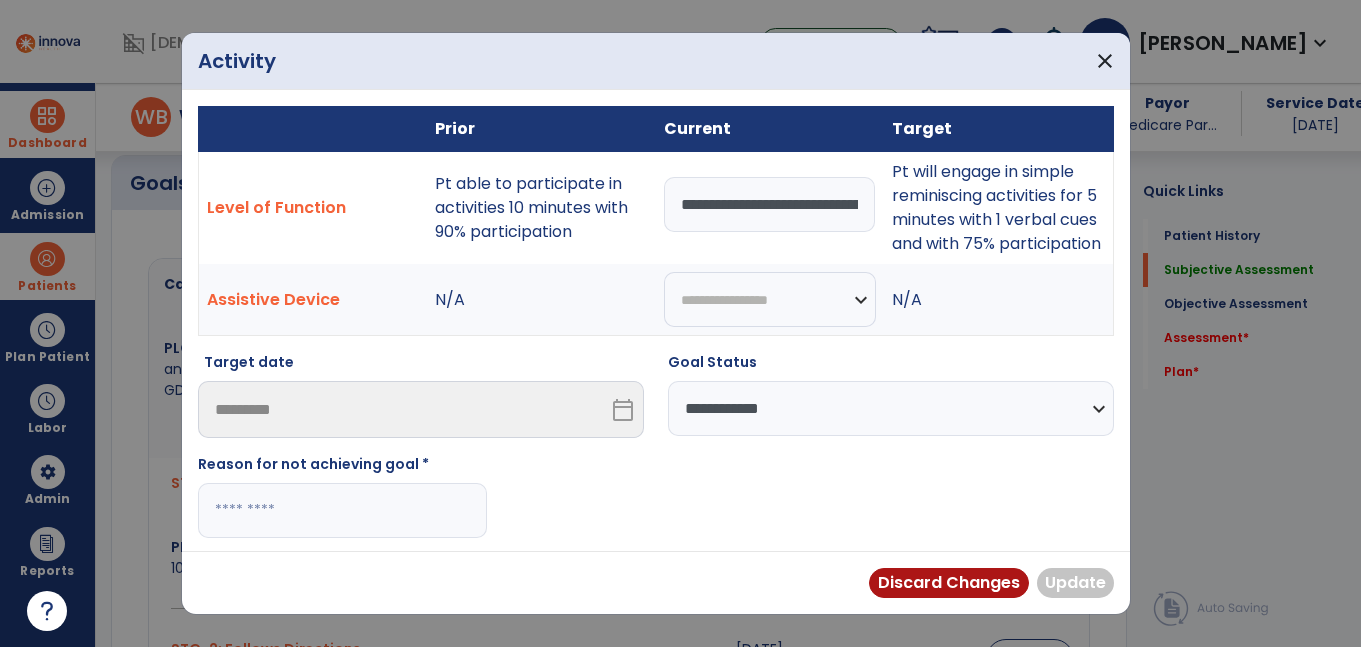 click at bounding box center [342, 510] 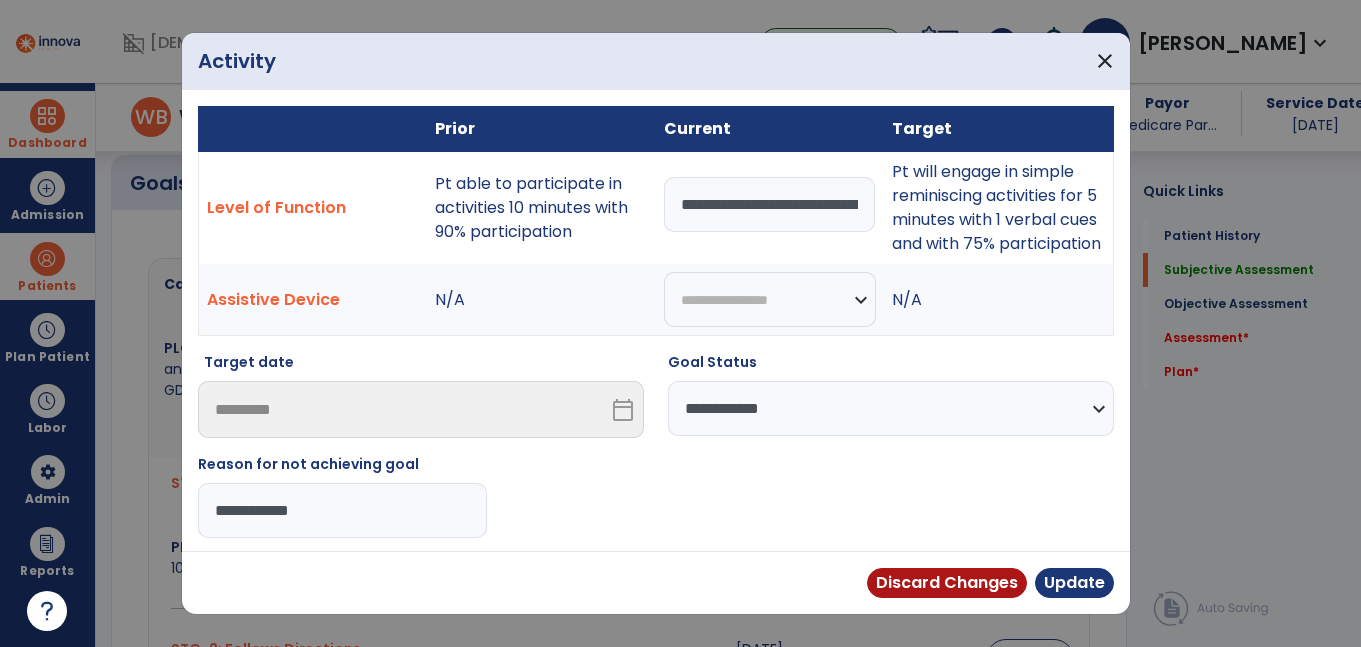 type on "**********" 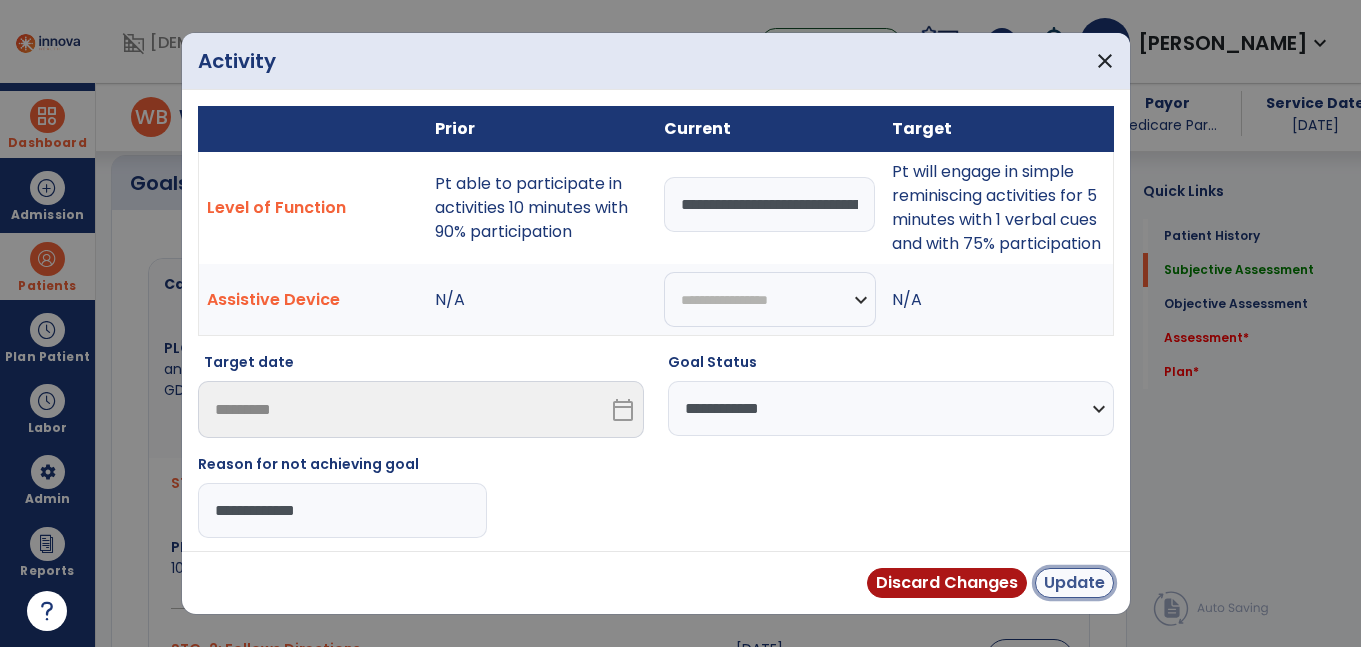 click on "Update" at bounding box center (1074, 583) 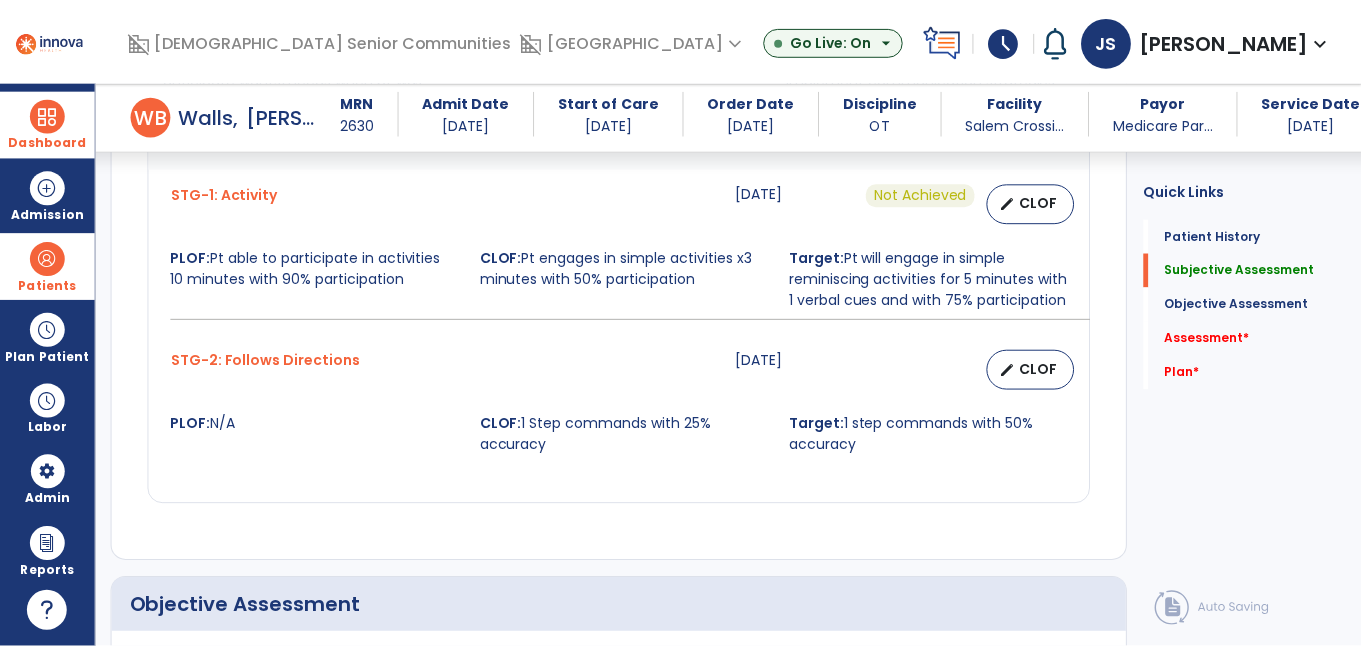 scroll, scrollTop: 1086, scrollLeft: 0, axis: vertical 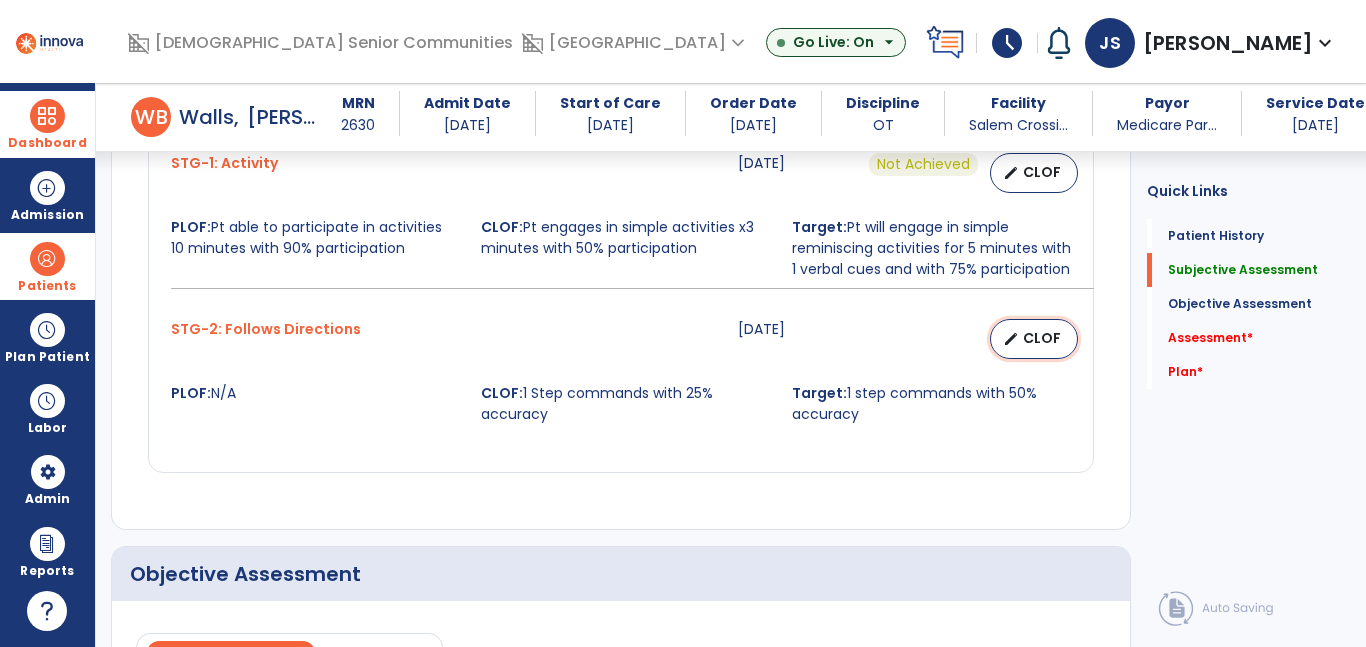 click on "CLOF" at bounding box center (1042, 338) 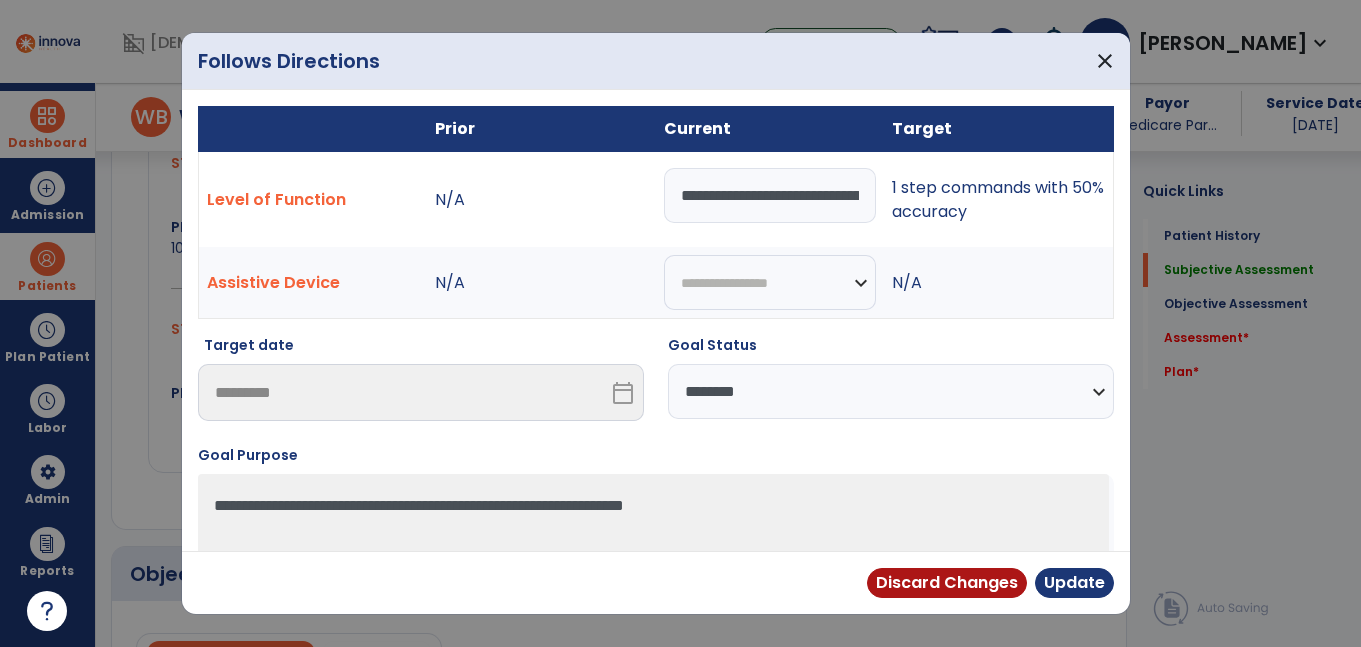 scroll, scrollTop: 1086, scrollLeft: 0, axis: vertical 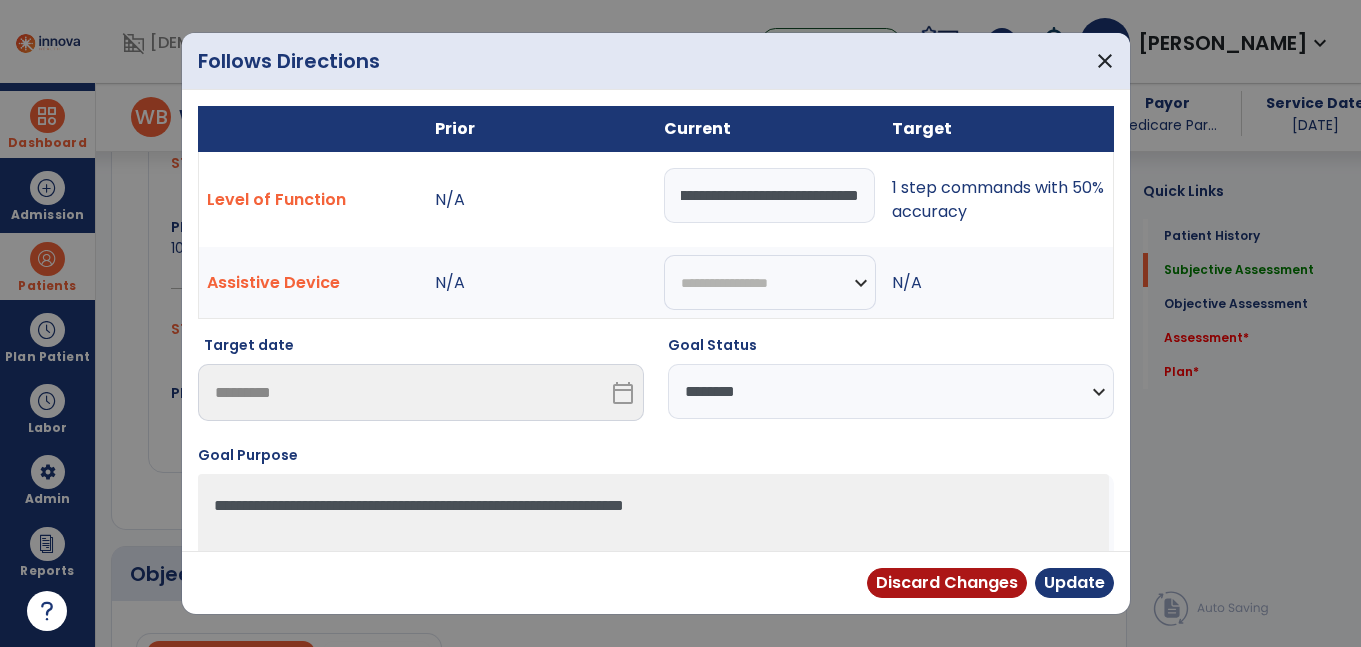 drag, startPoint x: 709, startPoint y: 210, endPoint x: 982, endPoint y: 225, distance: 273.41177 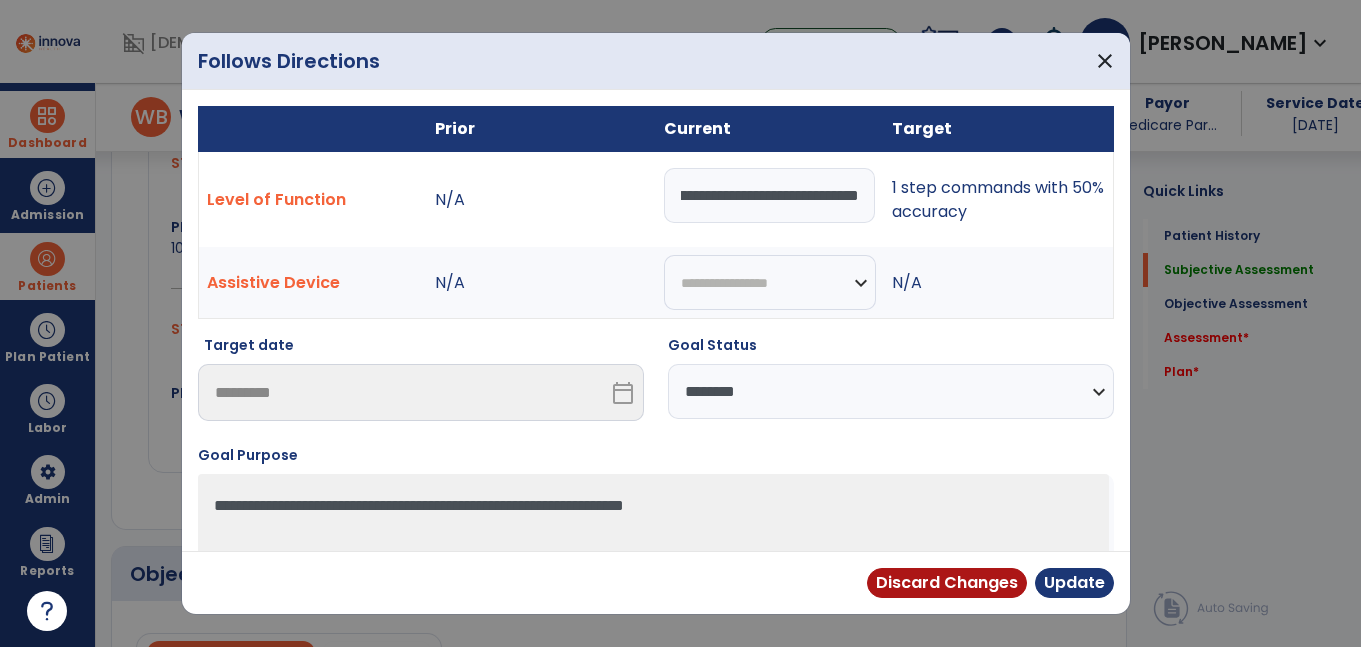 click on "**********" at bounding box center (891, 391) 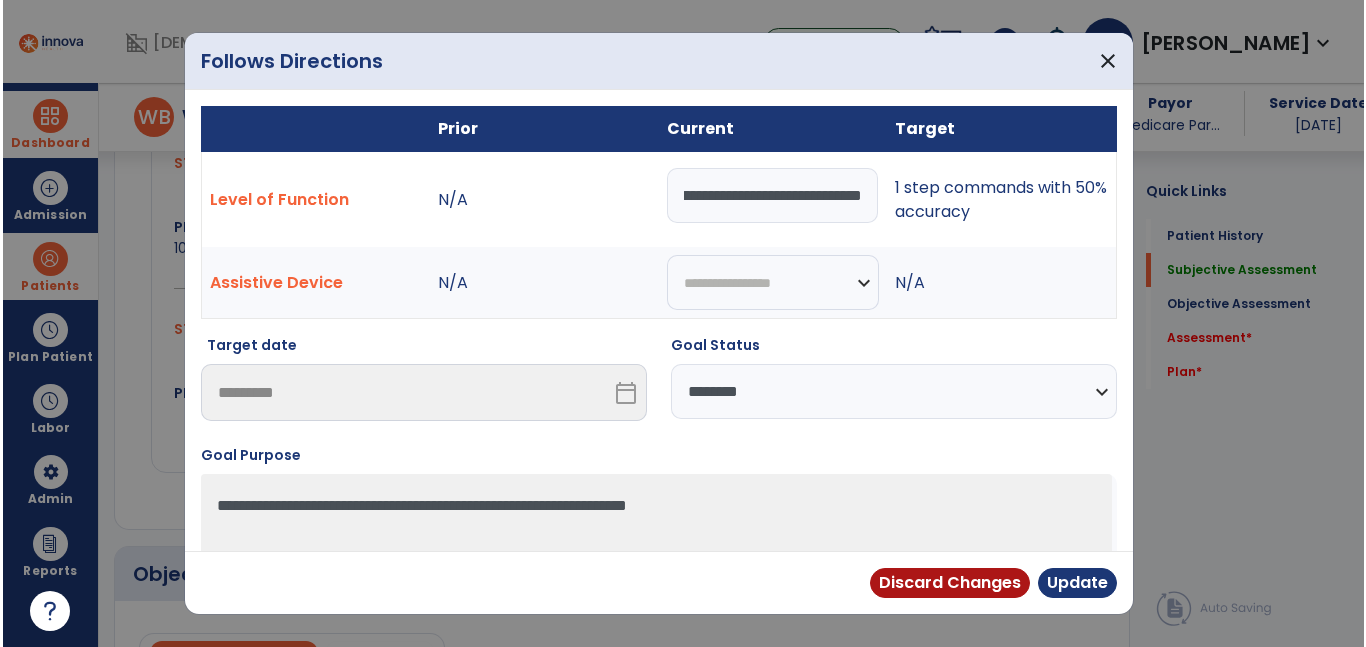 scroll, scrollTop: 0, scrollLeft: 0, axis: both 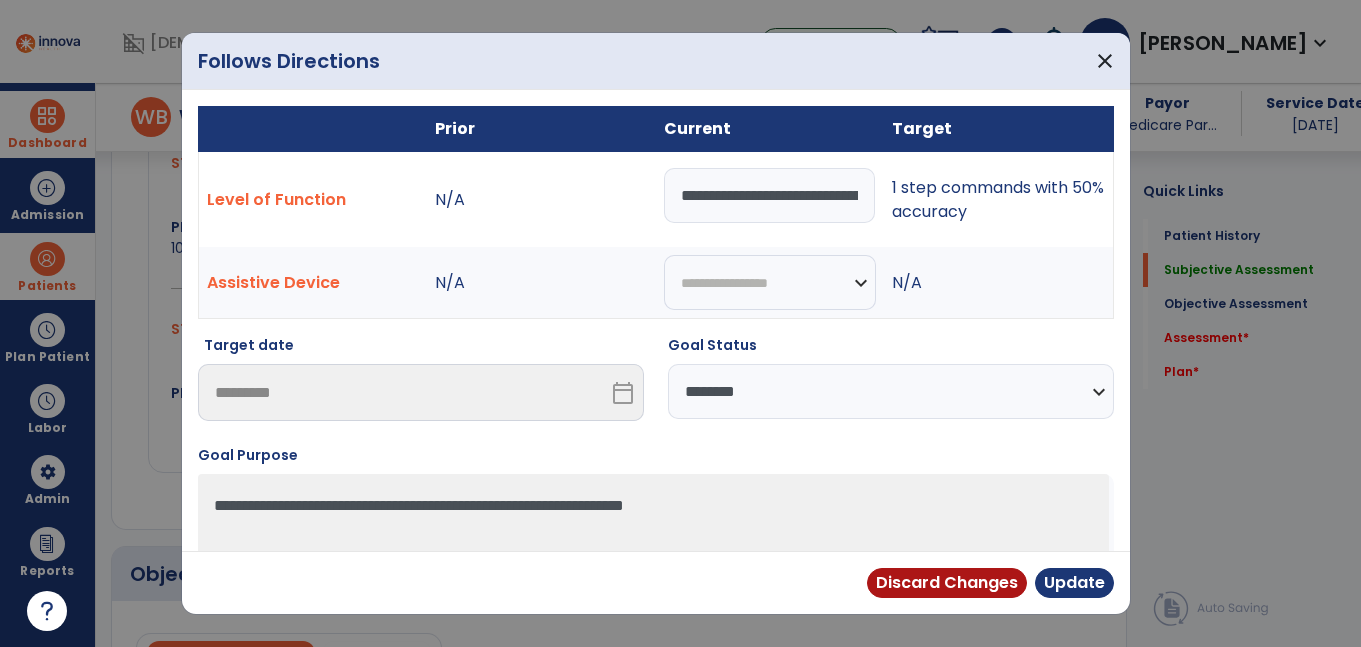 select on "**********" 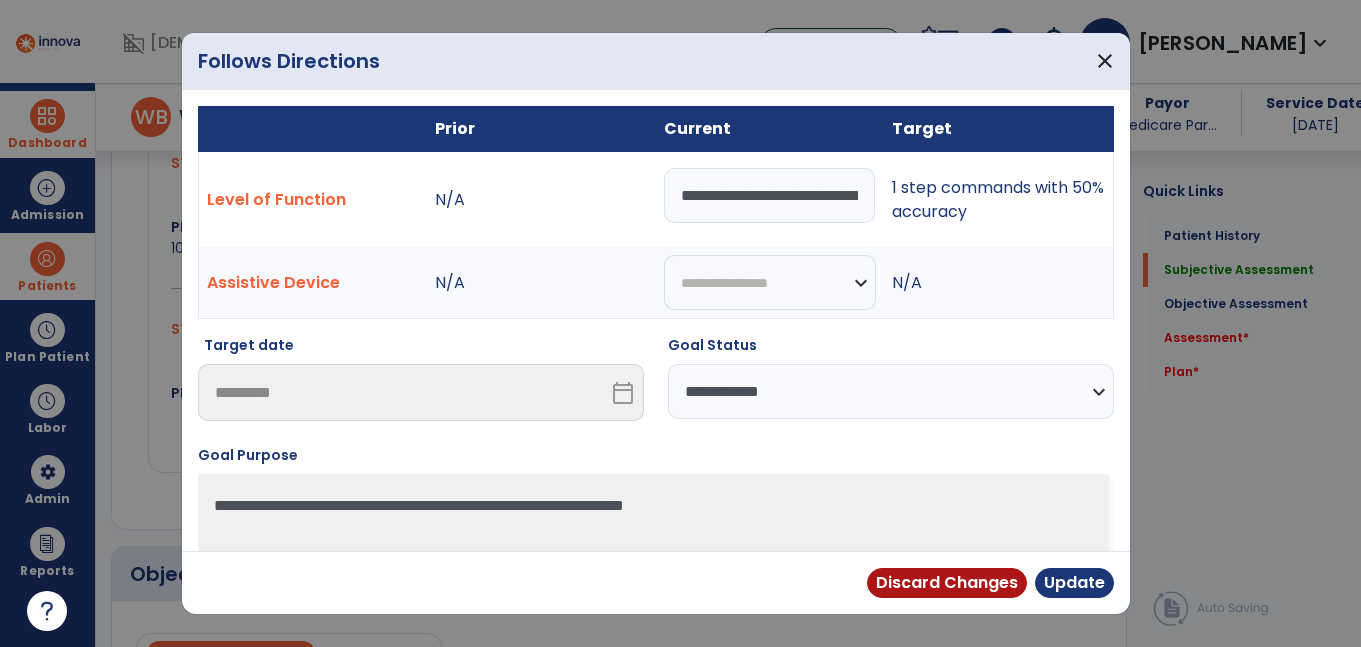 click on "**********" at bounding box center [891, 391] 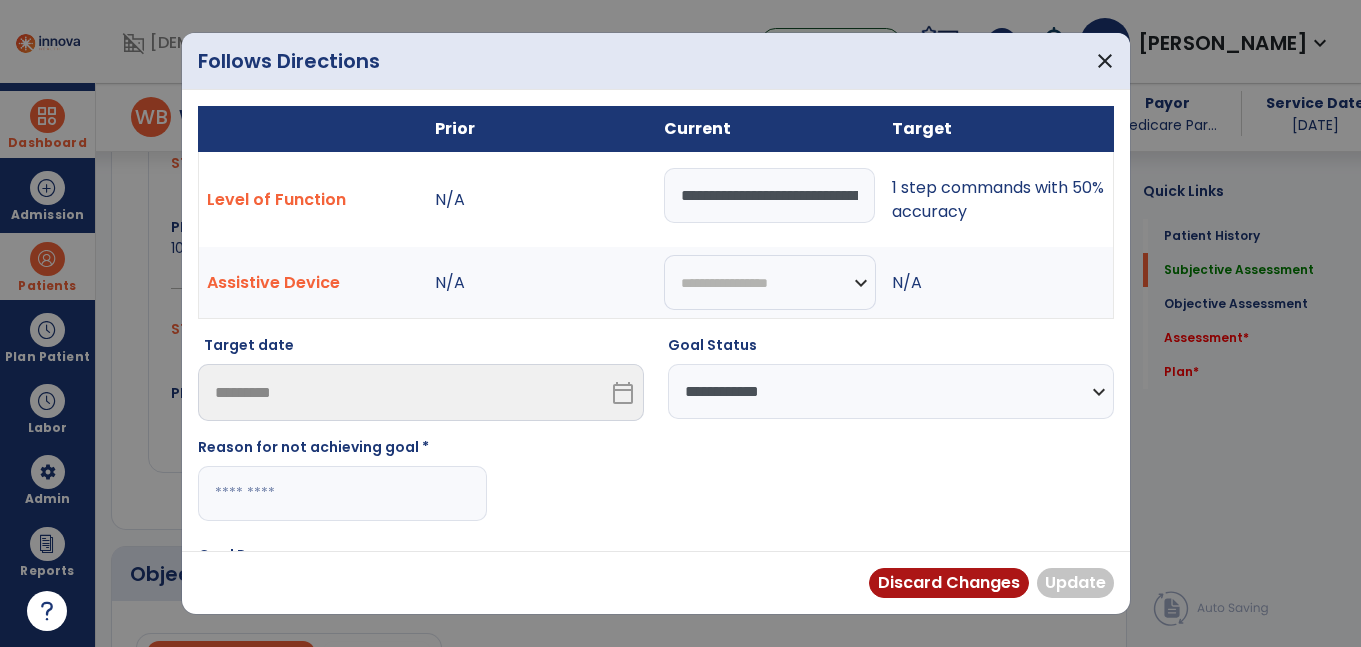 click at bounding box center [342, 493] 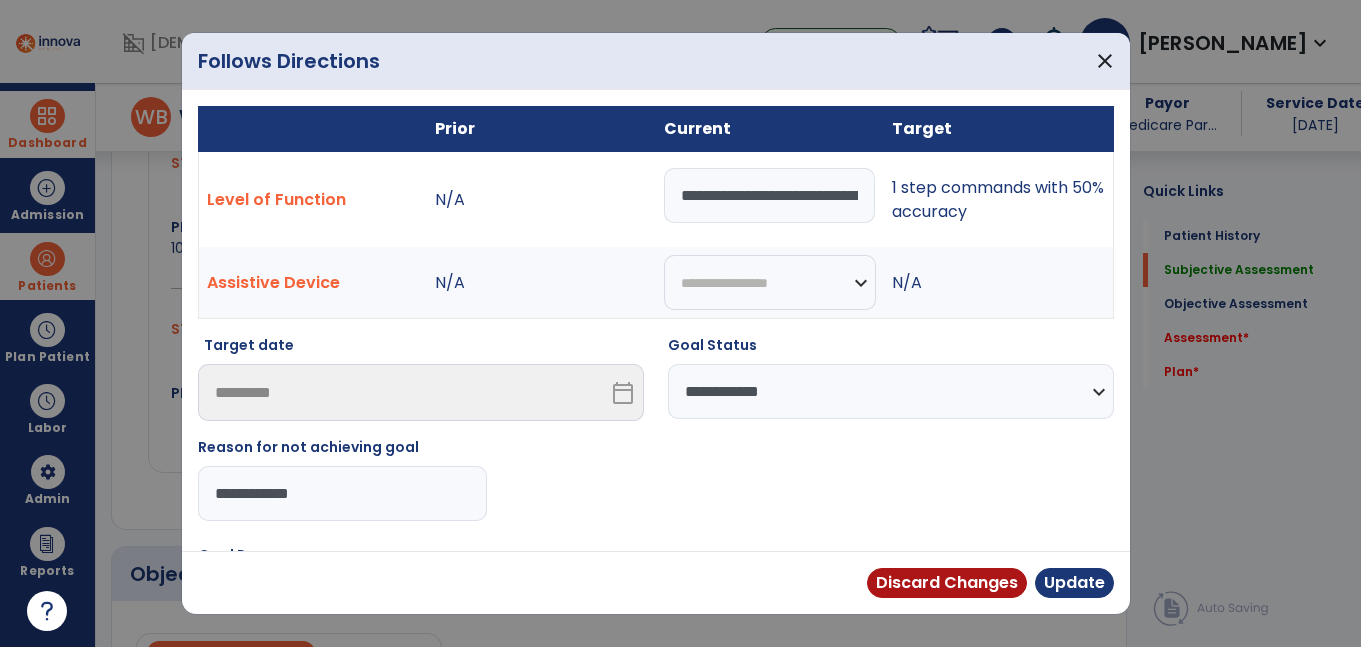 type on "**********" 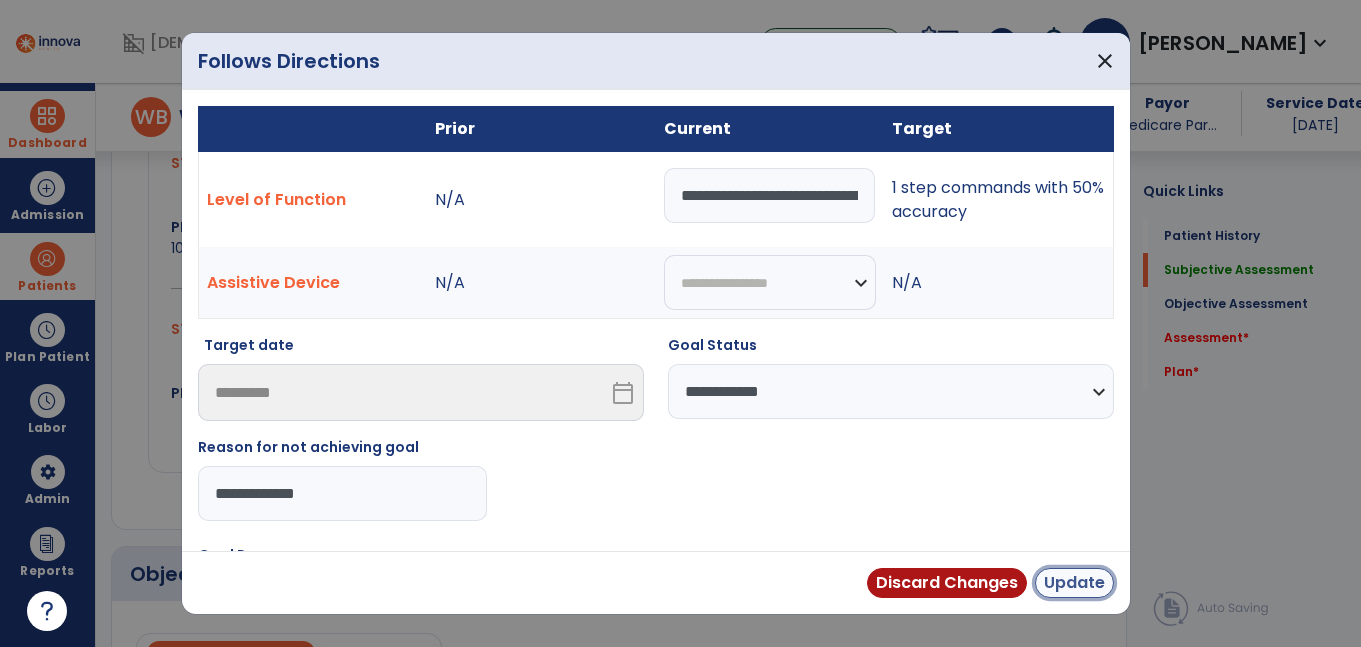 click on "Update" at bounding box center [1074, 583] 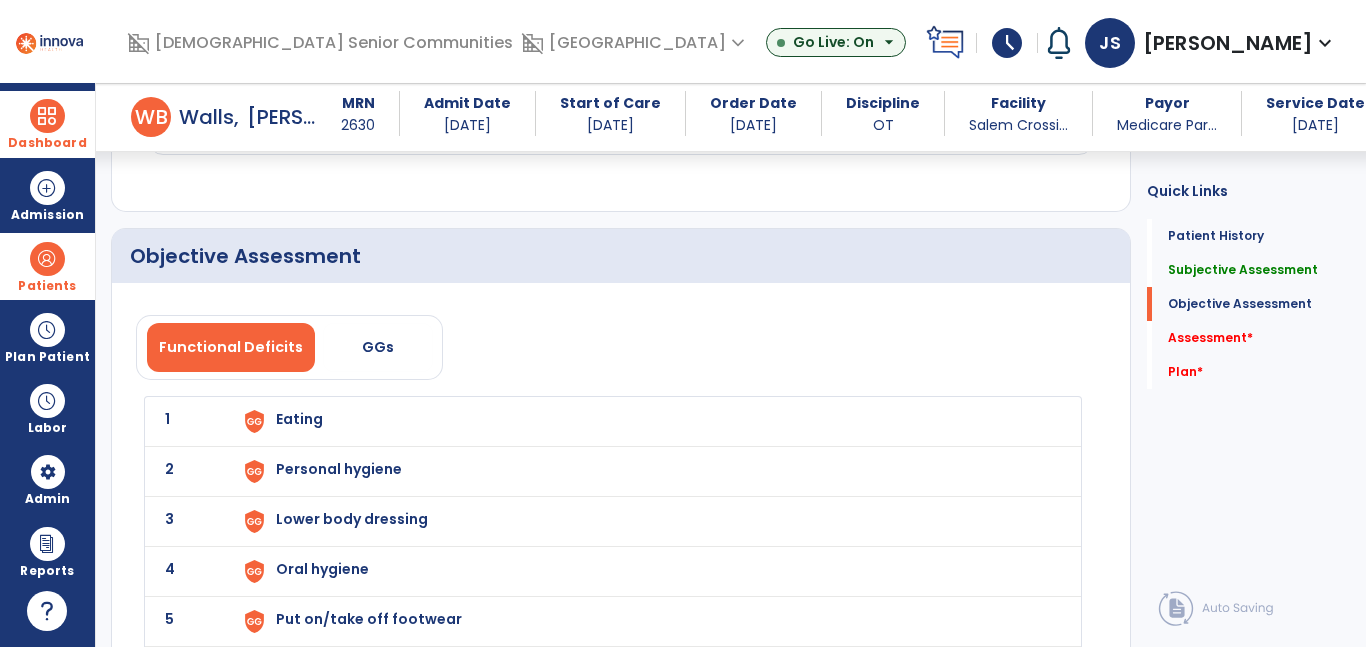 scroll, scrollTop: 1409, scrollLeft: 0, axis: vertical 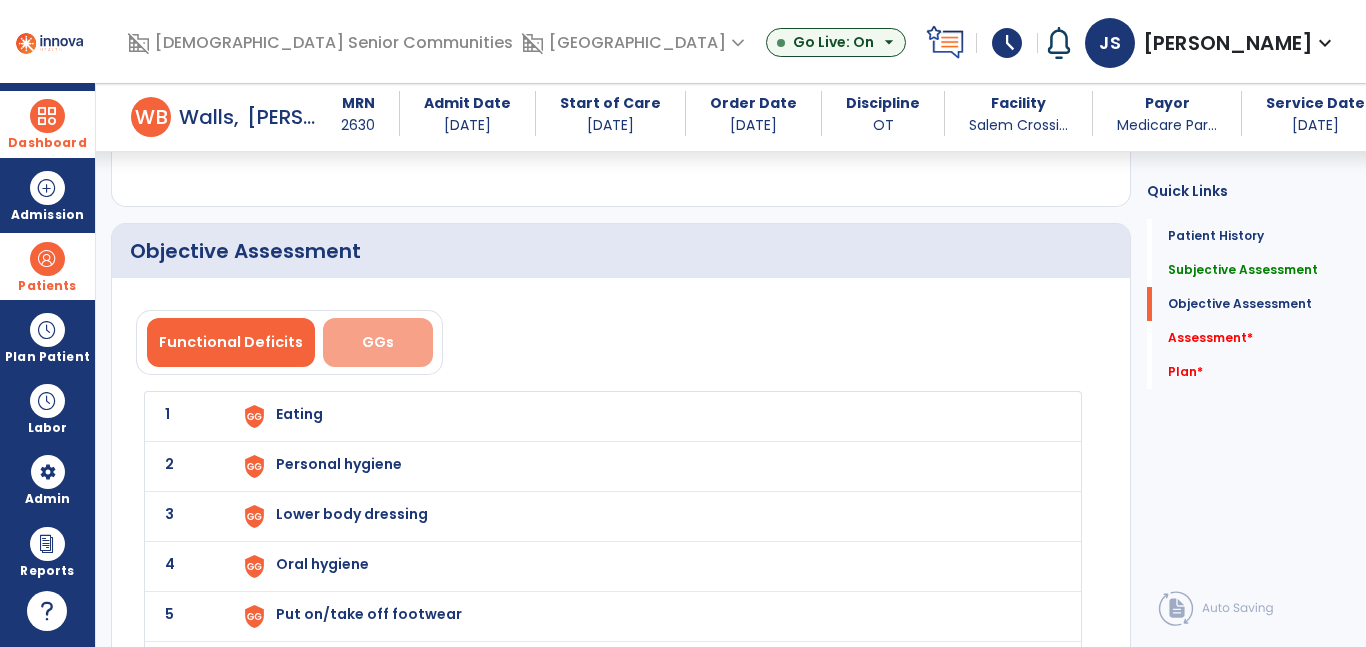 click on "GGs" at bounding box center [378, 342] 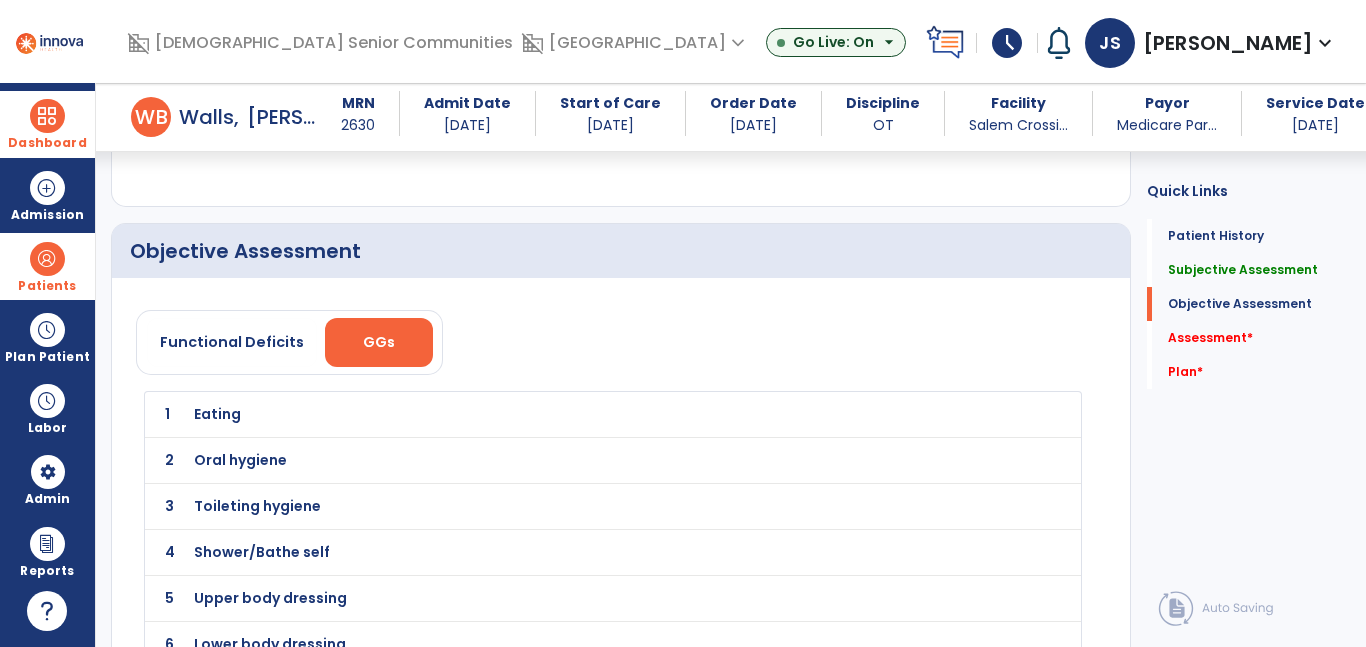click on "GGs" at bounding box center (379, 342) 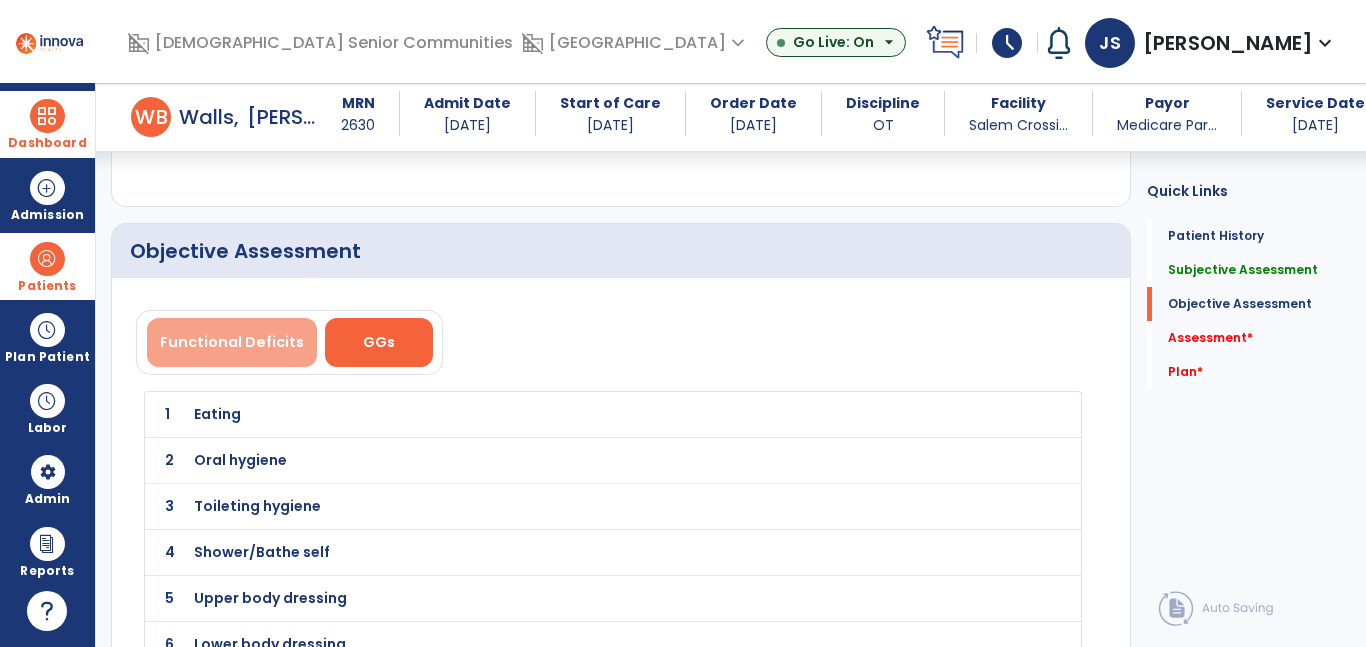 click on "Functional Deficits" at bounding box center (232, 342) 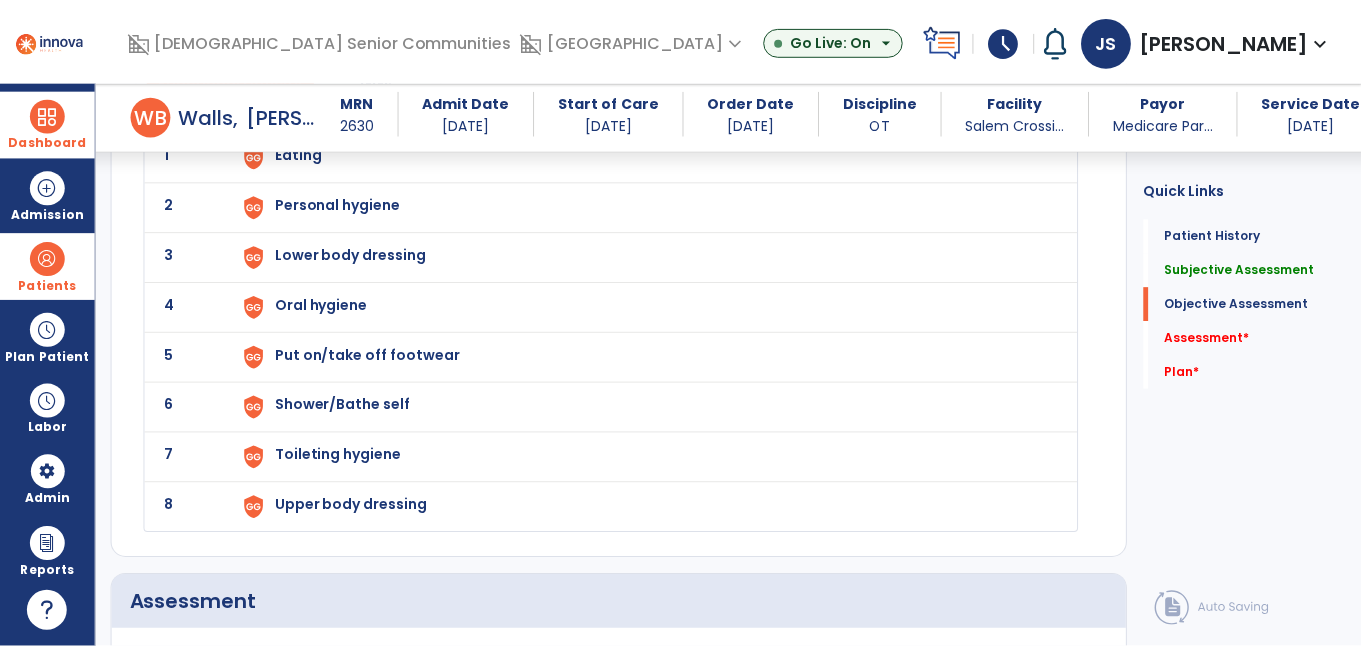 scroll, scrollTop: 1590, scrollLeft: 0, axis: vertical 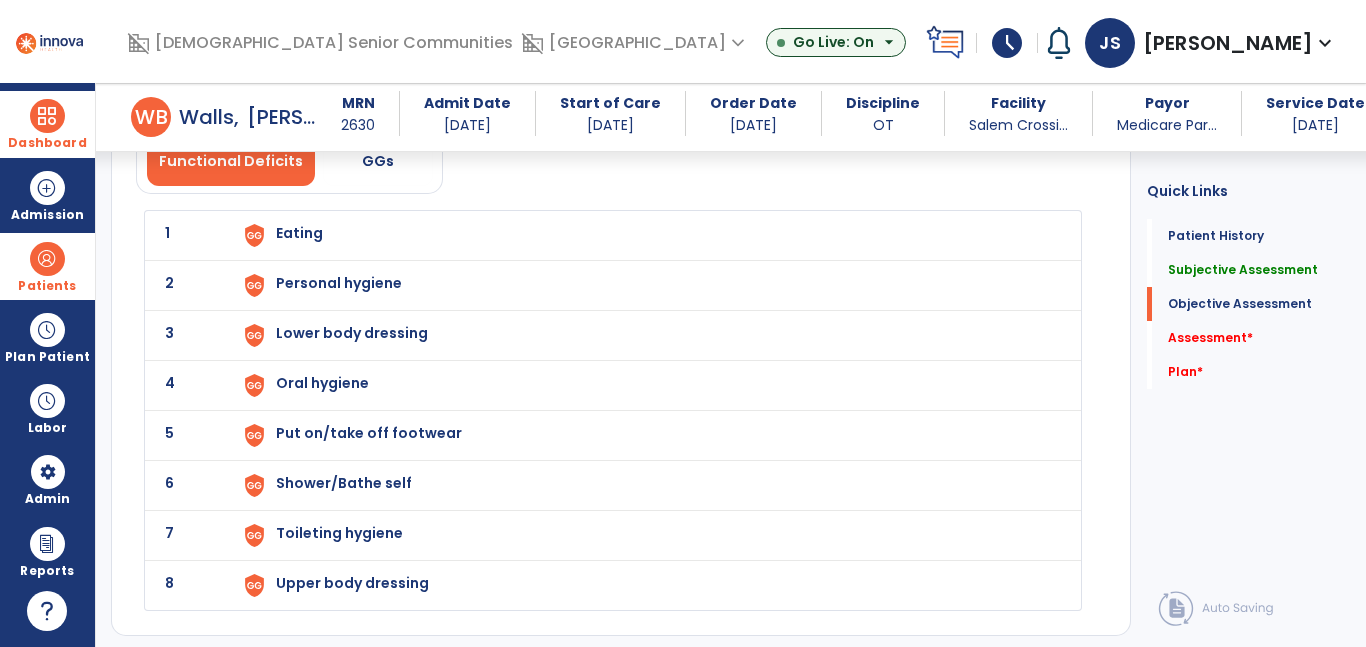 click on "1 Eating" 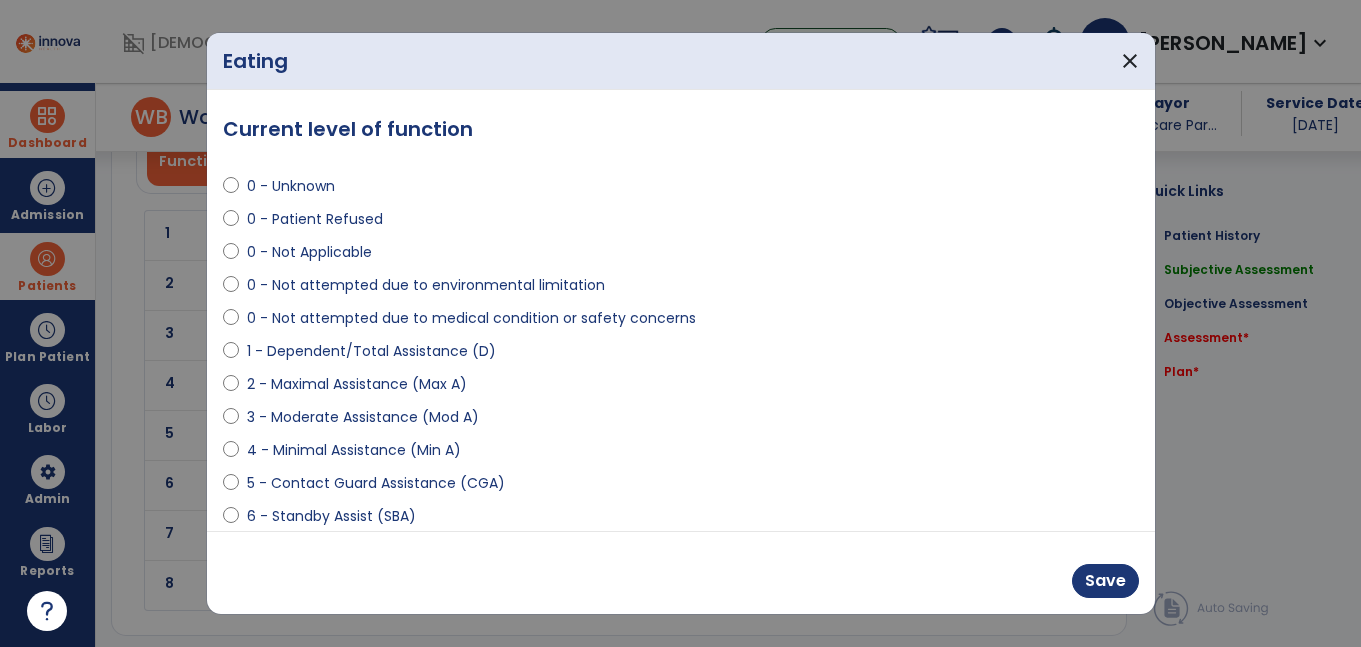 scroll, scrollTop: 1590, scrollLeft: 0, axis: vertical 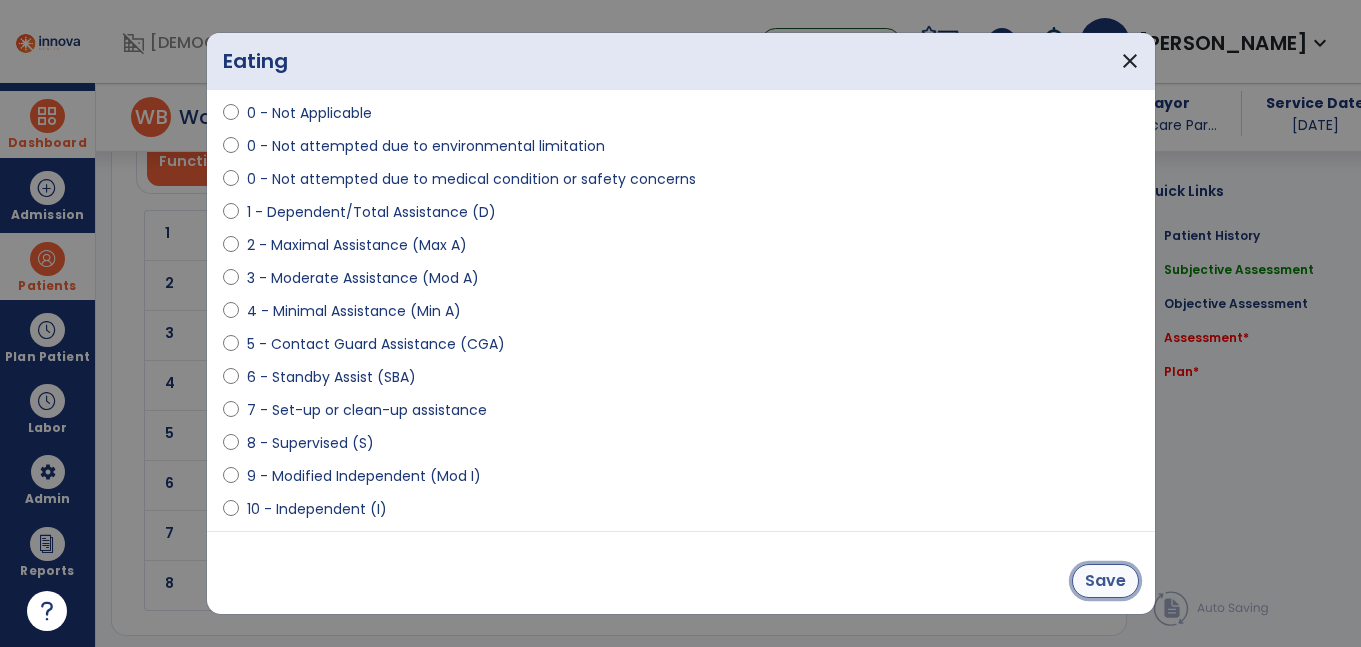 click on "Save" at bounding box center [1105, 581] 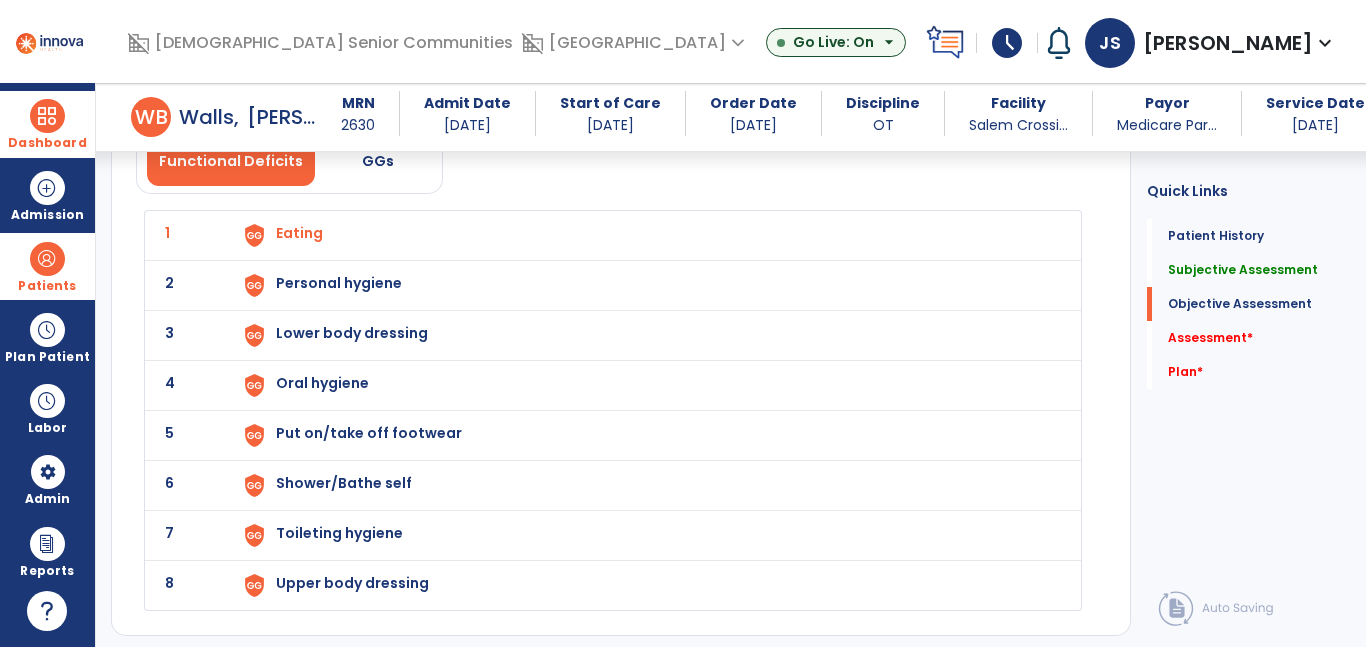 click on "Personal hygiene" at bounding box center [299, 233] 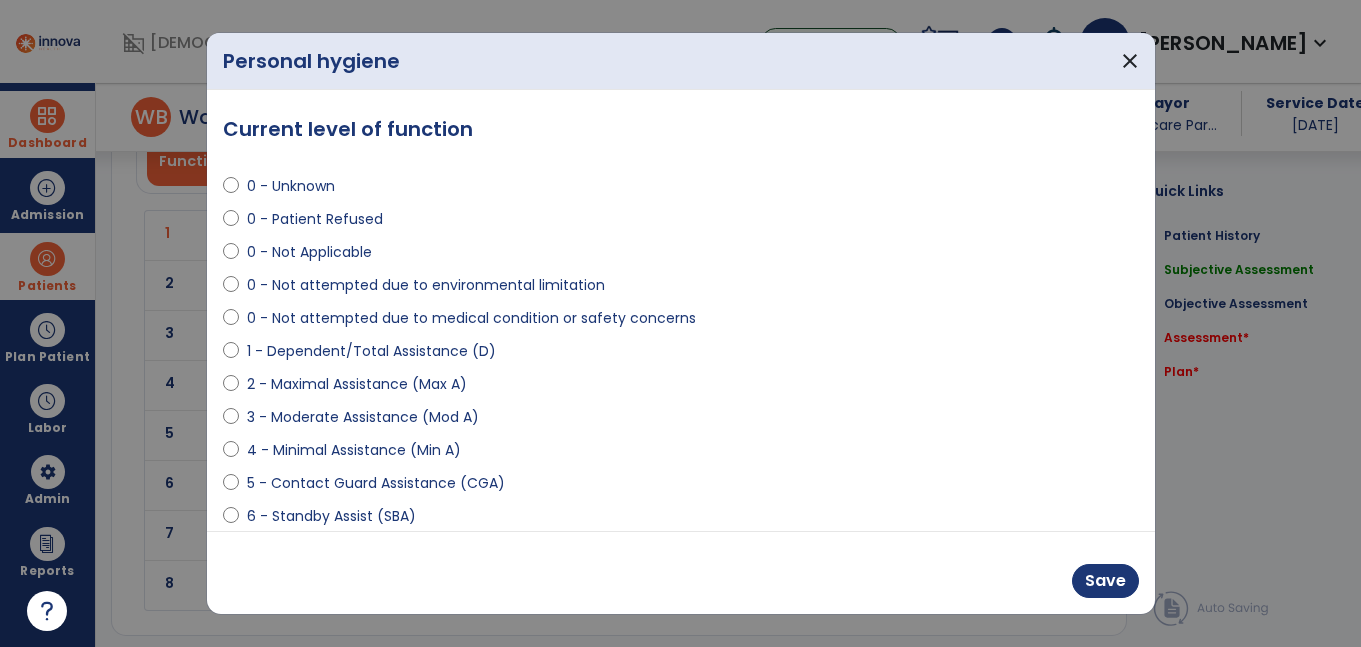 scroll, scrollTop: 1590, scrollLeft: 0, axis: vertical 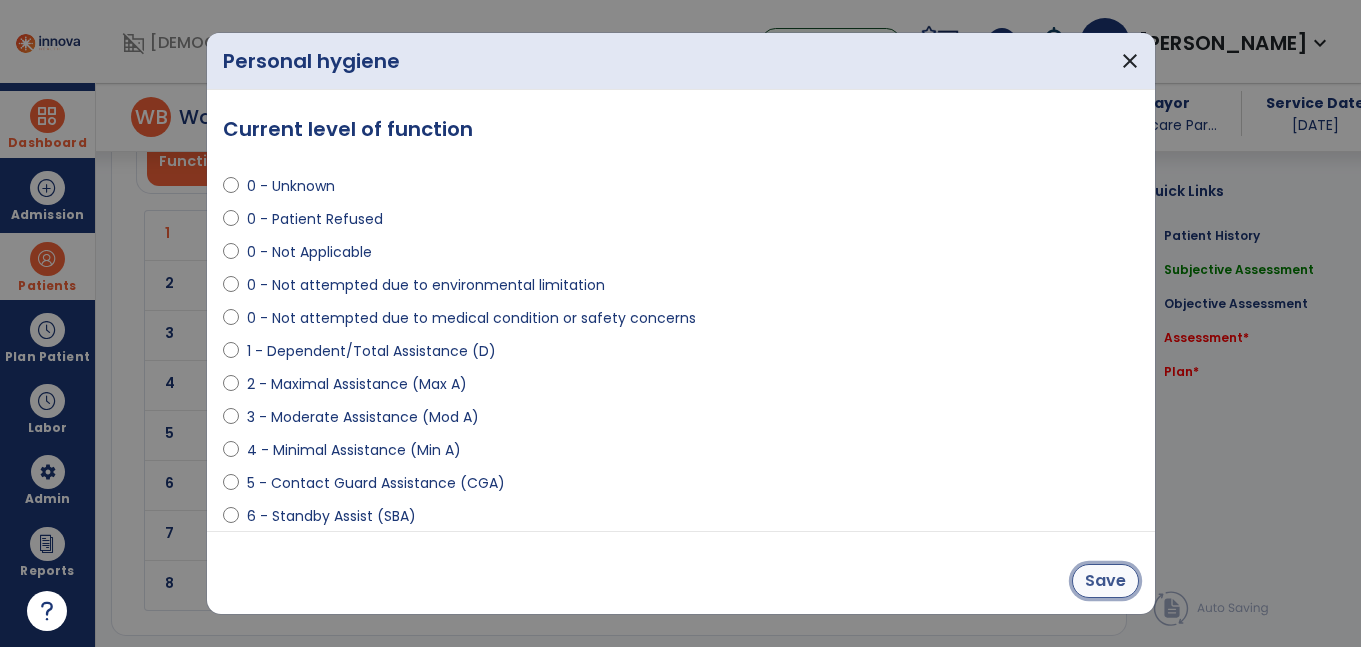 click on "Save" at bounding box center [1105, 581] 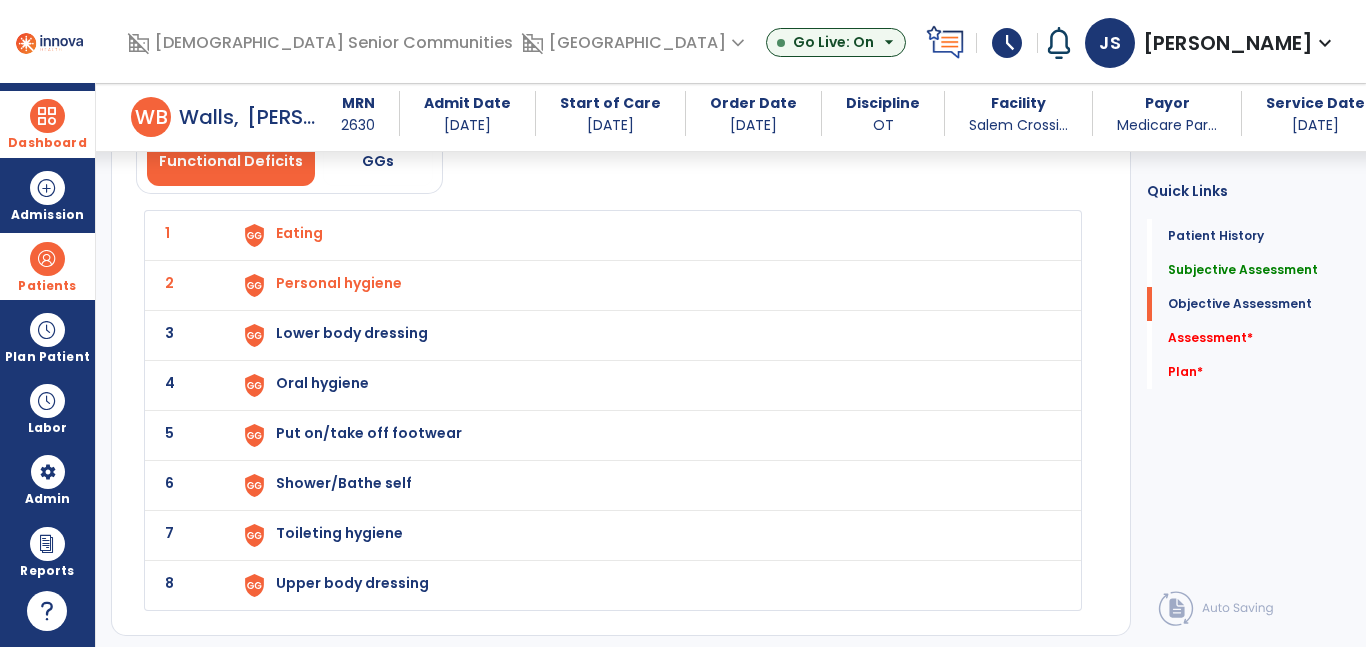 click on "1 Eating" 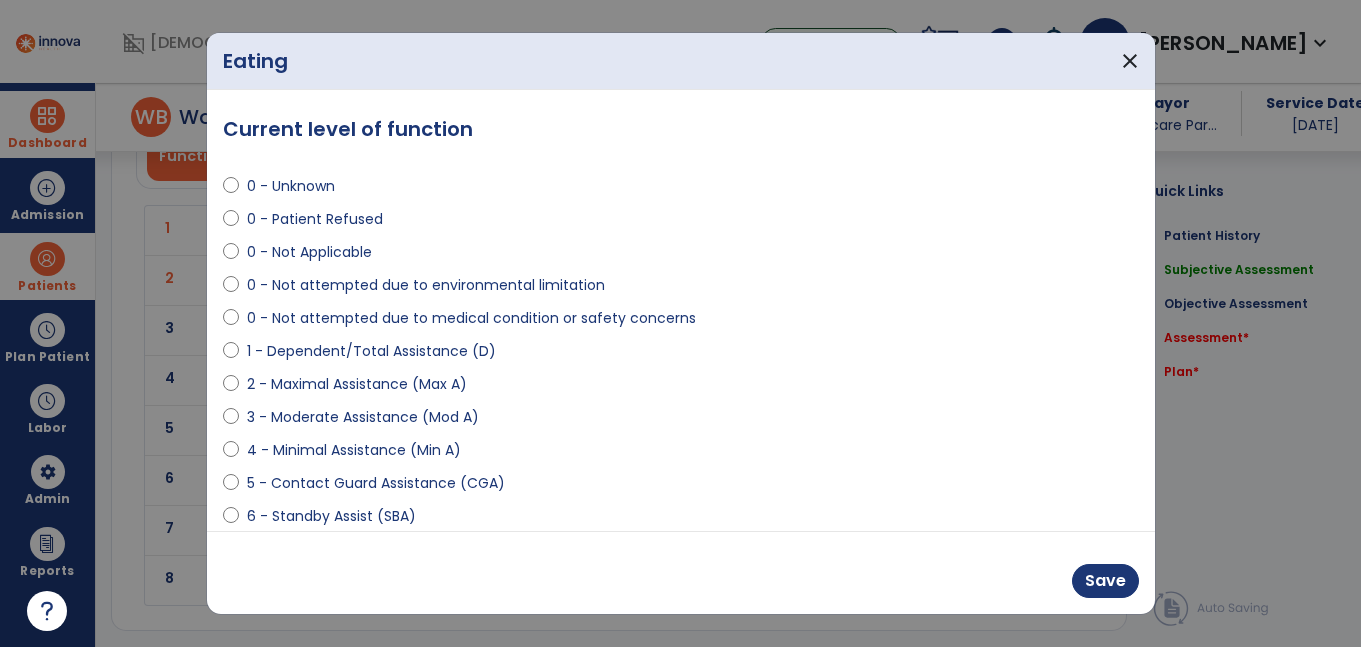 scroll, scrollTop: 1590, scrollLeft: 0, axis: vertical 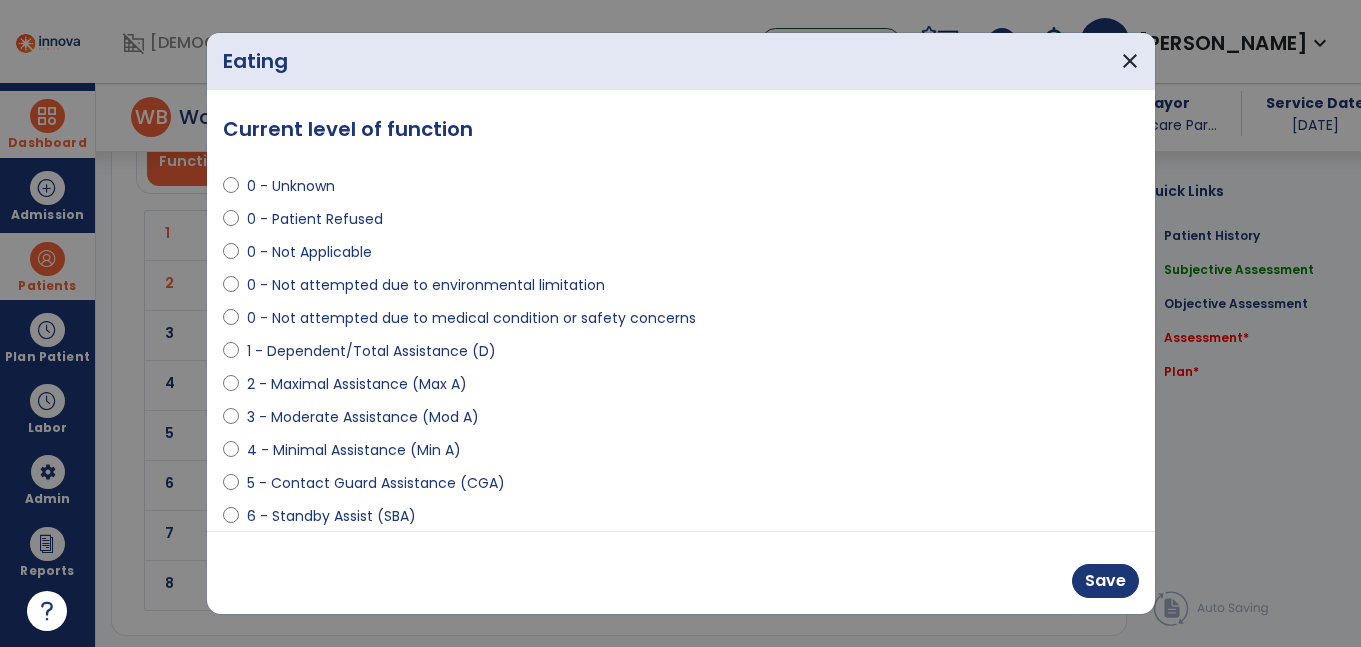 select on "**********" 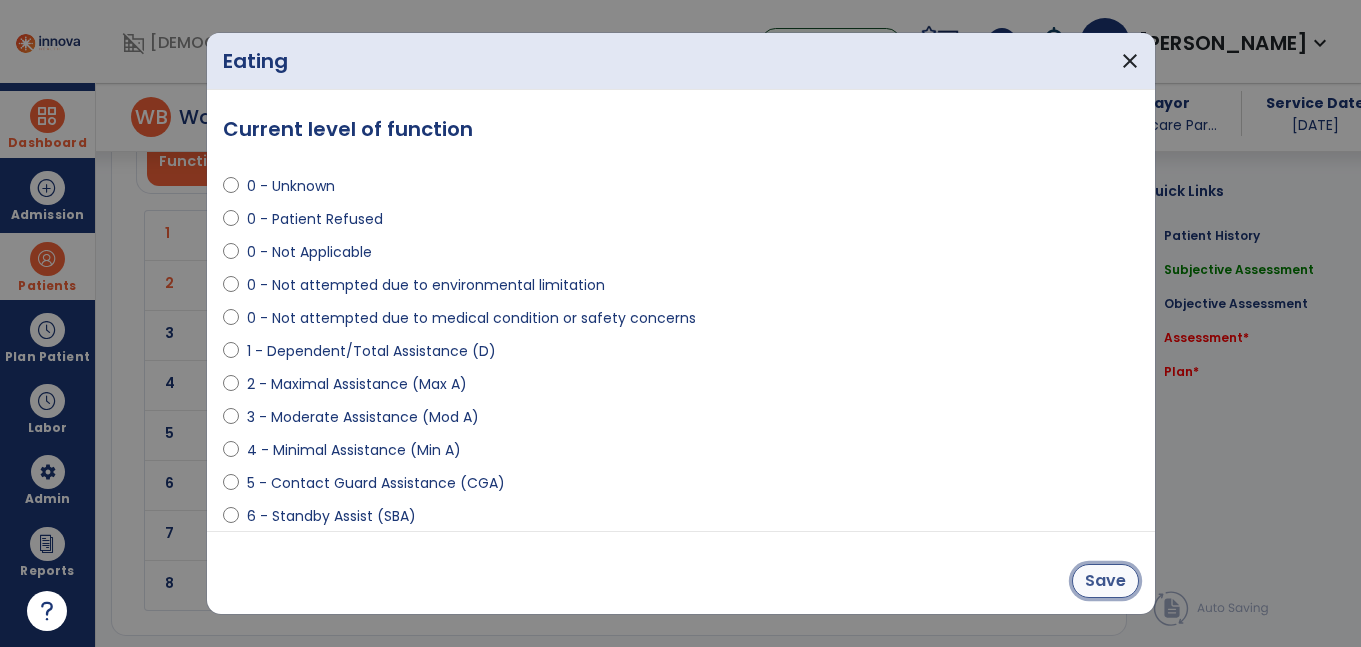 click on "Save" at bounding box center [1105, 581] 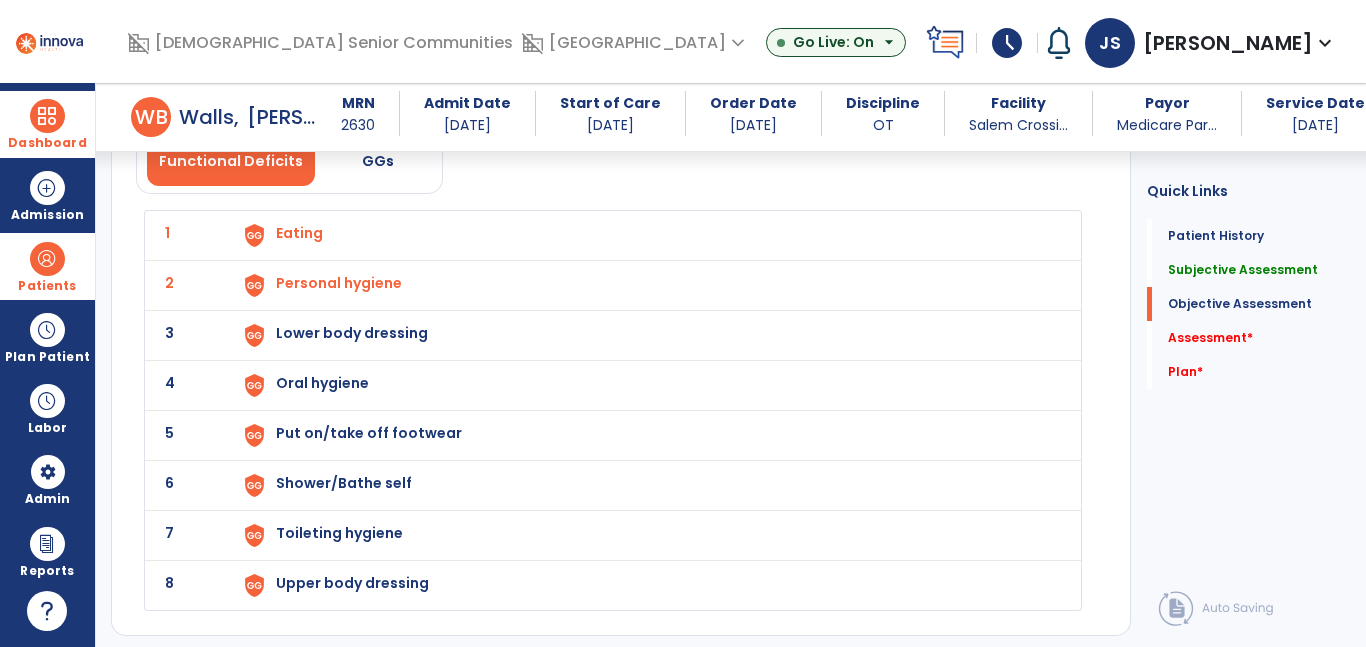 click on "3 Lower body dressing" 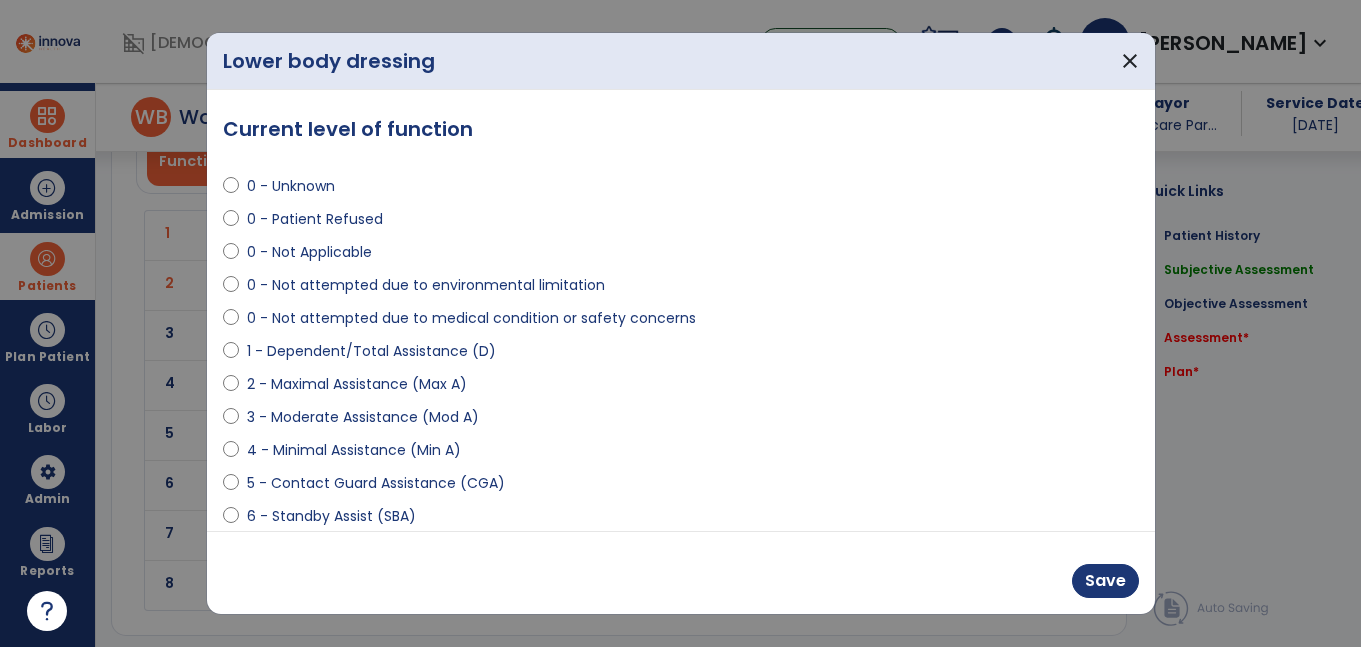 scroll, scrollTop: 1590, scrollLeft: 0, axis: vertical 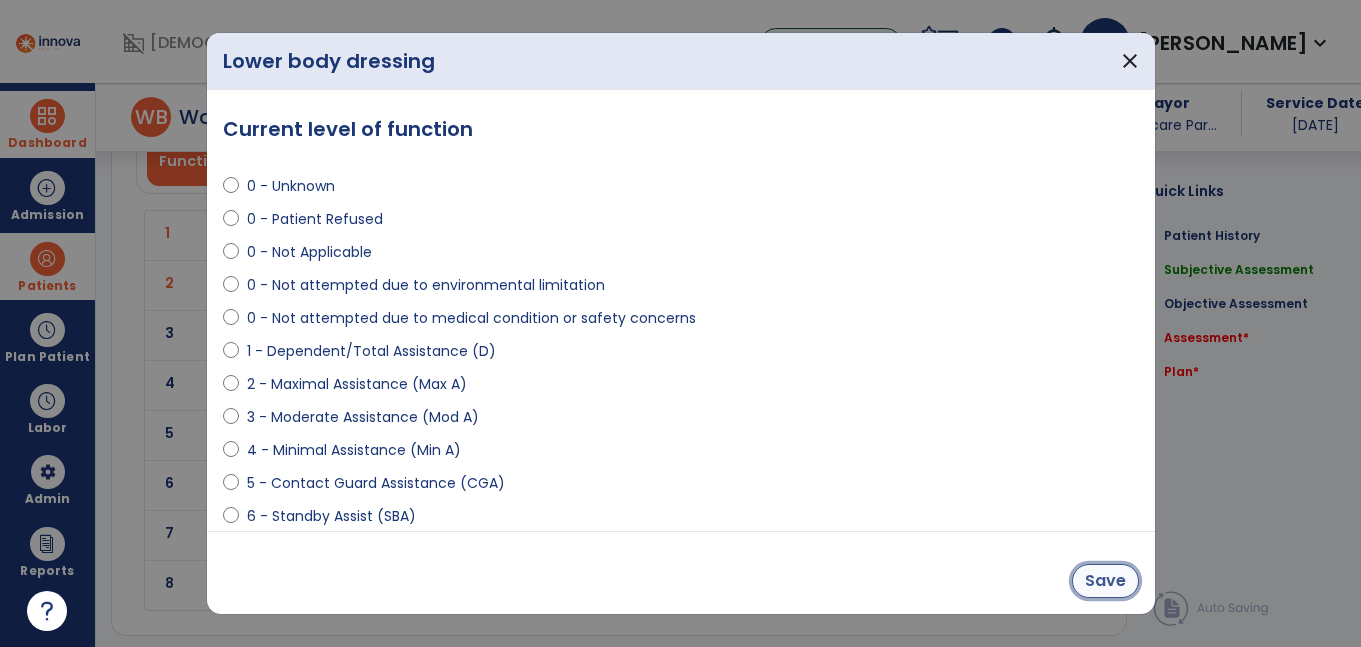 click on "Save" at bounding box center (1105, 581) 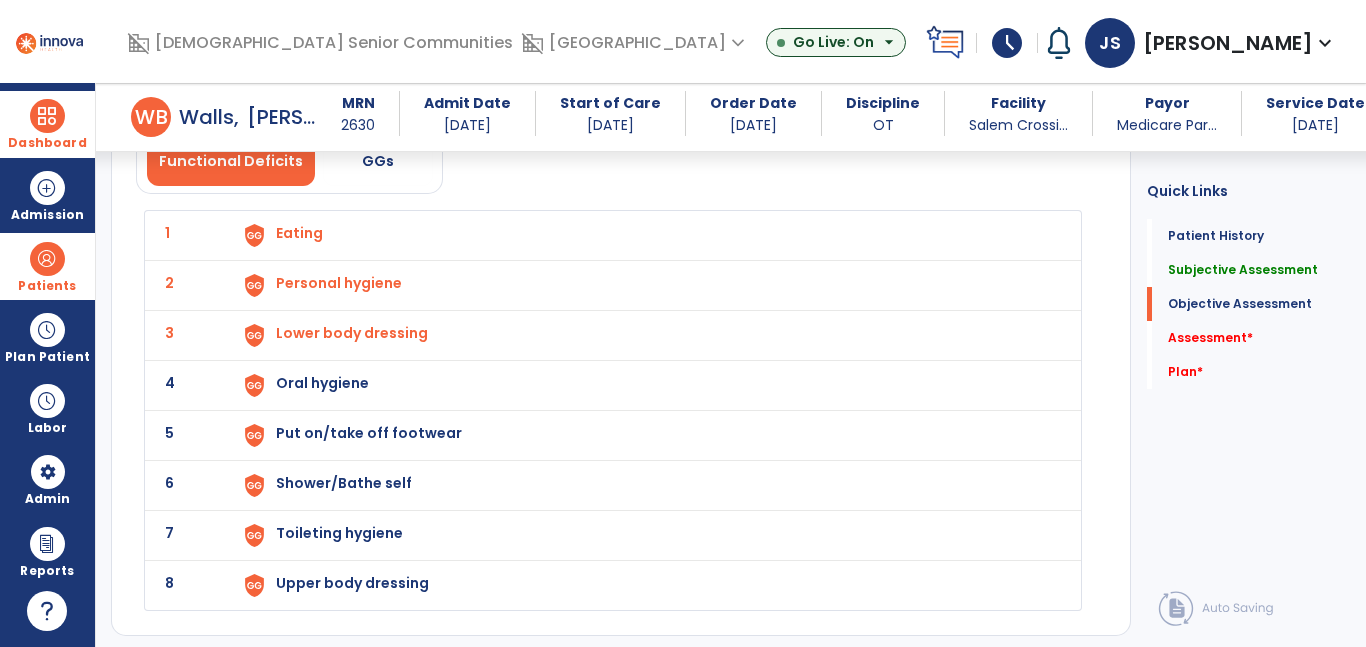 click on "Oral hygiene" at bounding box center [646, 235] 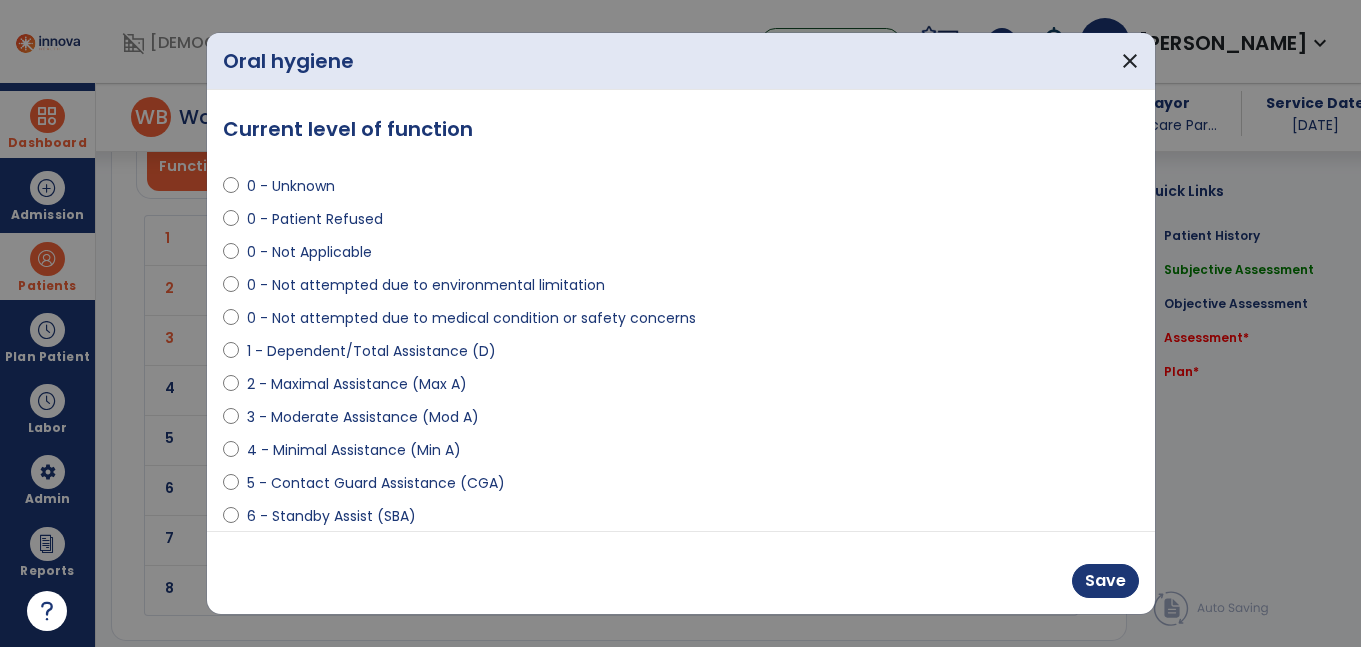 scroll, scrollTop: 1590, scrollLeft: 0, axis: vertical 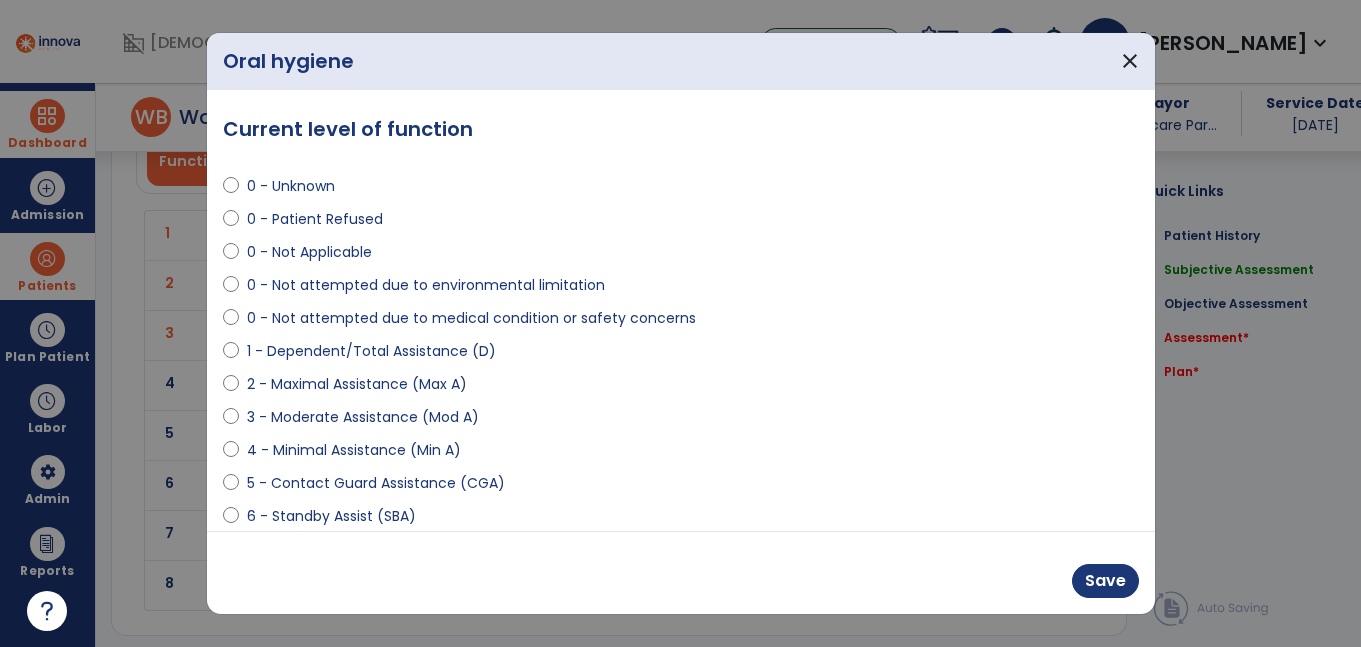 select on "**********" 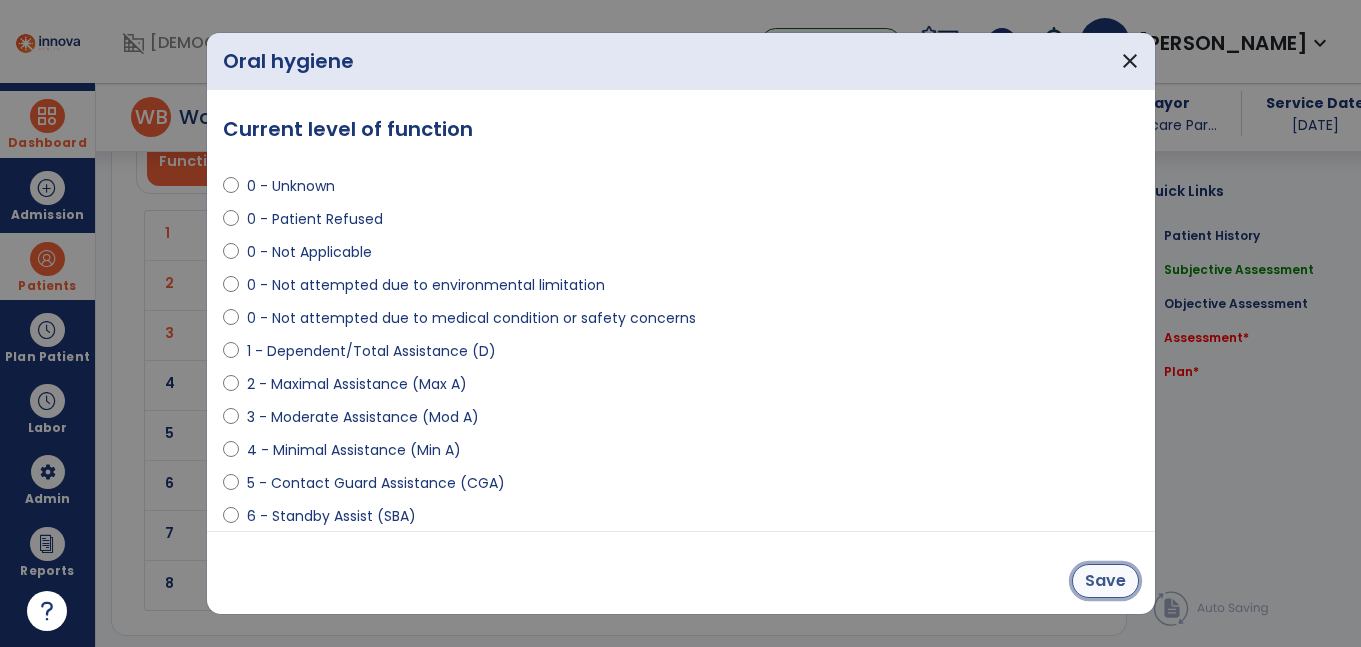 click on "Save" at bounding box center (1105, 581) 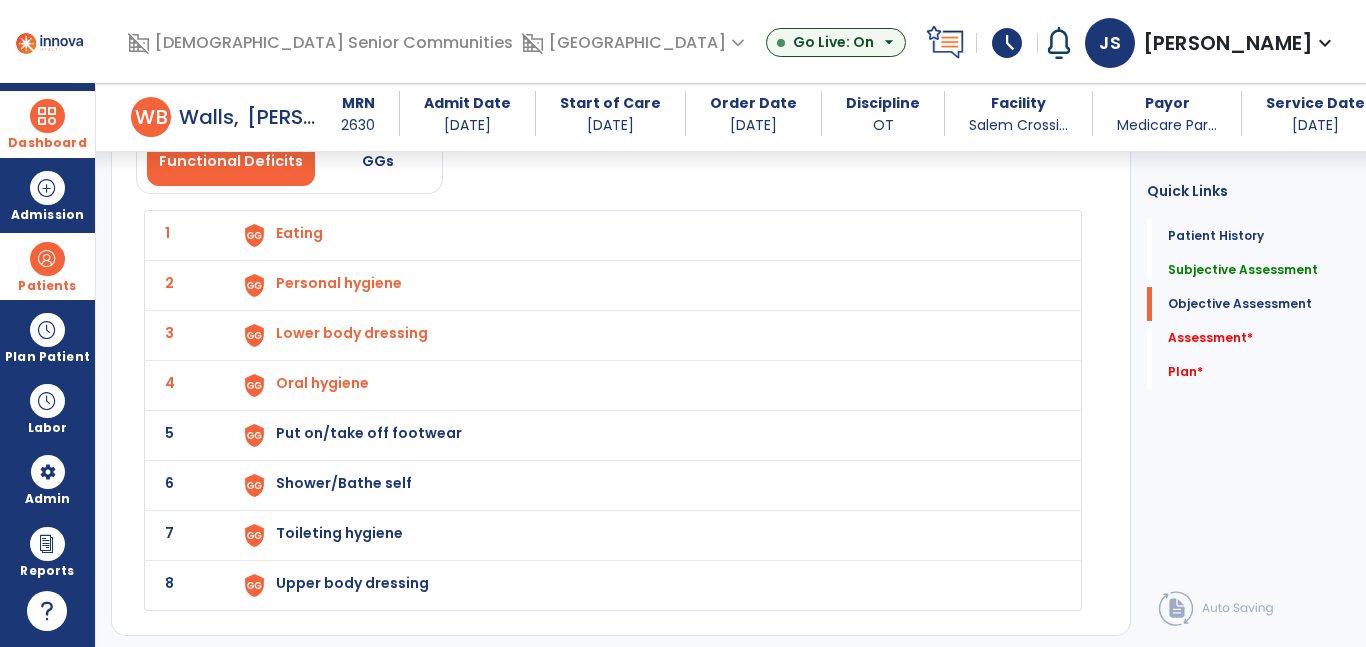 click on "Put on/take off footwear" at bounding box center (299, 233) 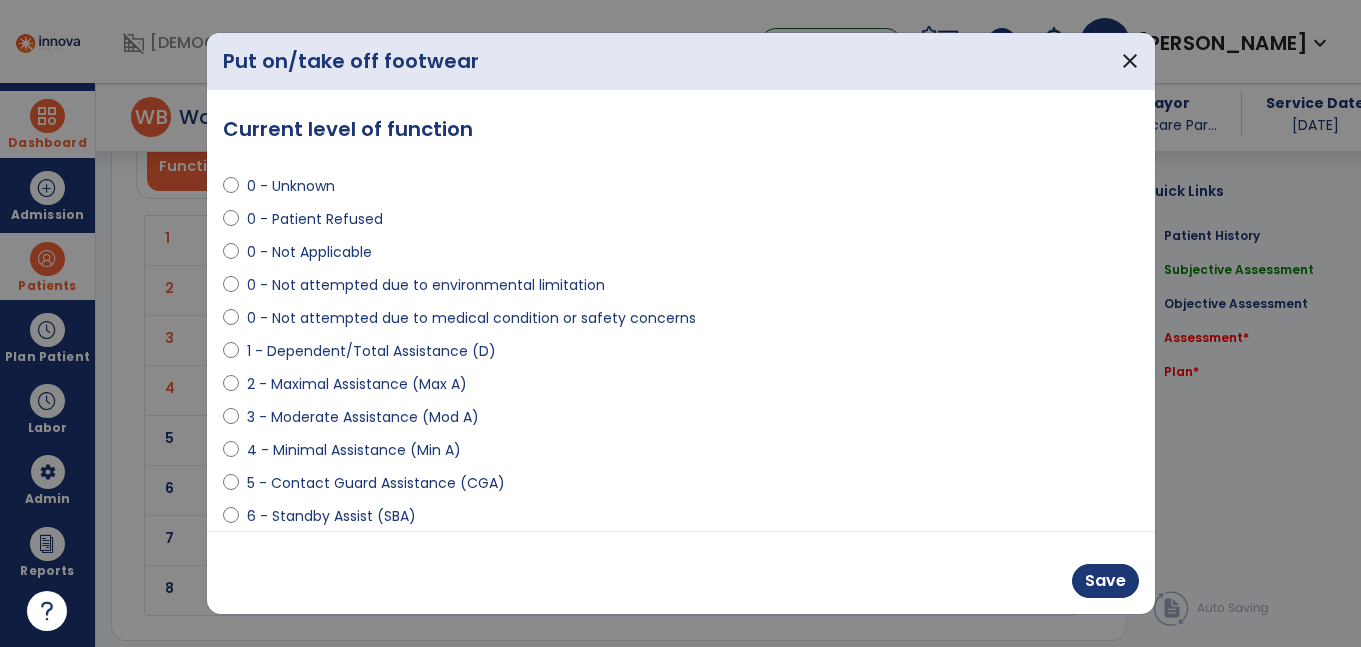 scroll, scrollTop: 1590, scrollLeft: 0, axis: vertical 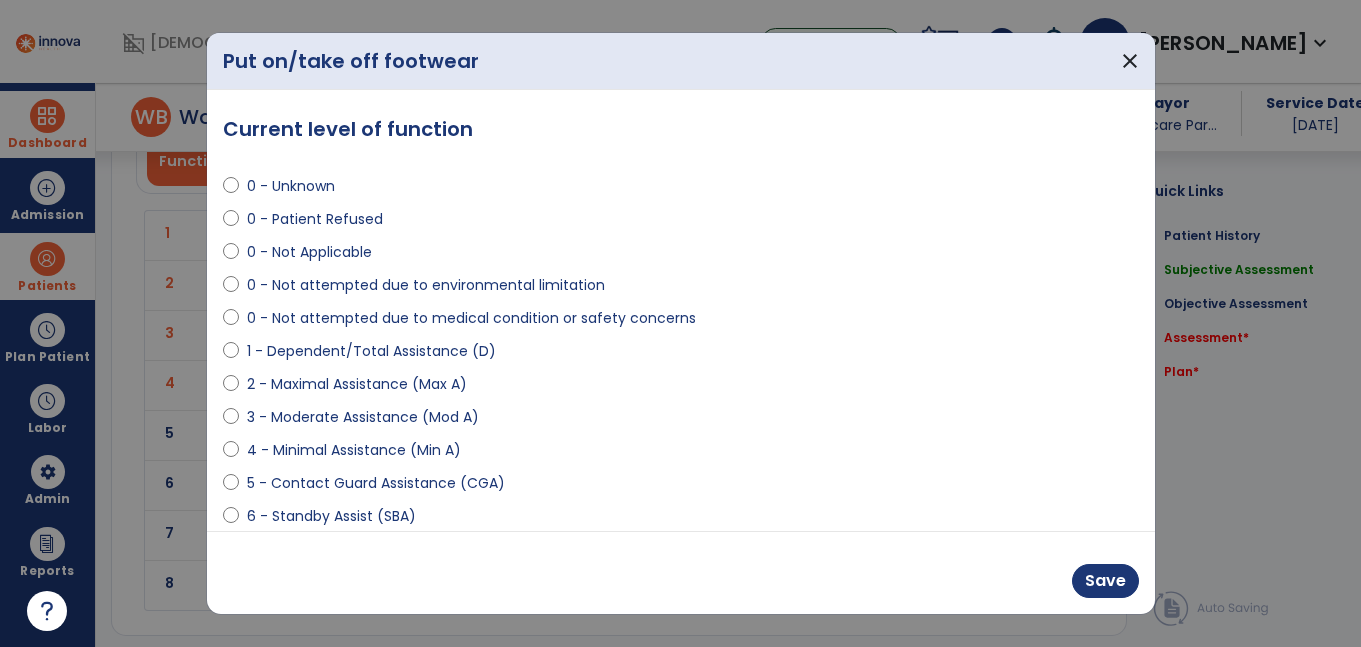 select on "**********" 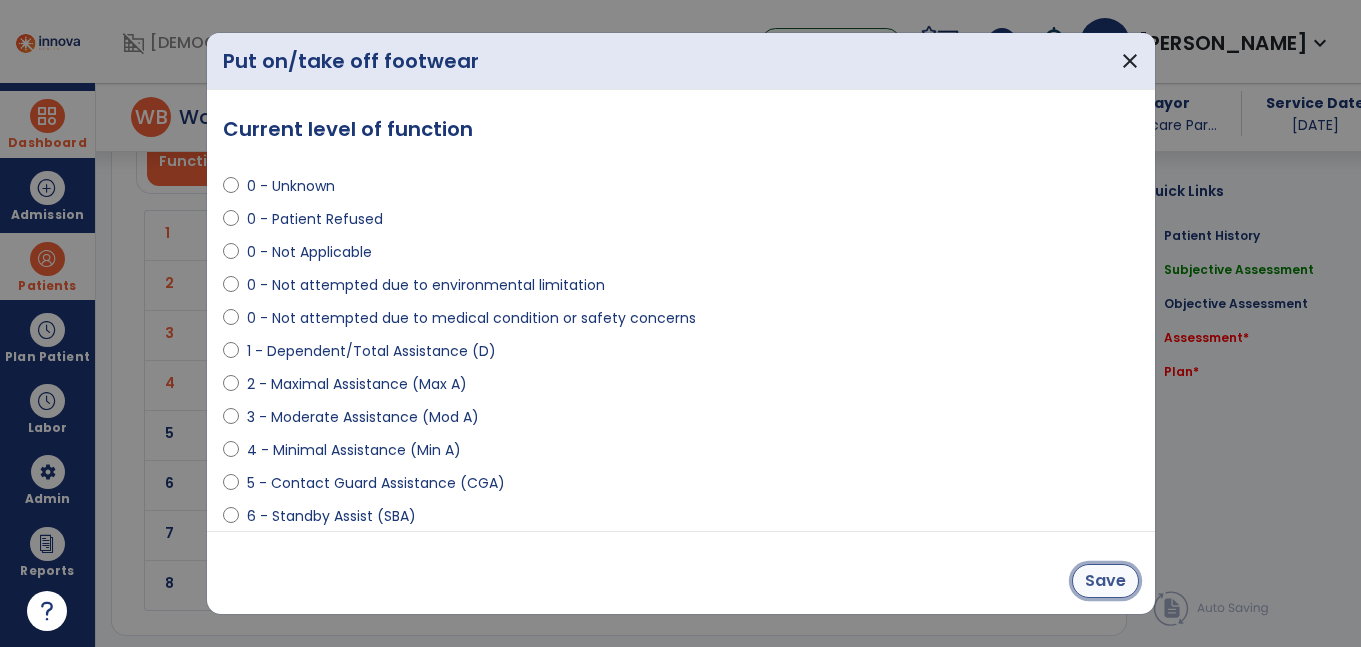 click on "Save" at bounding box center (1105, 581) 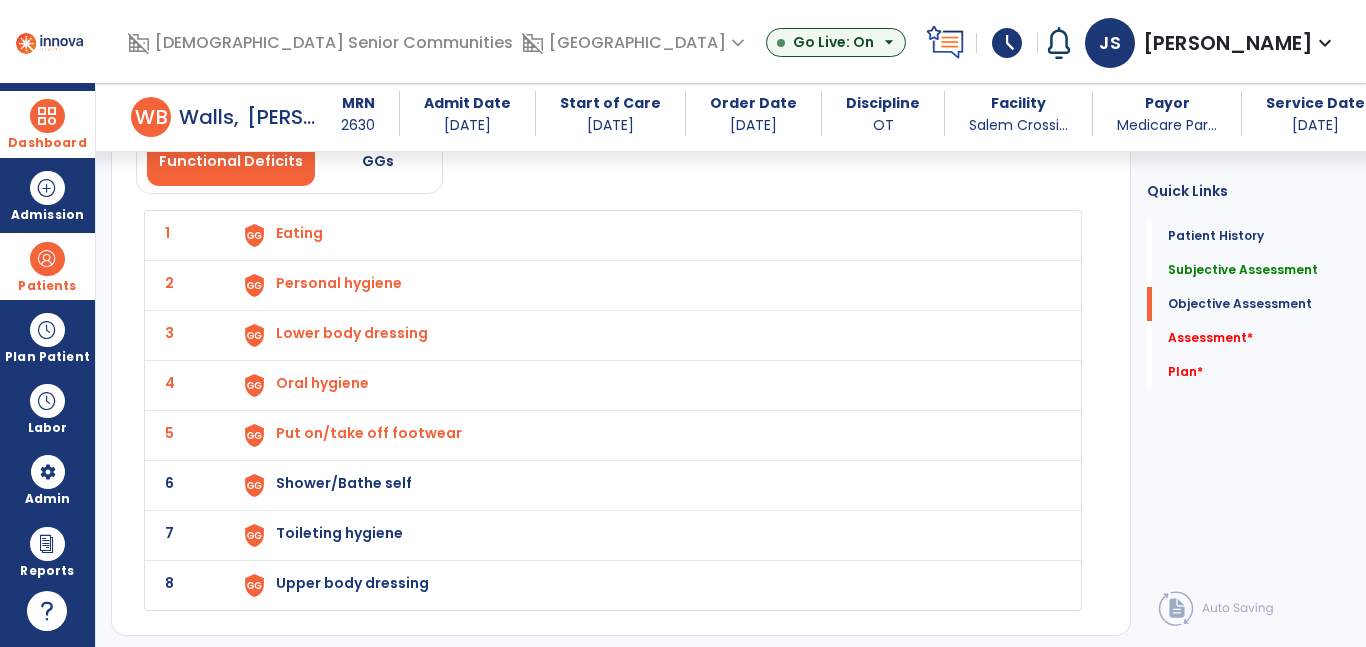 click on "Shower/Bathe self" at bounding box center (299, 233) 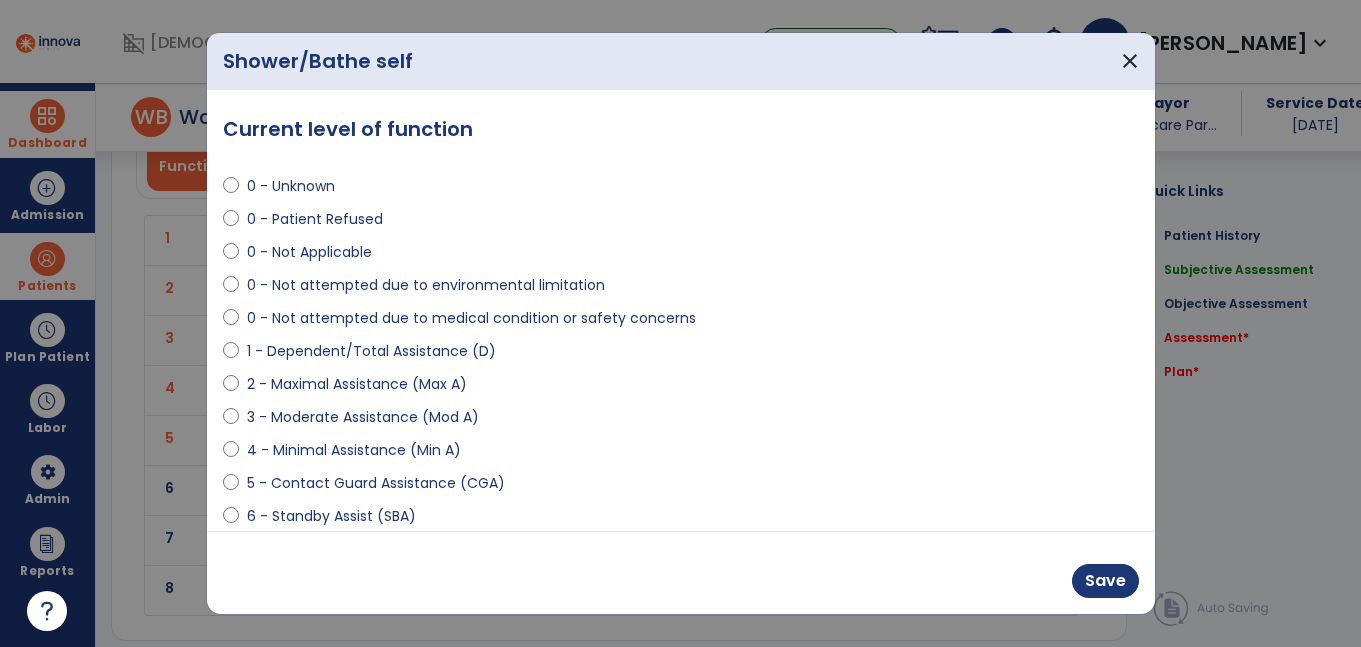 scroll, scrollTop: 1590, scrollLeft: 0, axis: vertical 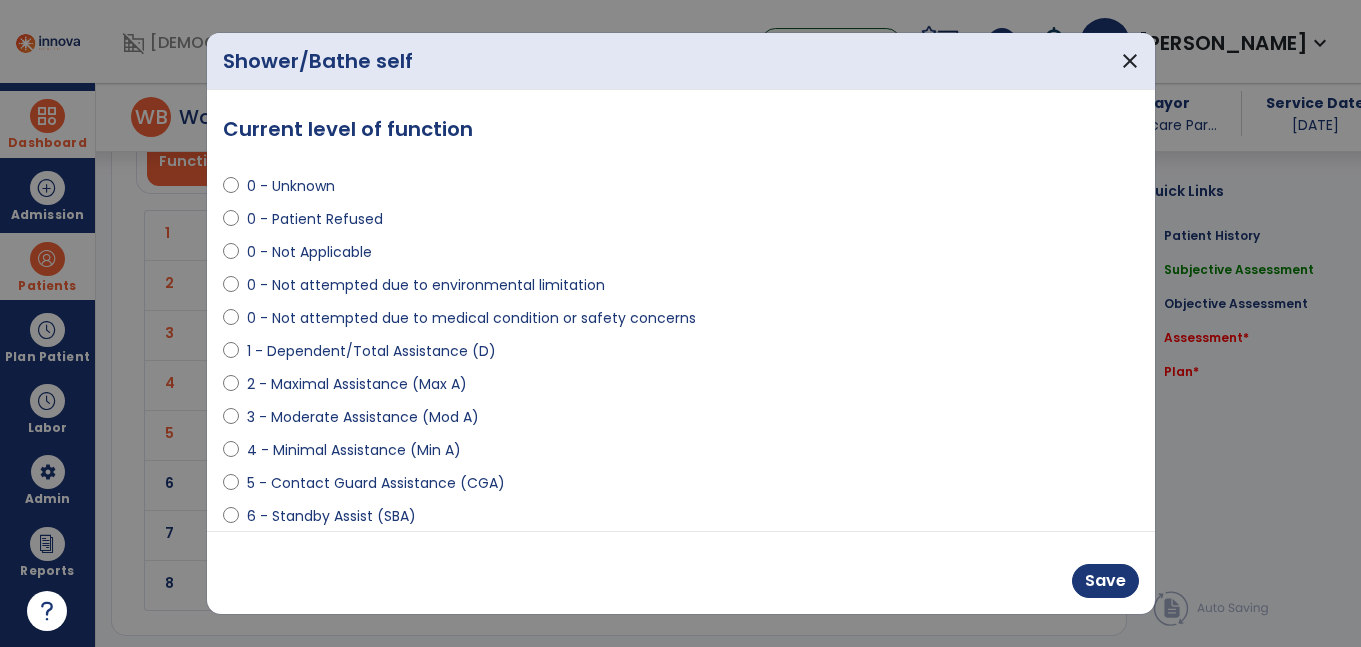 select on "**********" 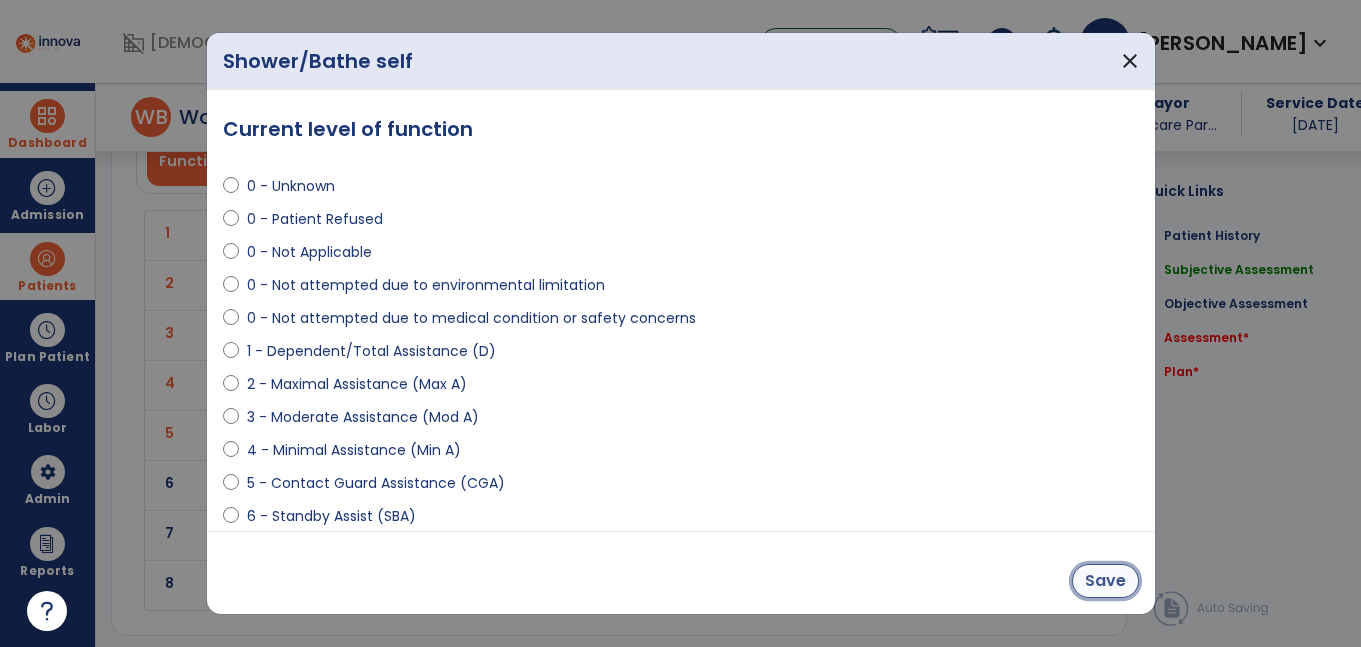 click on "Save" at bounding box center [1105, 581] 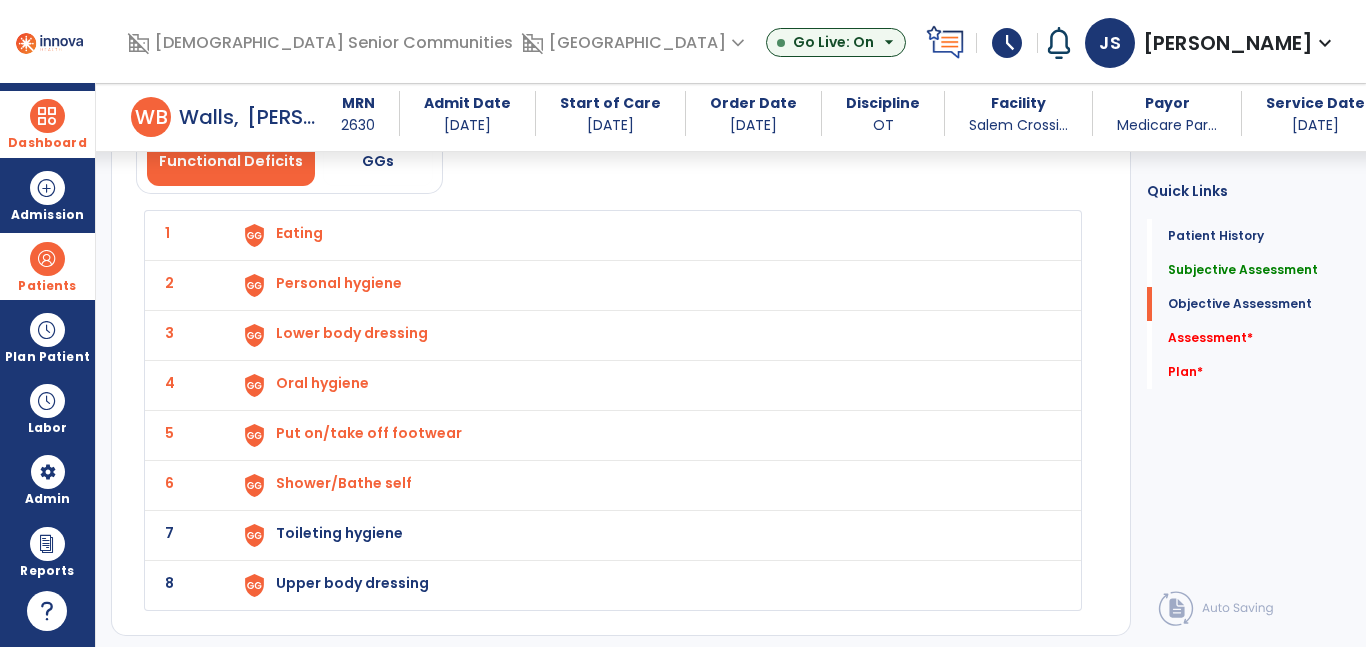 click on "Toileting hygiene" at bounding box center [299, 233] 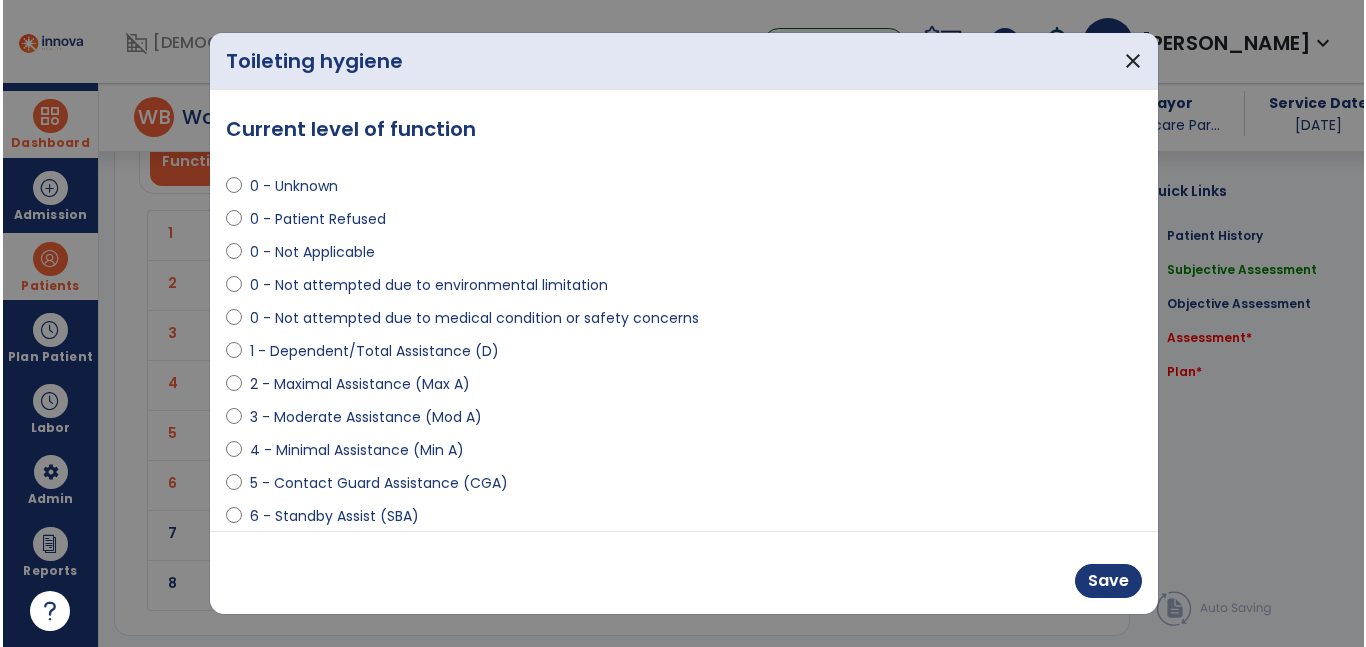 scroll, scrollTop: 1590, scrollLeft: 0, axis: vertical 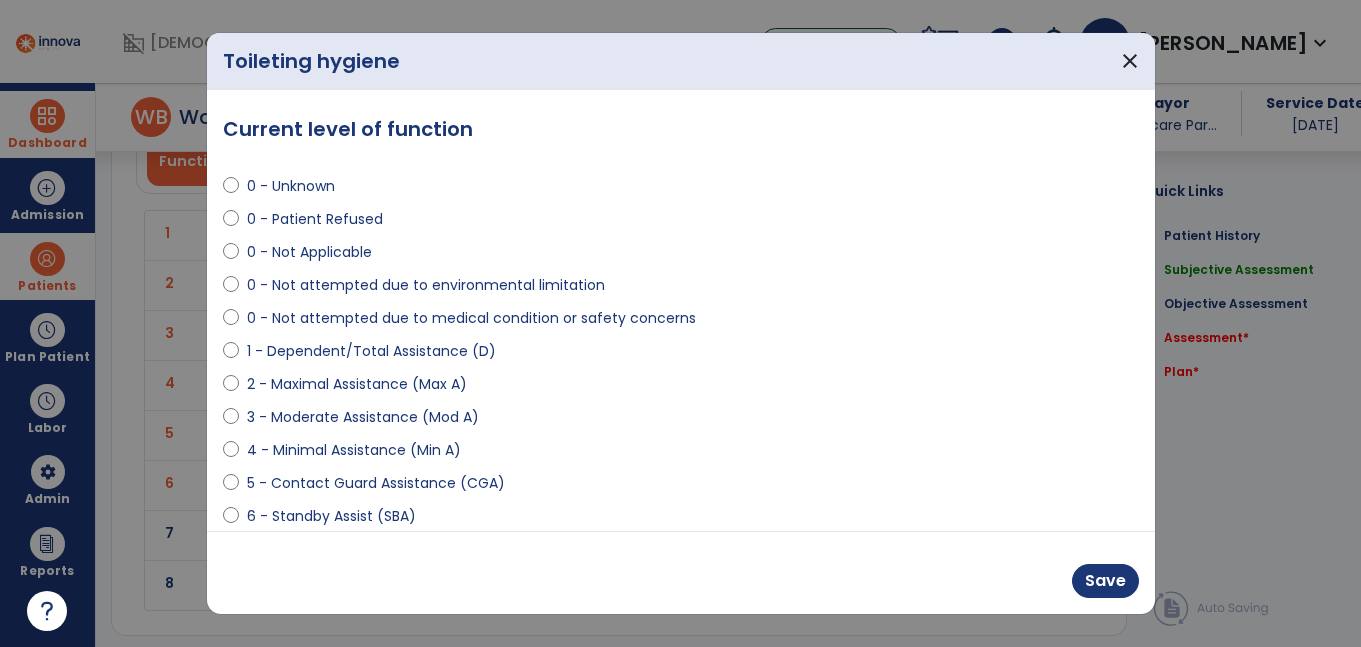 select on "**********" 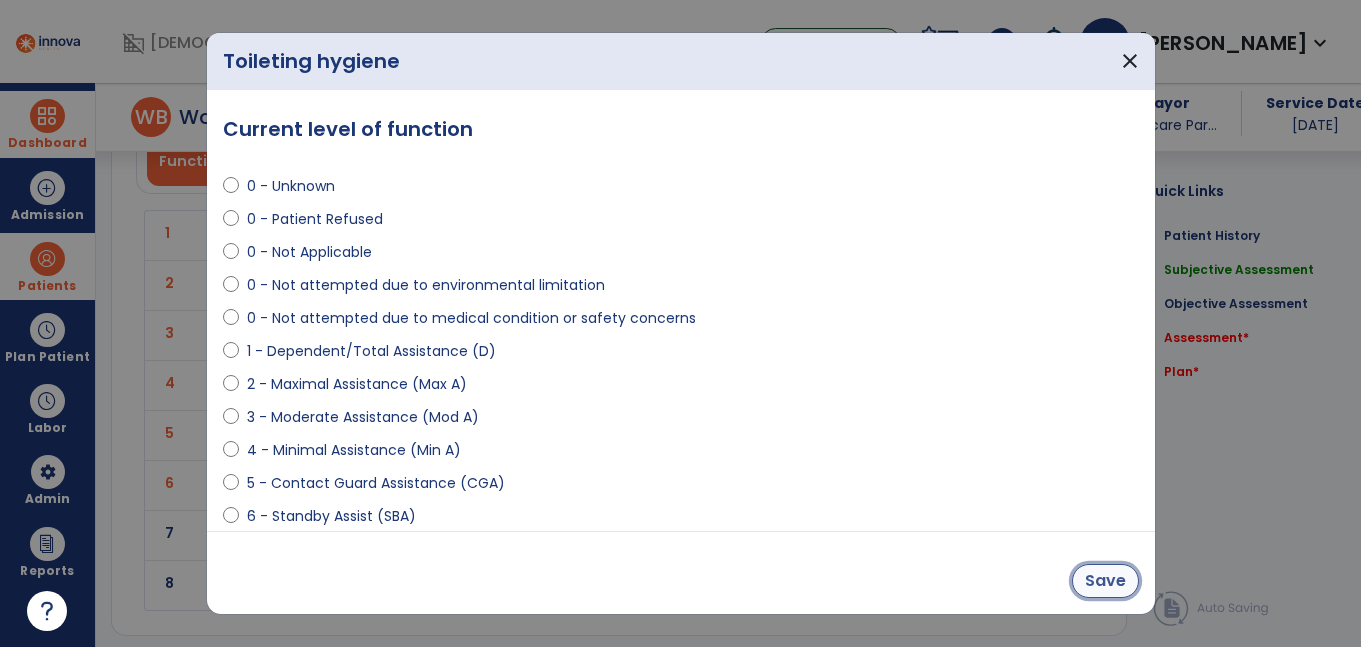 click on "Save" at bounding box center [1105, 581] 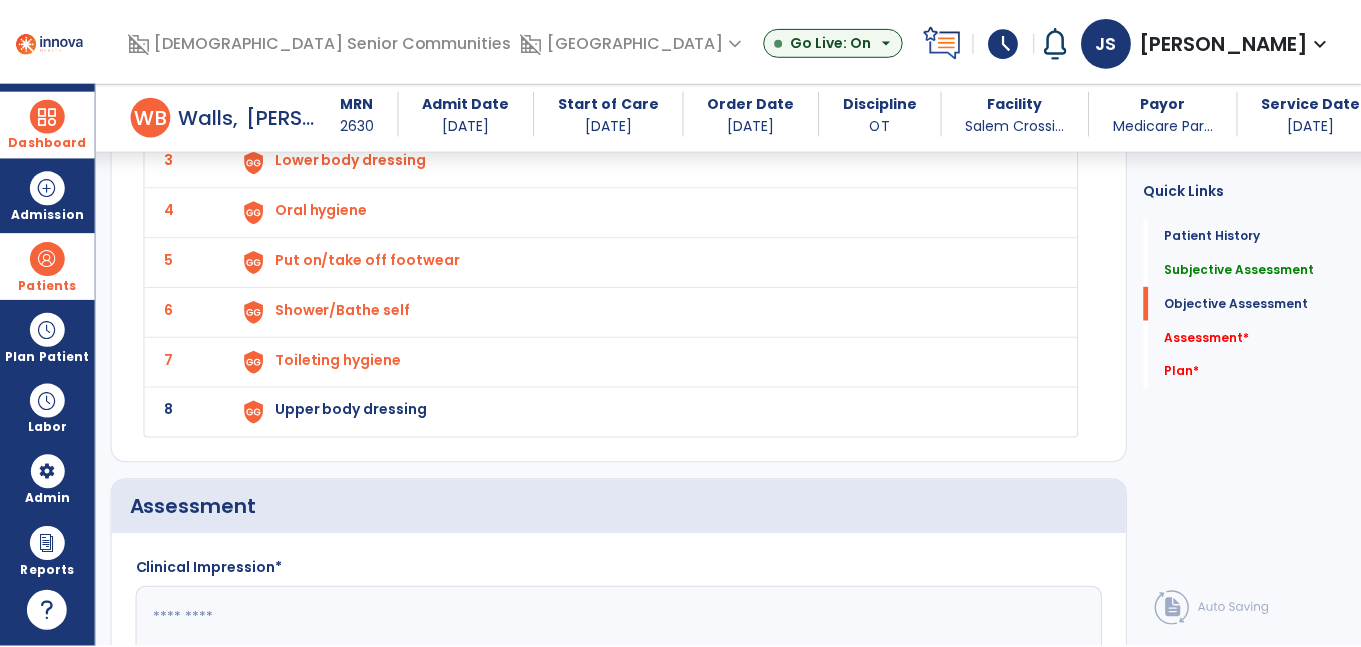 scroll, scrollTop: 1765, scrollLeft: 0, axis: vertical 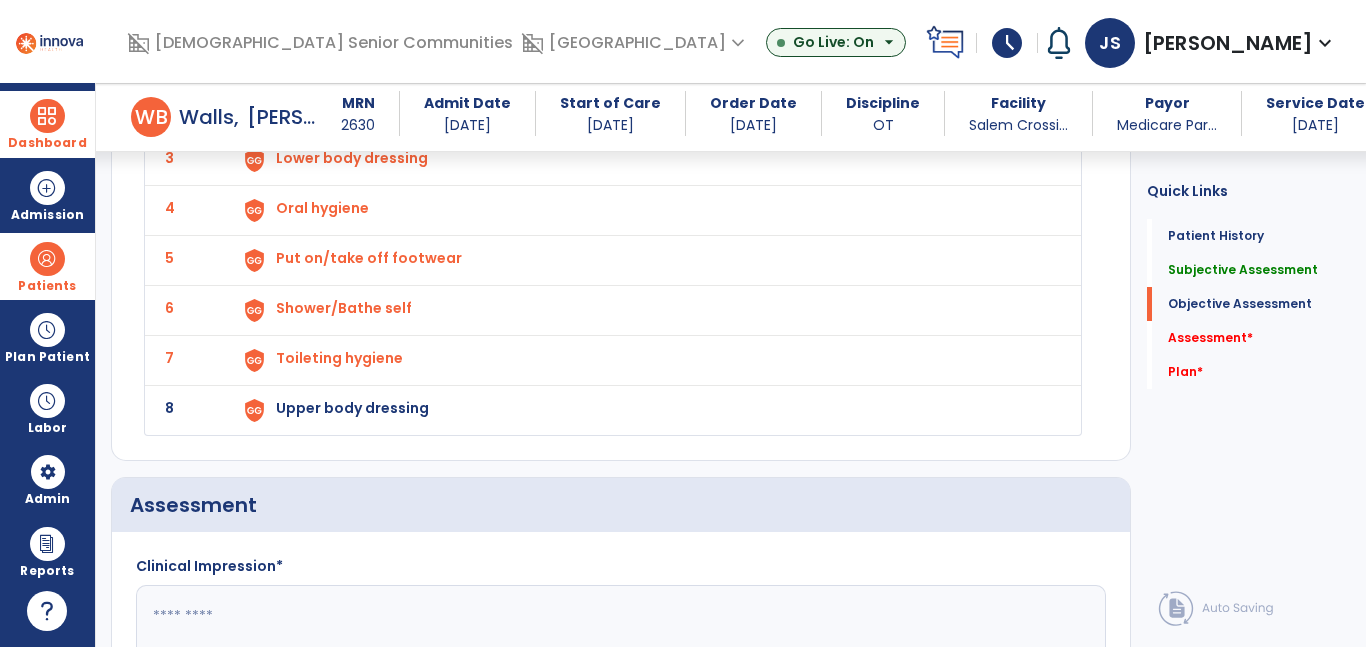 click on "Upper body dressing" at bounding box center (299, 58) 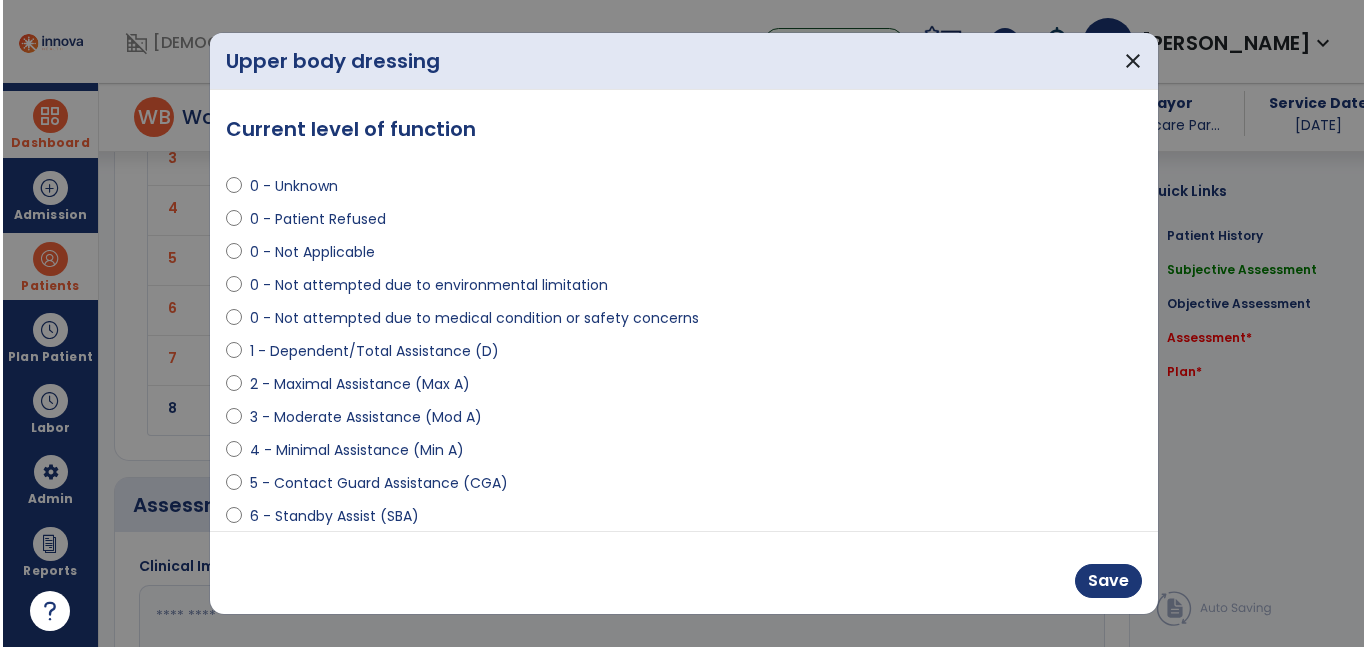 scroll, scrollTop: 1765, scrollLeft: 0, axis: vertical 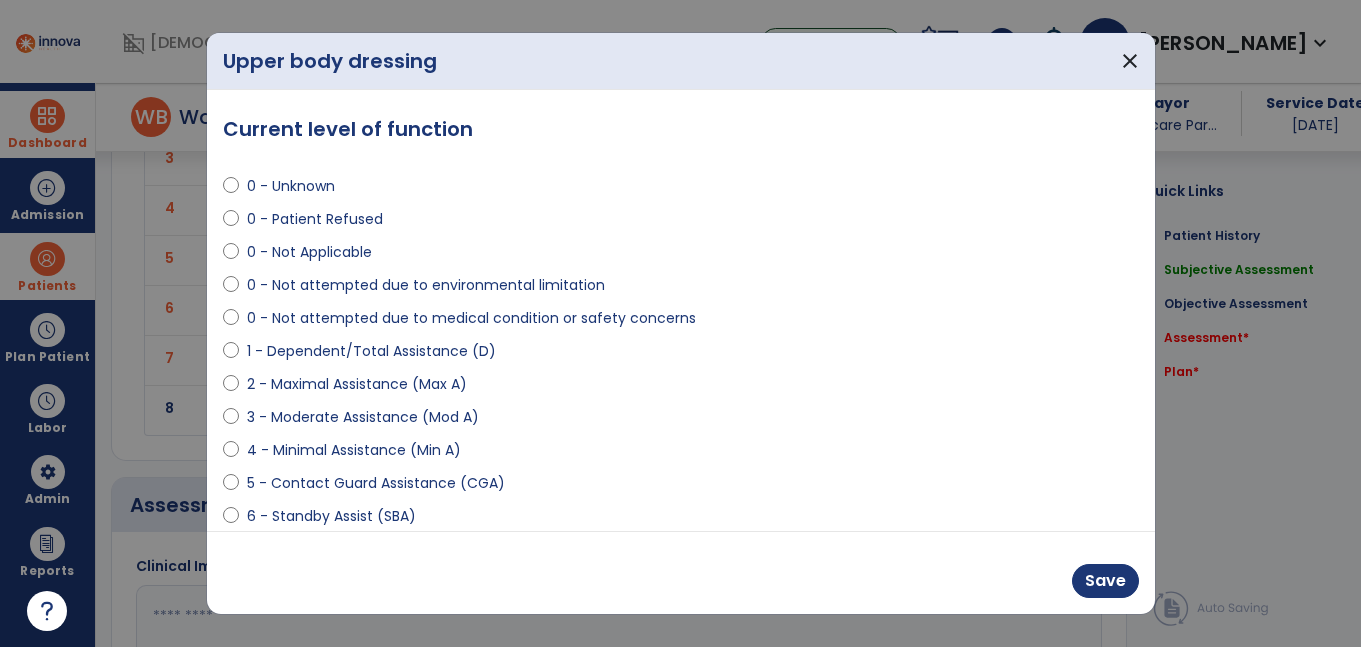 select on "**********" 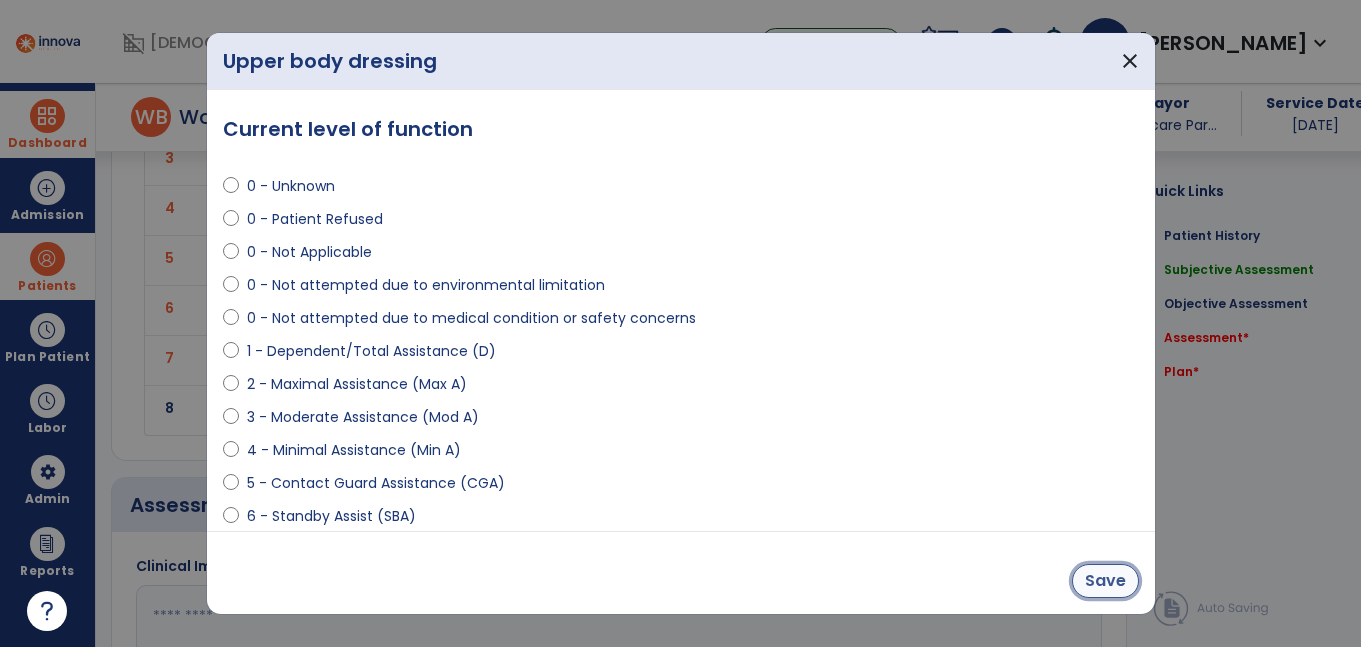 click on "Save" at bounding box center (1105, 581) 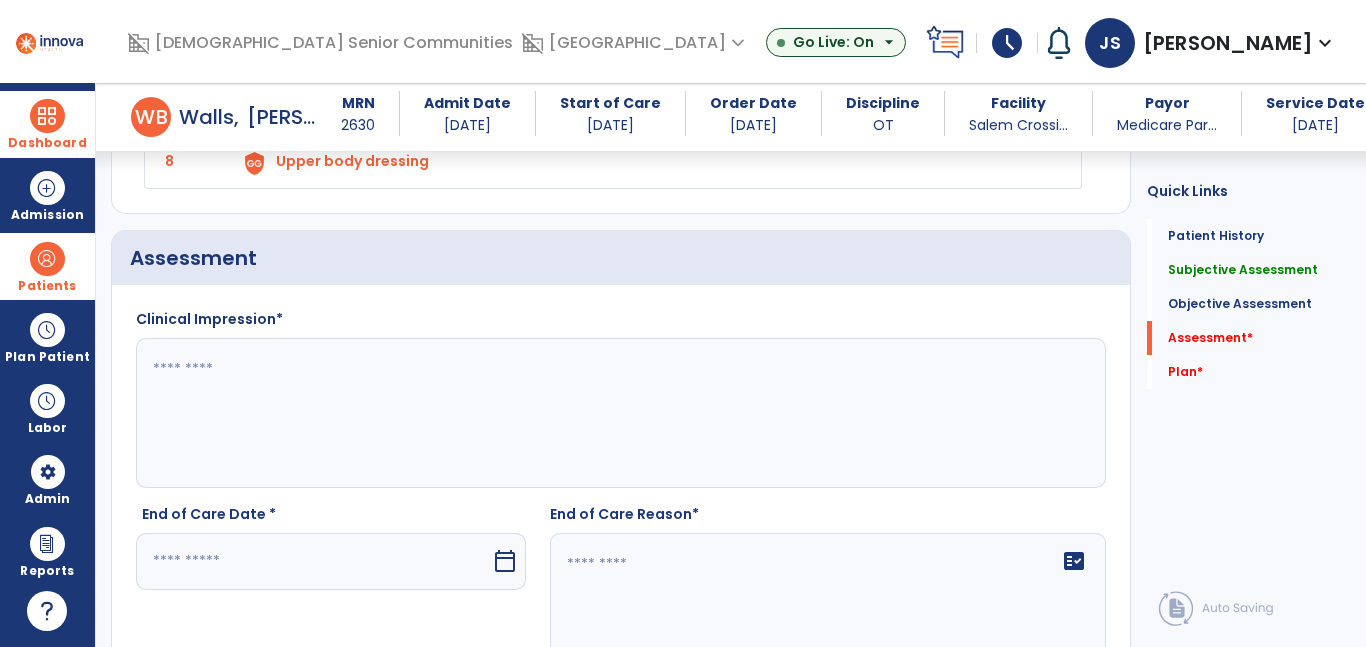 scroll, scrollTop: 2014, scrollLeft: 0, axis: vertical 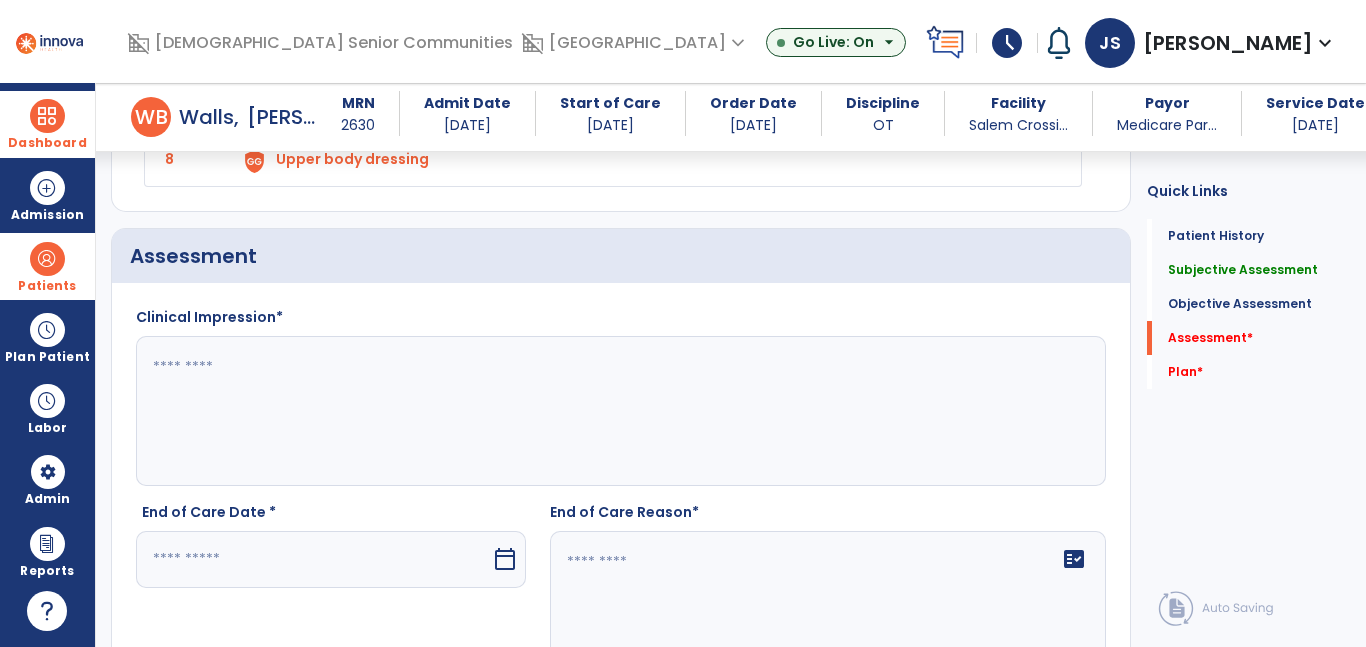 click 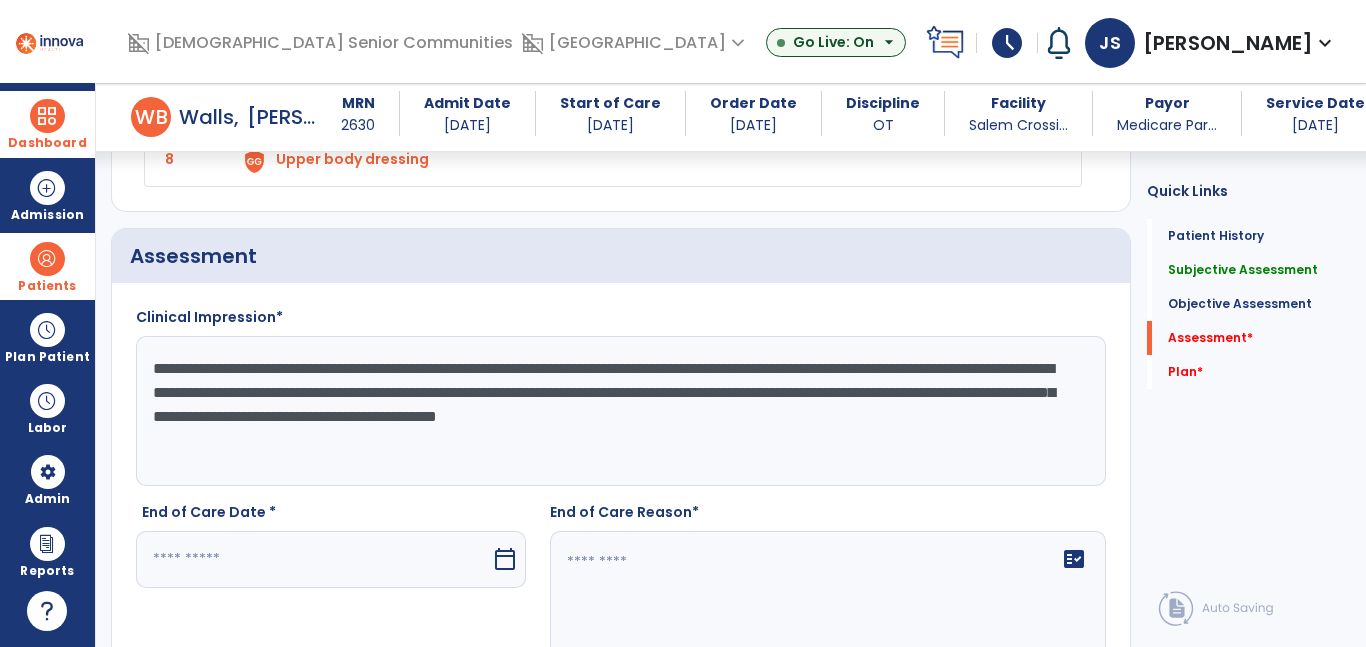 click on "**********" 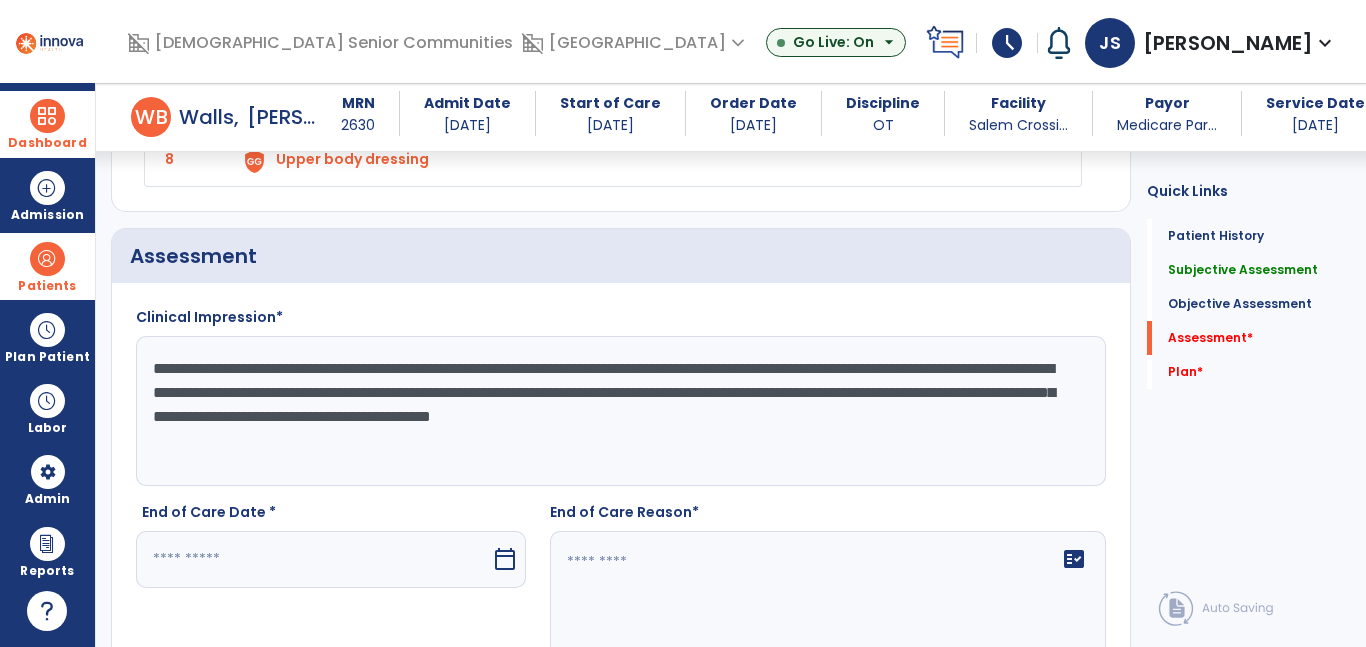 type on "**********" 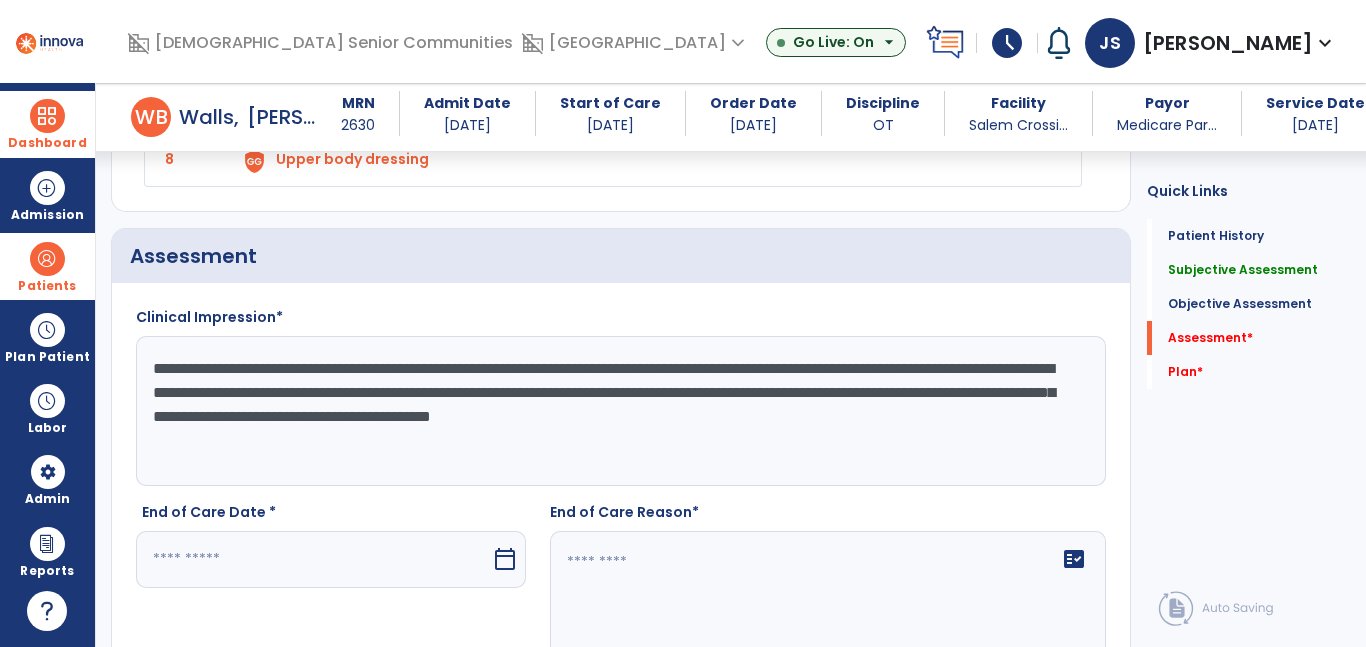 click at bounding box center (313, 559) 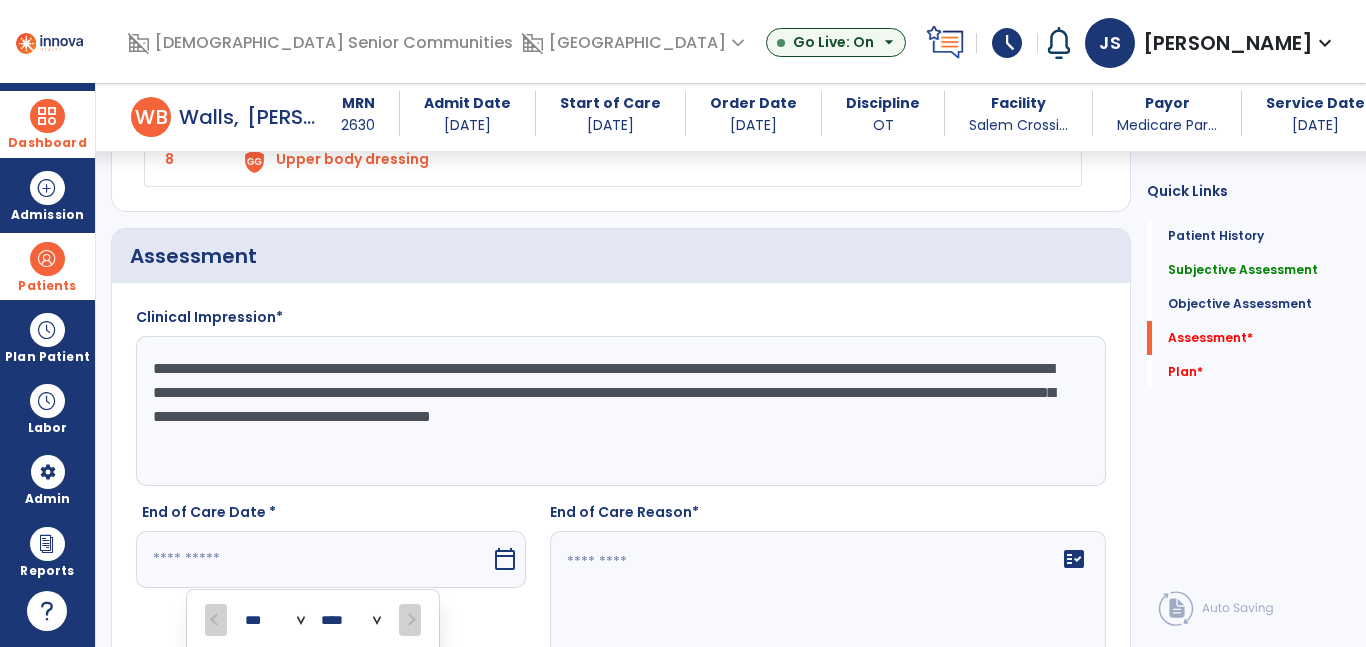 scroll, scrollTop: 2375, scrollLeft: 0, axis: vertical 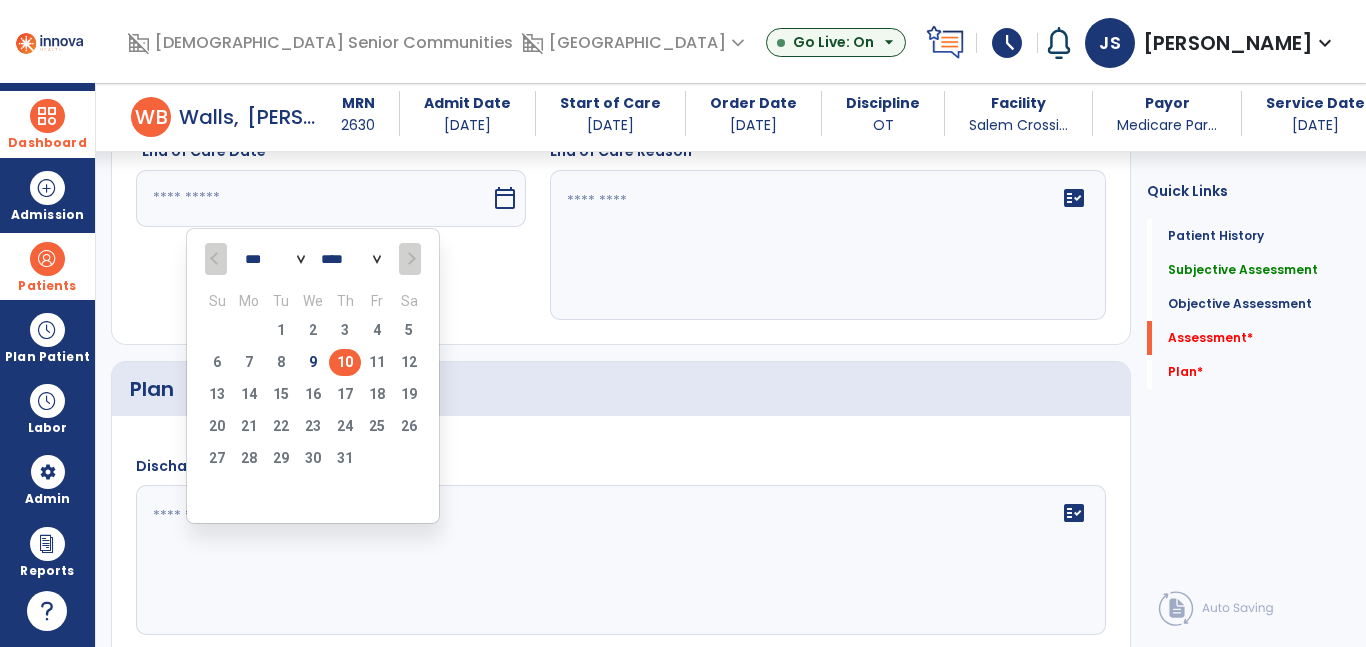 click on "10" at bounding box center [345, 362] 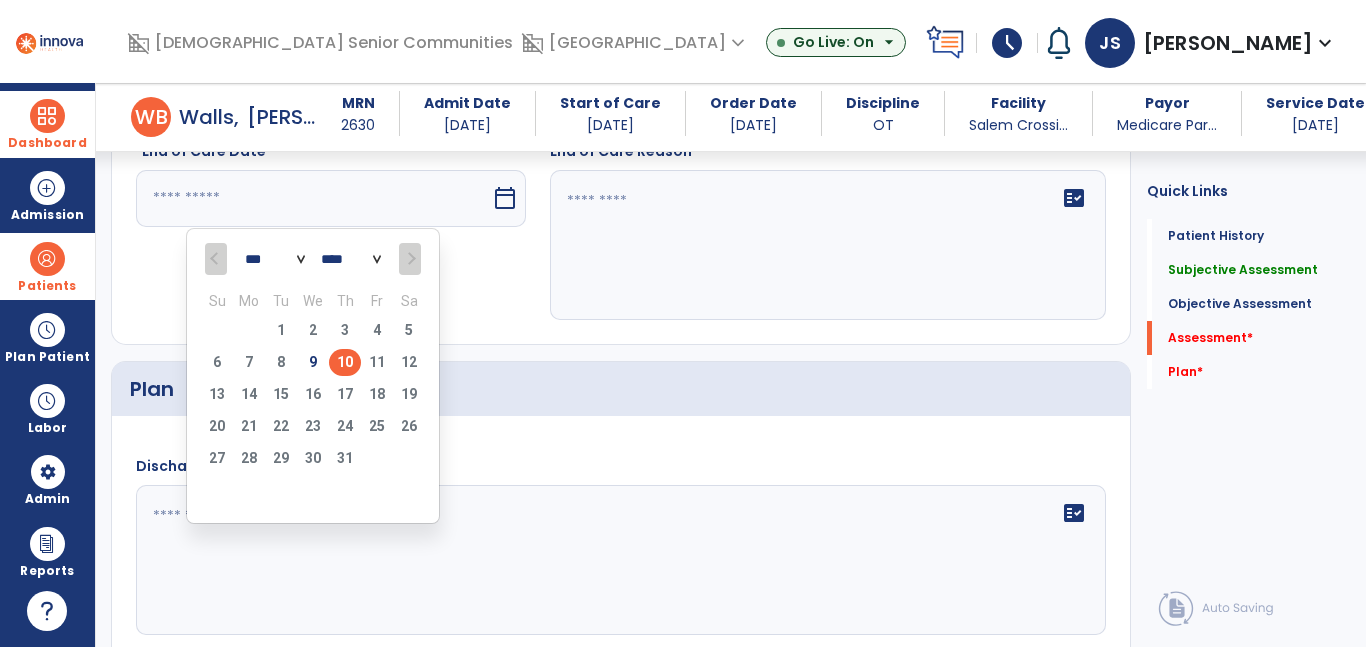 type on "*********" 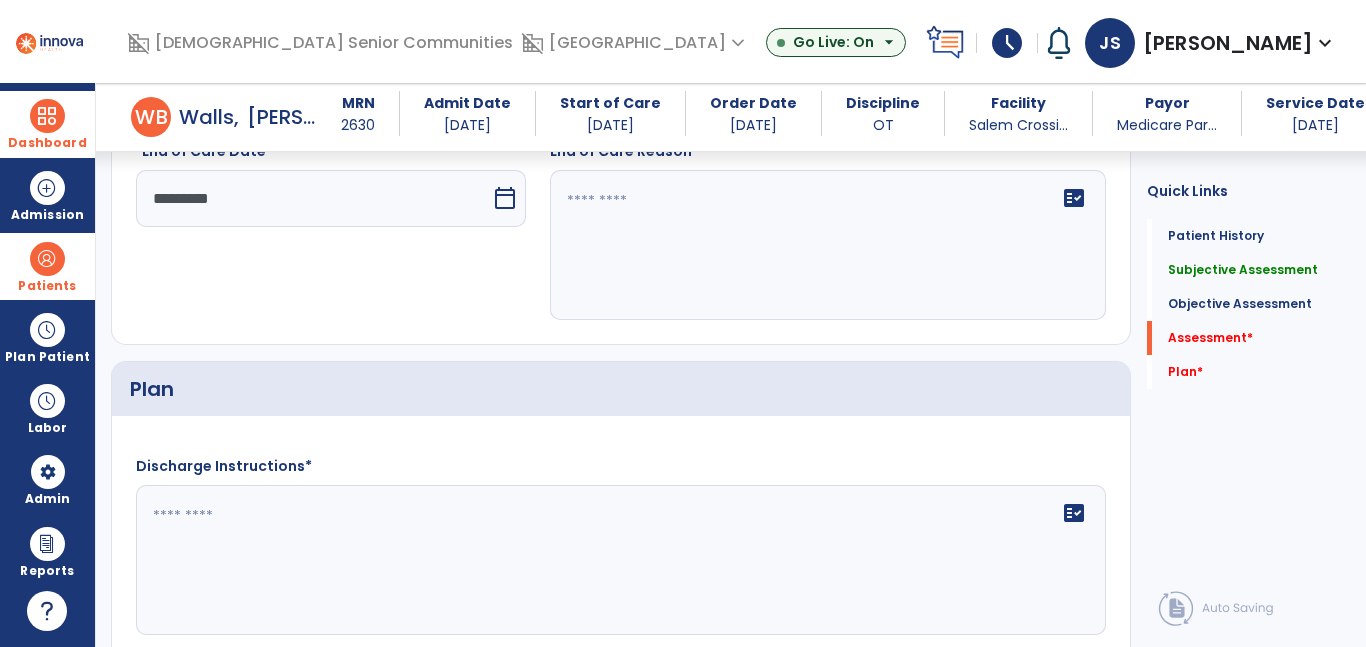 click on "fact_check" 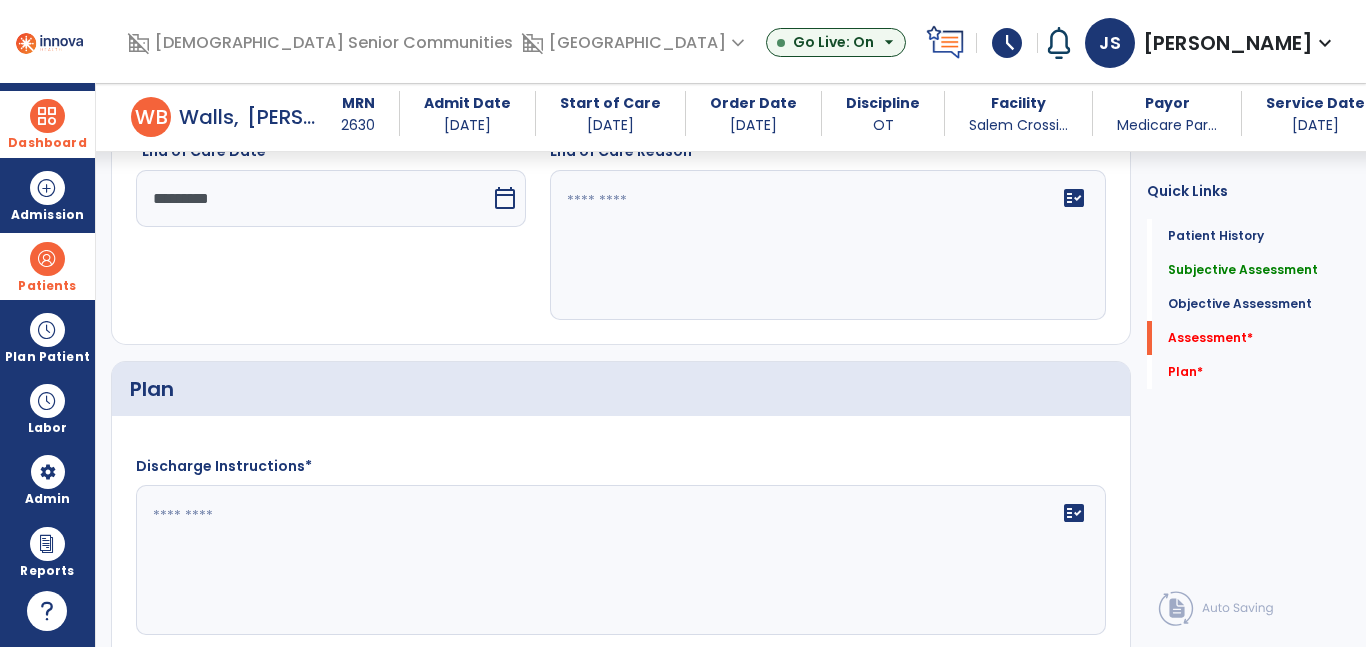 click on "fact_check" 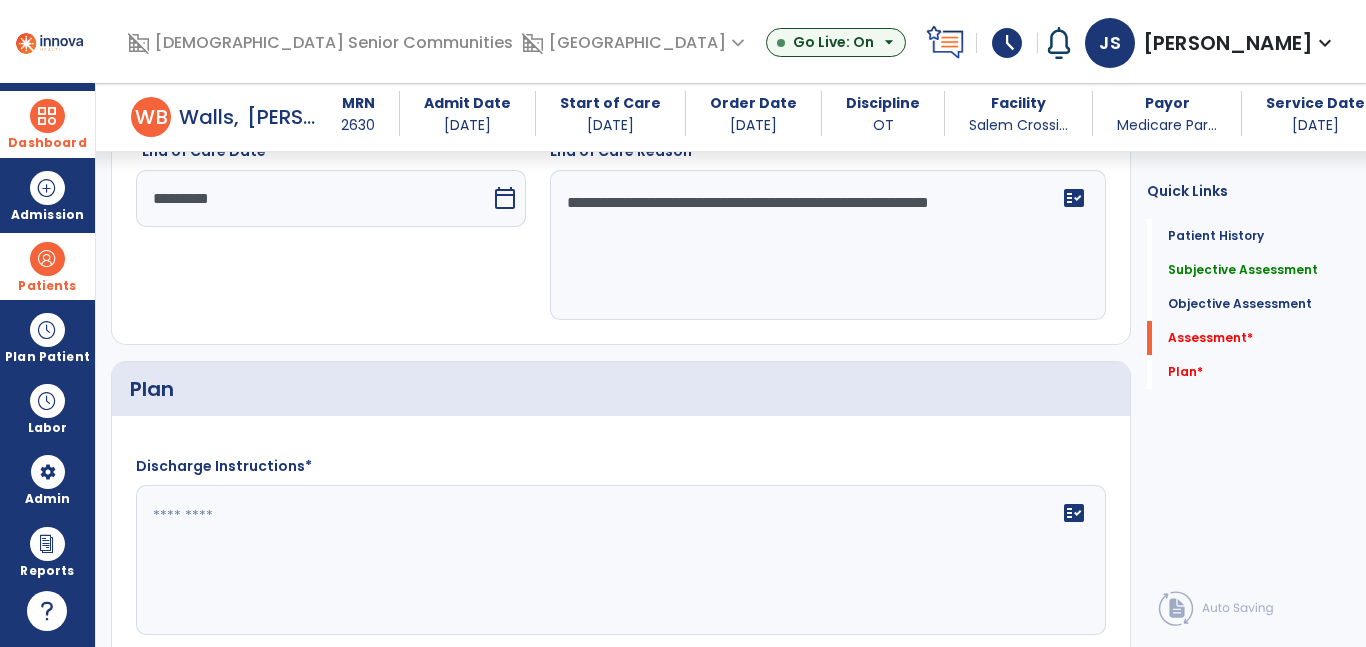 type on "**********" 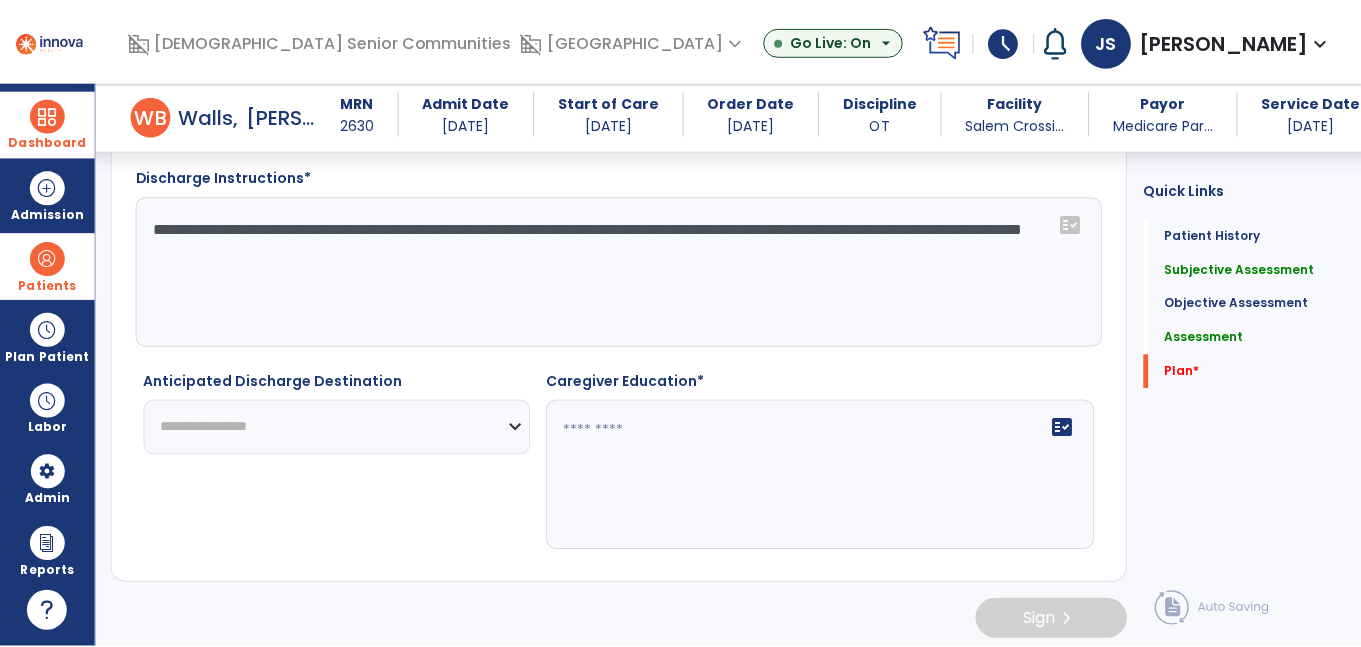 scroll, scrollTop: 2671, scrollLeft: 0, axis: vertical 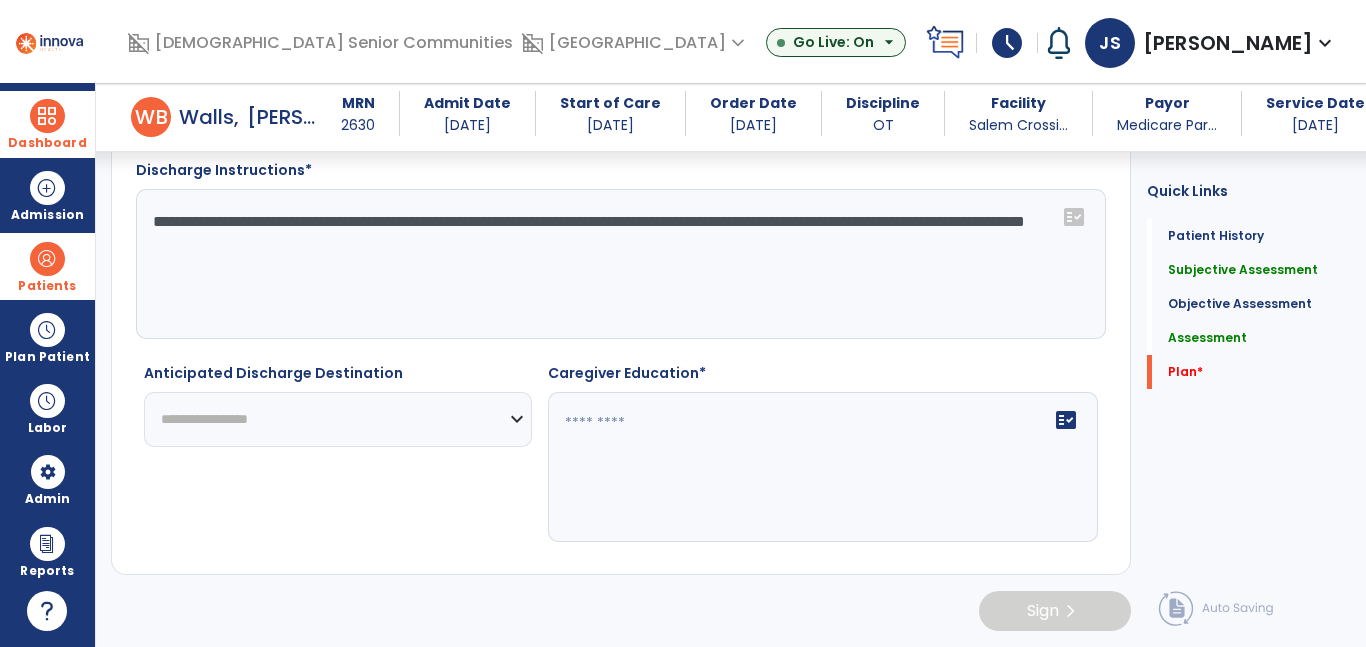 type on "**********" 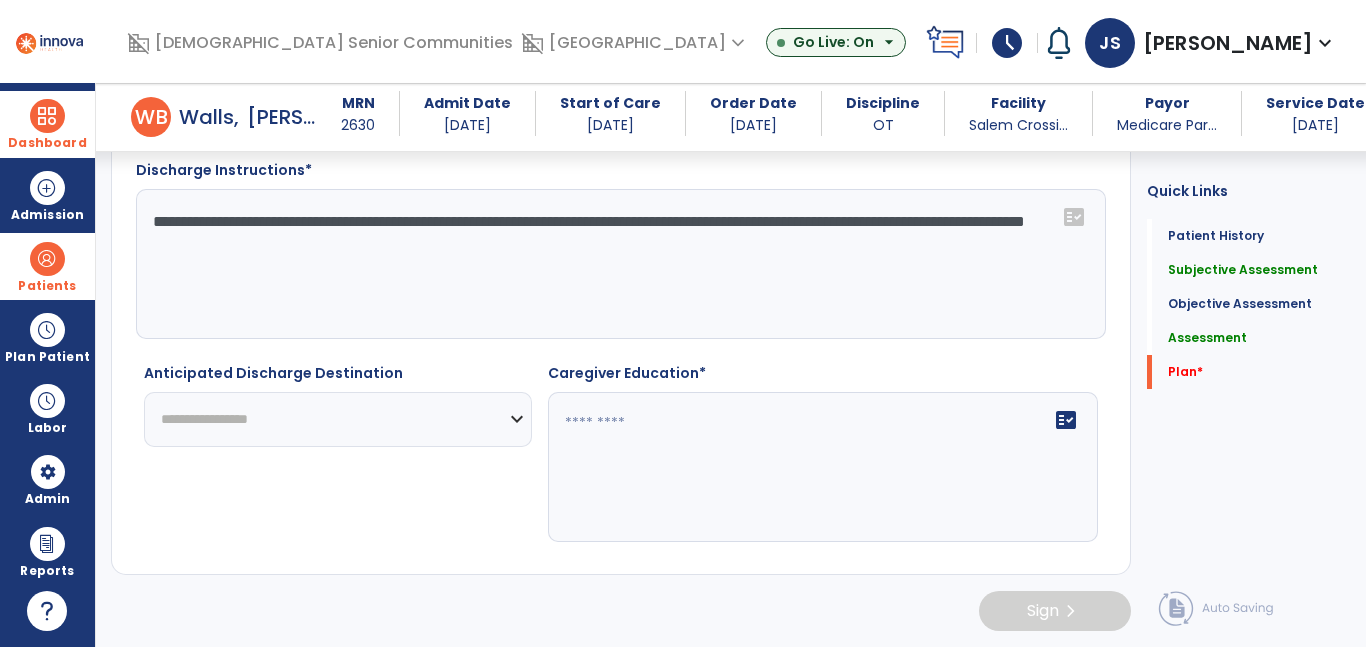 select on "***" 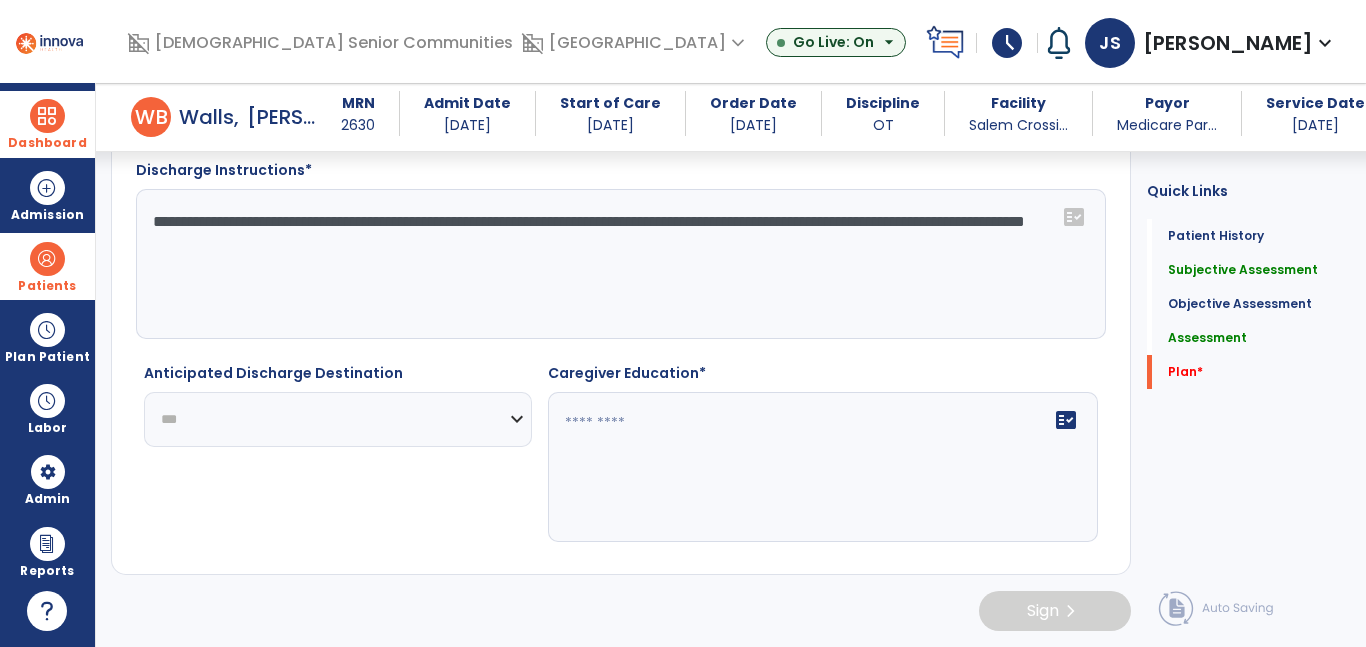 click on "**********" 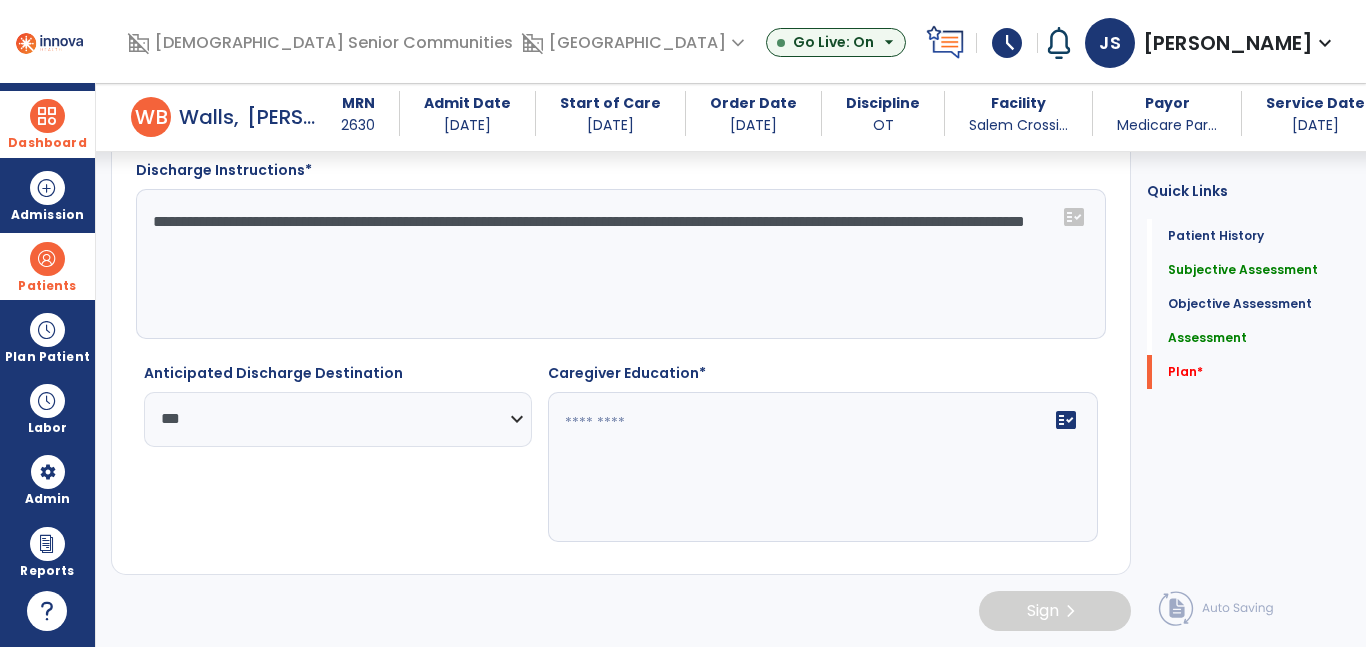 click 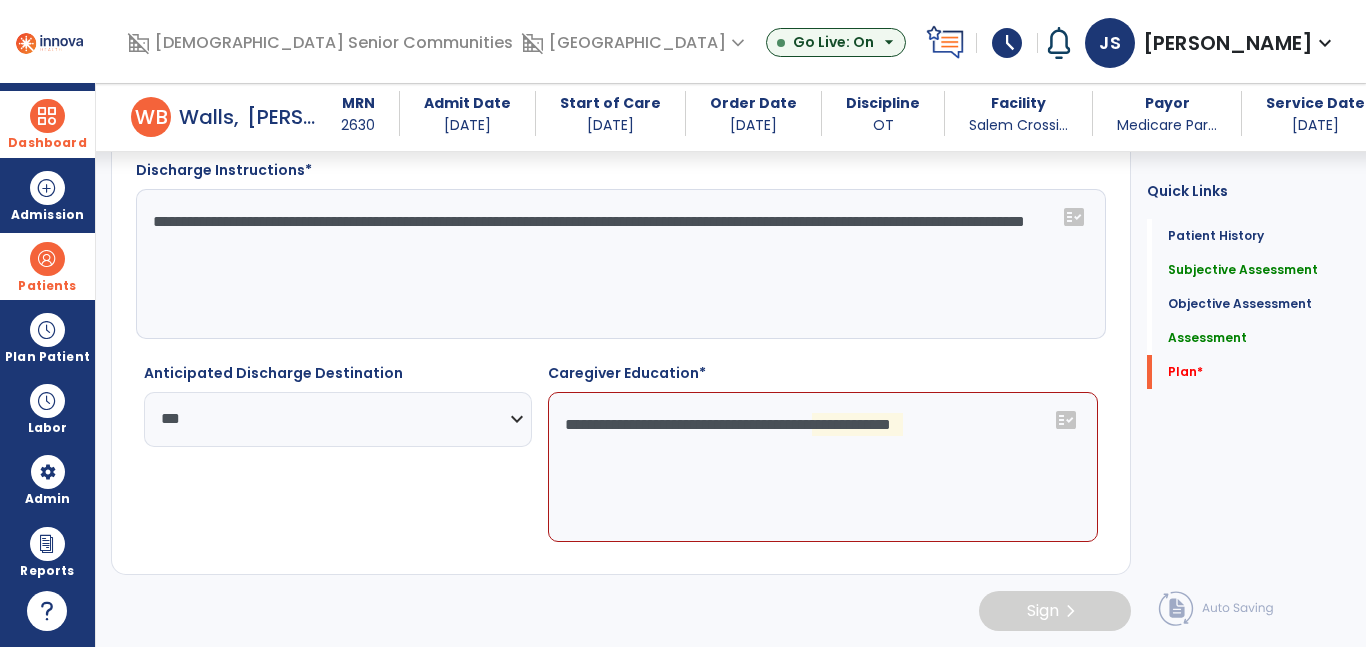 click on "**********" 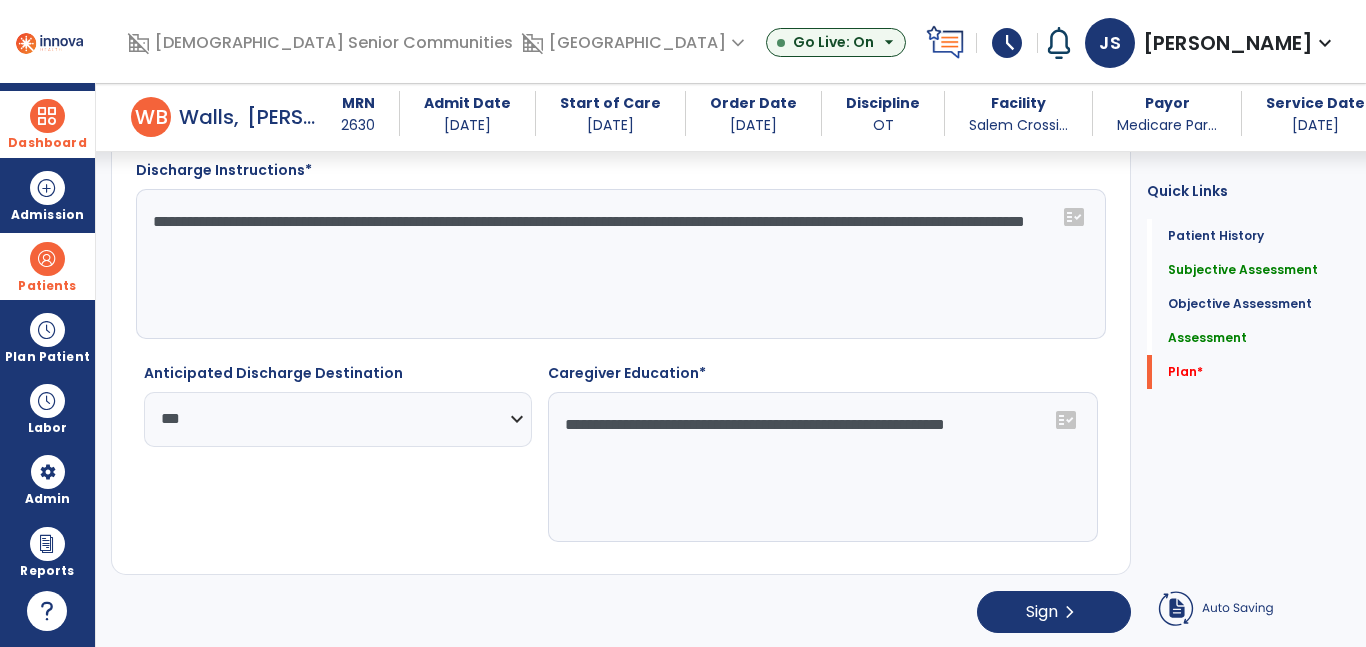 type on "**********" 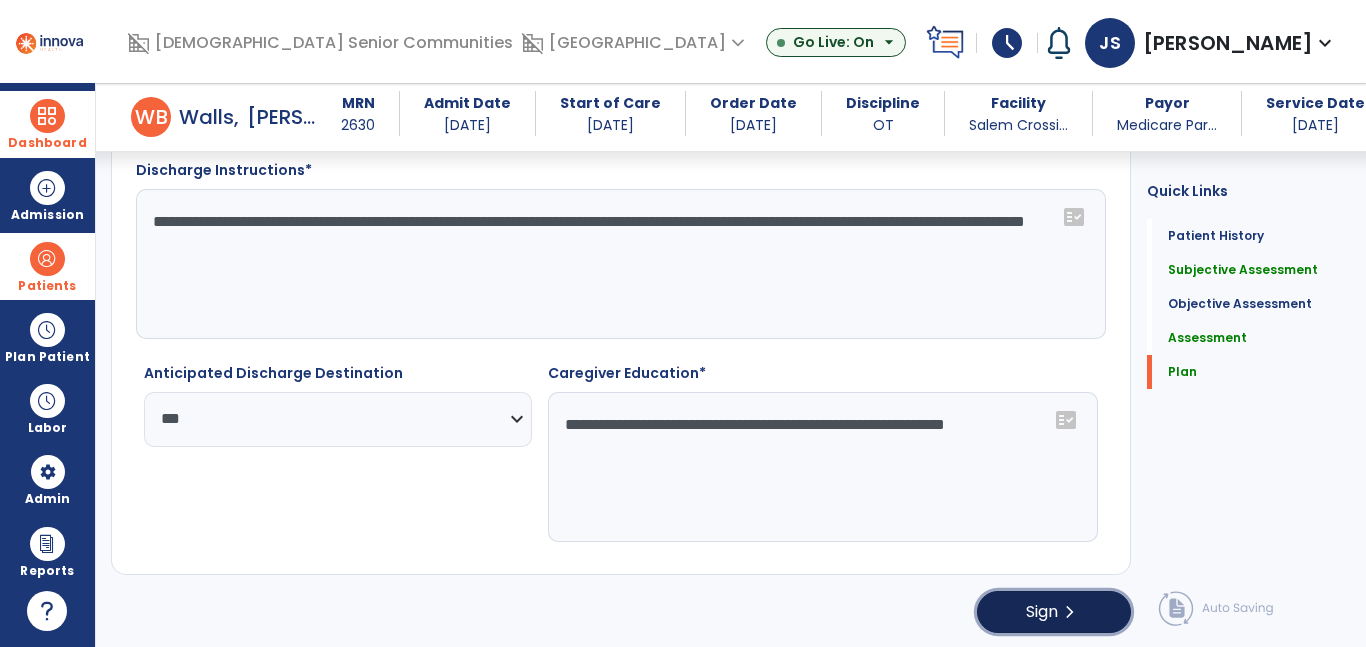 click on "Sign" 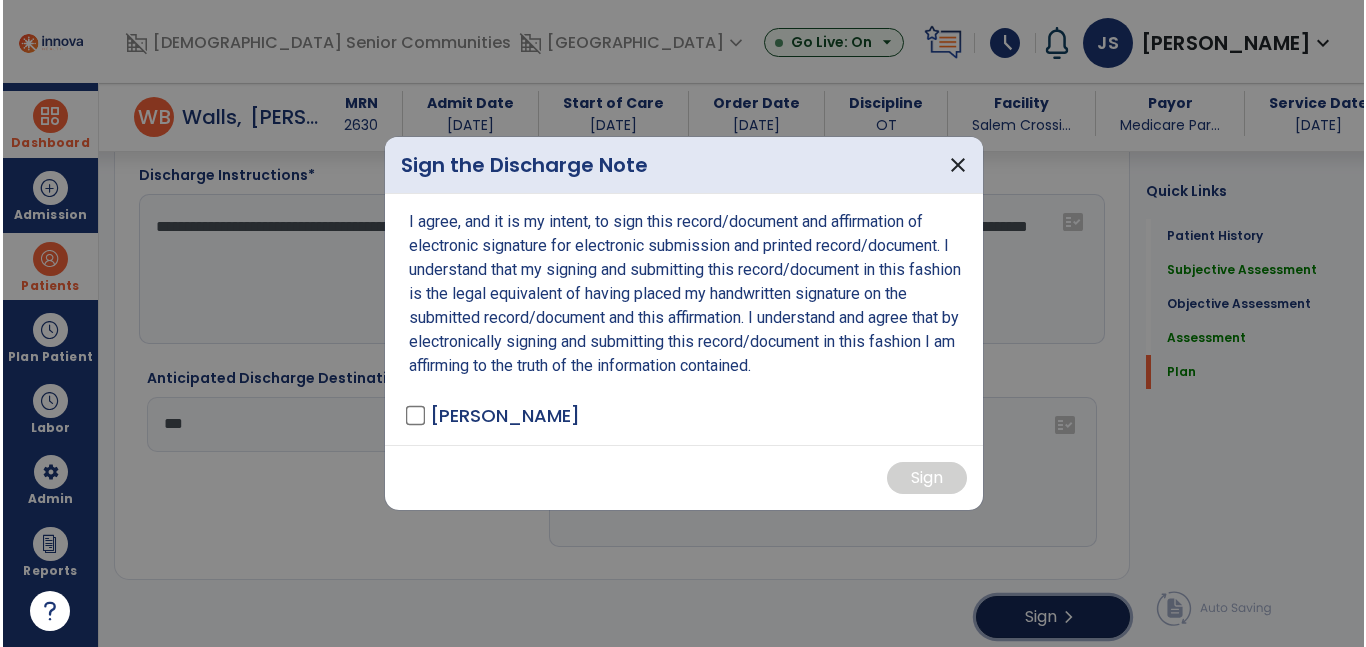 scroll, scrollTop: 2671, scrollLeft: 0, axis: vertical 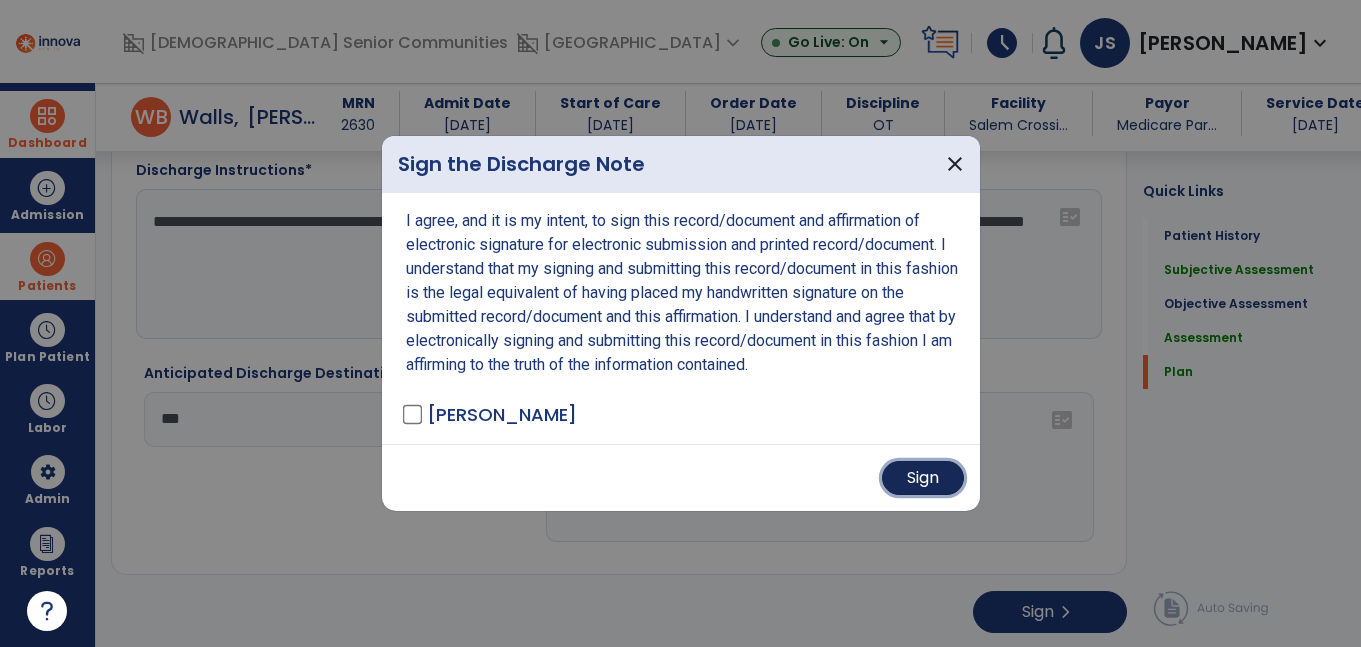 click on "Sign" at bounding box center (923, 478) 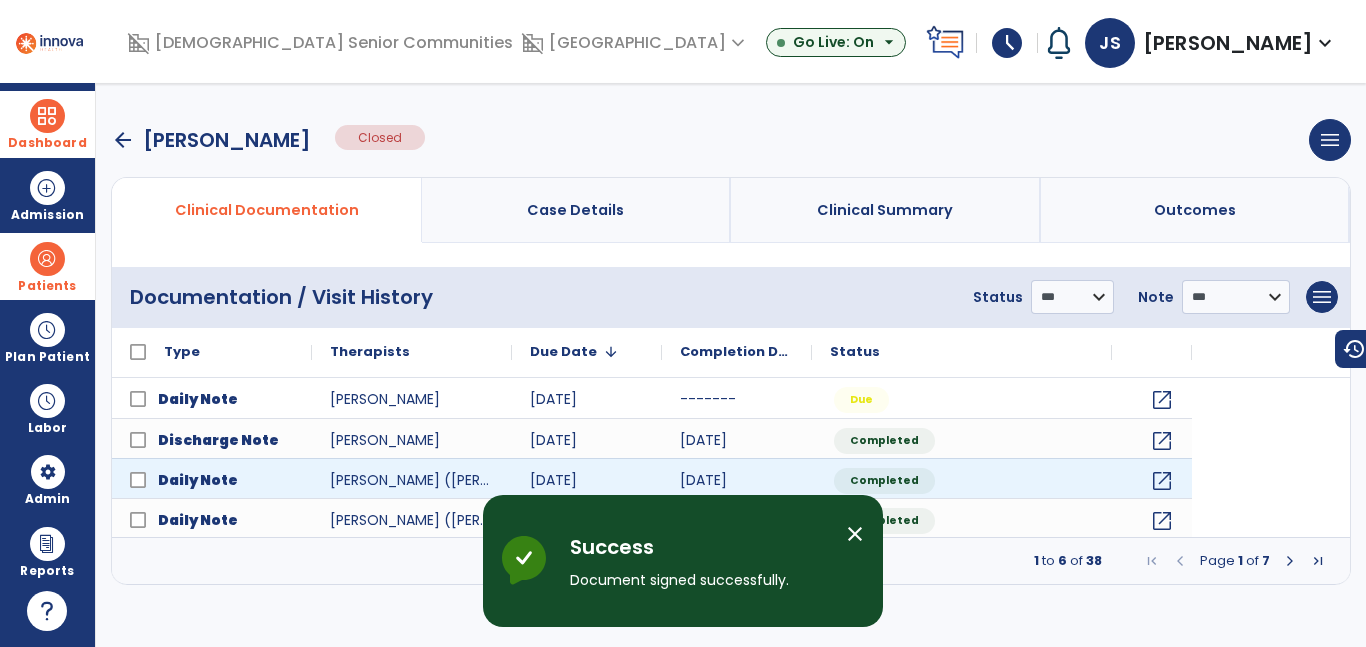 scroll, scrollTop: 0, scrollLeft: 0, axis: both 